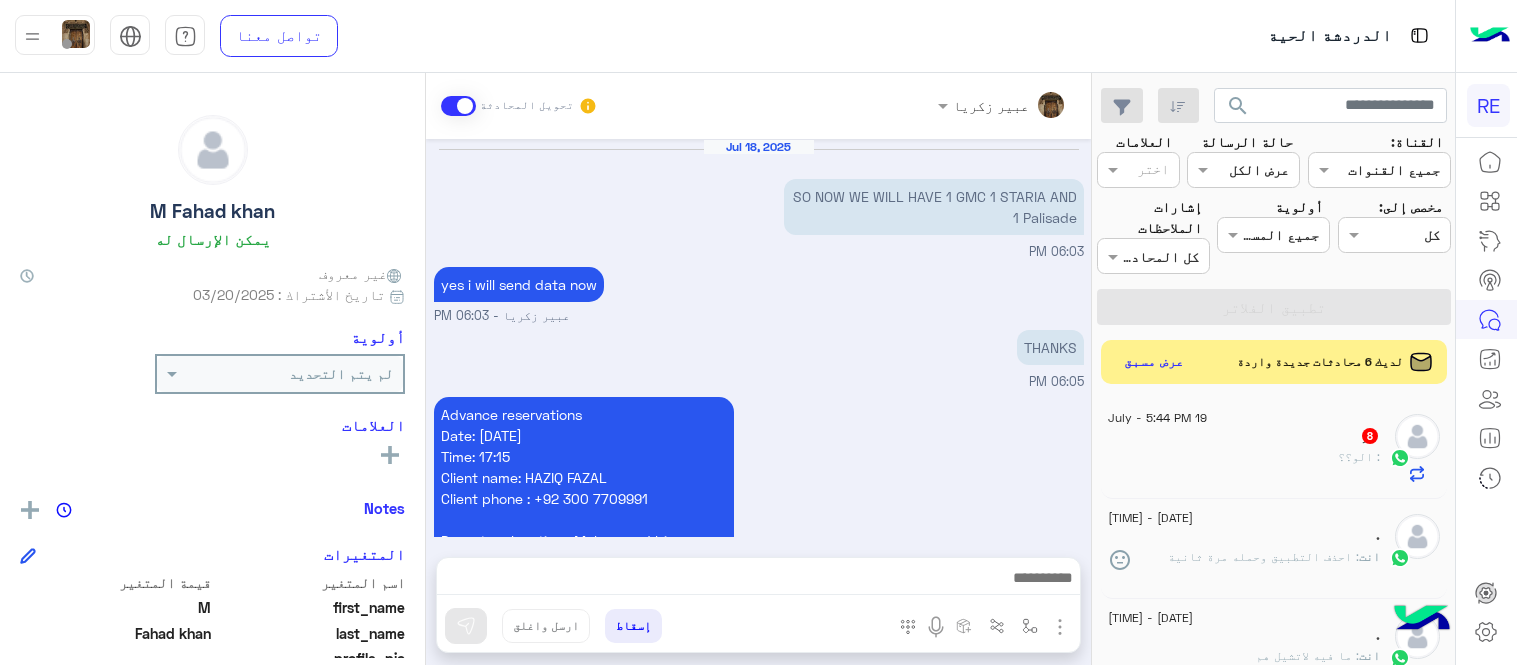 scroll, scrollTop: 0, scrollLeft: 0, axis: both 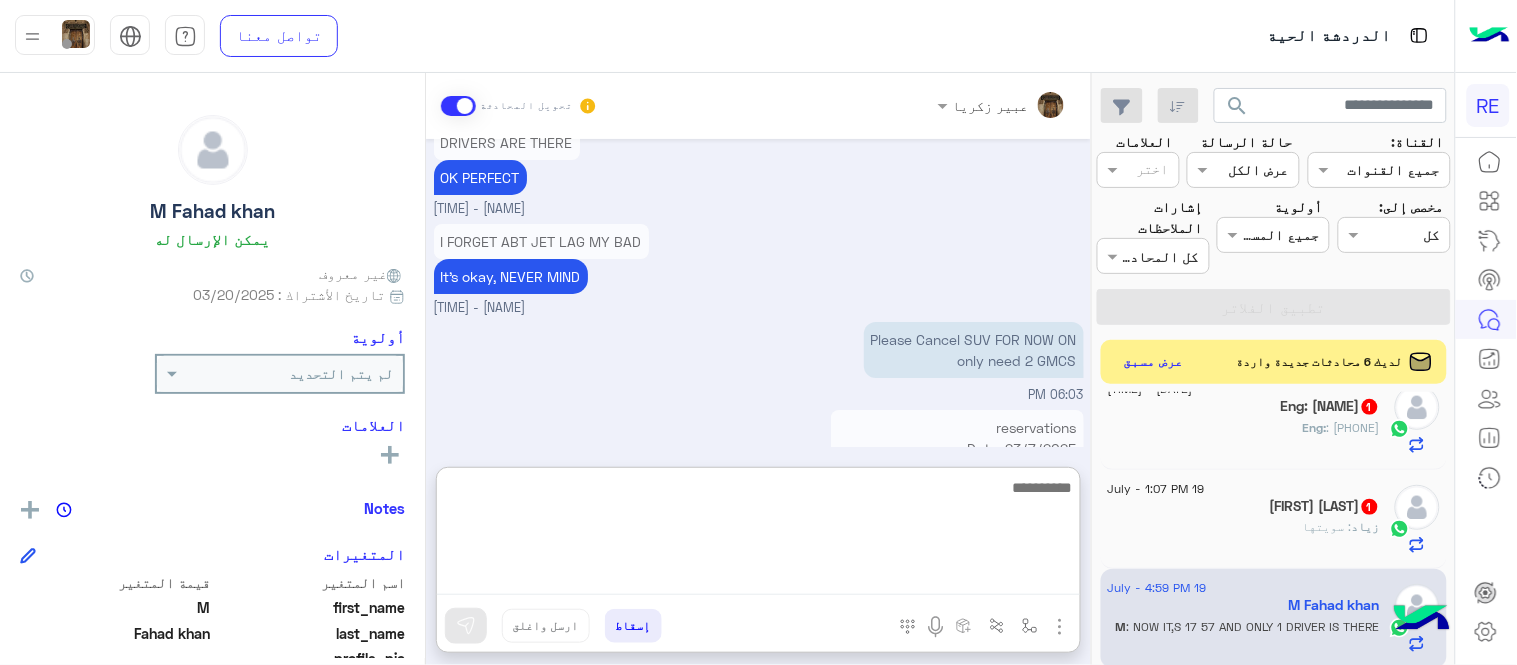 click at bounding box center (758, 535) 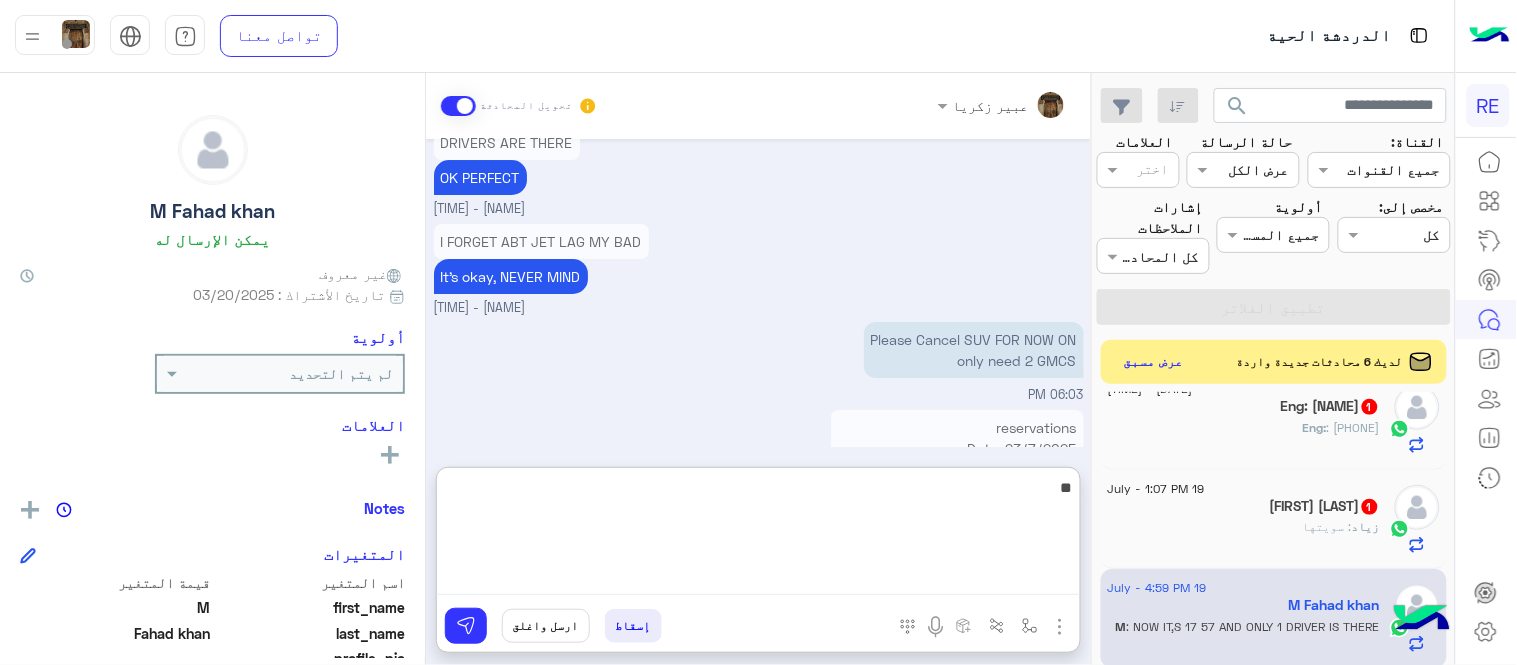 type on "**" 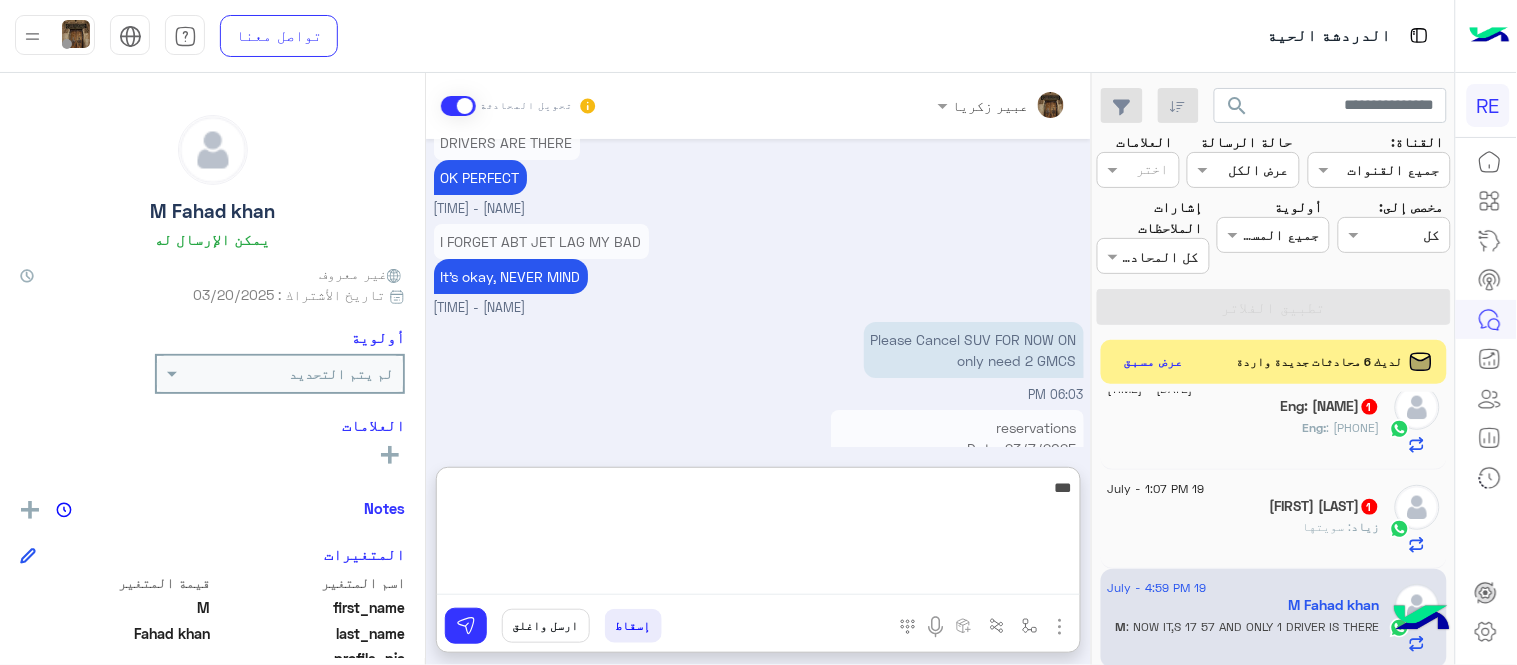 type 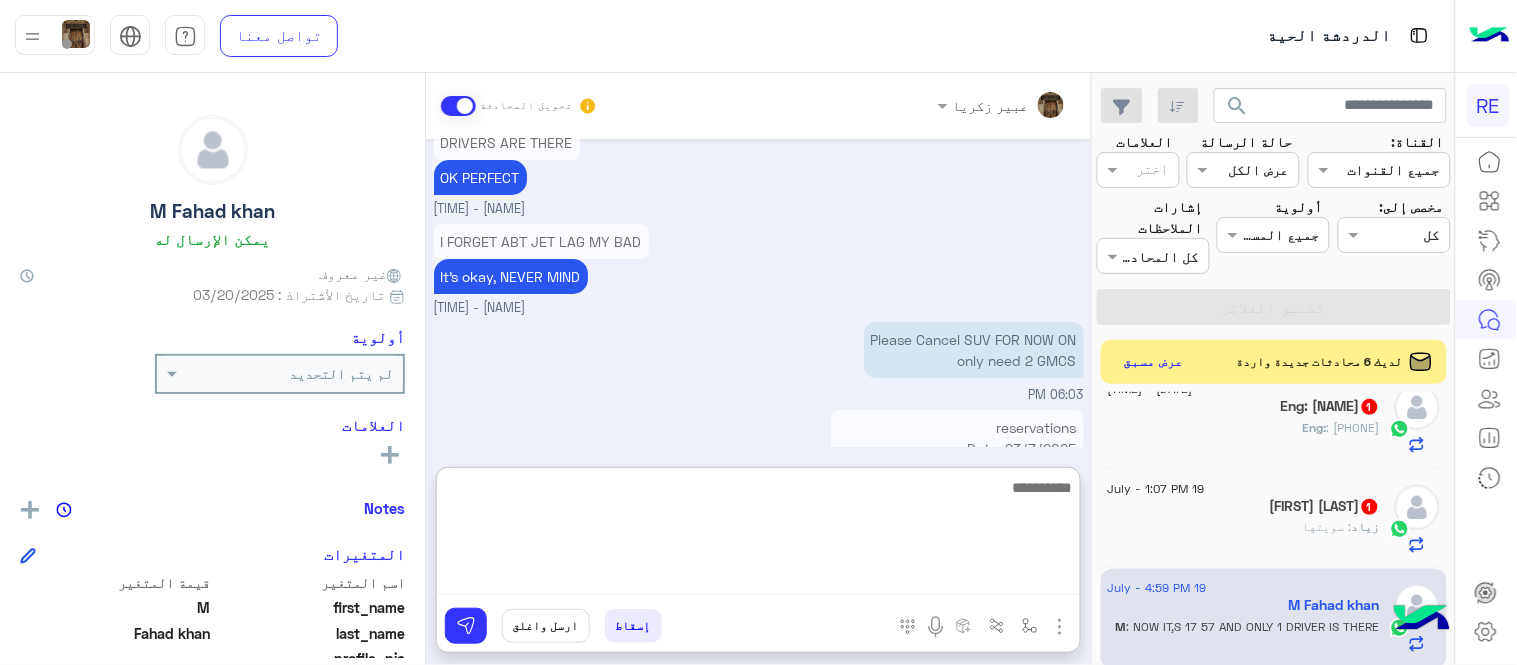 scroll, scrollTop: 5926, scrollLeft: 0, axis: vertical 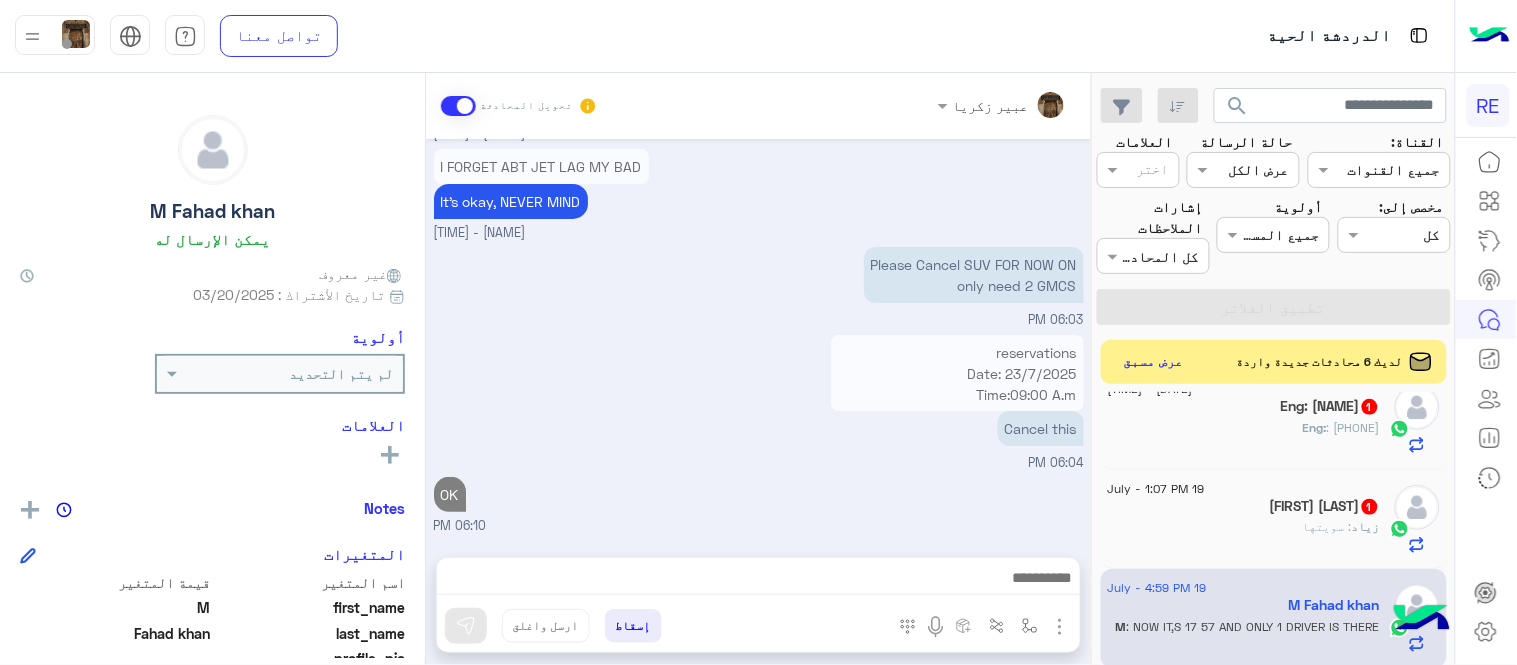 click on "[DATE]  SO NOW WE WILL HAVE 1 GMC 1 STARIA AND 1   Palisade   [TIME]  yes i will send data now  [NAME] -  [TIME]  THANKS   [TIME]  Advance reservations Date: [DATE] Time: [TIME] Client name: [NAME] Client phone : [PHONE] Departure location : Mohammed bin Abdulaziz International Airport Arrival location : OBEROI HOTEL Price: 125 sar ayment method: cash Car type: GMC ------------------- Driver details: Captain: [NAME] [NAME] Mobile: [PHONE] Car: staria  Plate number: 8,9,0,0,n,w,r color: gray  [NAME] -  [TIME]  Advance reservations Date: [DATE] Time: [TIME] Client name: [NAME] Client phone : [PHONE] Departure location : Mohammed bin Abdulaziz International Airport Arrival location : OBEROI HOTEL Price: 125 sar ayment method: cash Car type: GMC ------------------- Driver details: Captain: [NAME] [NAME] Mobile: [PHONE] Car: staria  Plate number: 8,9,0,0,n,w,r color: gray PLEASE RECHECK PRICE NP ?" at bounding box center [758, 338] 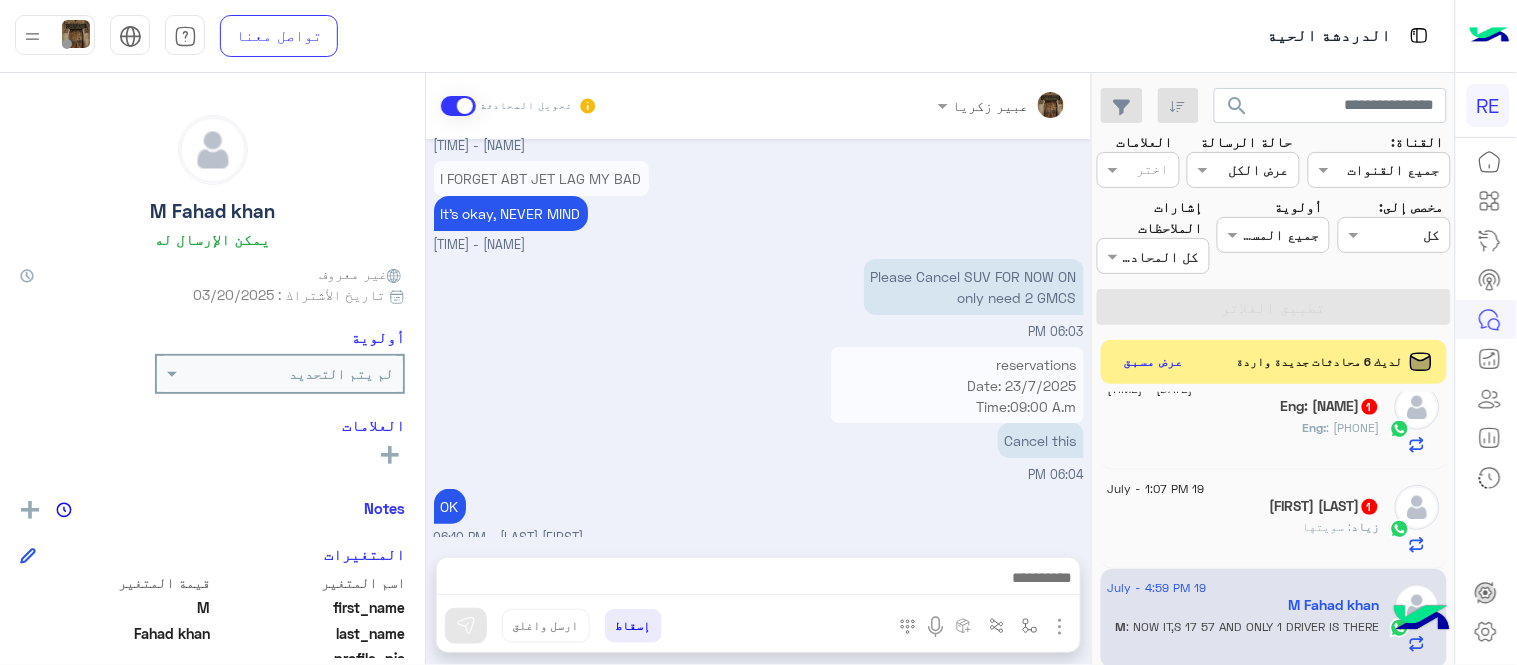 click on "reservations Date: 23/7/2025 Time:09:00 A.m Client name: [FIRST] [LAST] Client phone : [PHONE] Departure location : OBEROI HOTEL Arrival location : Medina train station Price: 100 sar Payment method: cash Car type: SUV ------------------- Driver details: Captain: [FIRST] [LAST] [LAST] Mobile: [PHONE] Car: x-trail Plate number: 3,0,1,3,J,u,r color: white" at bounding box center (957, 553) 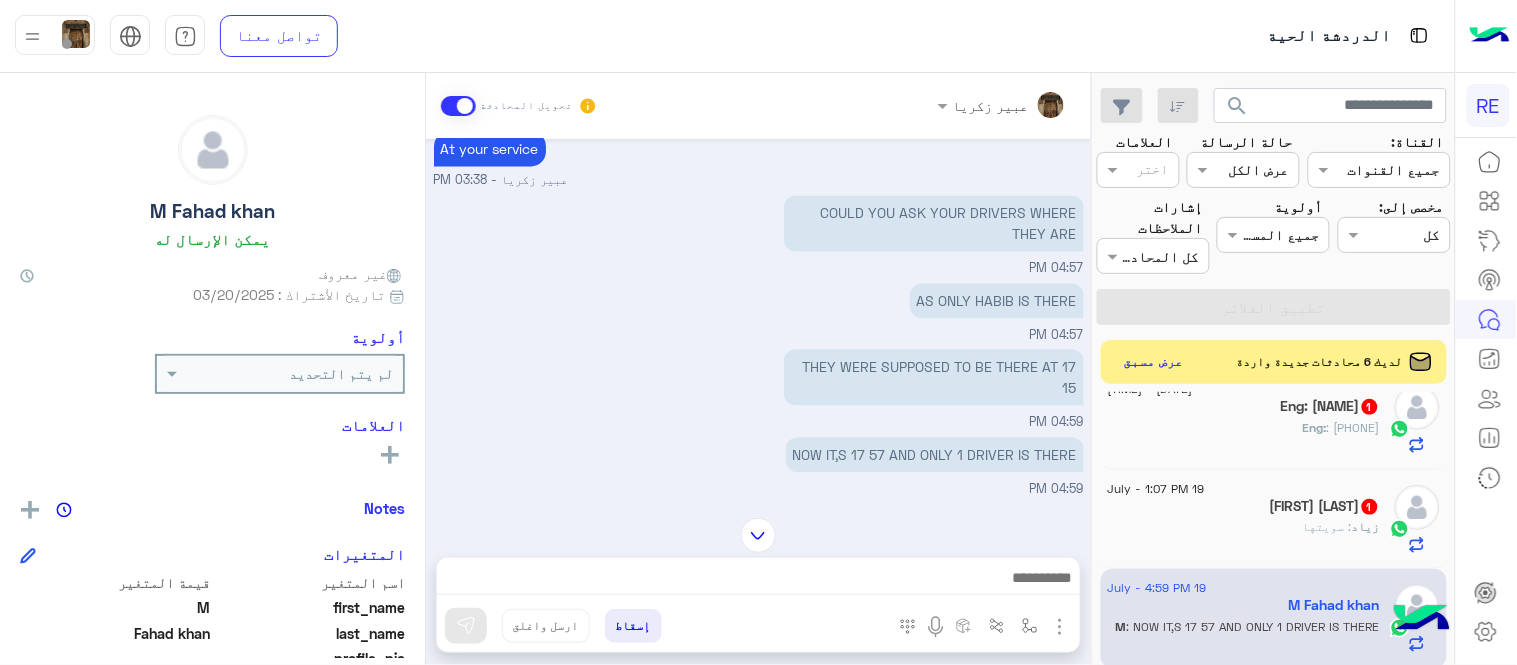 scroll, scrollTop: 768, scrollLeft: 0, axis: vertical 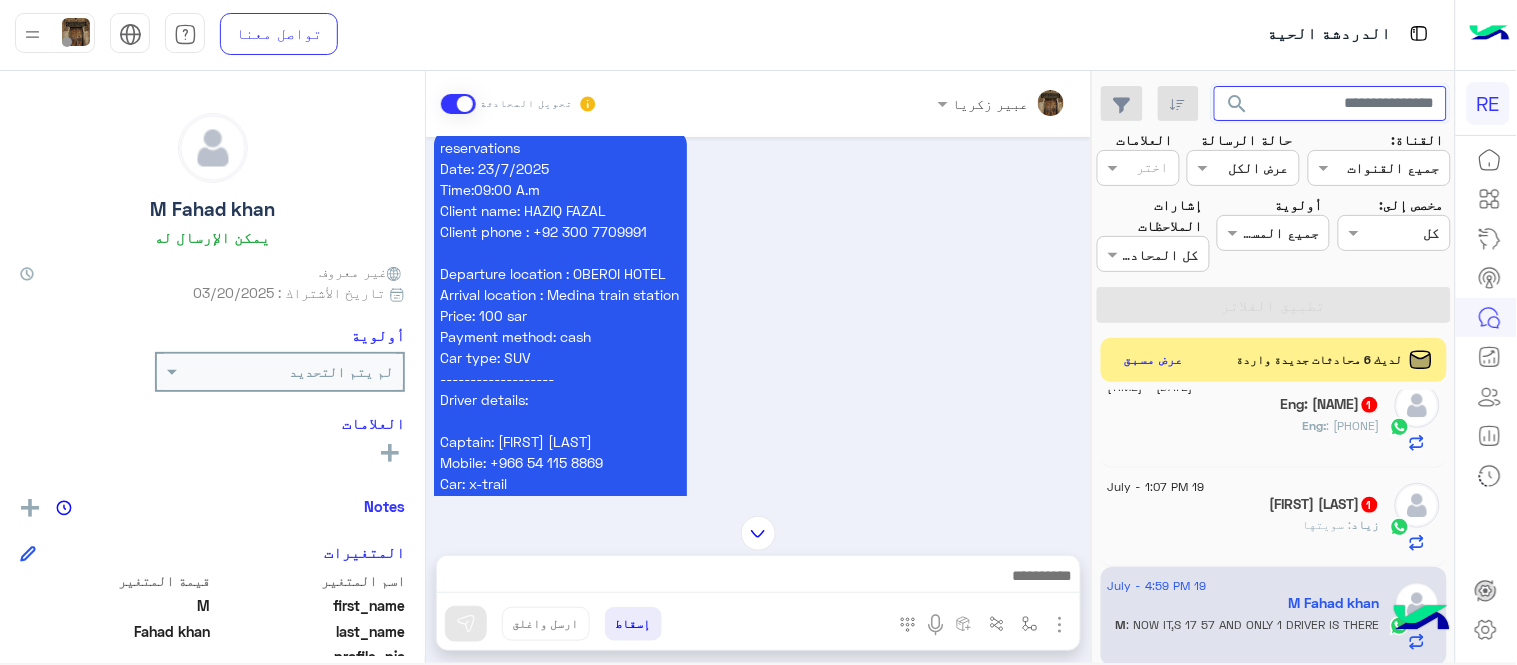 click at bounding box center [1331, 104] 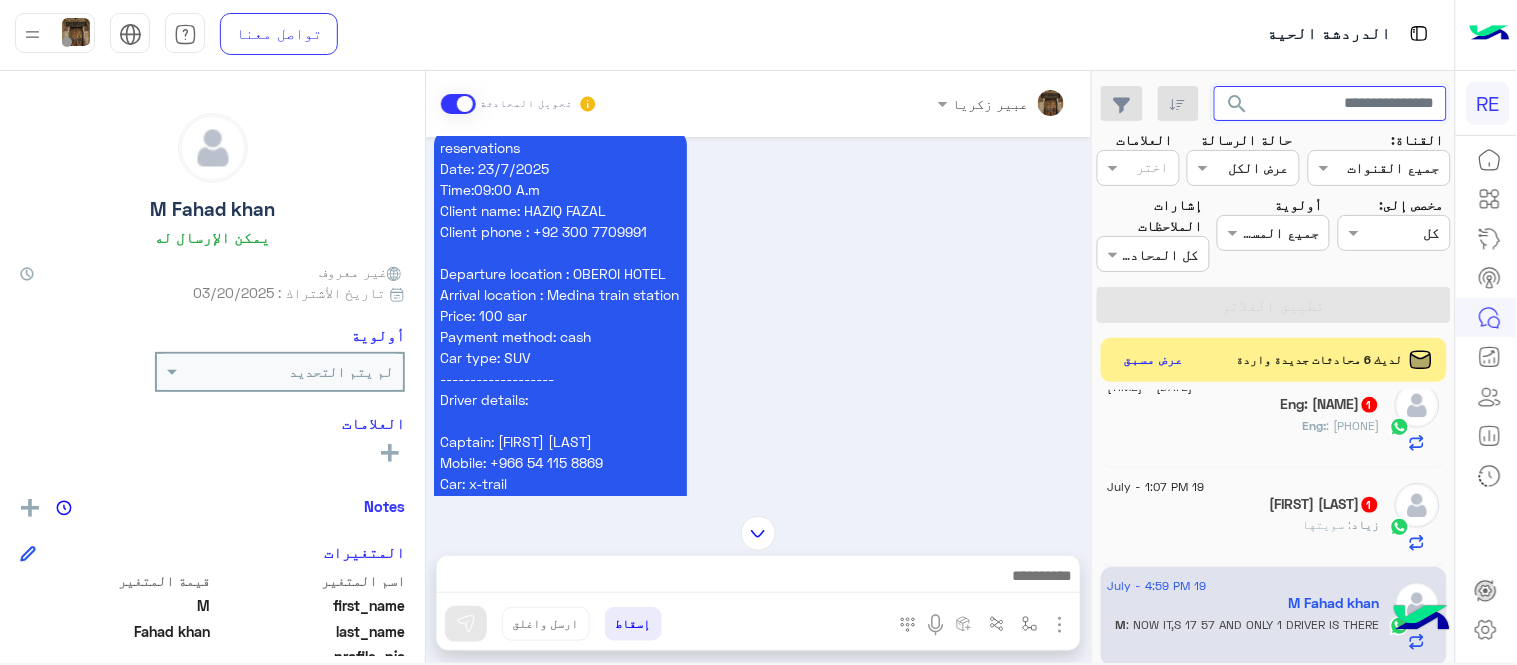 paste on "*********" 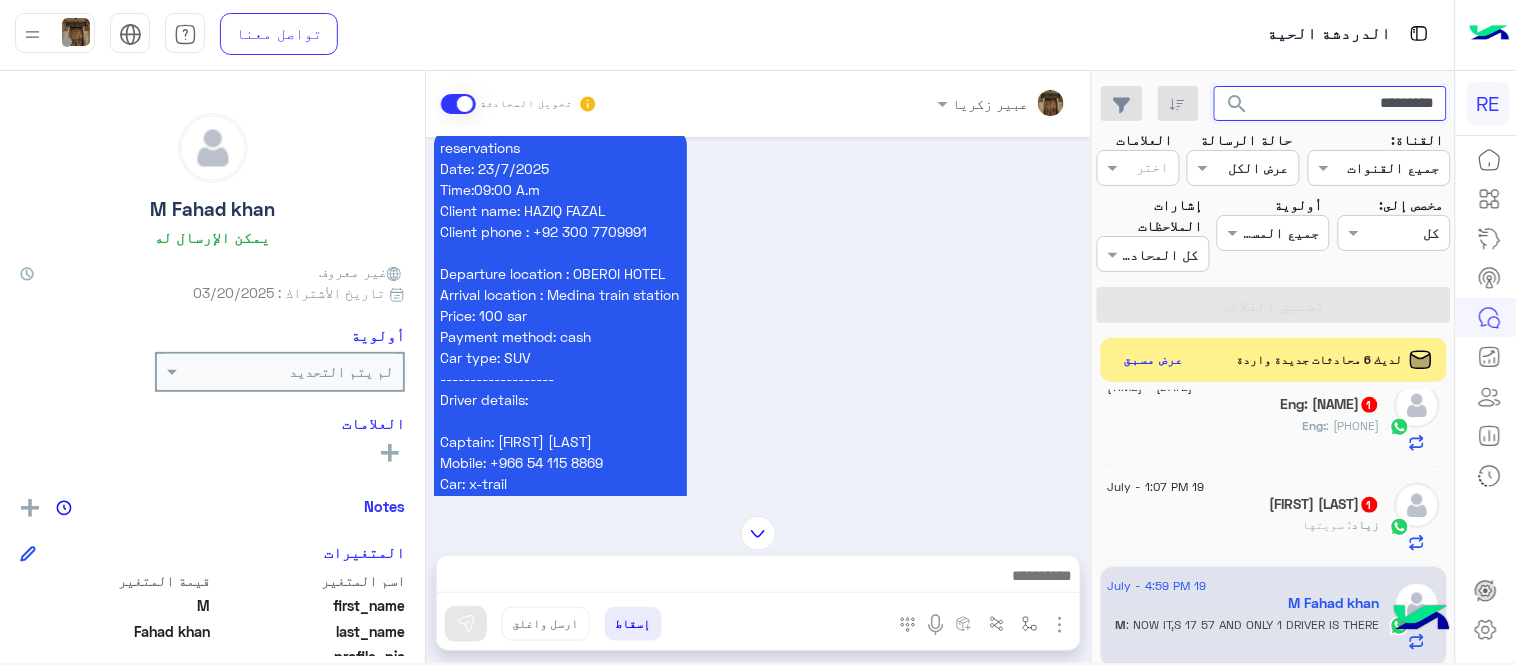 type on "*********" 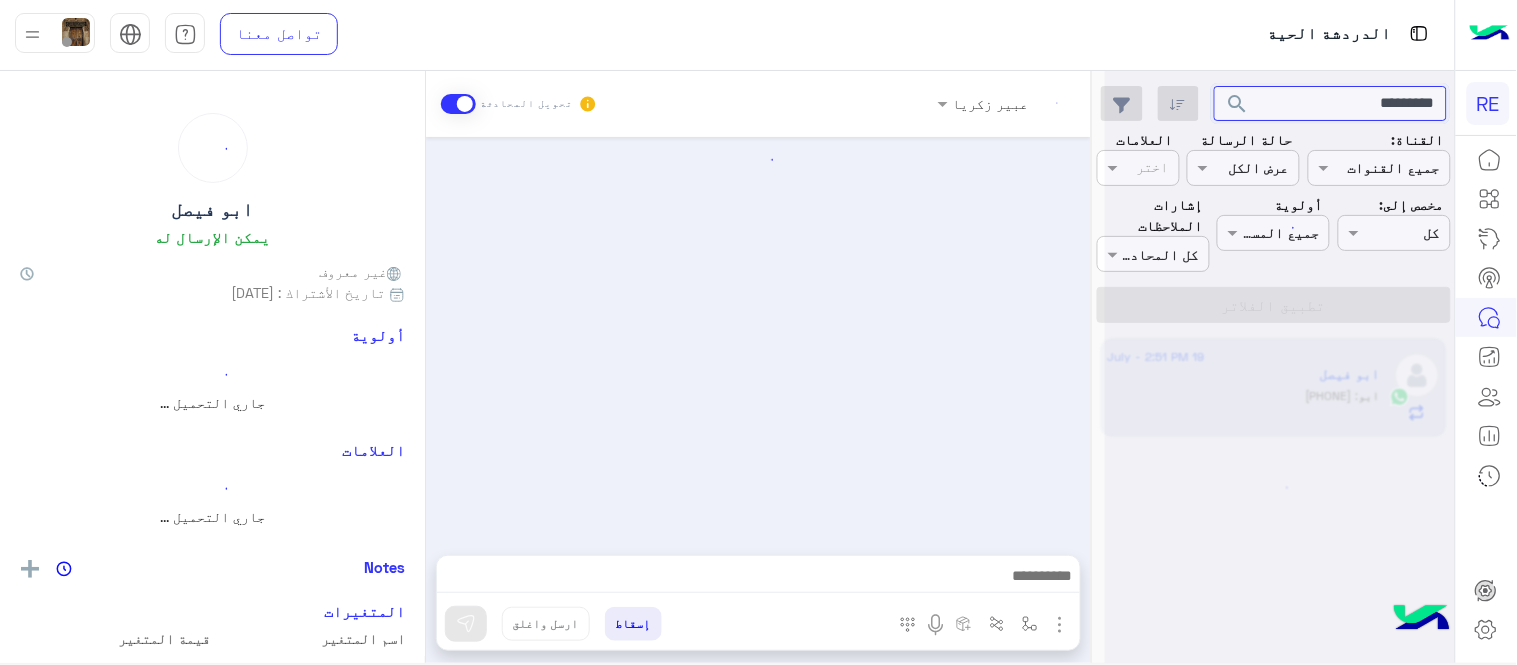 scroll, scrollTop: 0, scrollLeft: 0, axis: both 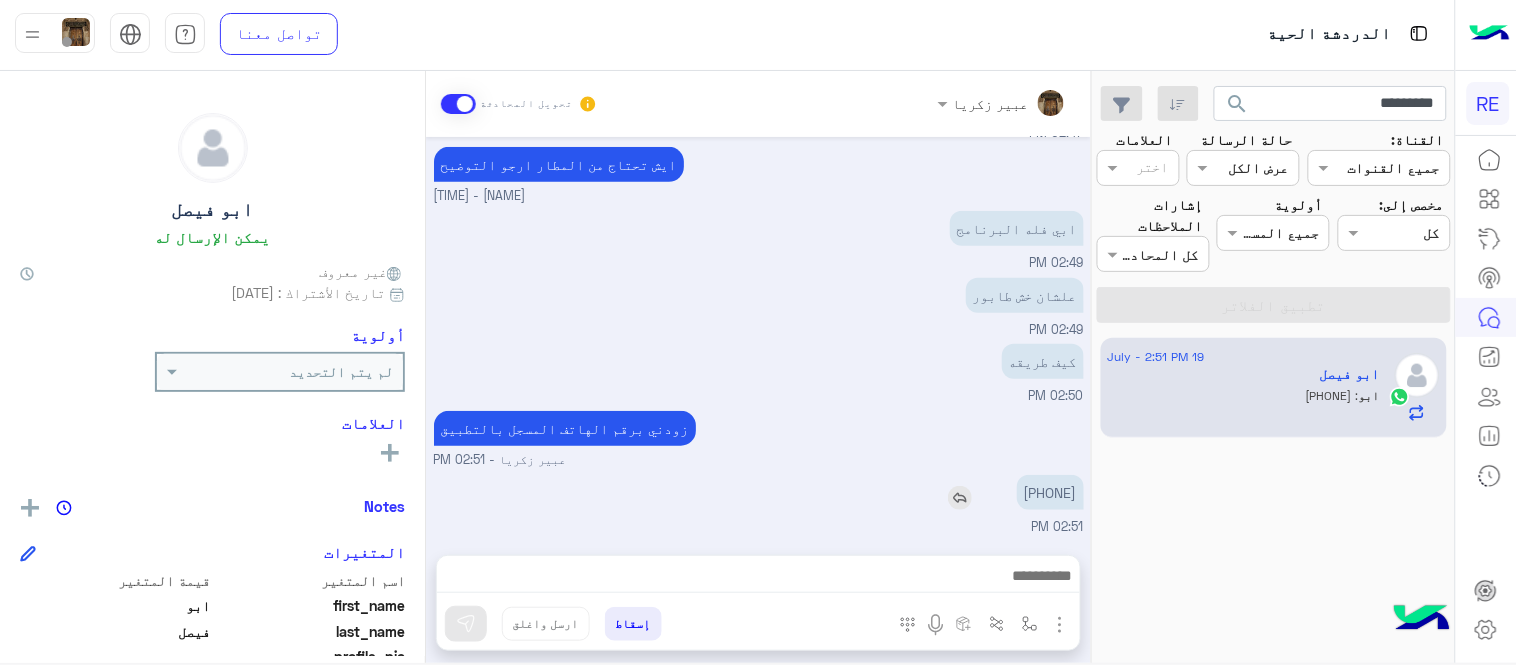 click on "[PHONE]" at bounding box center (1050, 492) 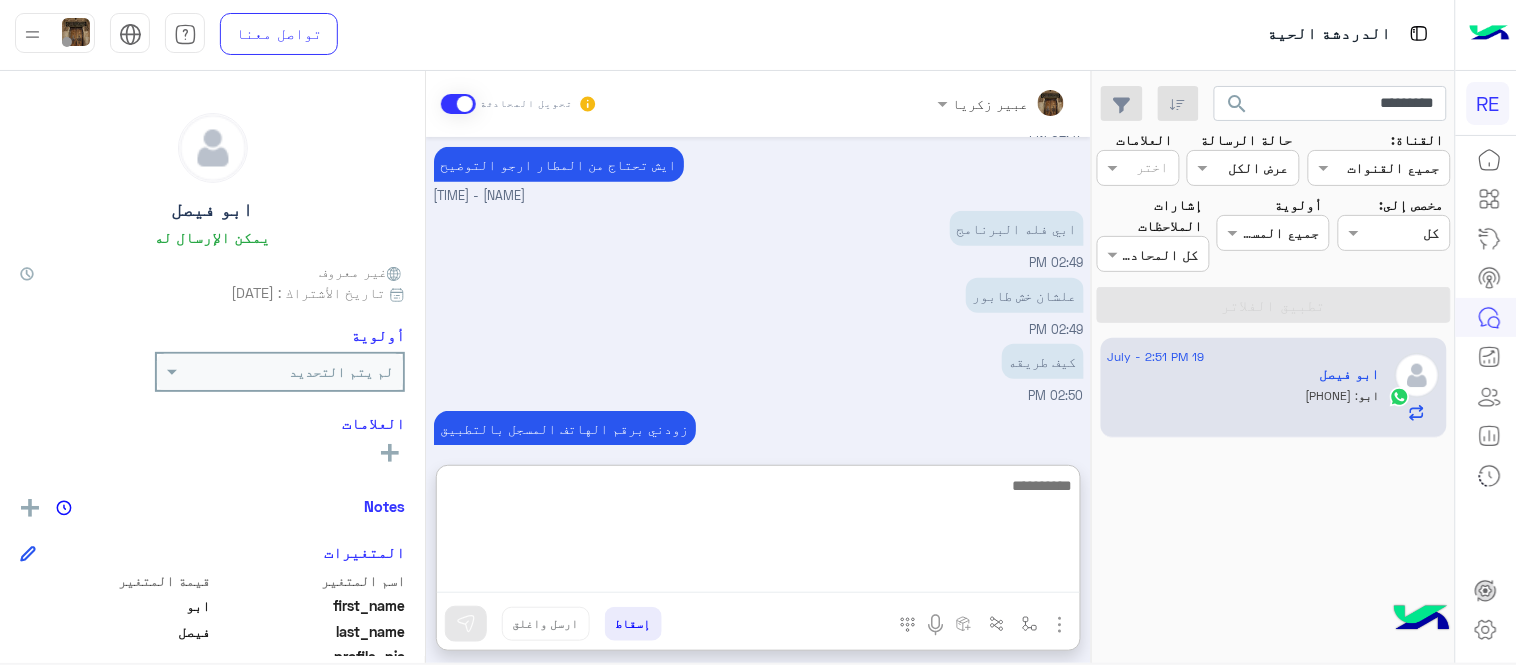 click at bounding box center [758, 533] 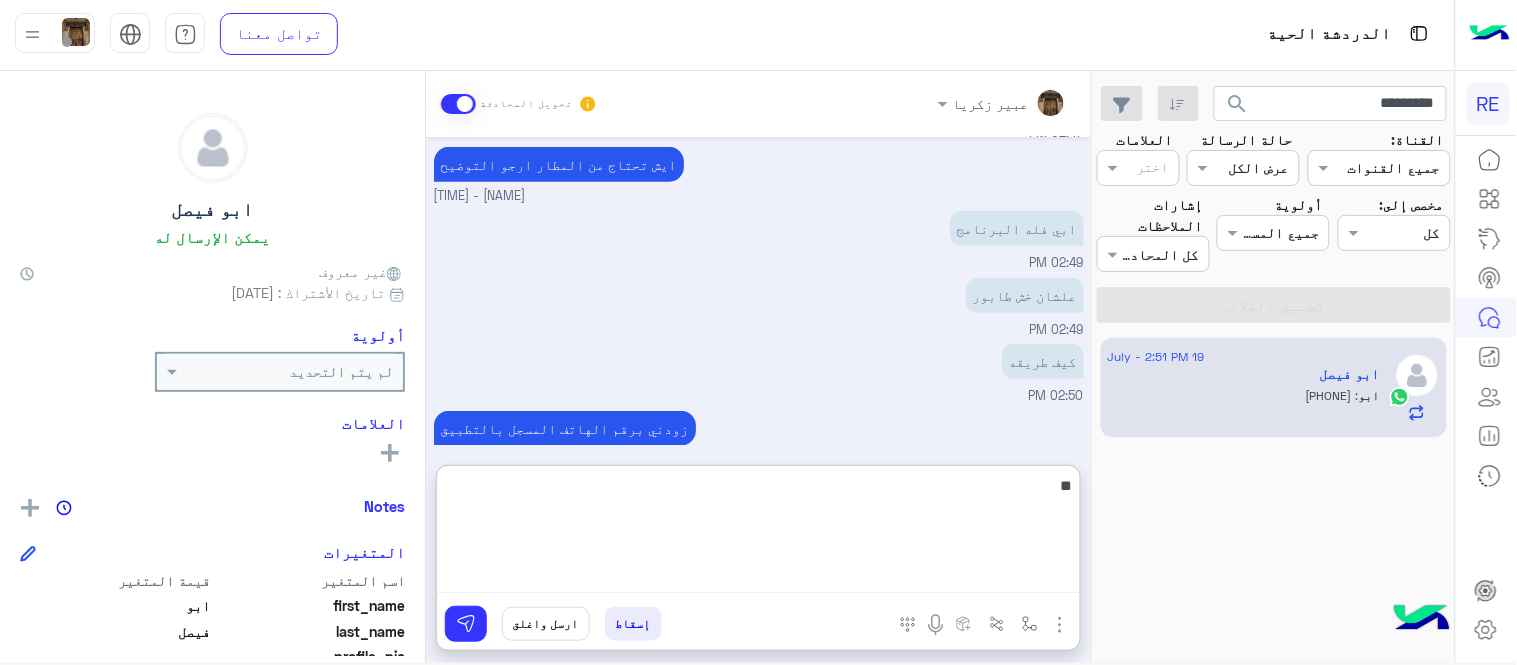 type on "*" 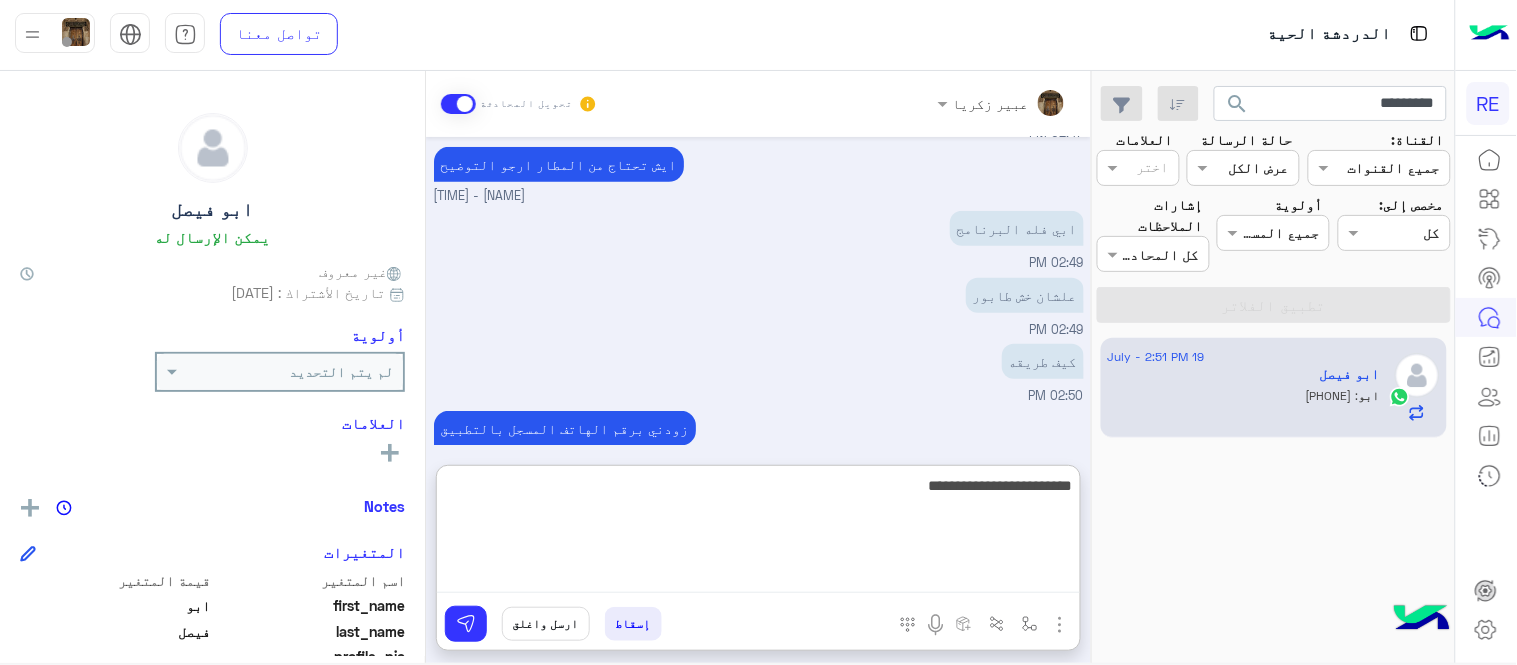type on "**********" 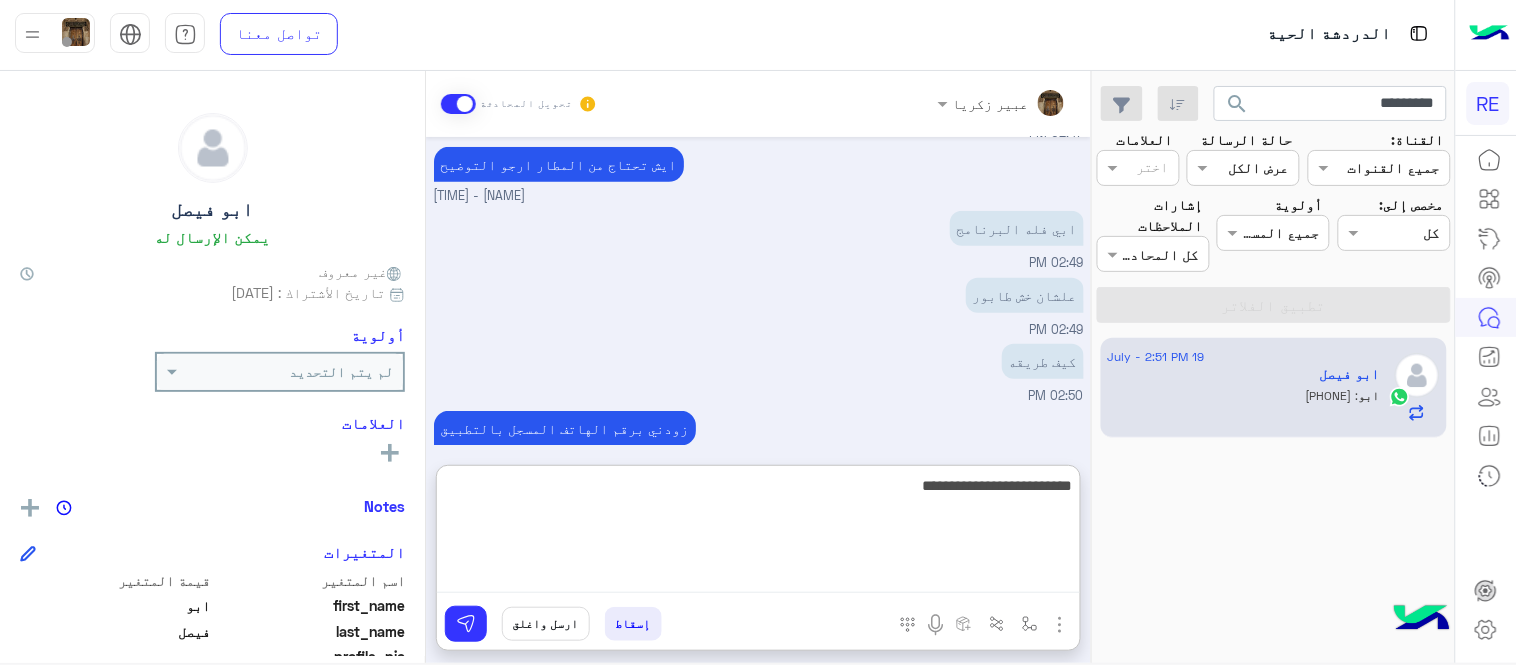 type 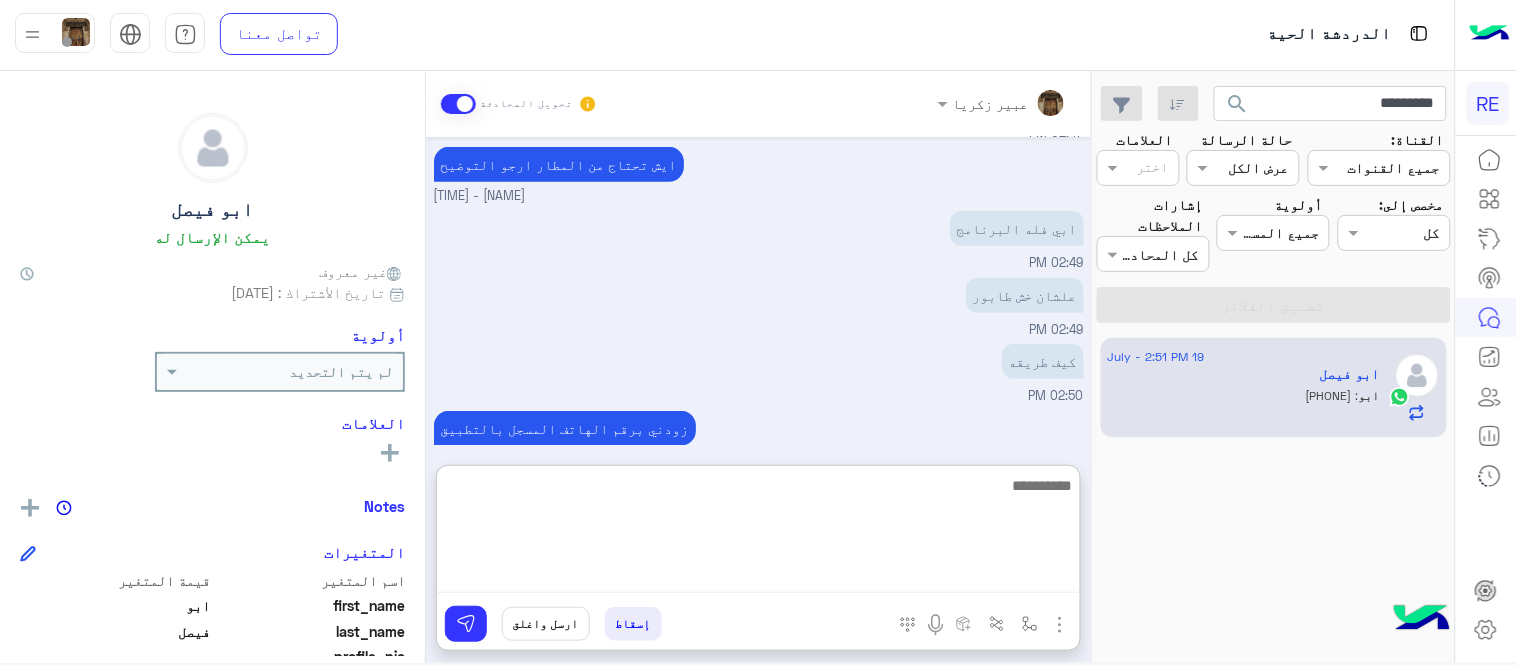 scroll, scrollTop: 417, scrollLeft: 0, axis: vertical 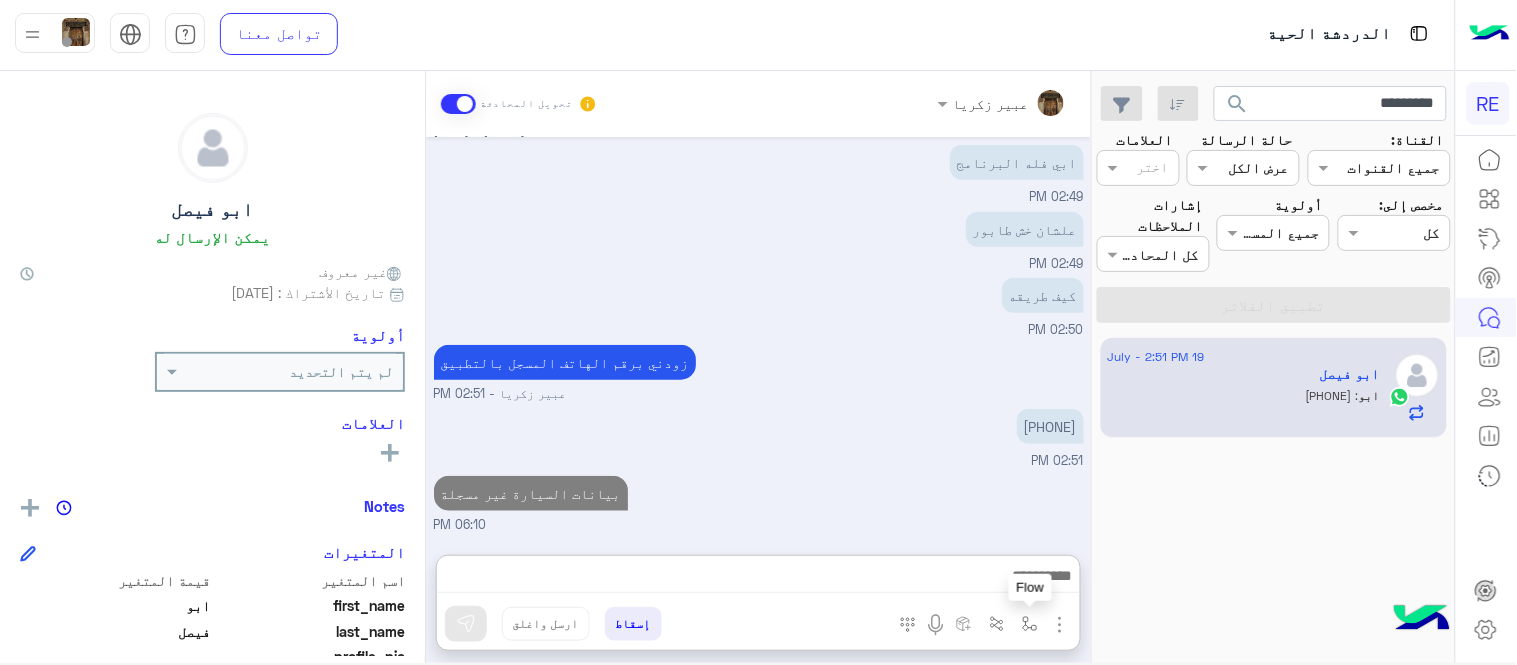 click at bounding box center [1030, 624] 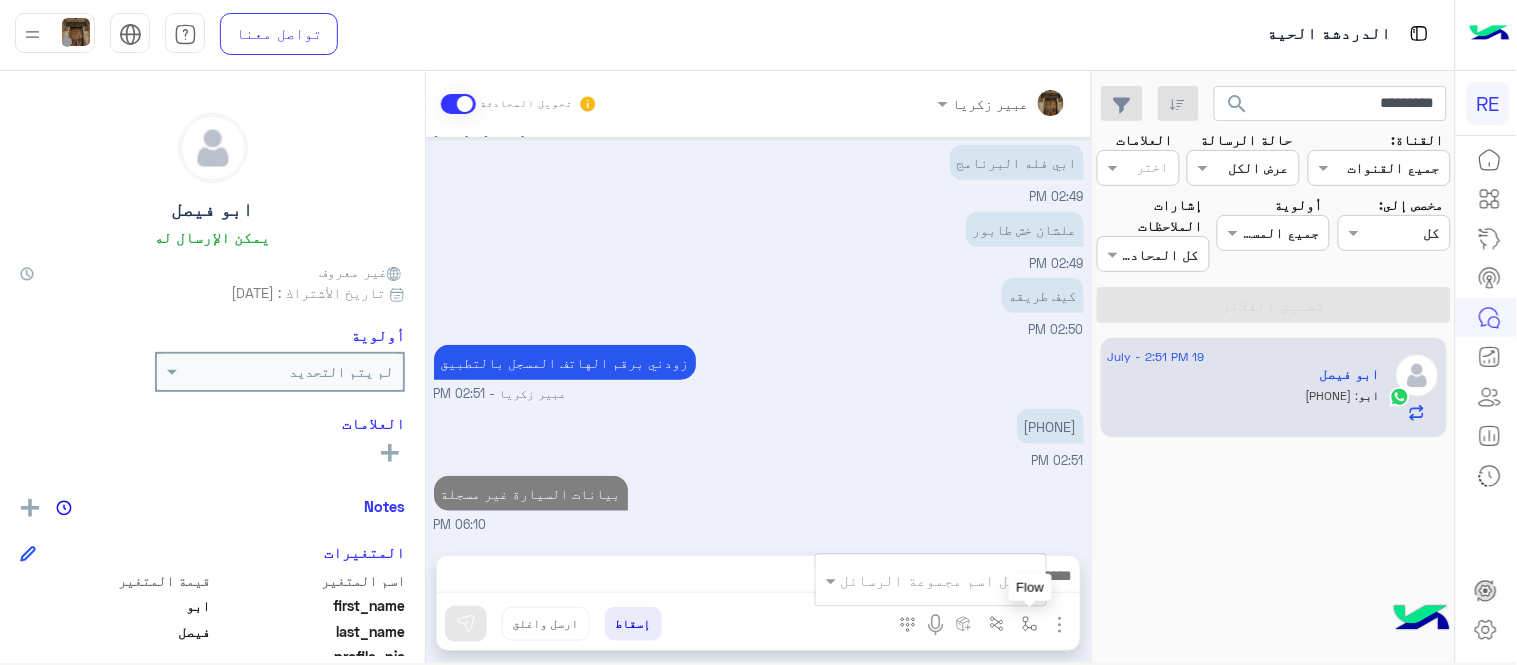 scroll, scrollTop: 327, scrollLeft: 0, axis: vertical 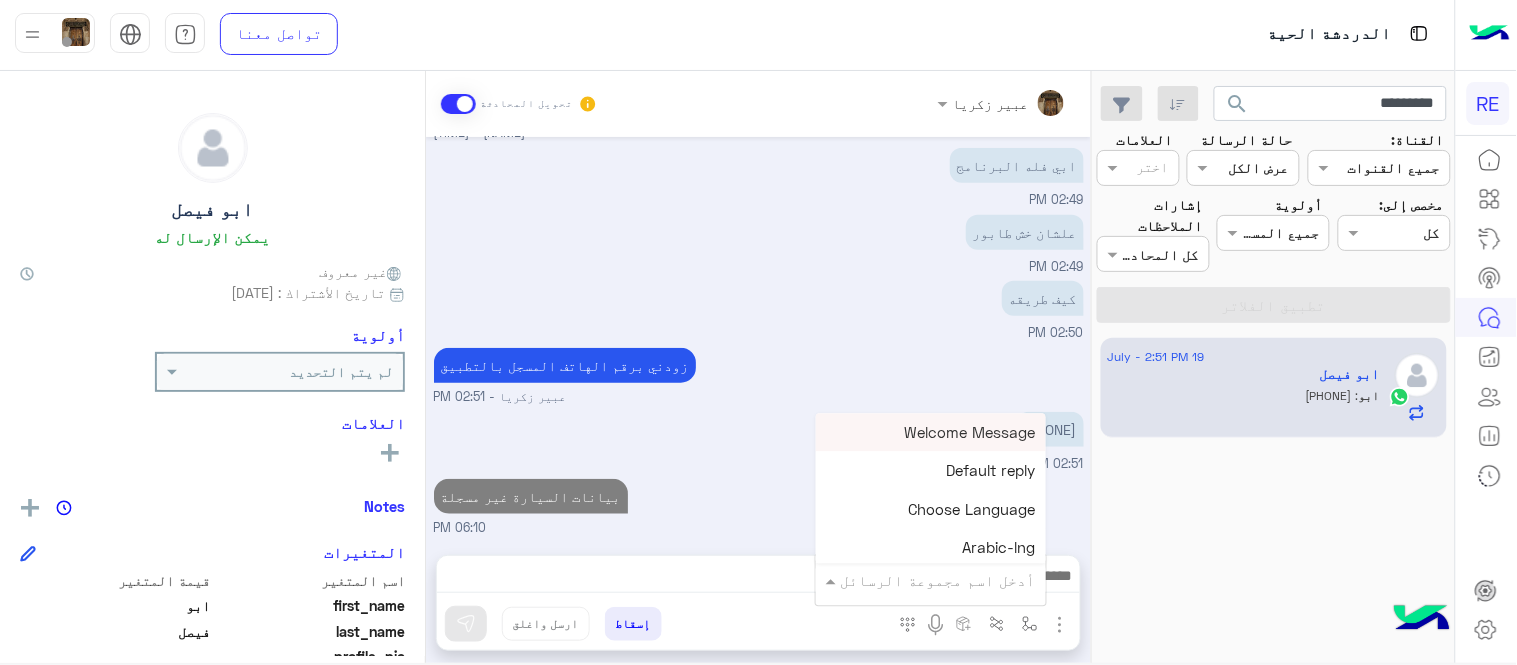 click on "أدخل اسم مجموعة الرسائل" at bounding box center (938, 580) 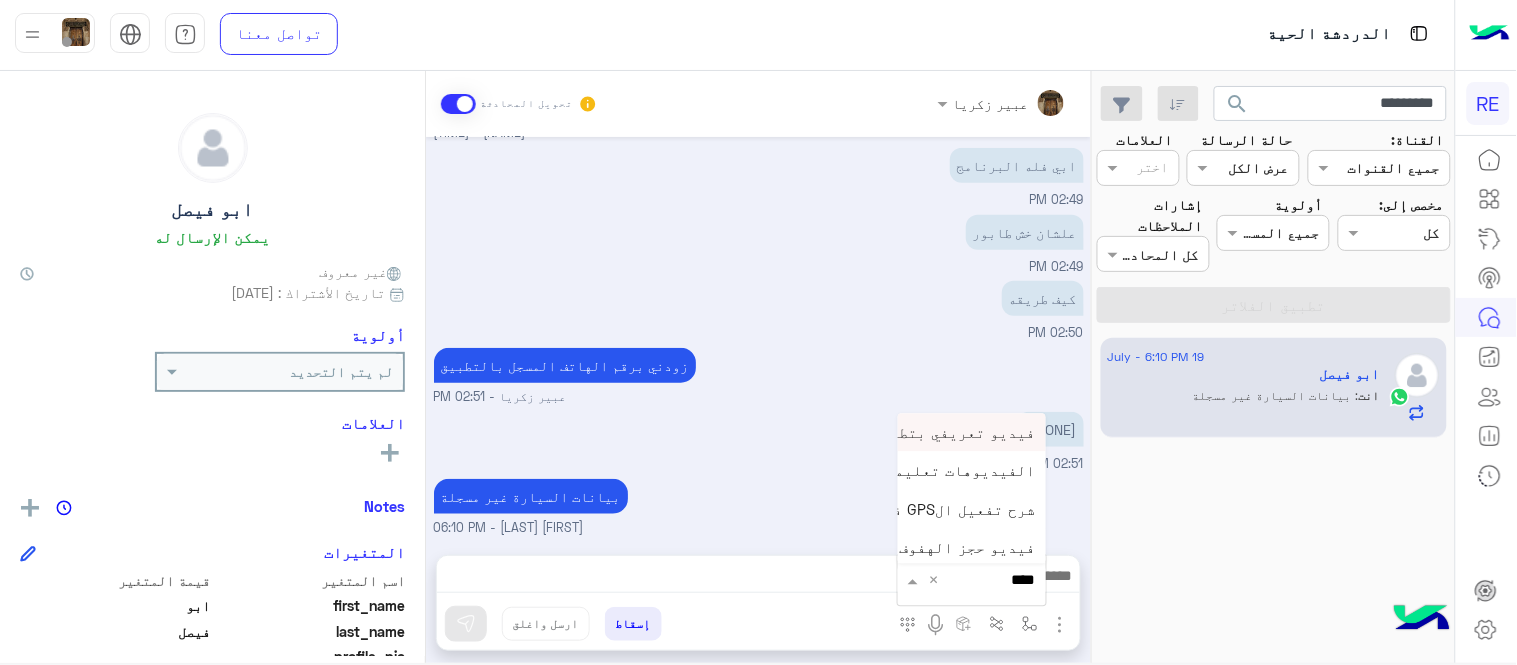 type on "*****" 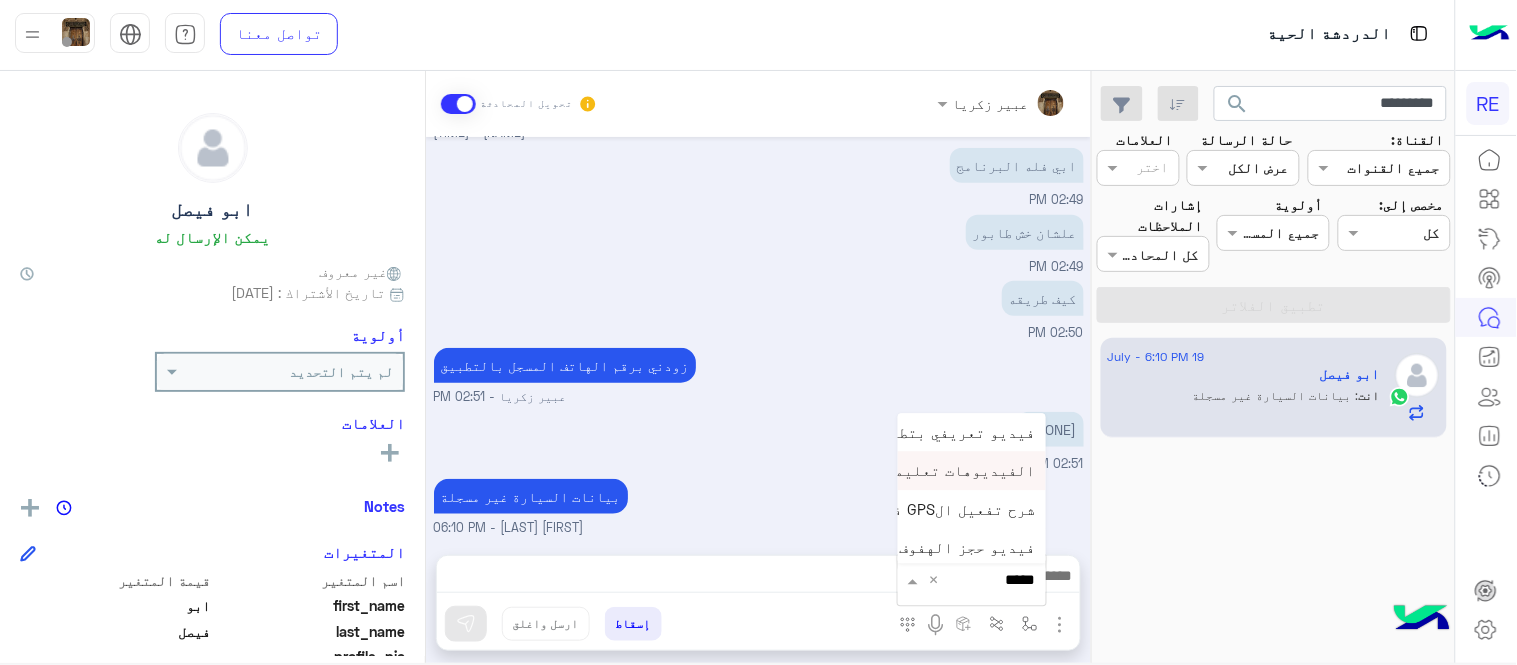 scroll, scrollTop: 81, scrollLeft: 0, axis: vertical 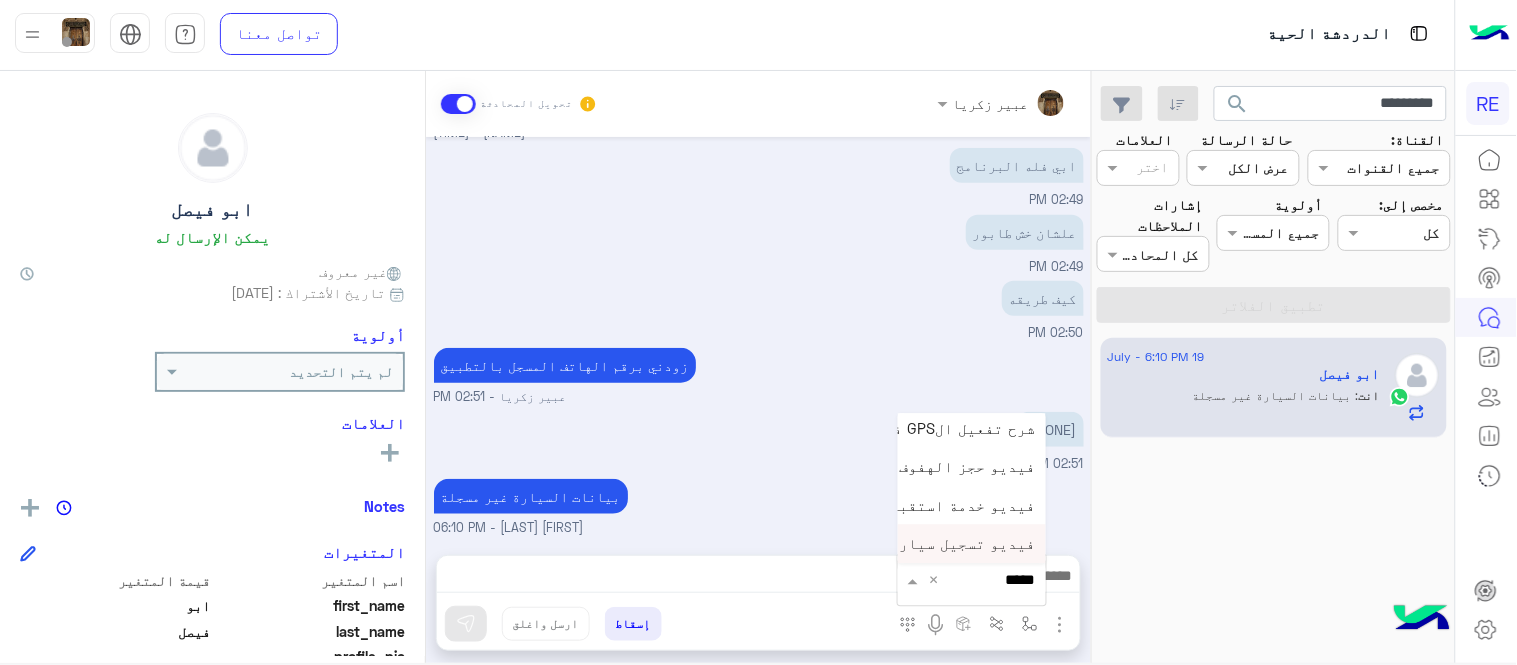 click on "فيديو تسجيل سيارة" at bounding box center (963, 544) 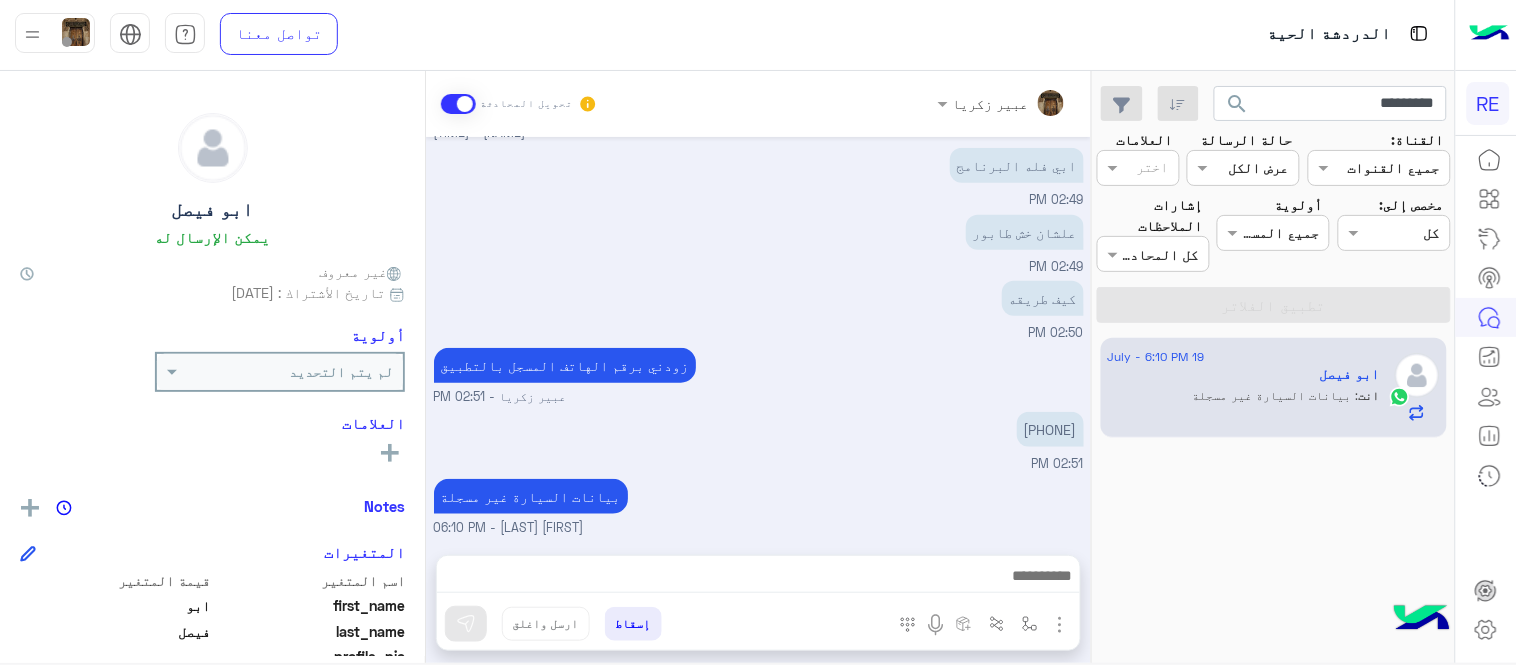 type on "**********" 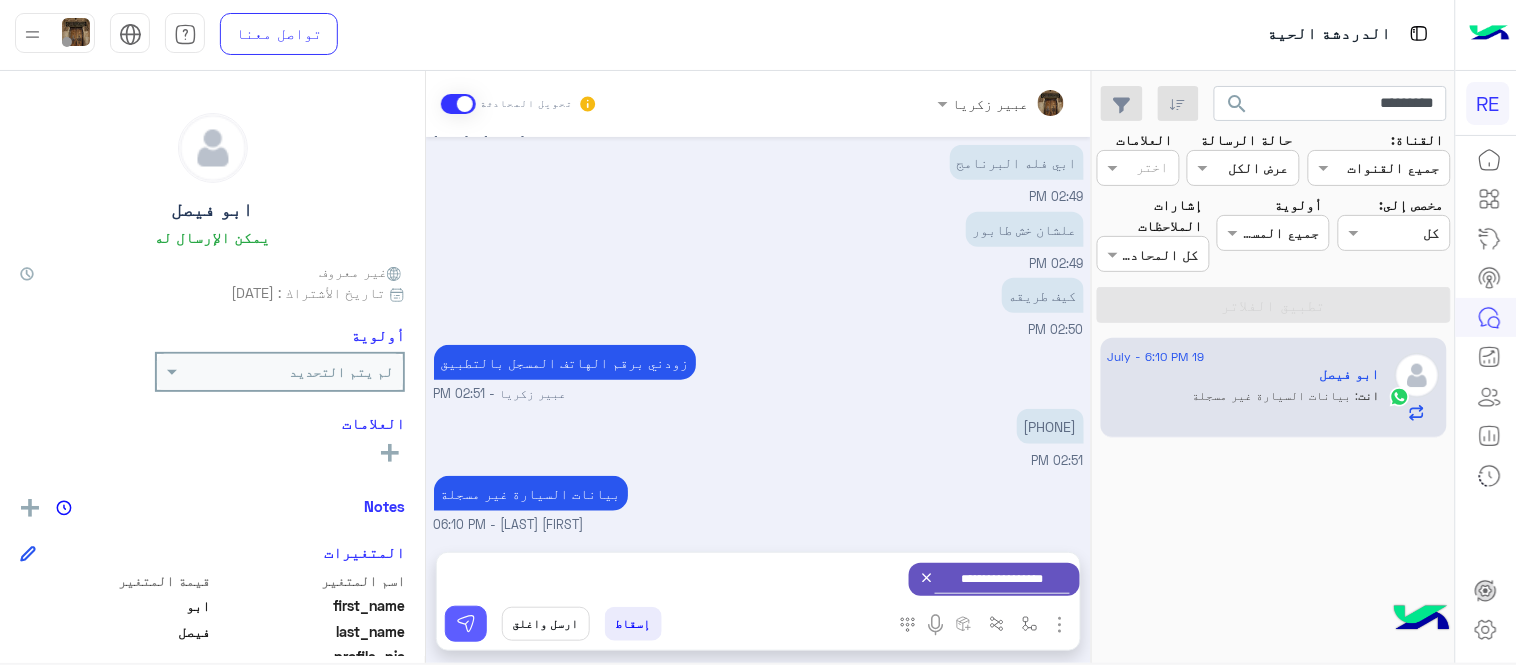 click at bounding box center [466, 624] 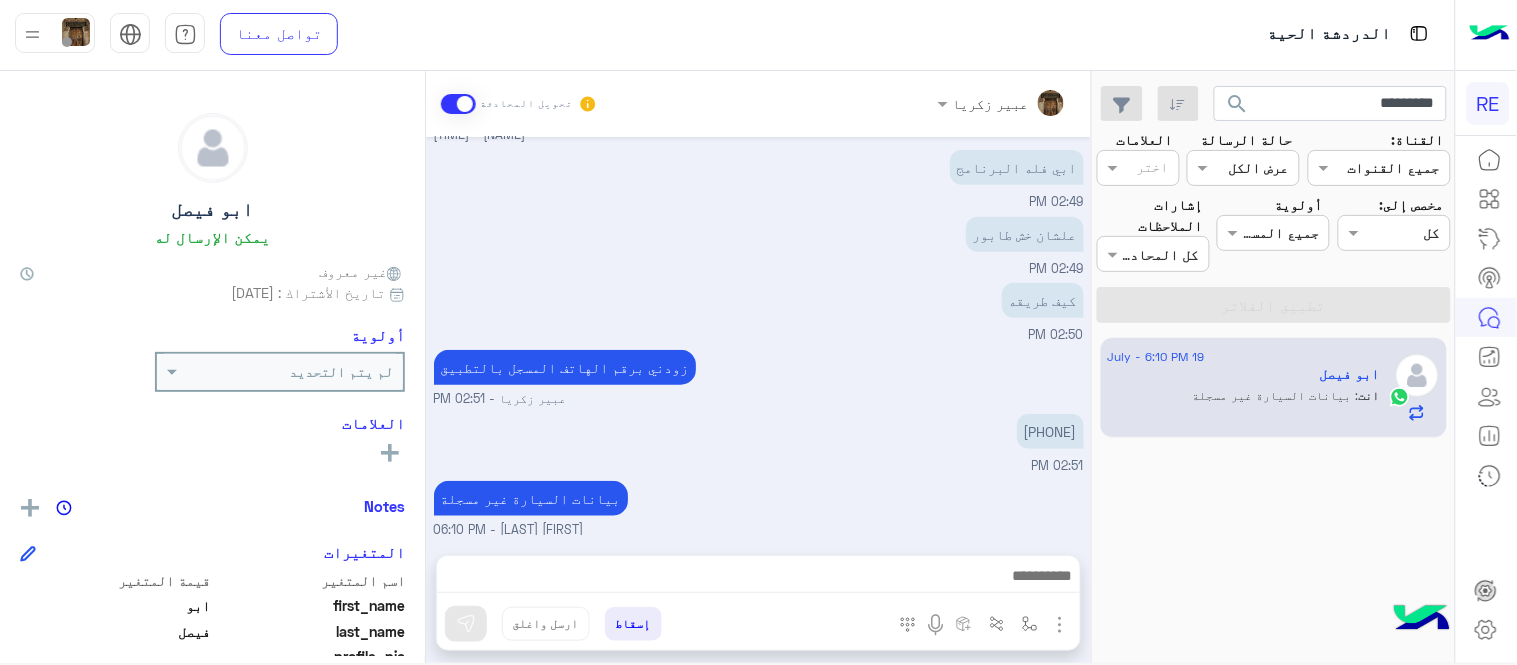 scroll, scrollTop: 327, scrollLeft: 0, axis: vertical 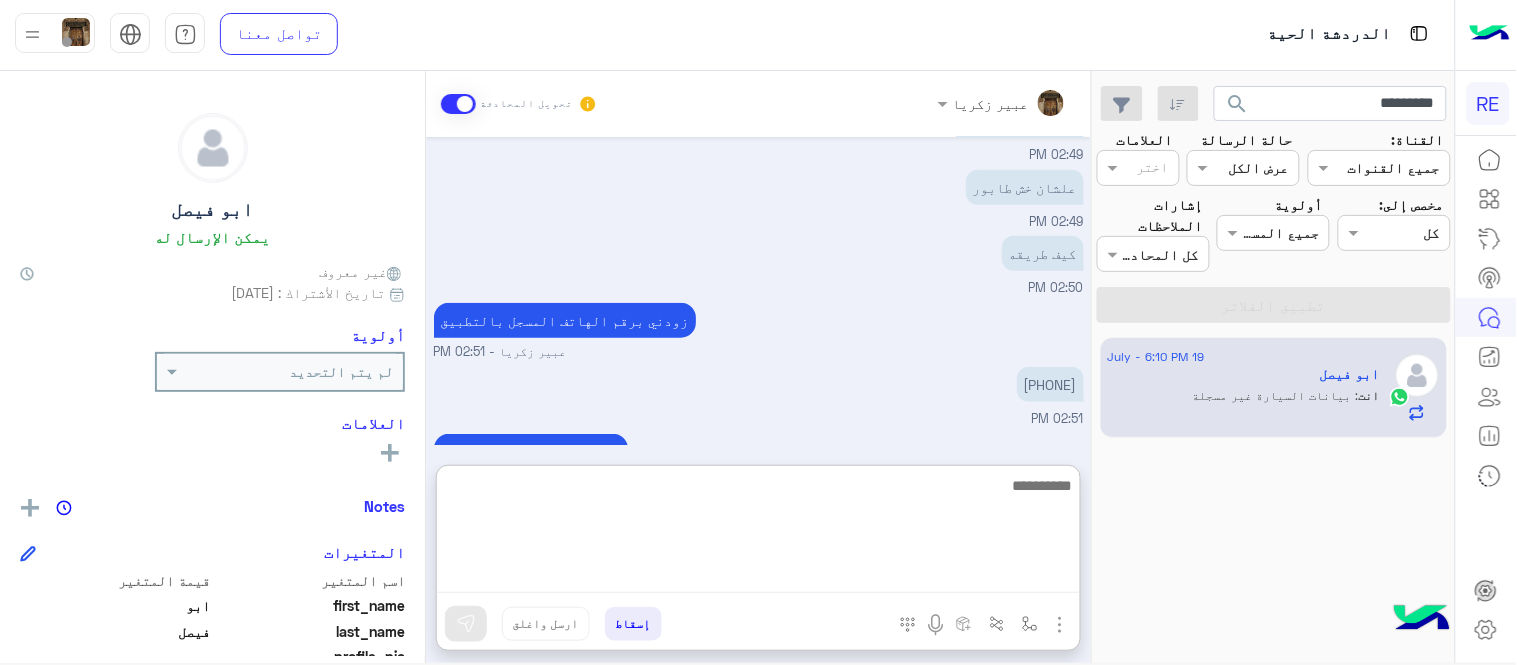 click at bounding box center (758, 533) 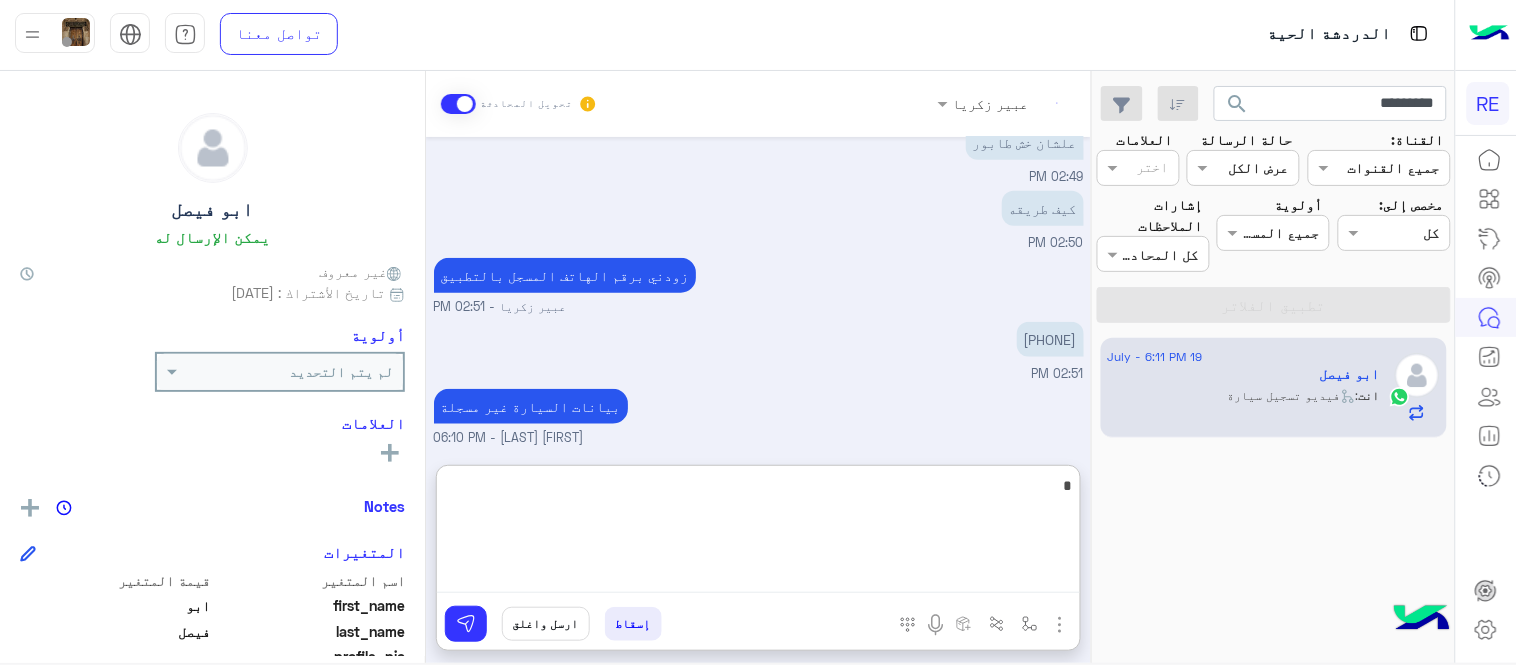 scroll, scrollTop: 596, scrollLeft: 0, axis: vertical 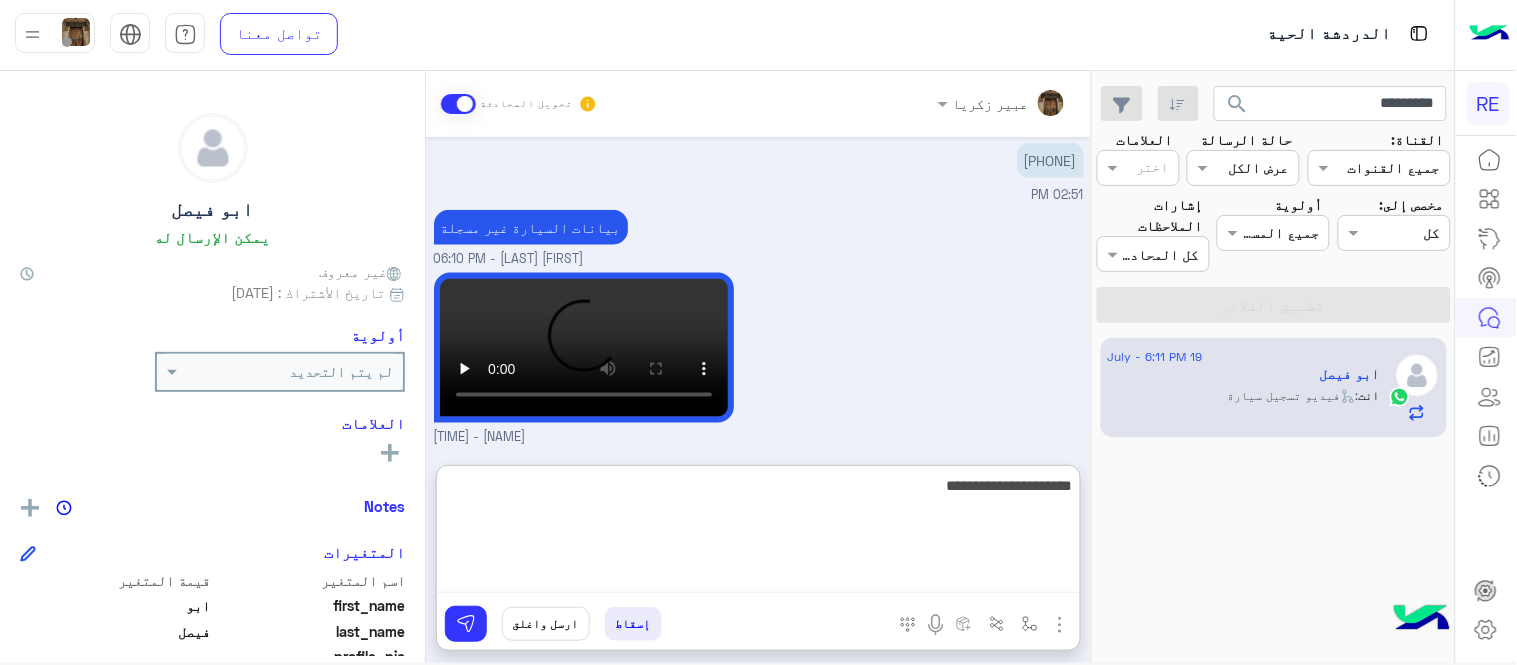type on "**********" 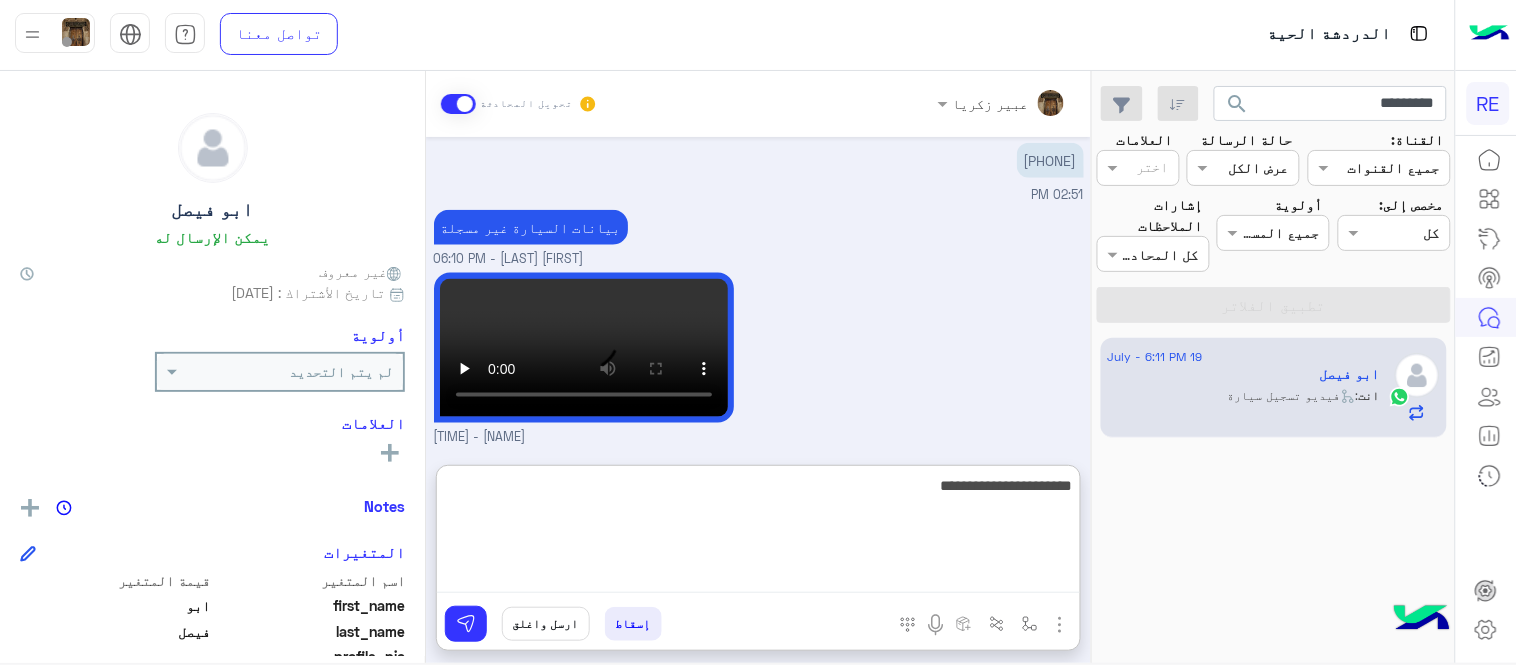 type 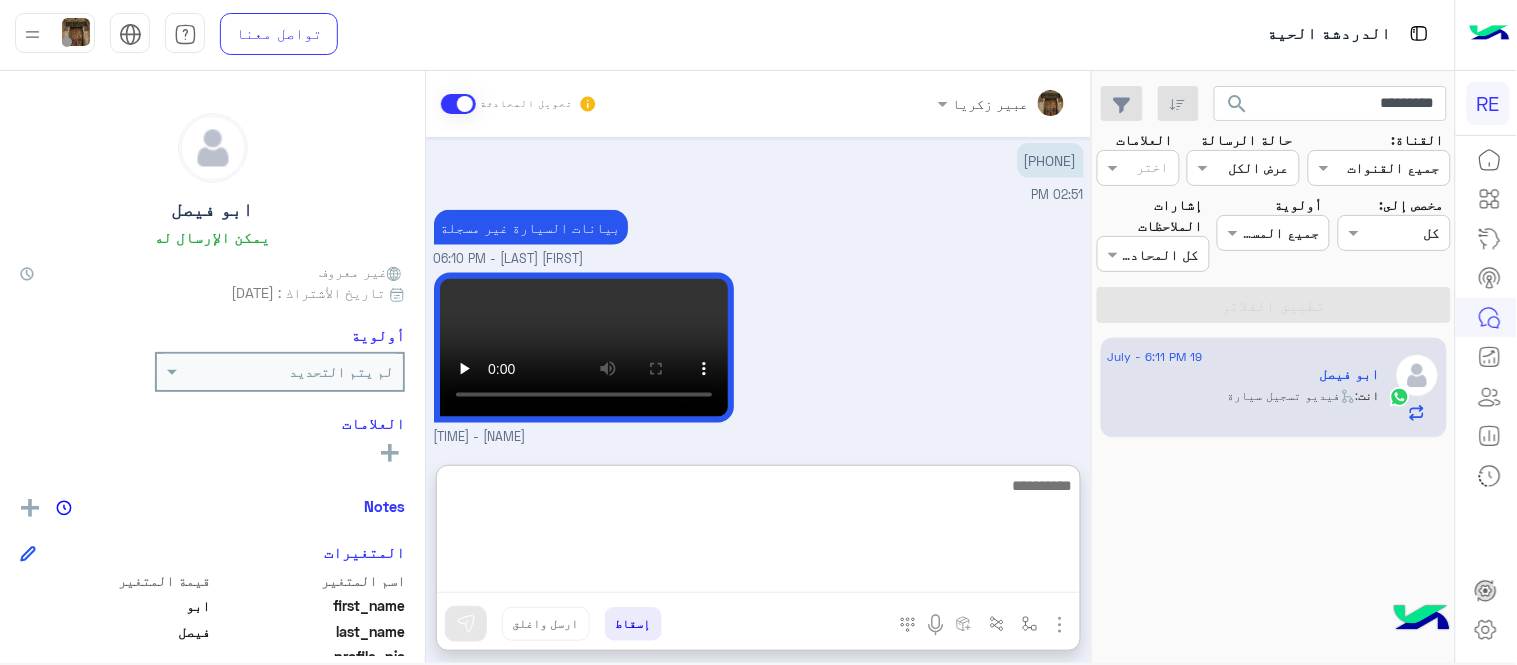 scroll, scrollTop: 660, scrollLeft: 0, axis: vertical 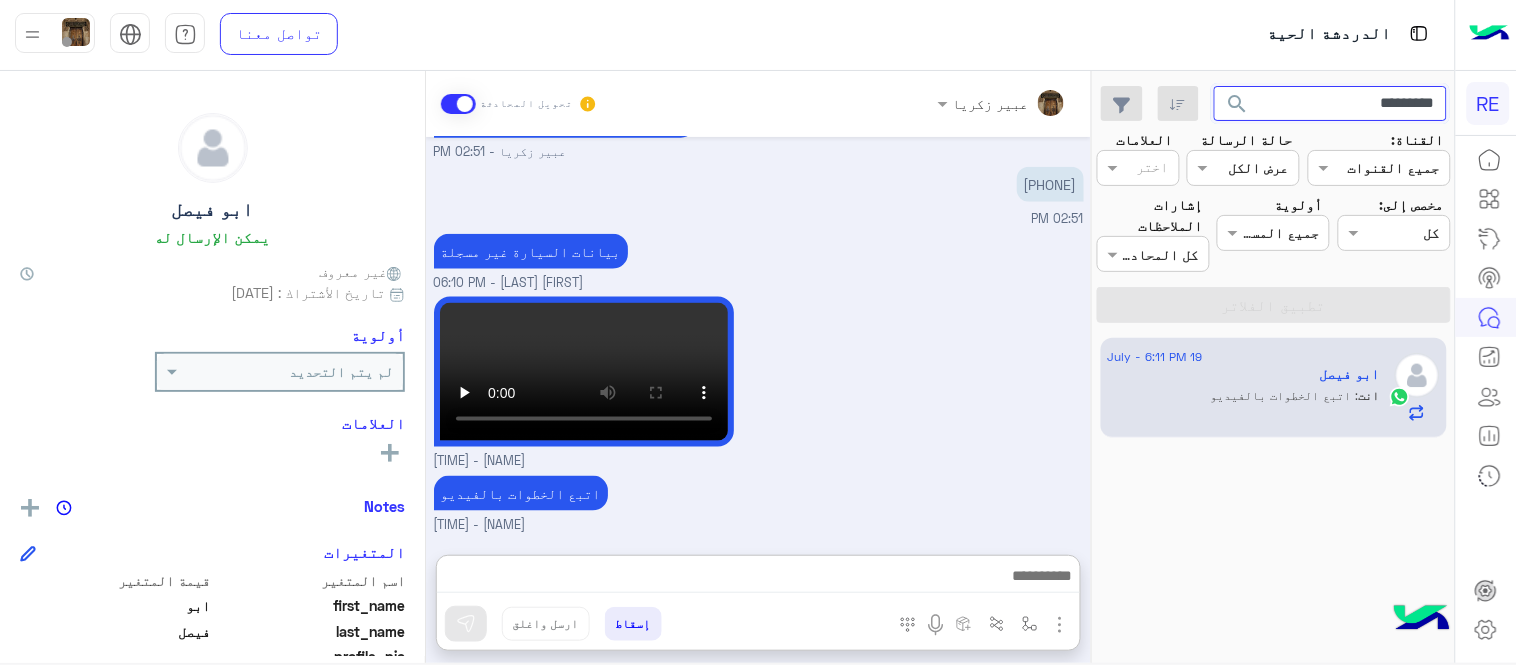 click on "*********" at bounding box center [1331, 104] 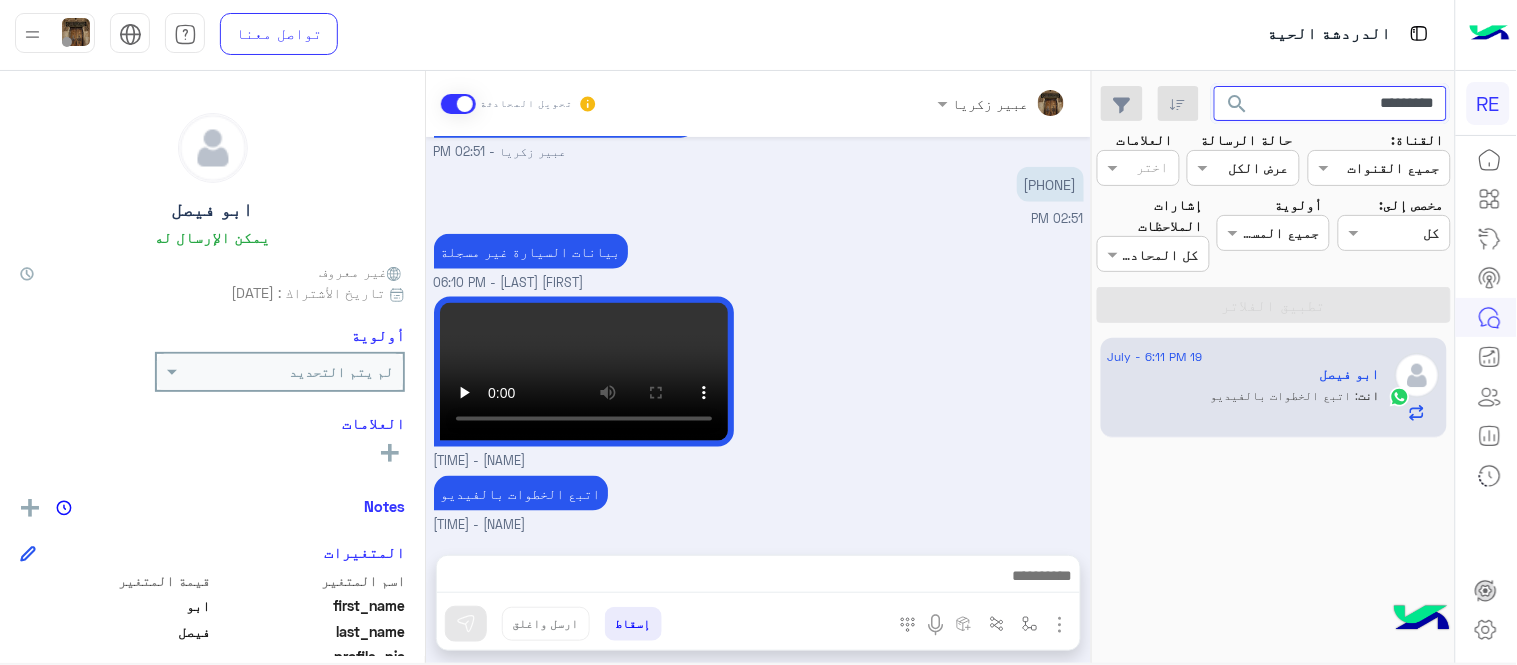 scroll, scrollTop: 570, scrollLeft: 0, axis: vertical 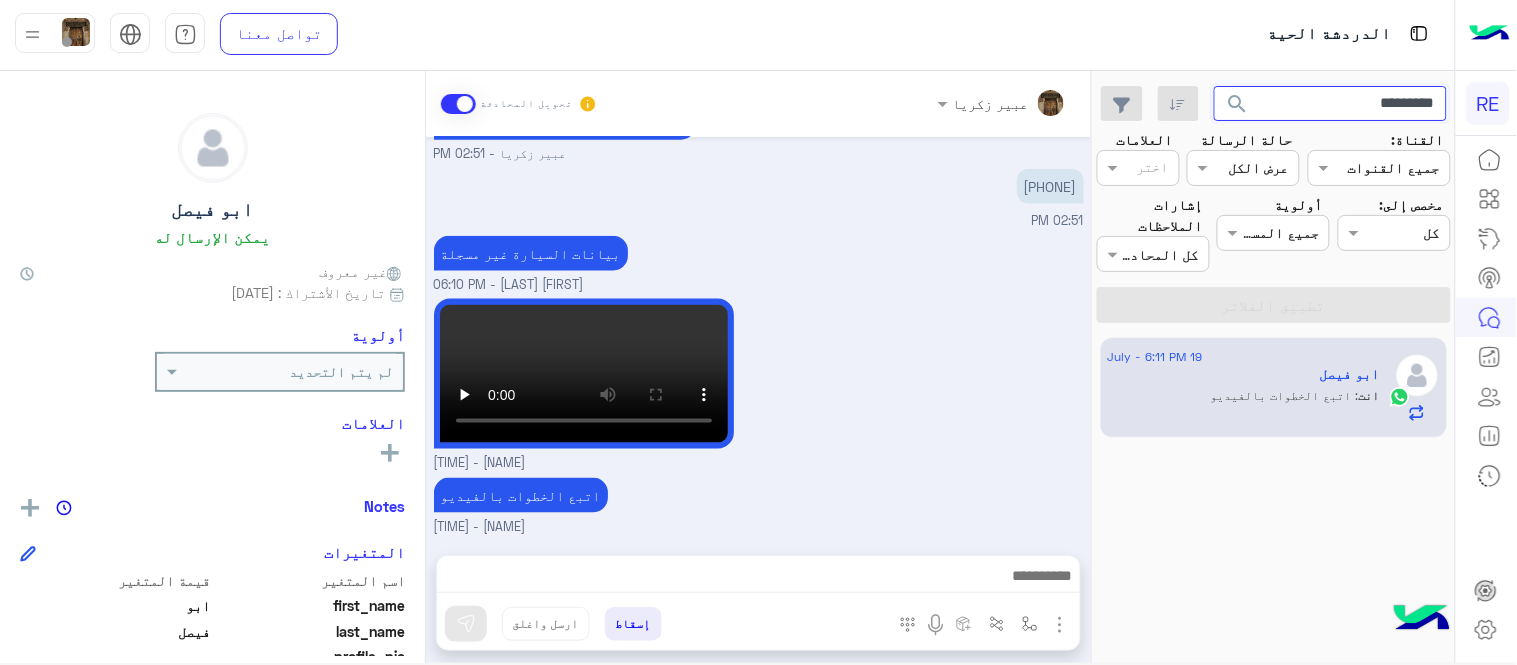 click on "*********" at bounding box center [1331, 104] 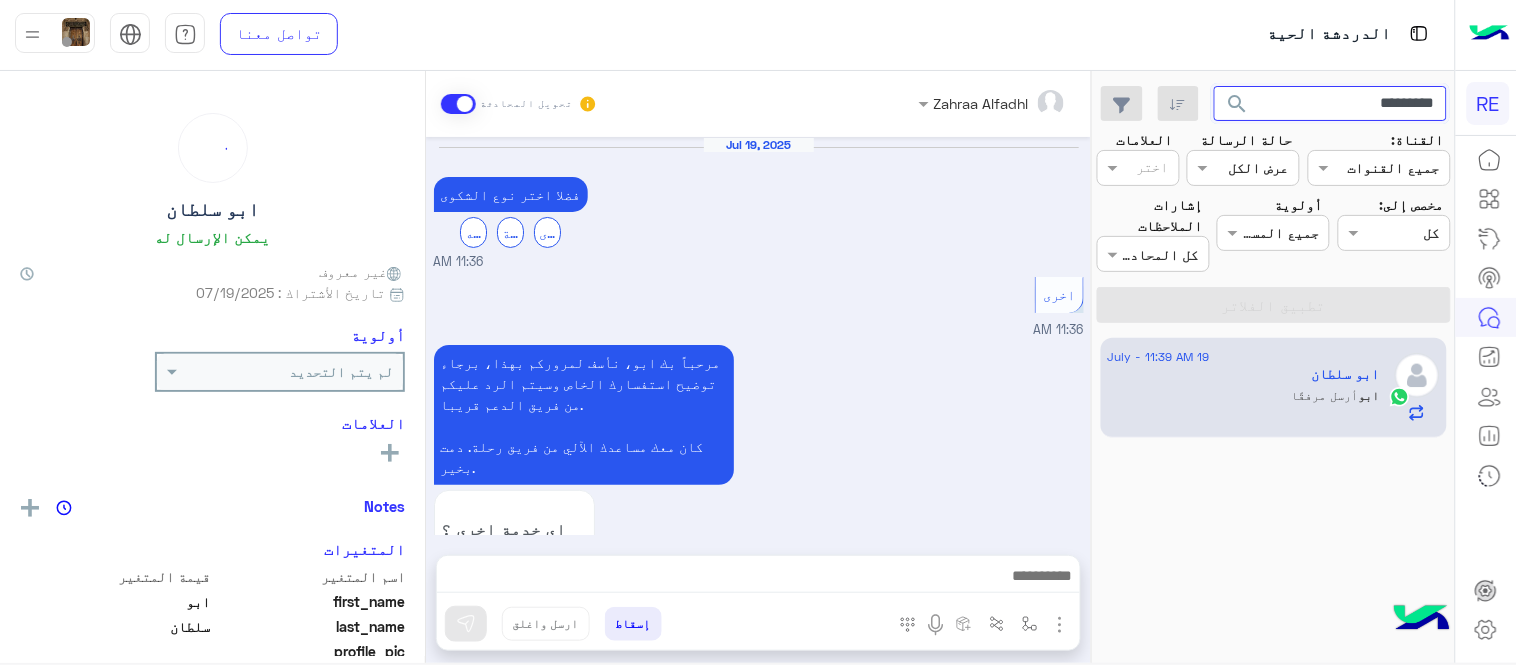 scroll, scrollTop: 1108, scrollLeft: 0, axis: vertical 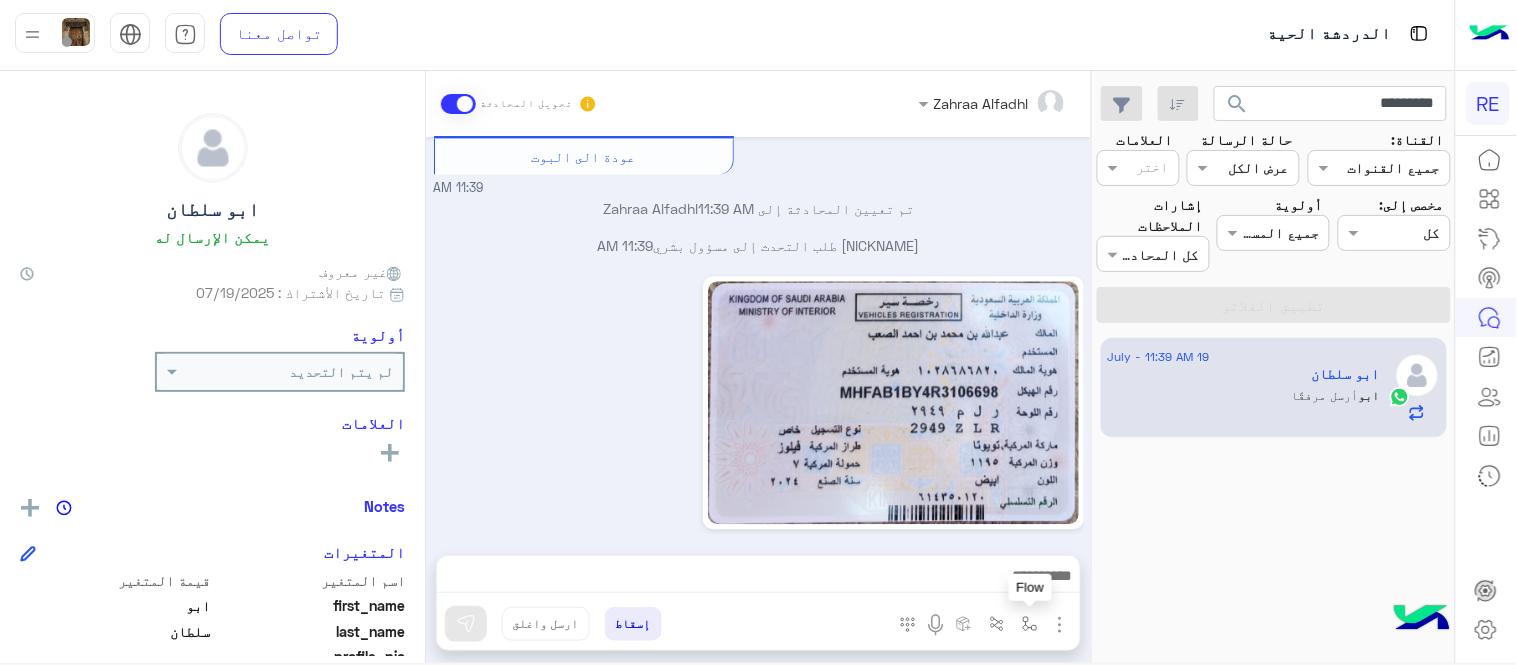 click at bounding box center (1030, 624) 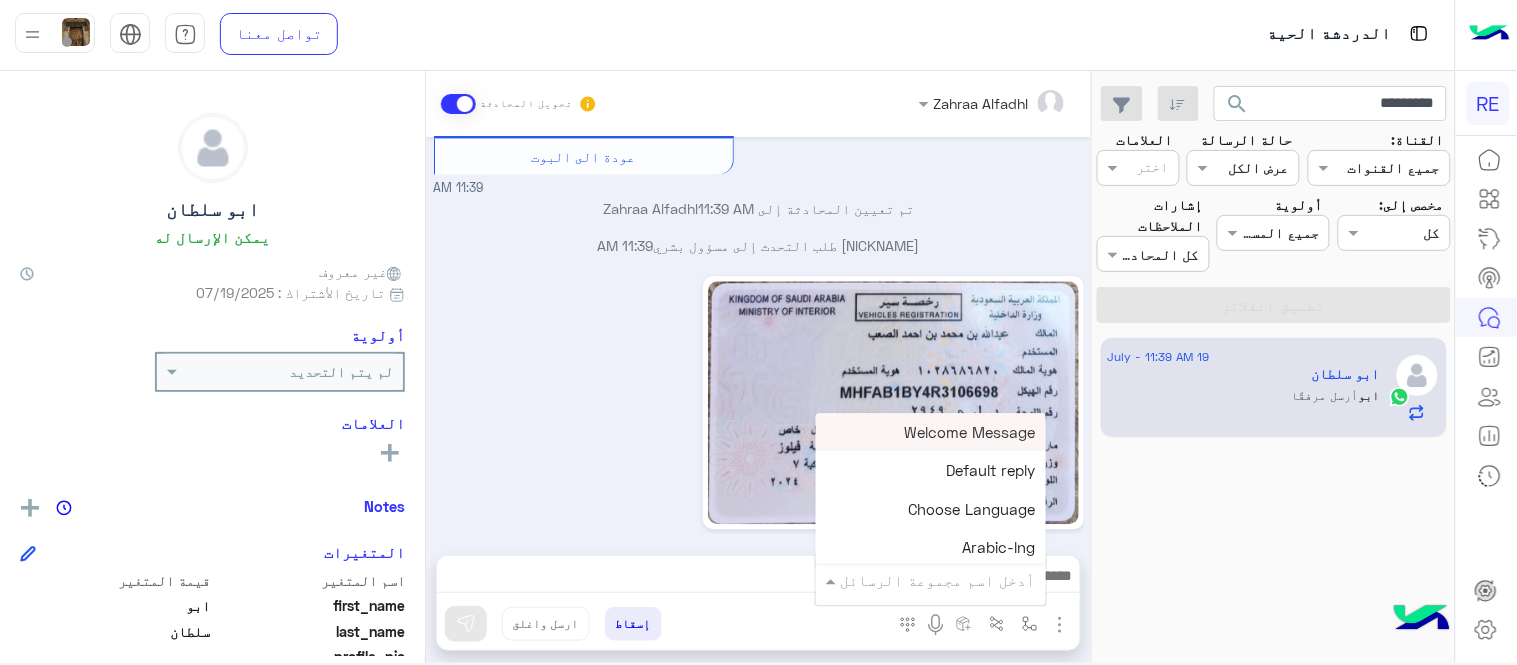 click at bounding box center [959, 580] 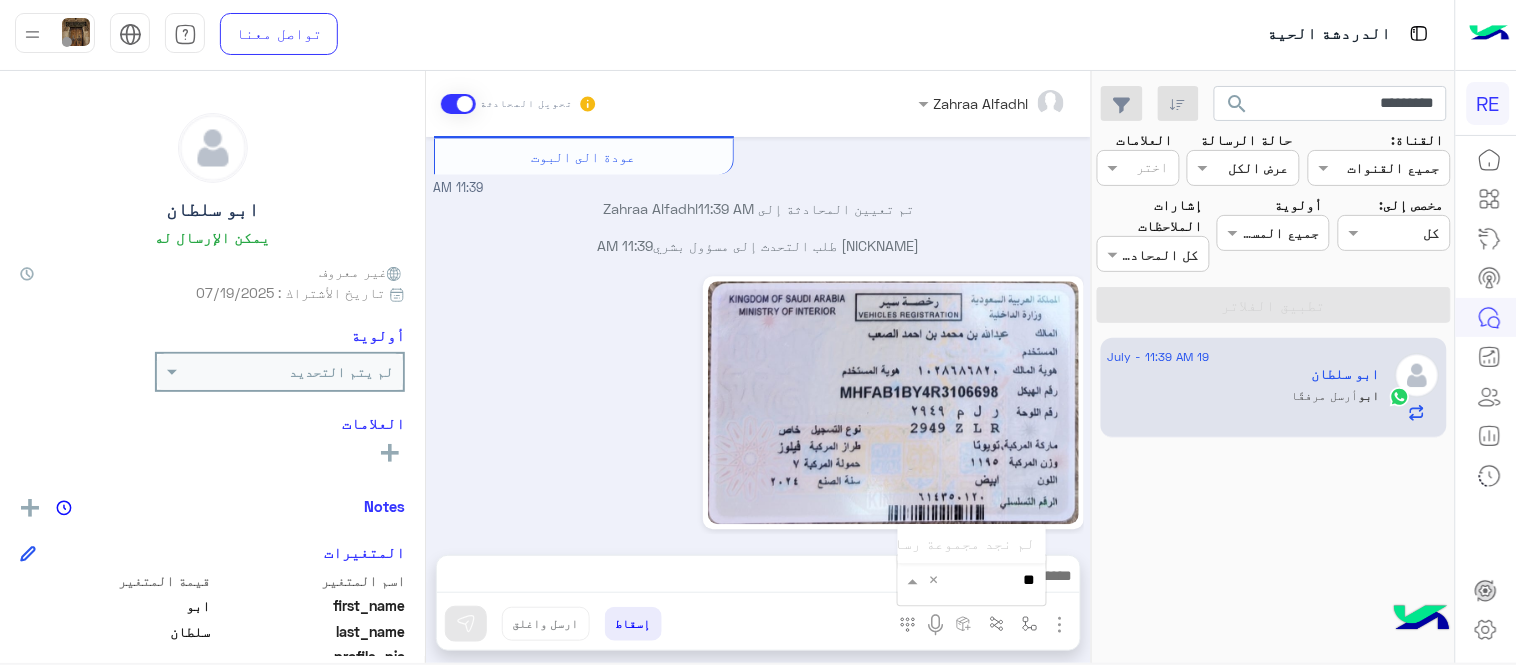 type on "*" 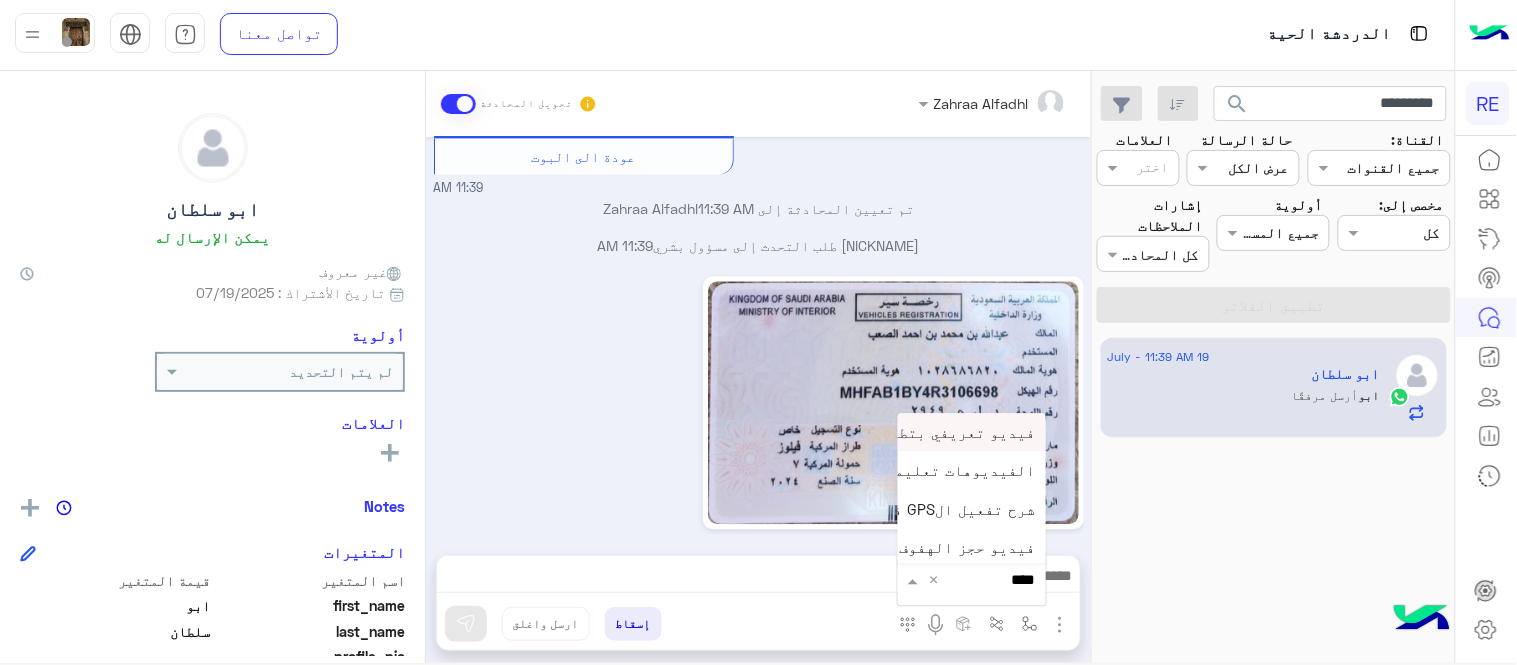 type on "*****" 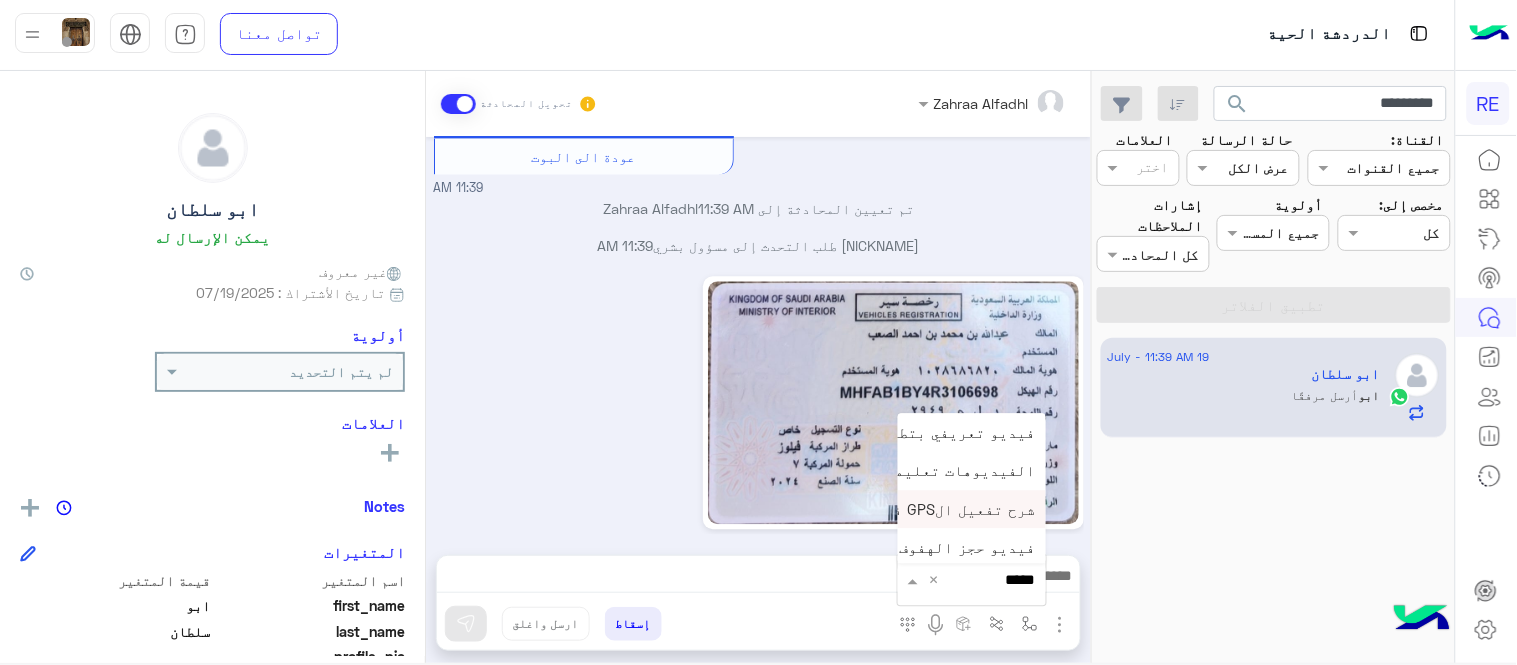 scroll, scrollTop: 81, scrollLeft: 0, axis: vertical 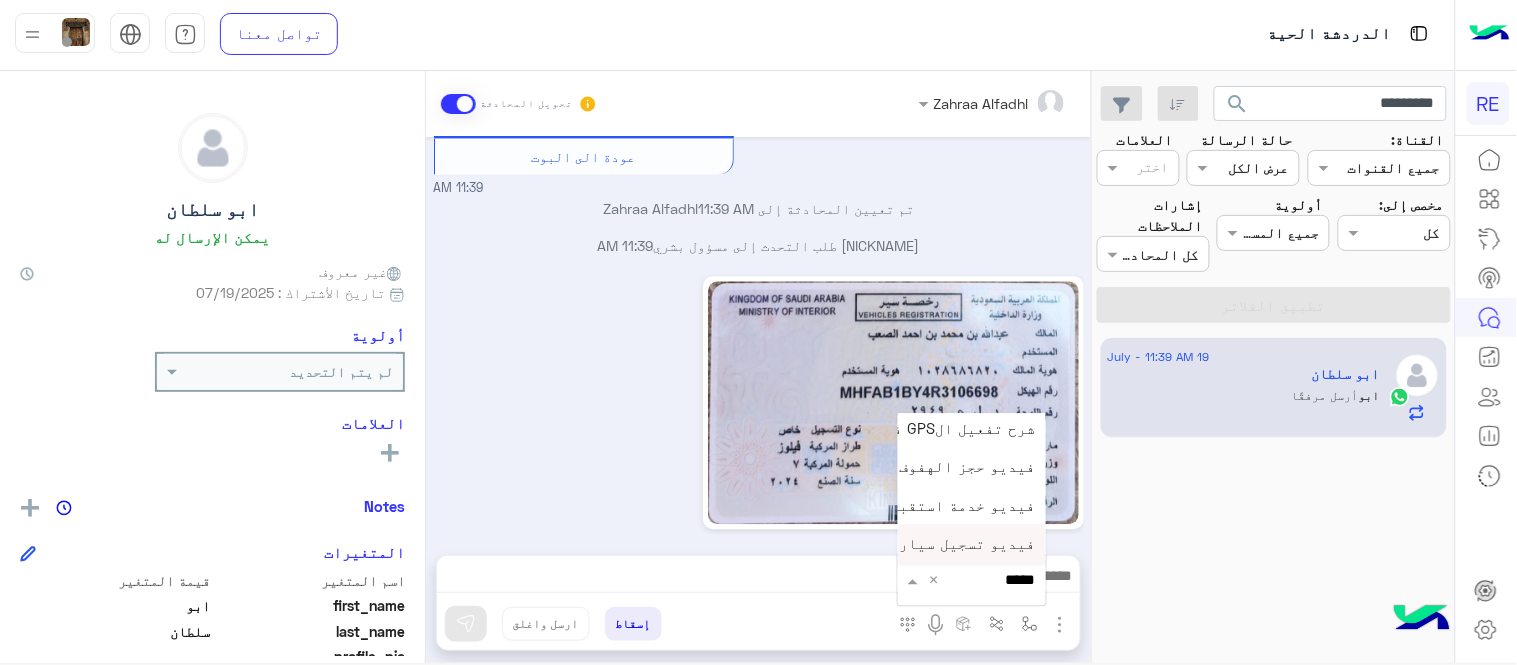 click on "فيديو تسجيل سيارة" at bounding box center [963, 544] 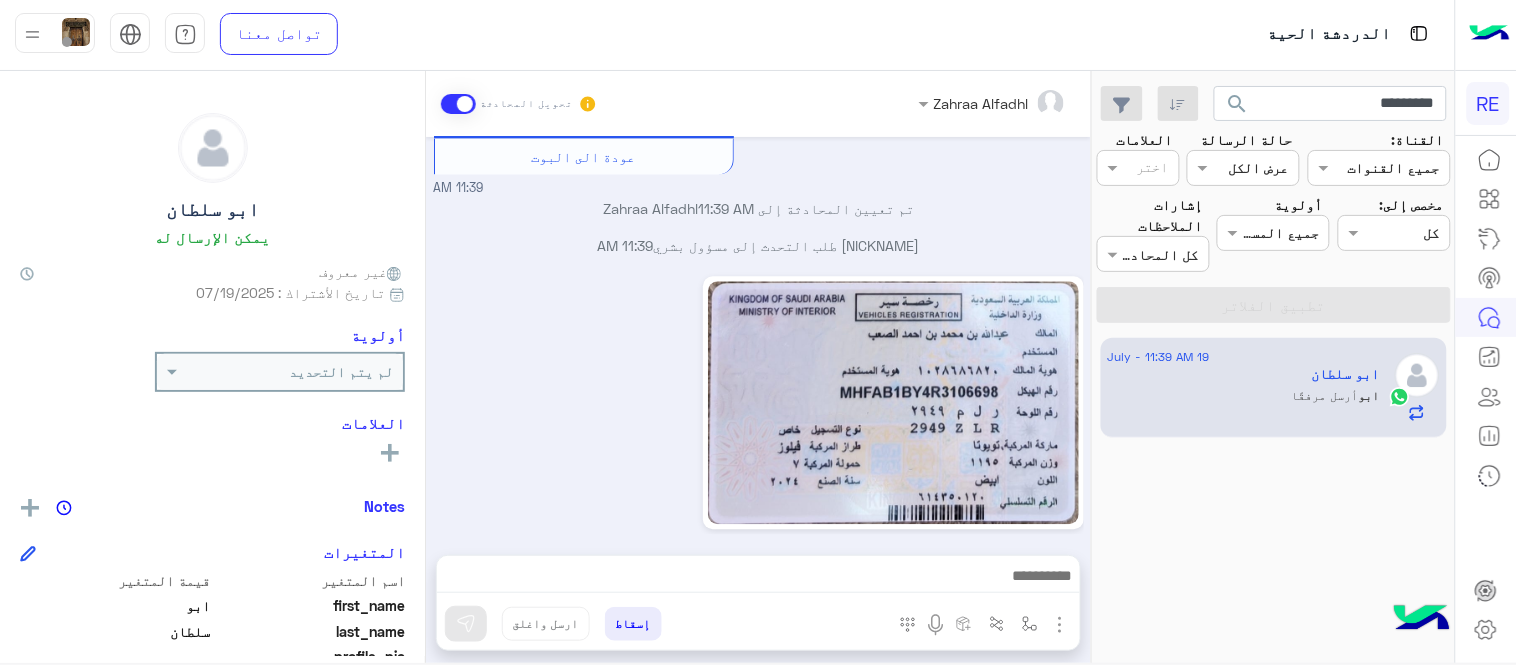 type on "**********" 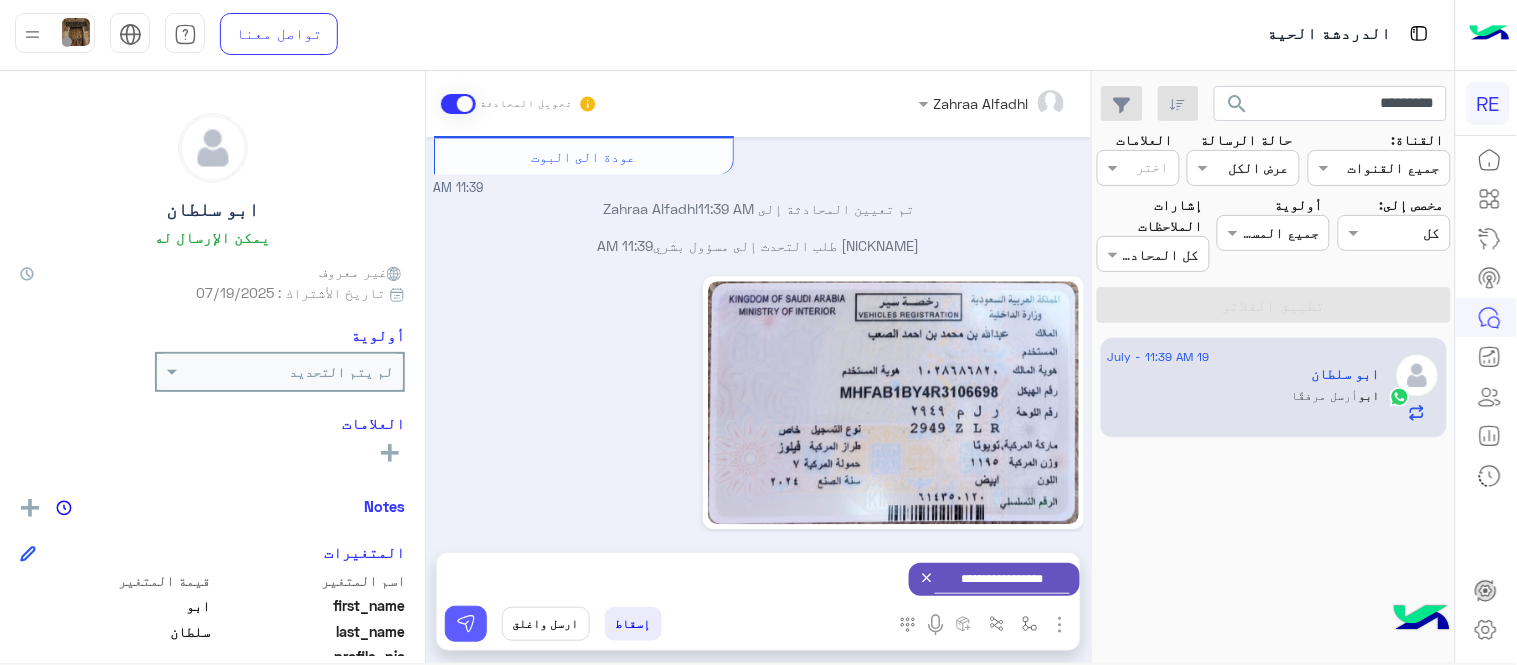 click at bounding box center [466, 624] 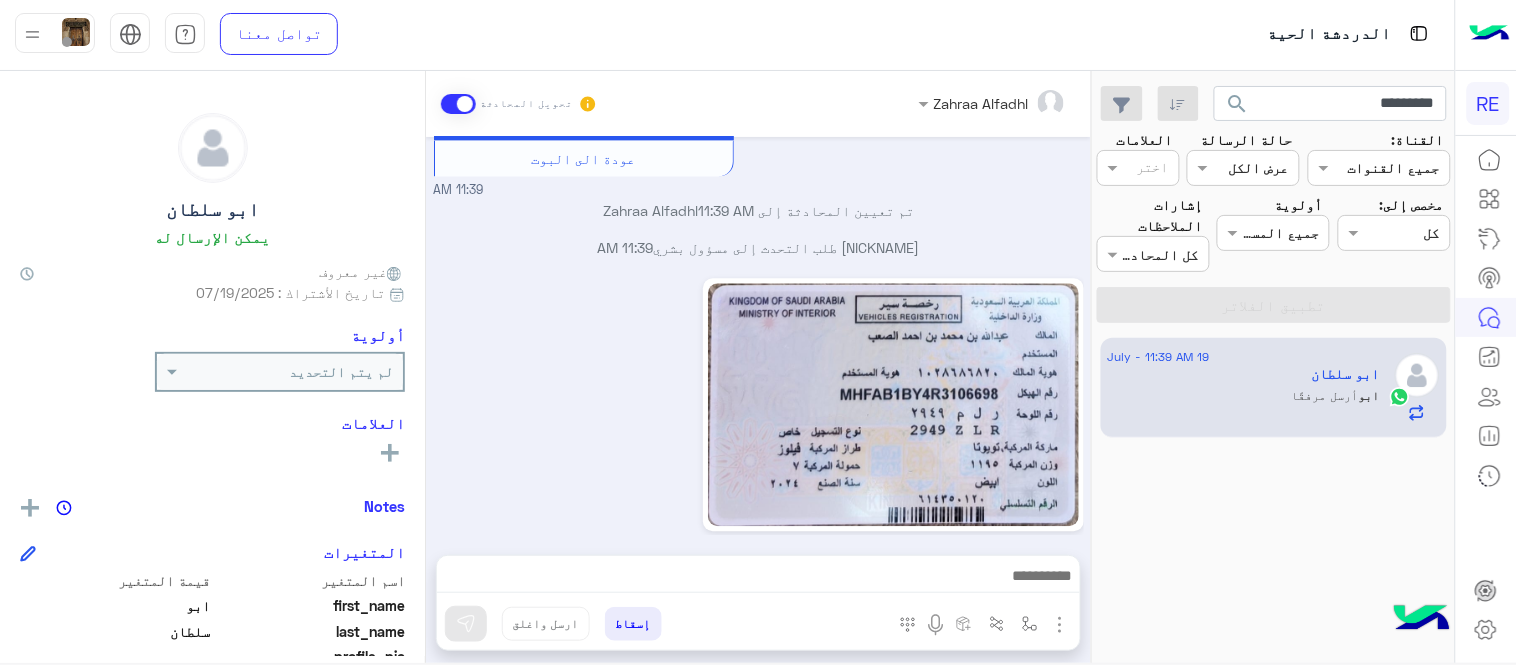 scroll, scrollTop: 1108, scrollLeft: 0, axis: vertical 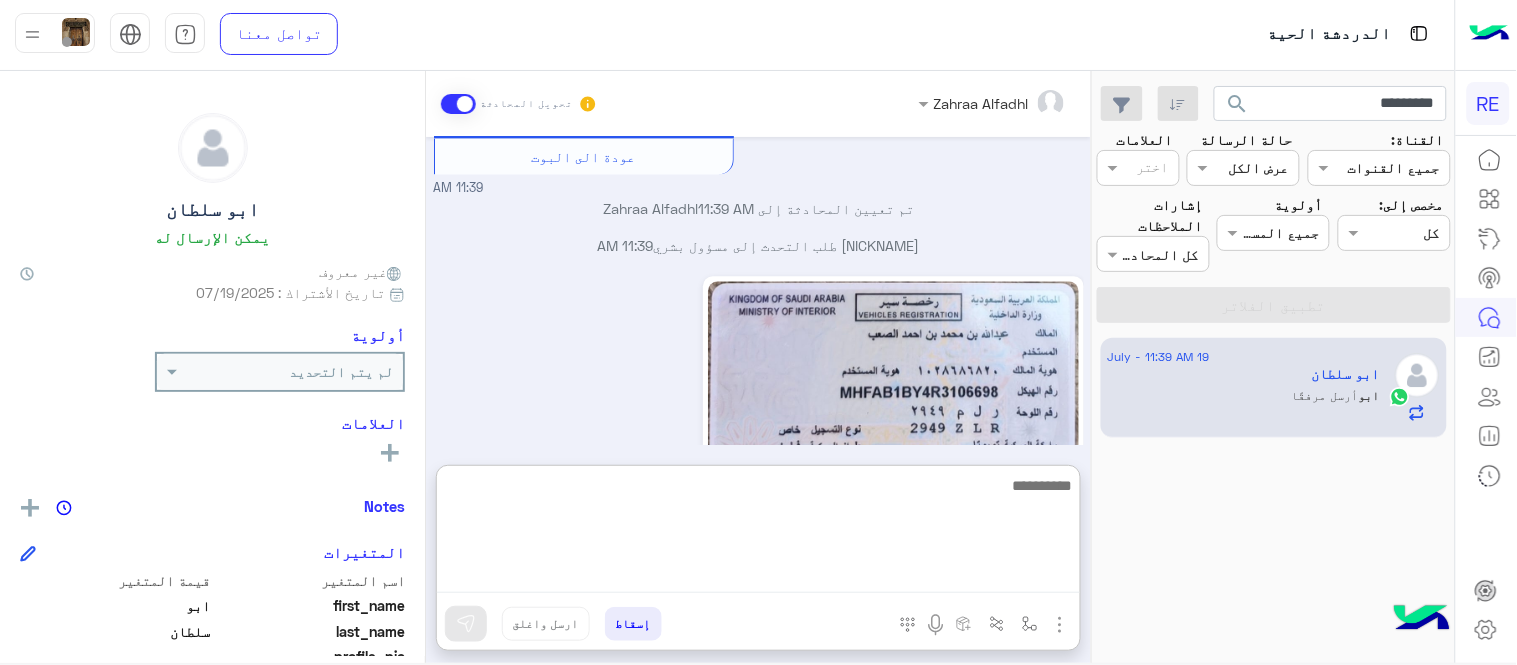 click at bounding box center (758, 533) 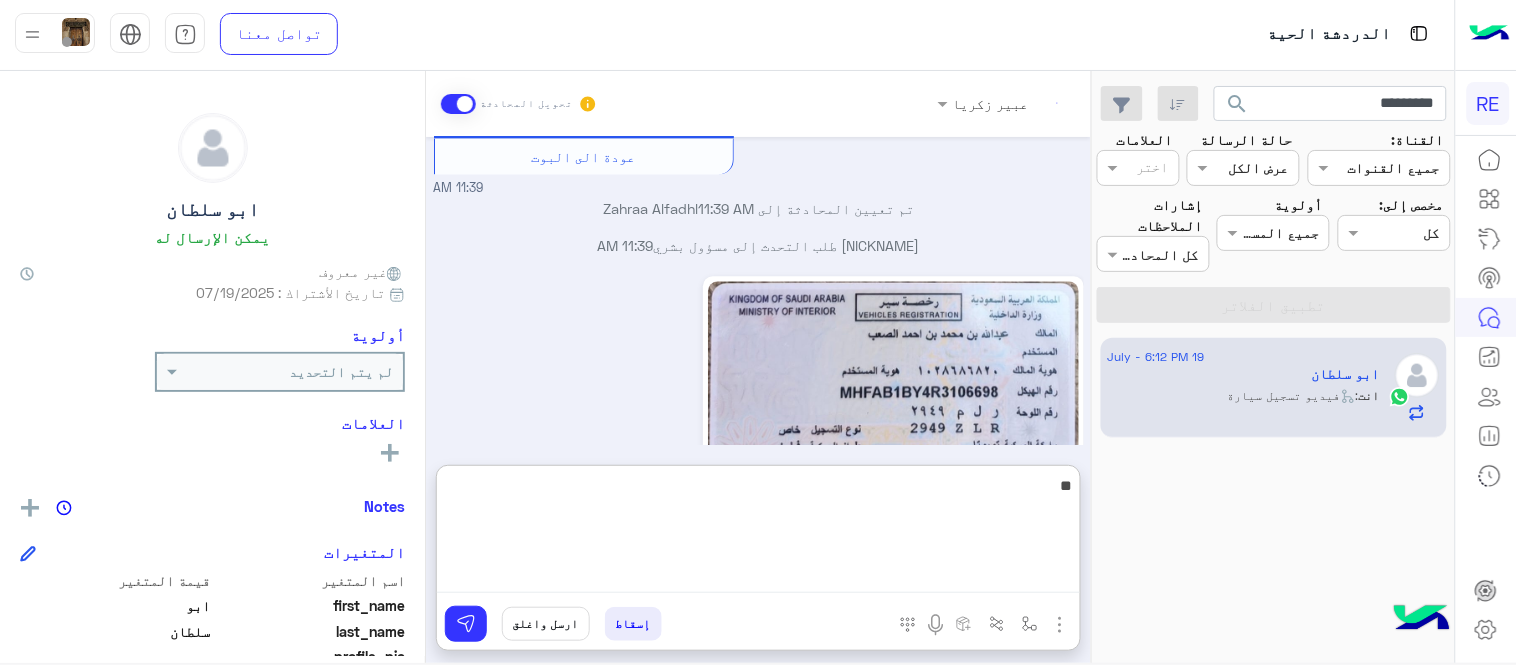 scroll, scrollTop: 1413, scrollLeft: 0, axis: vertical 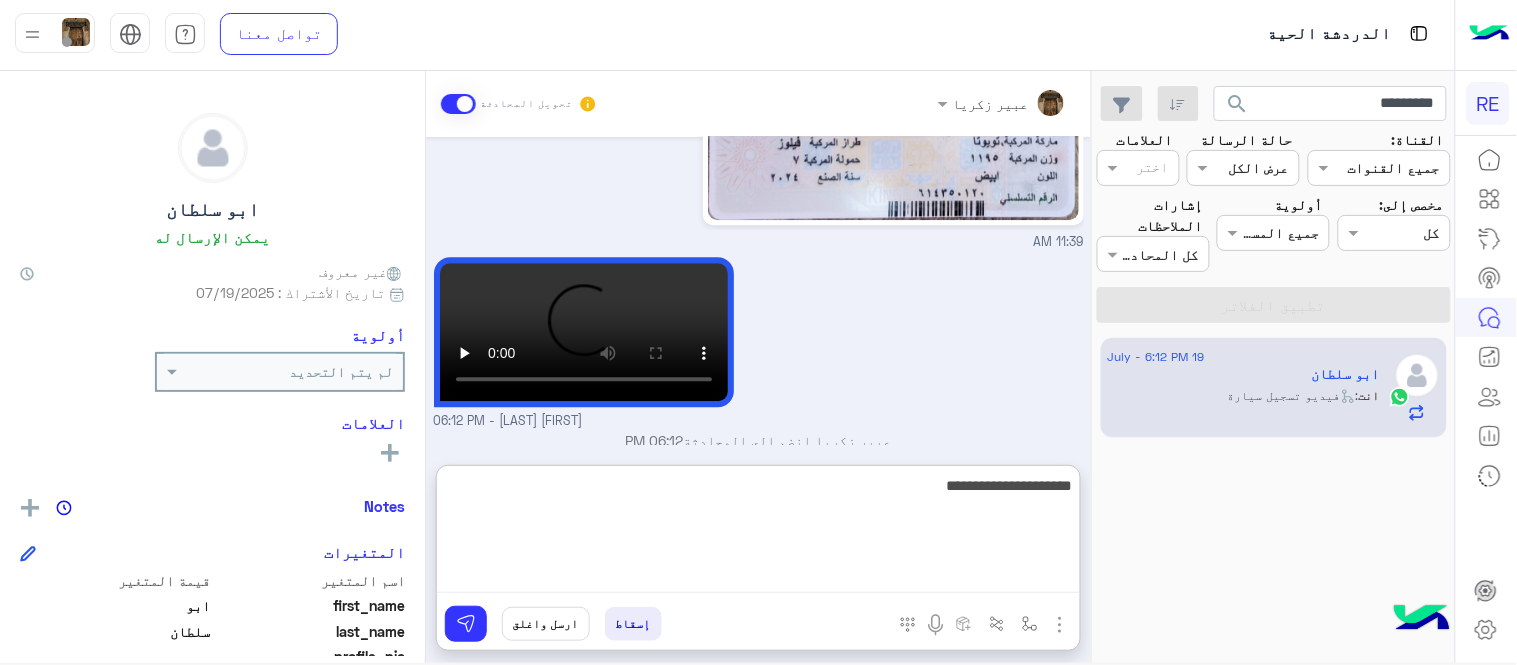 type on "**********" 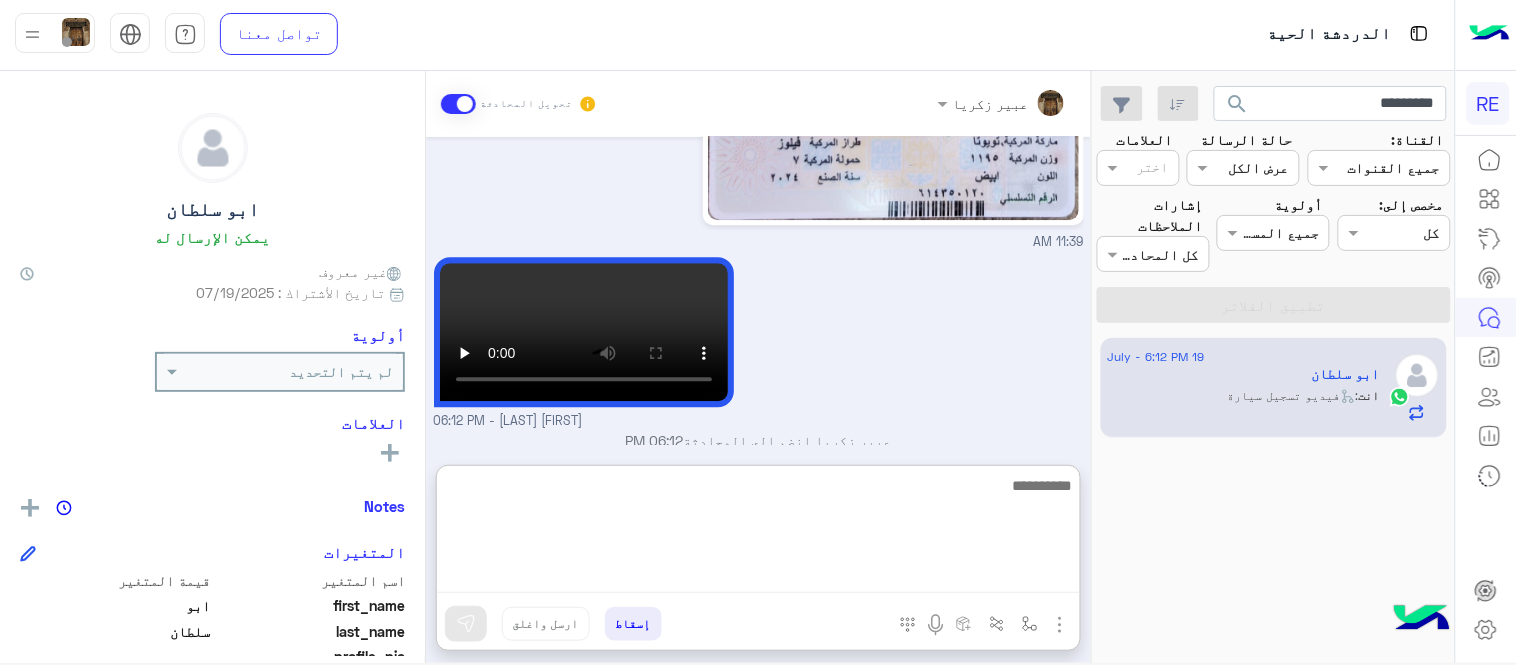 scroll, scrollTop: 1477, scrollLeft: 0, axis: vertical 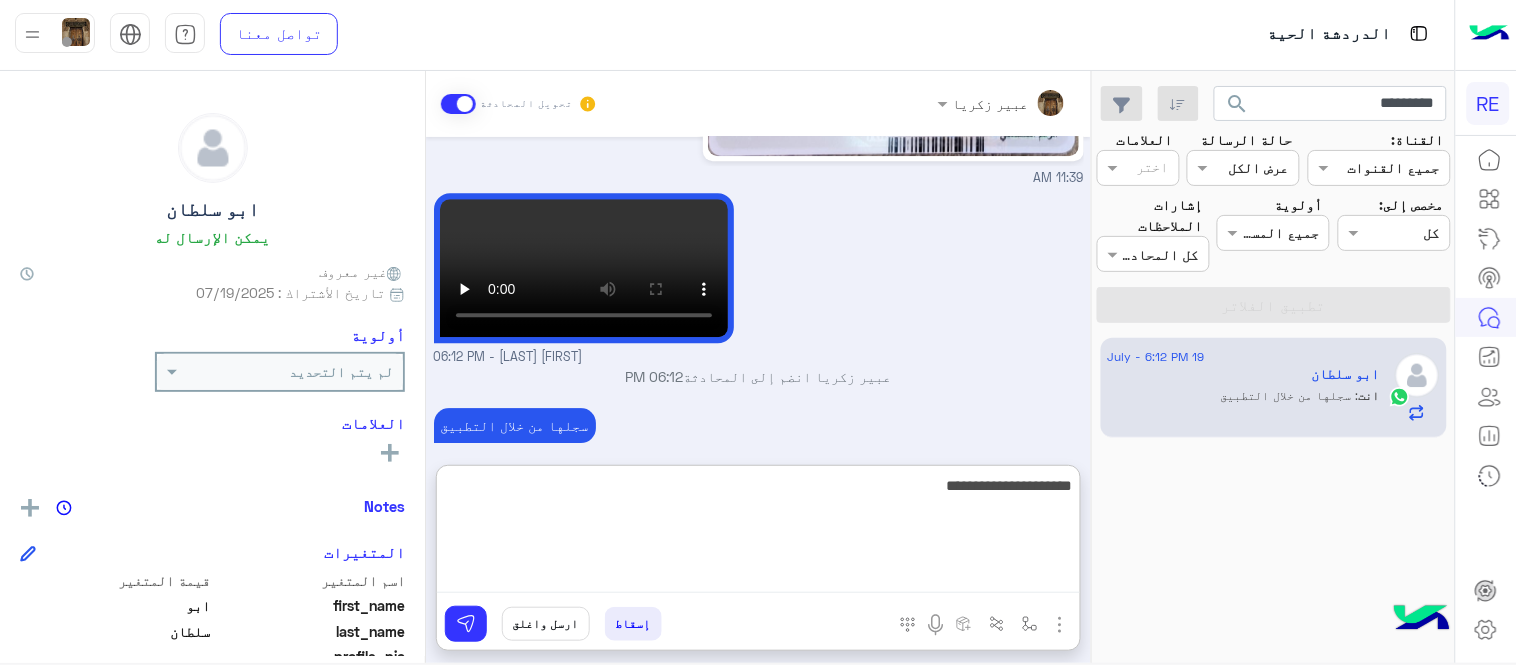 type on "**********" 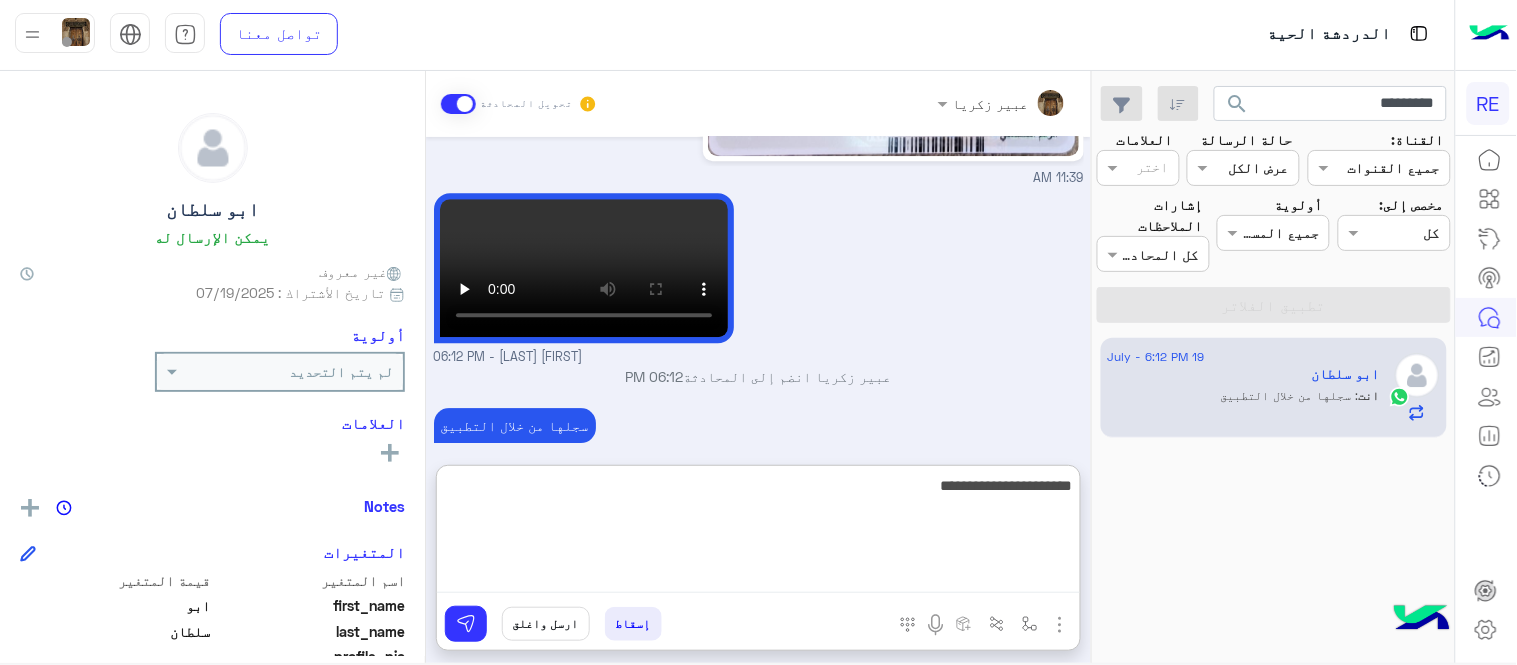 type 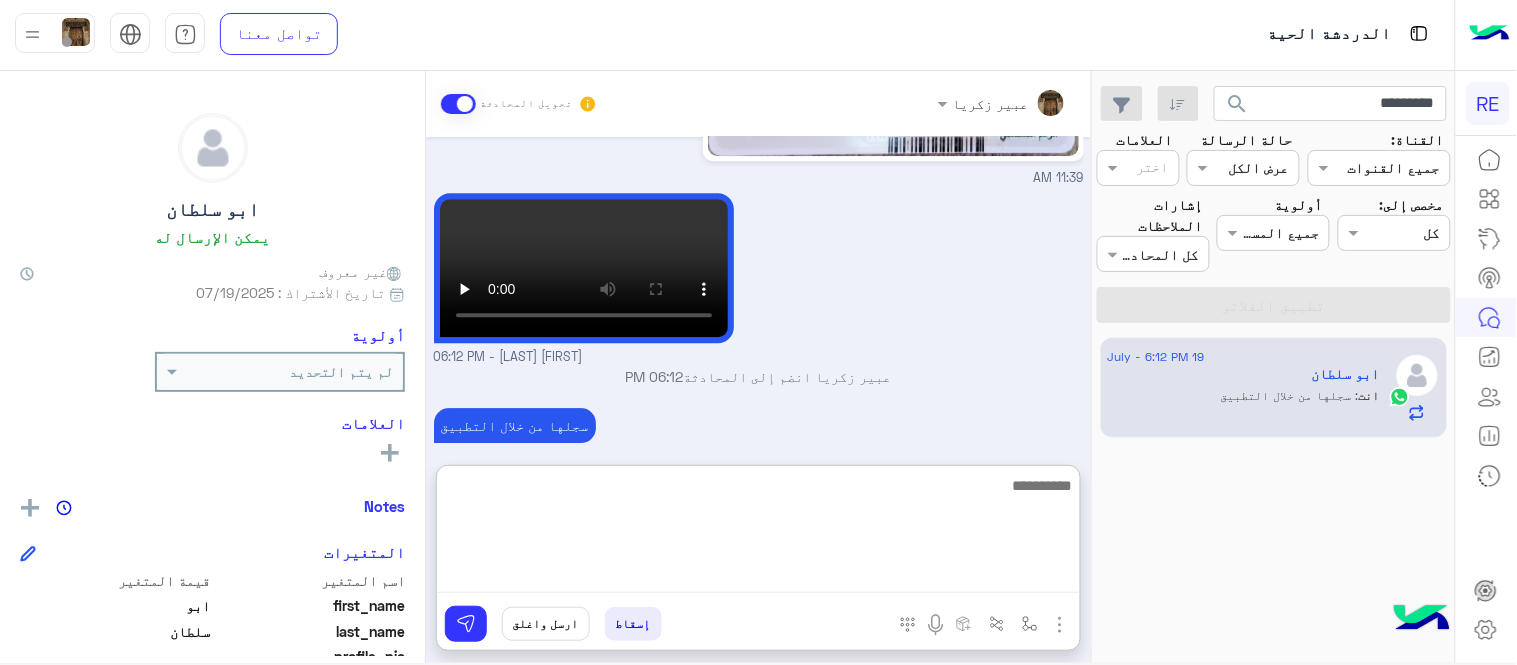 scroll, scrollTop: 1541, scrollLeft: 0, axis: vertical 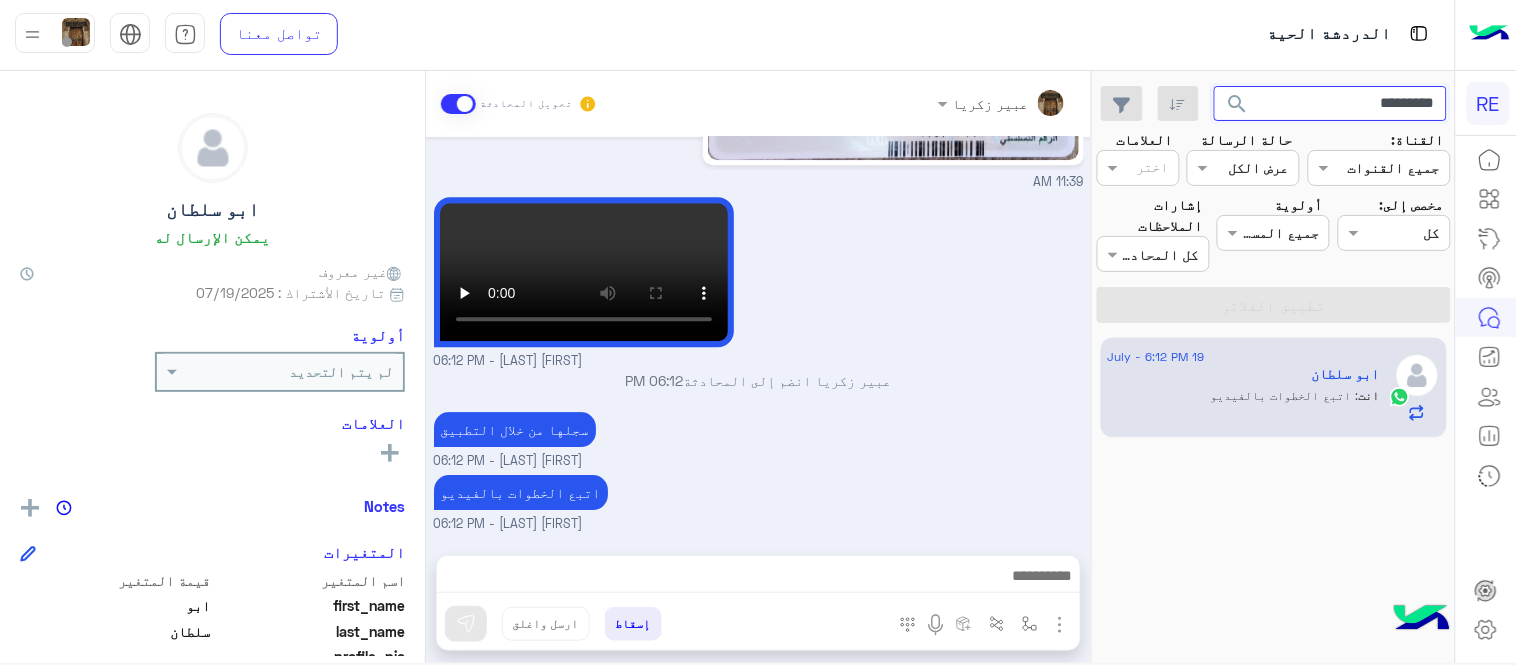 click on "*********" at bounding box center (1331, 104) 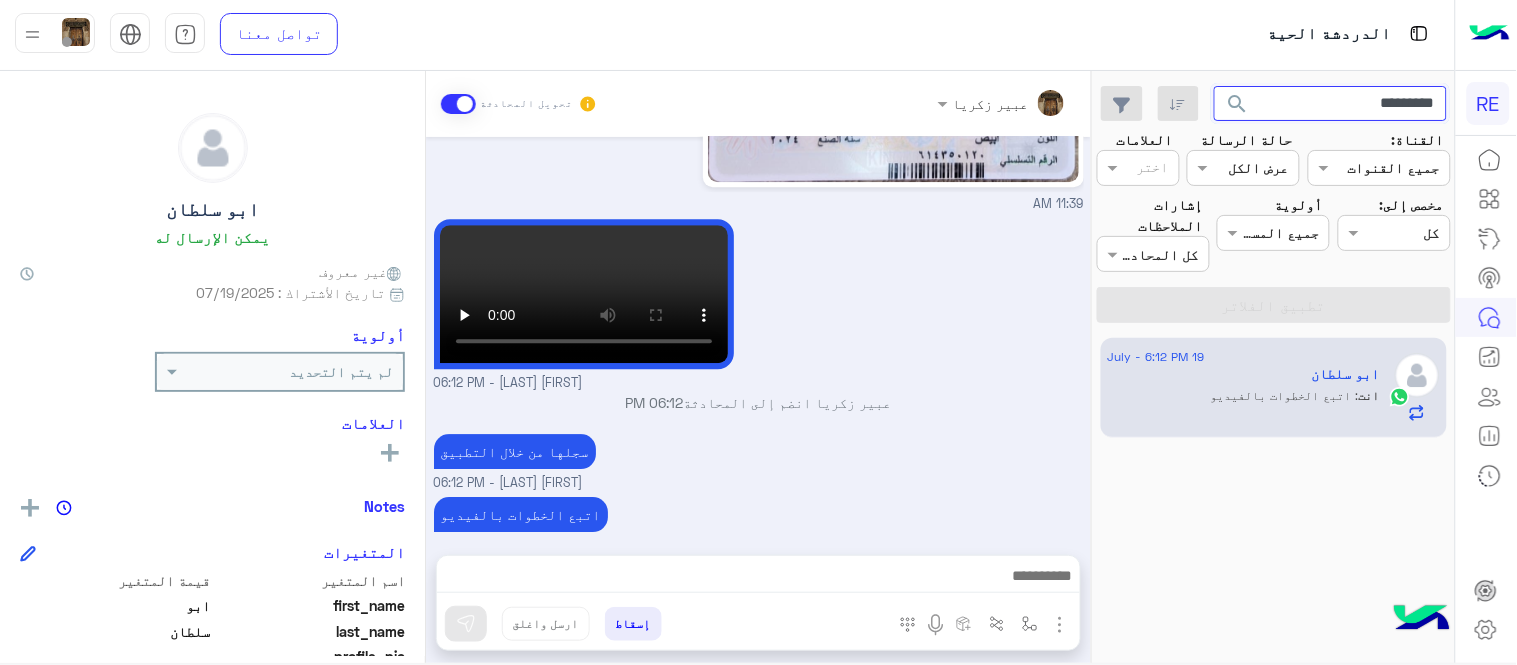 click on "*********" at bounding box center (1331, 104) 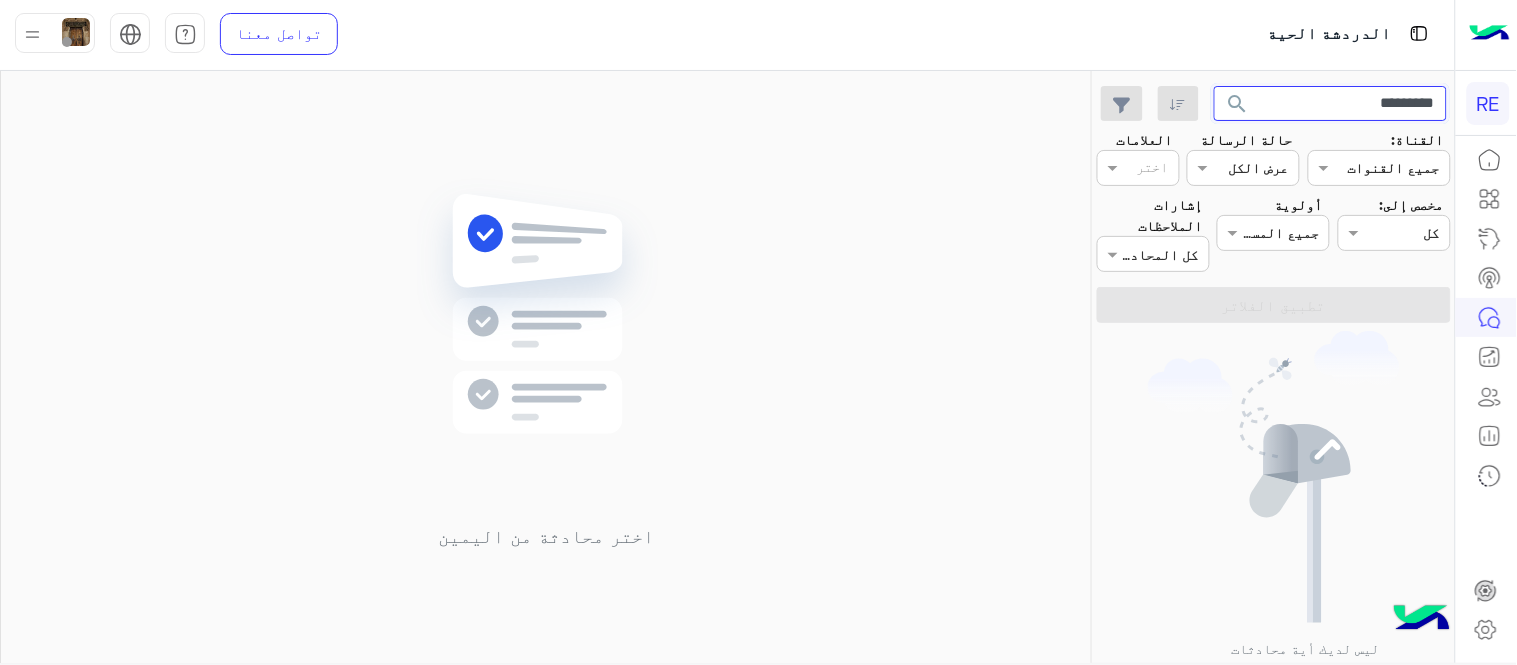 click on "*********" at bounding box center (1331, 104) 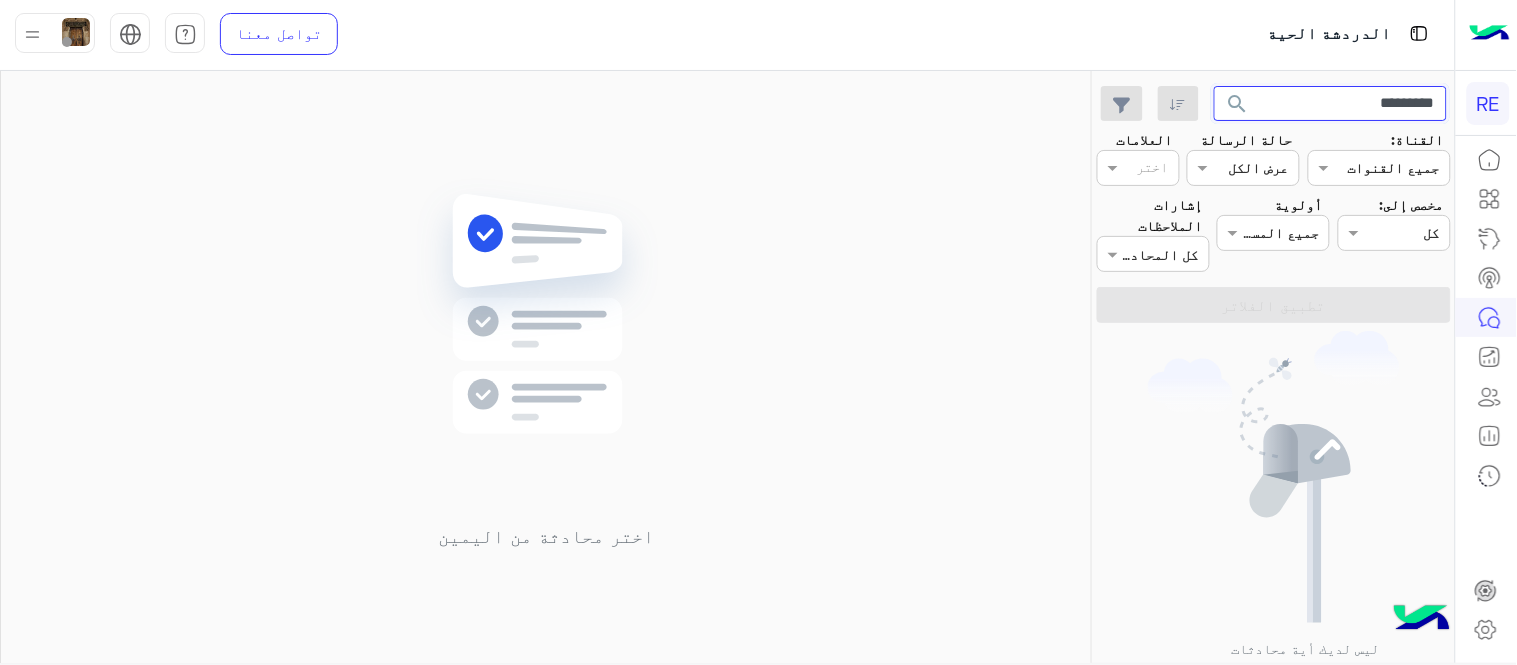 type on "*********" 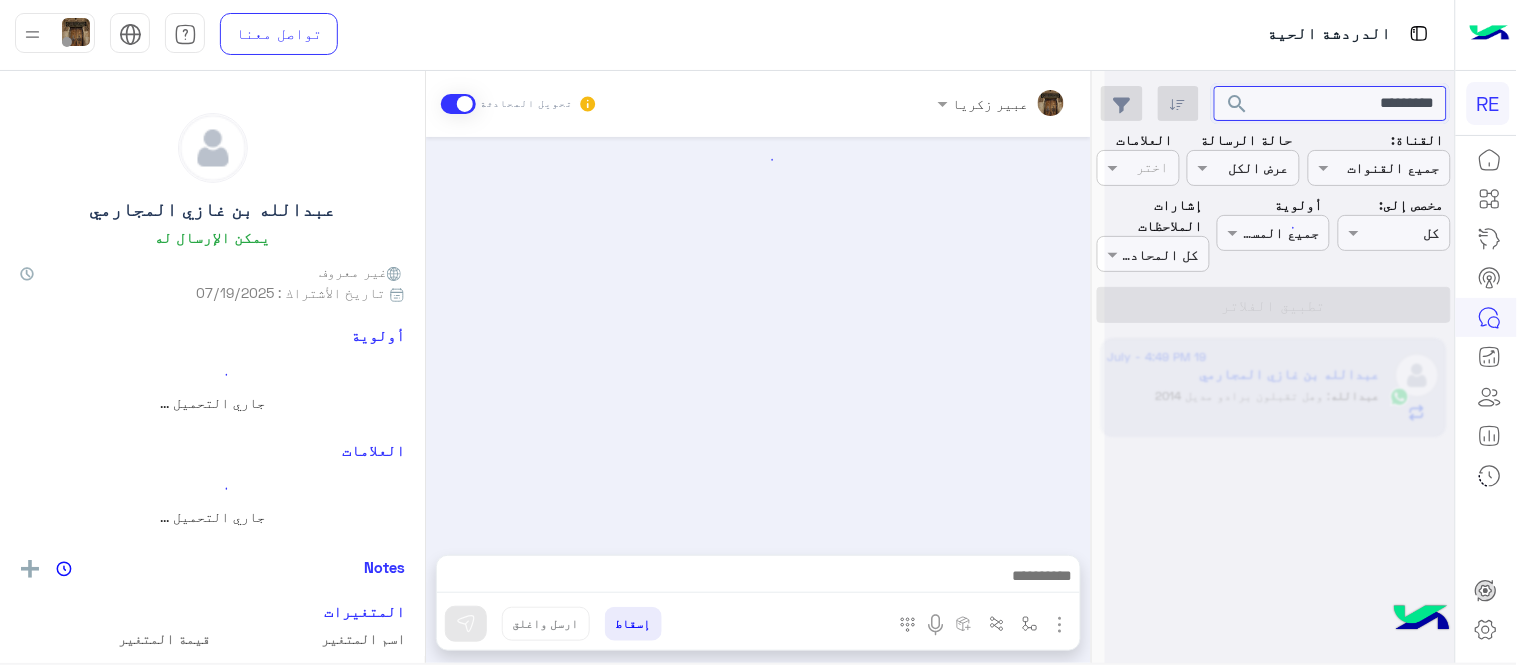 scroll, scrollTop: 1135, scrollLeft: 0, axis: vertical 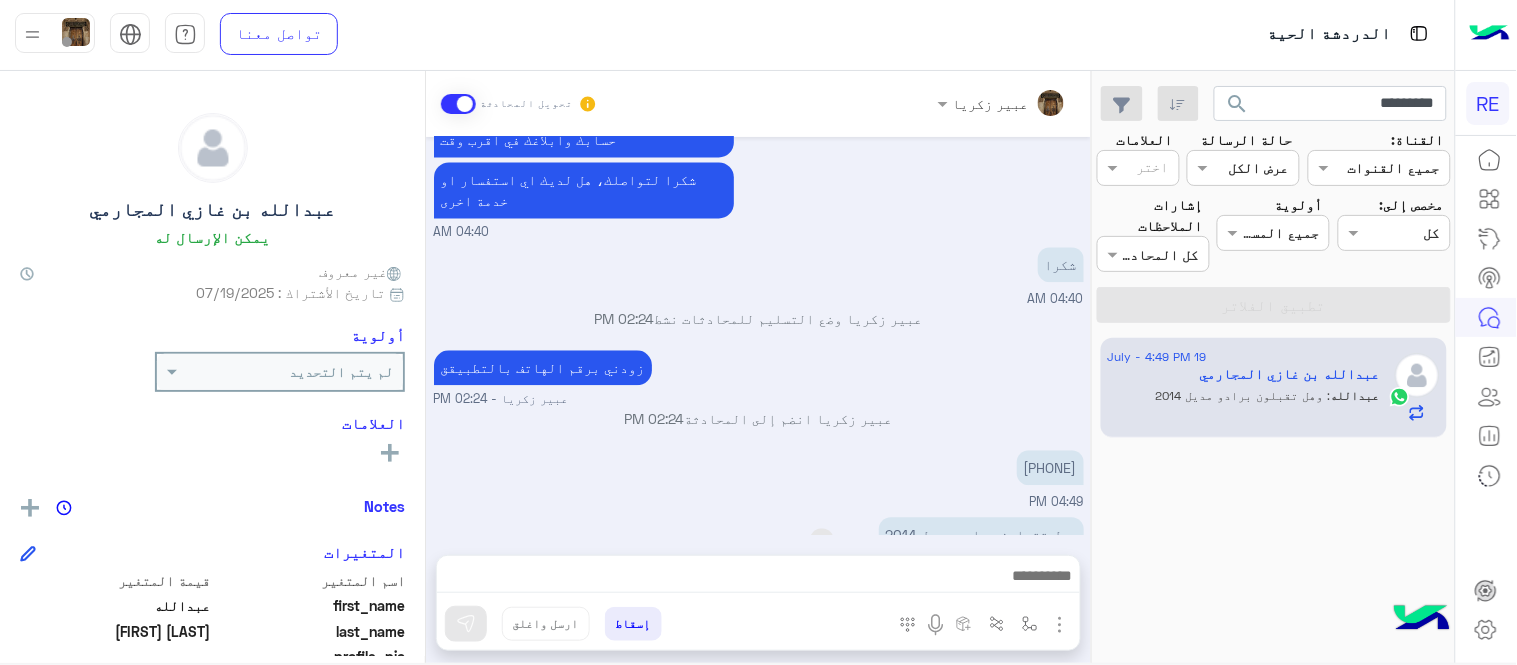 click at bounding box center (822, 540) 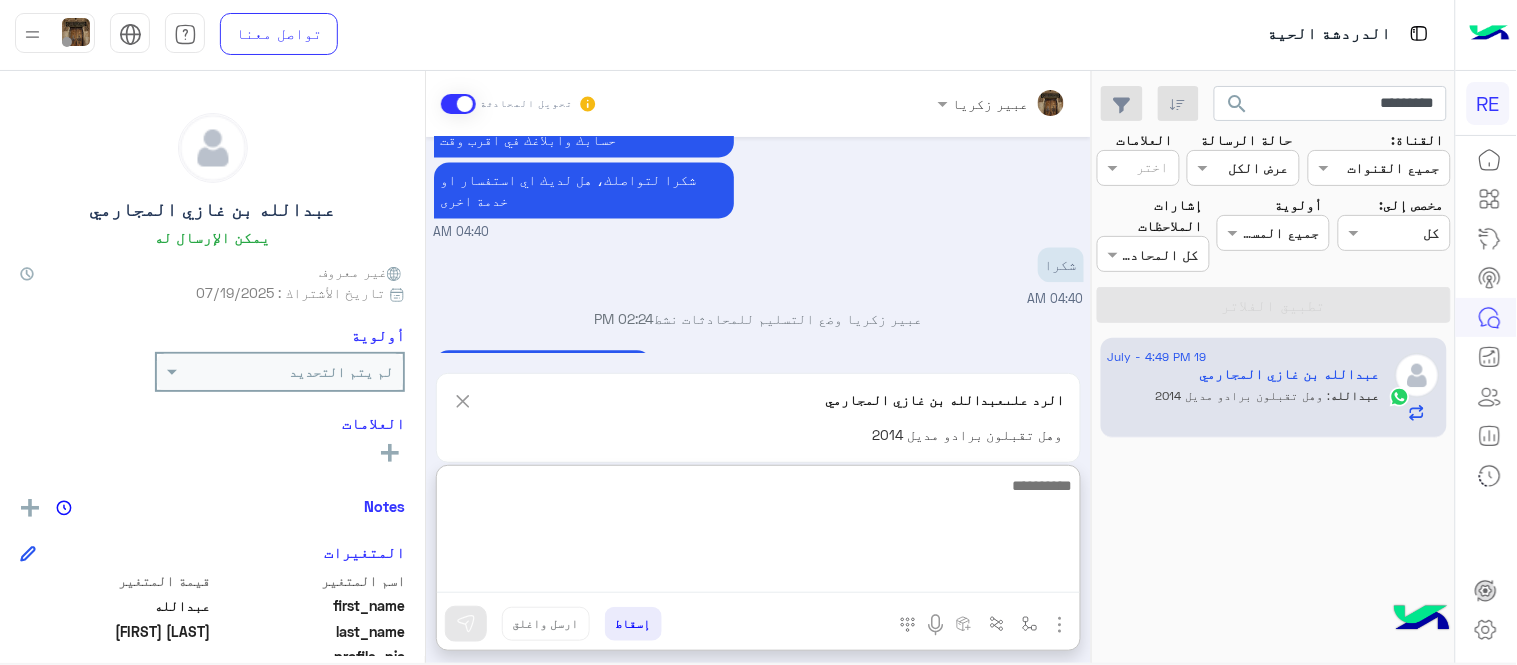 click at bounding box center [758, 533] 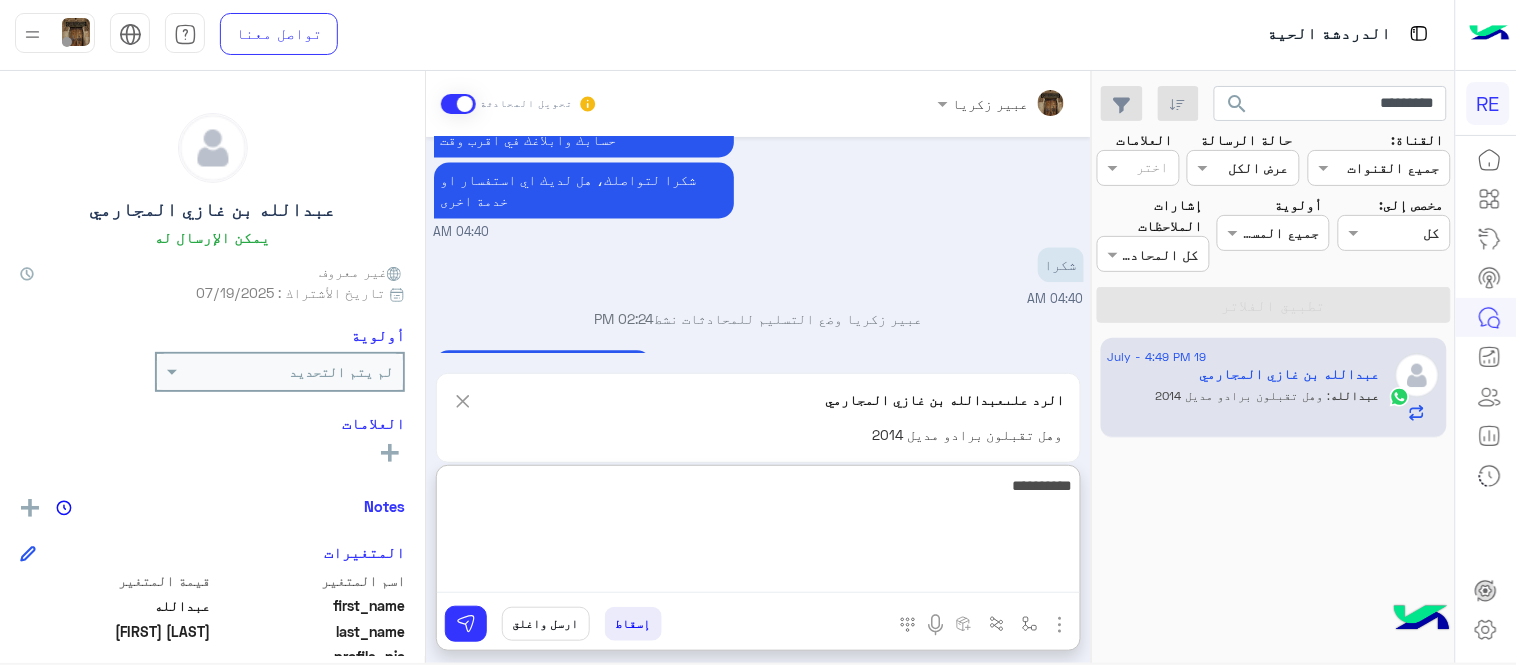 type on "**********" 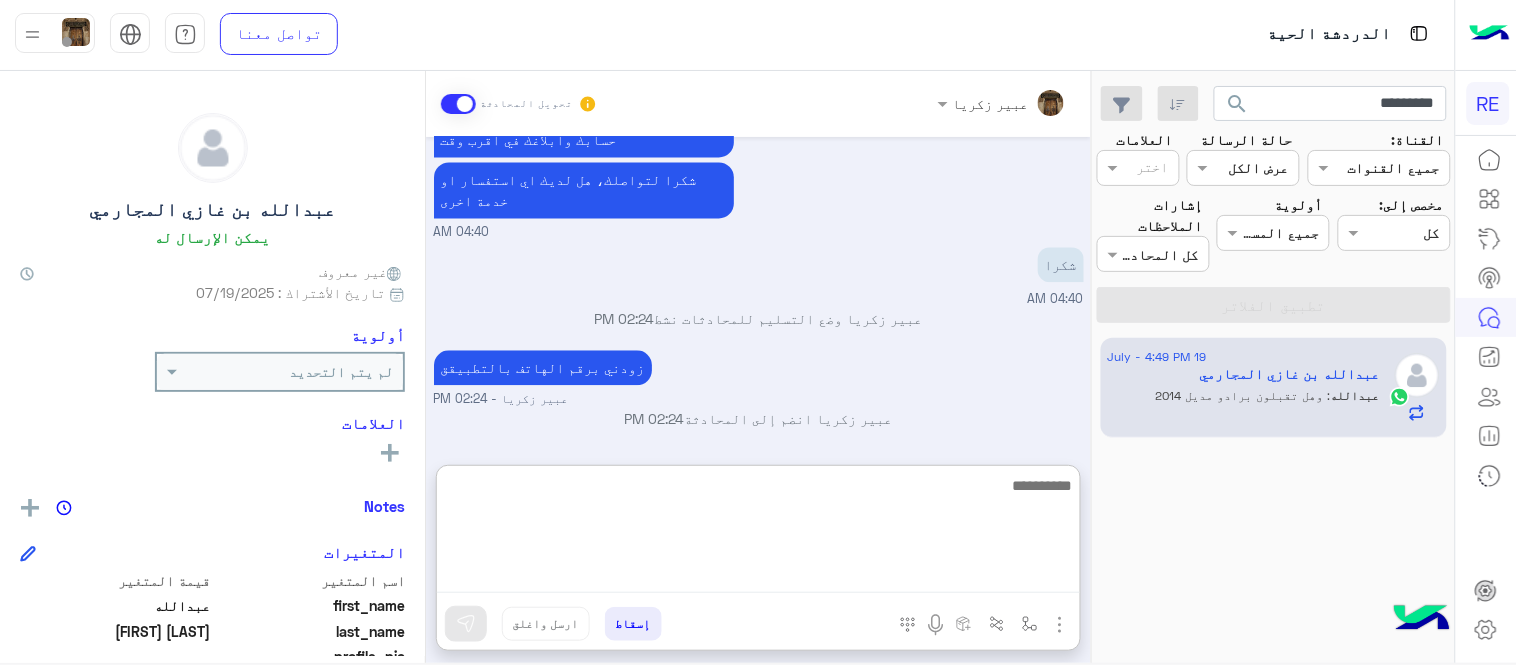 scroll, scrollTop: 1324, scrollLeft: 0, axis: vertical 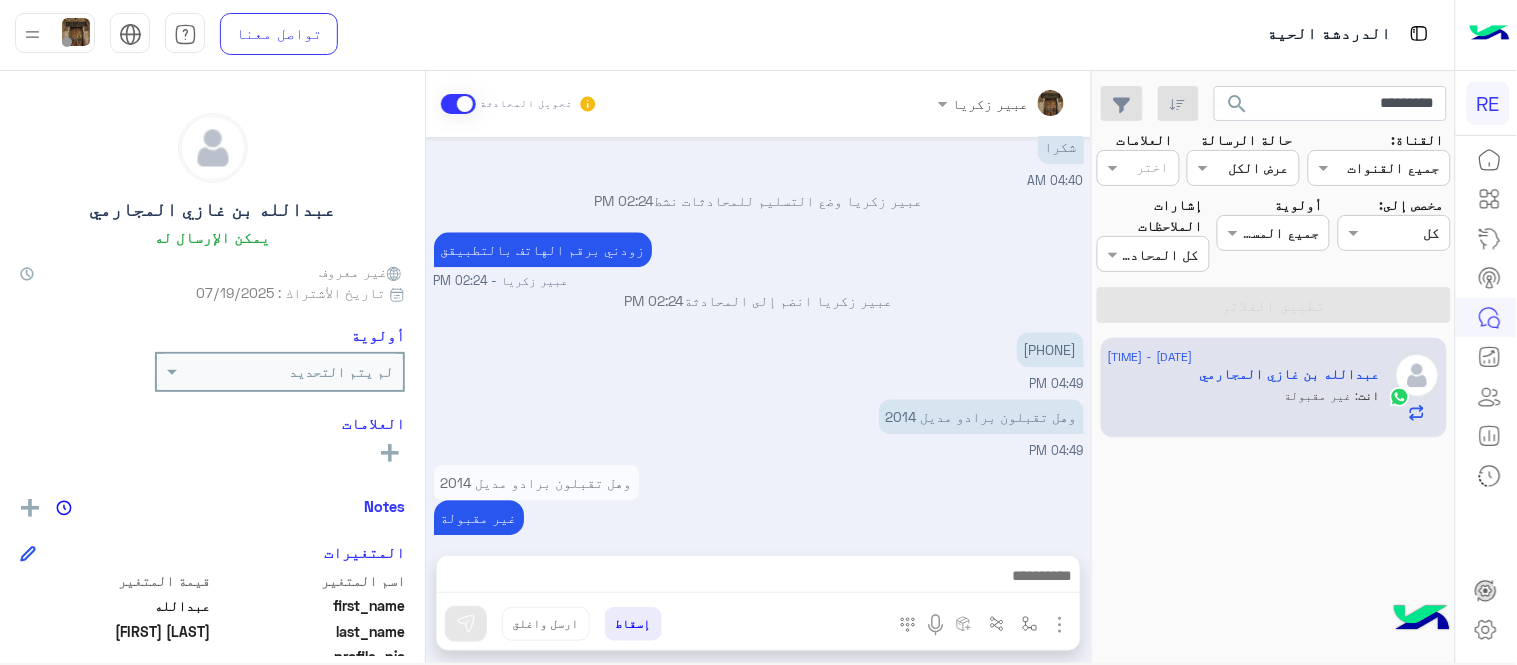 click on "[DATE]   تفعيل حساب    [TIME]  يمكنك الاطلاع على شروط الانضمام لرحلة ك (كابتن ) الموجودة بالصورة أعلاه،
لتحميل التطبيق عبر الرابط التالي : 📲
http://onelink.to/Rehla    يسعدنا انضمامك لتطبيق رحلة يمكنك اتباع الخطوات الموضحة لتسجيل بيانات سيارتك بالفيديو التالي  : عزيزي الكابتن، فضلًا ، للرغبة بتفعيل الحساب قم برفع البيانات عبر التطبيق والتواصل معنا  تم تسجيل السيارة   اواجه صعوبة بالتسجيل  اي خدمة اخرى ؟  الرجوع للقائمة الرئ   لا     [TIME]   تم تسجيل السيارة    [TIME]  اهلا بك عزيزنا الكابتن، سيتم مراجعة حسابك وابلاغك في اقرب وقت شكرا لتواصلك، هل لديك اي استفسار او خدمة اخرى    [TIME]" at bounding box center (758, 336) 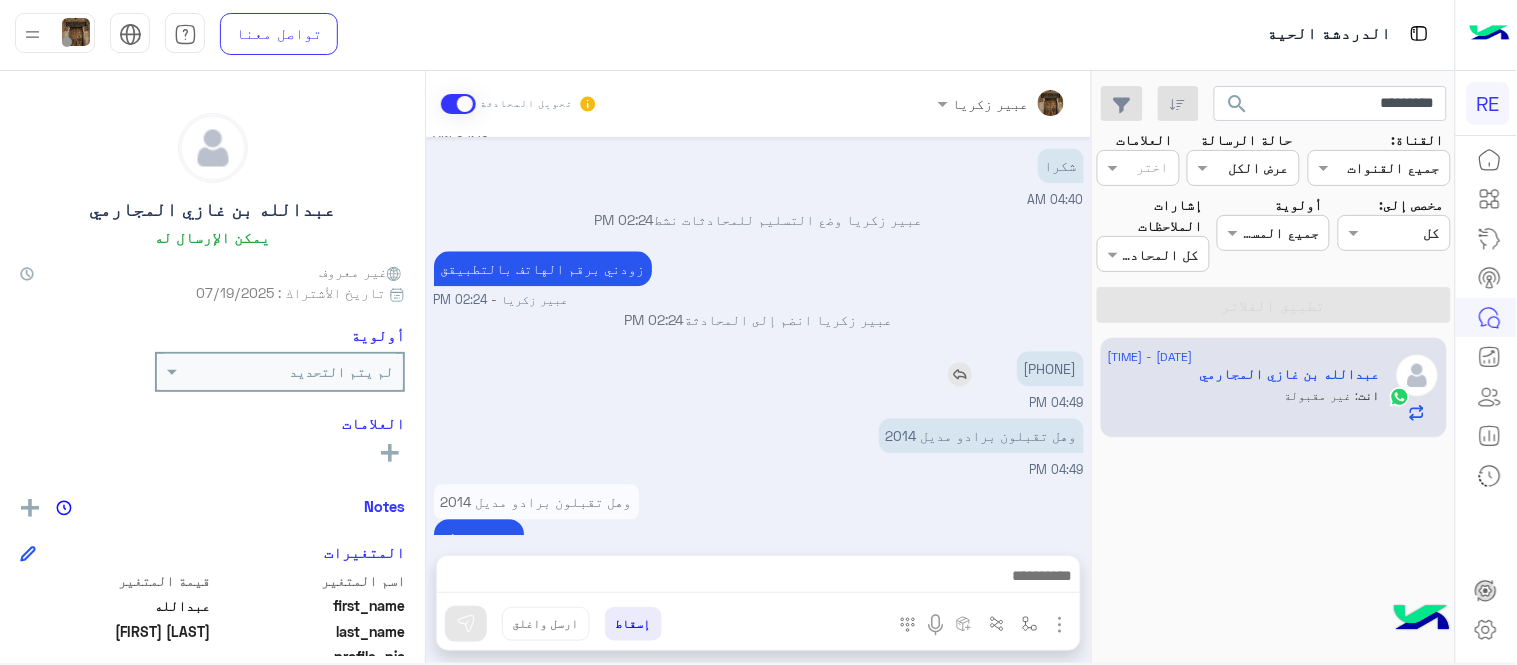 click at bounding box center (960, 374) 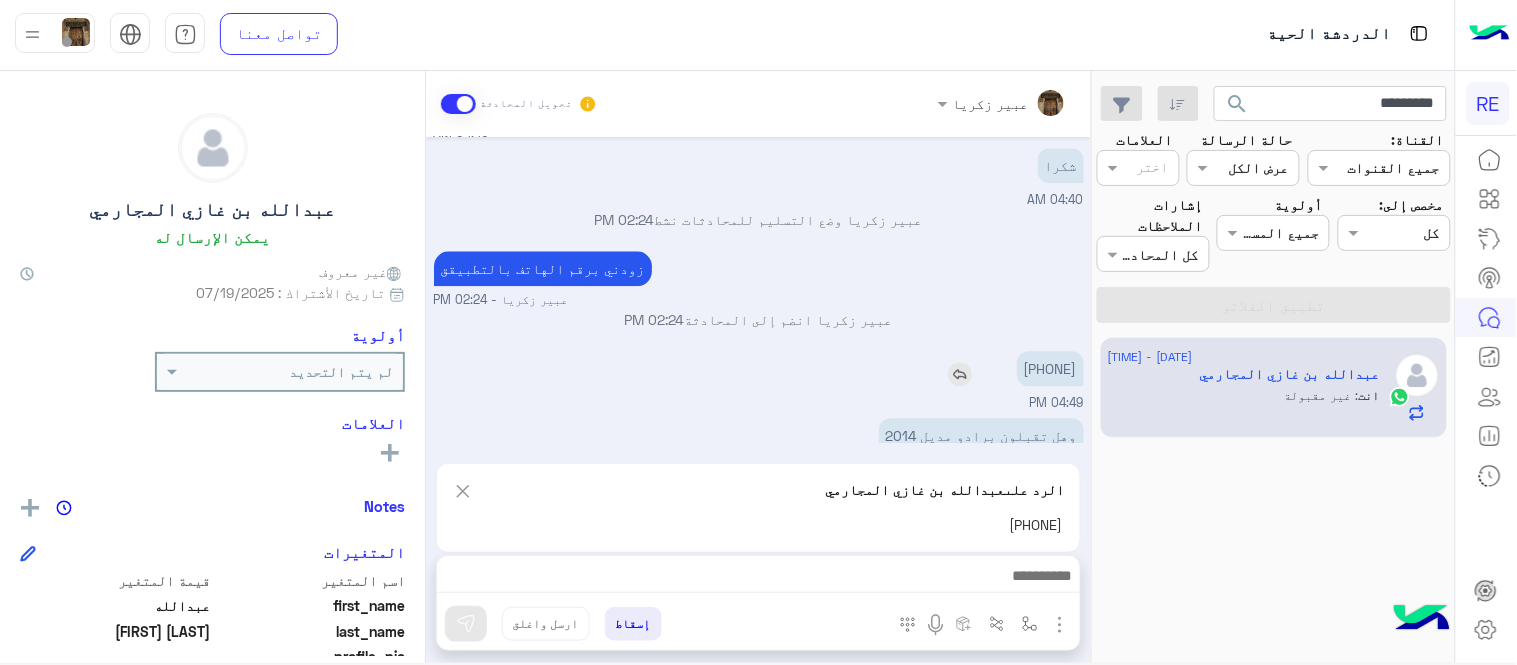 scroll, scrollTop: 1324, scrollLeft: 0, axis: vertical 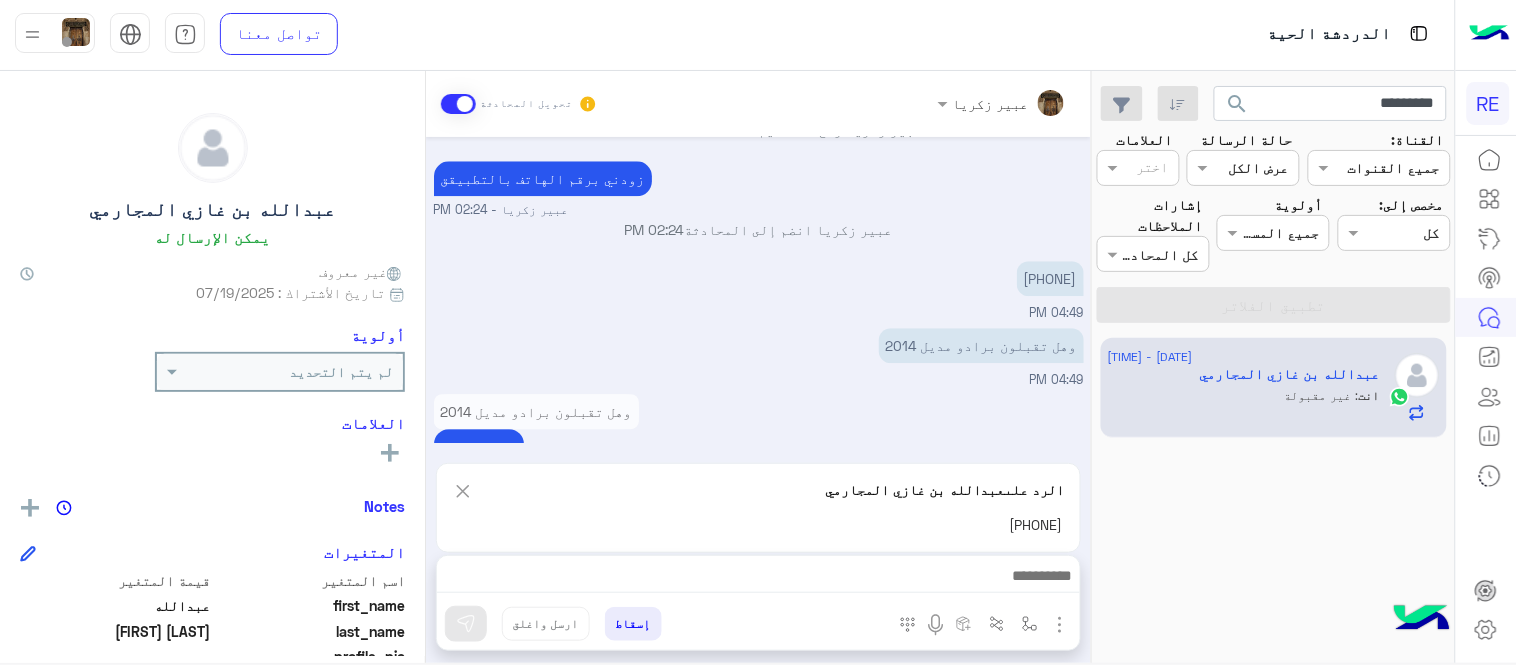 click at bounding box center [758, 581] 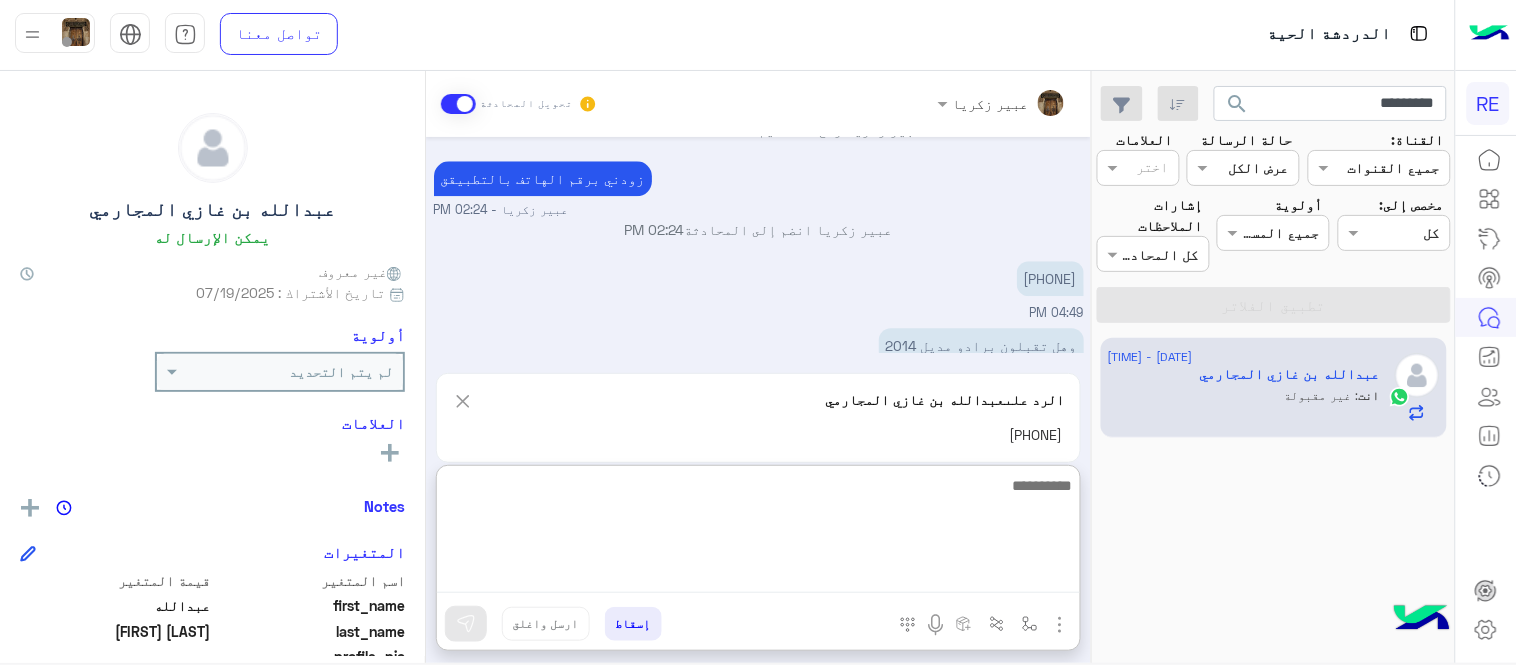 click at bounding box center [758, 533] 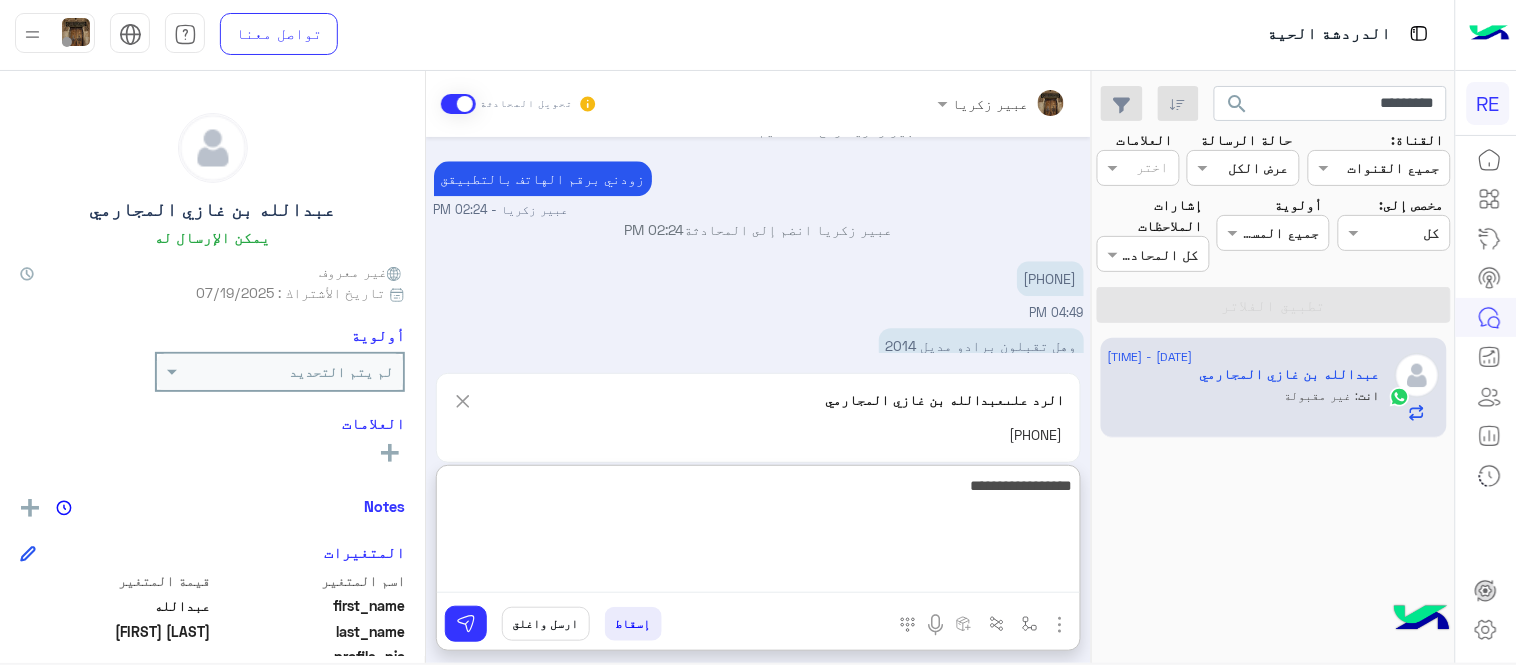 type on "**********" 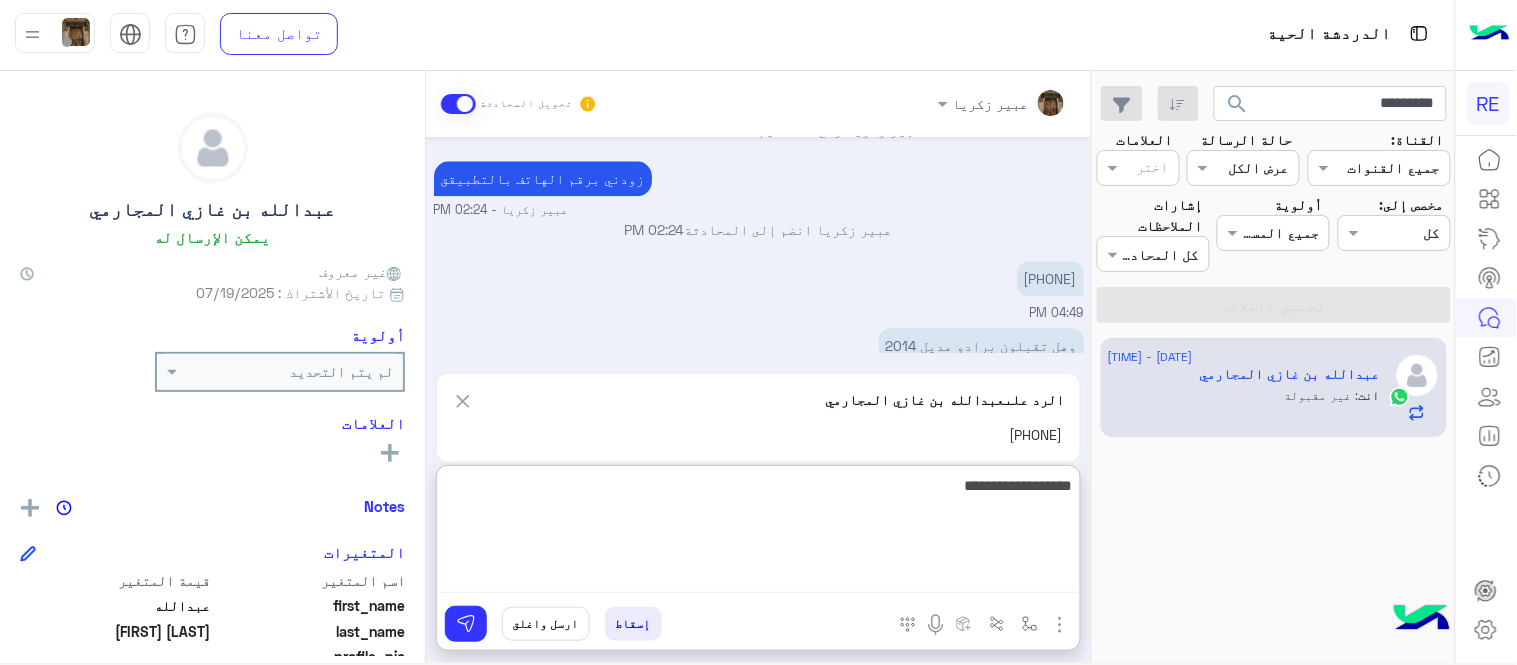 type 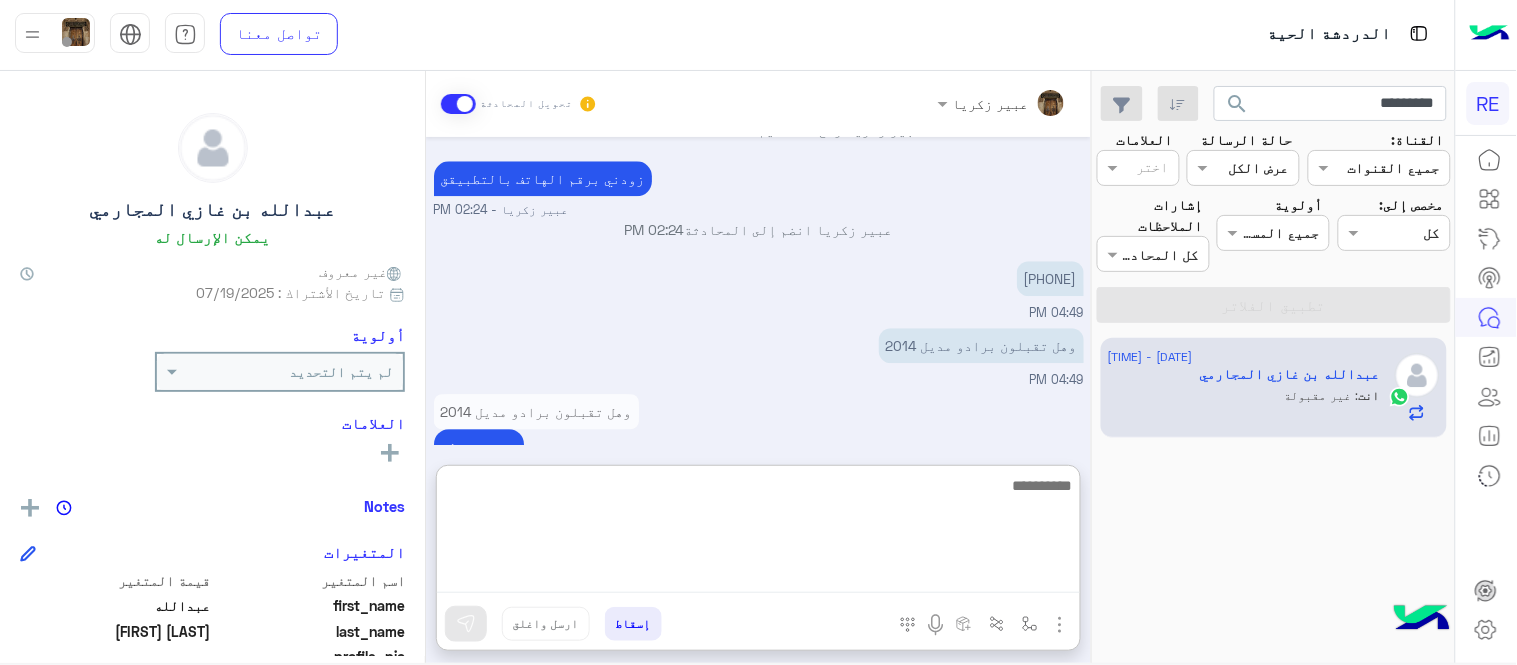 scroll, scrollTop: 1423, scrollLeft: 0, axis: vertical 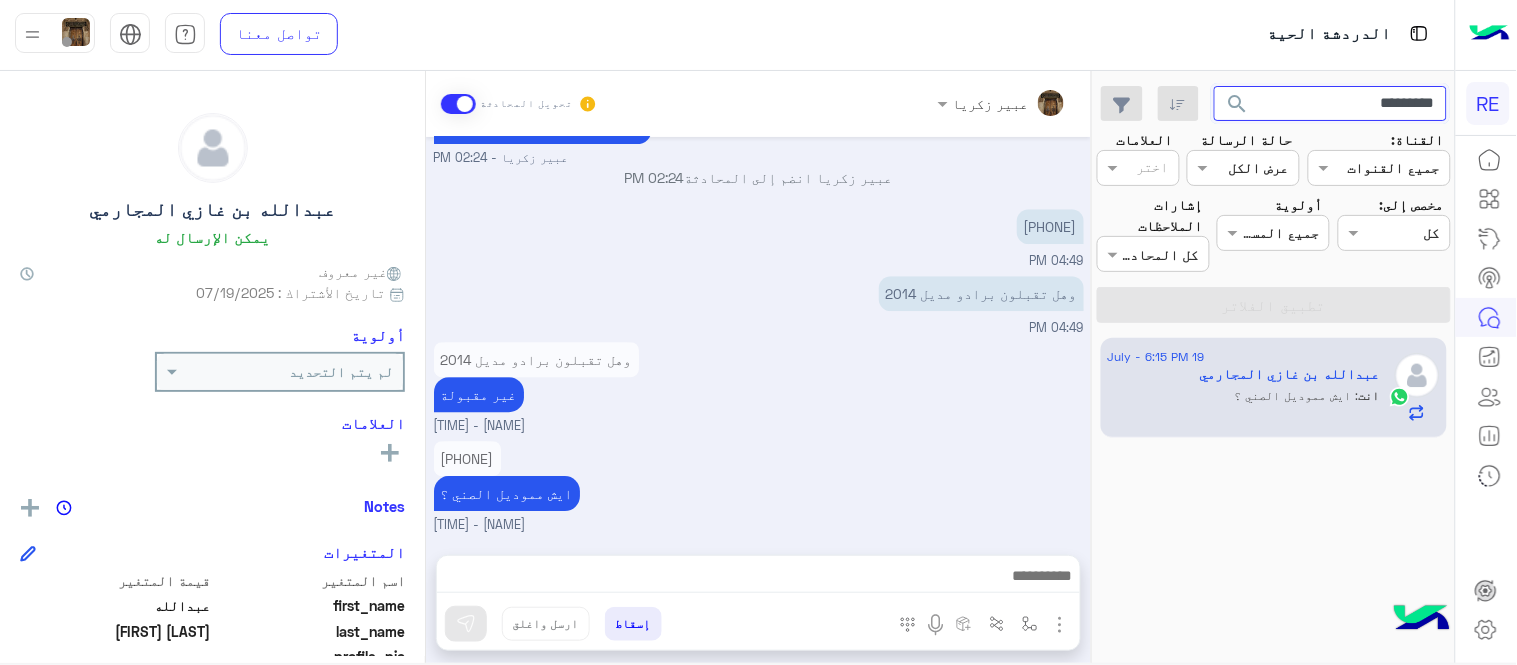click on "*********" at bounding box center [1331, 104] 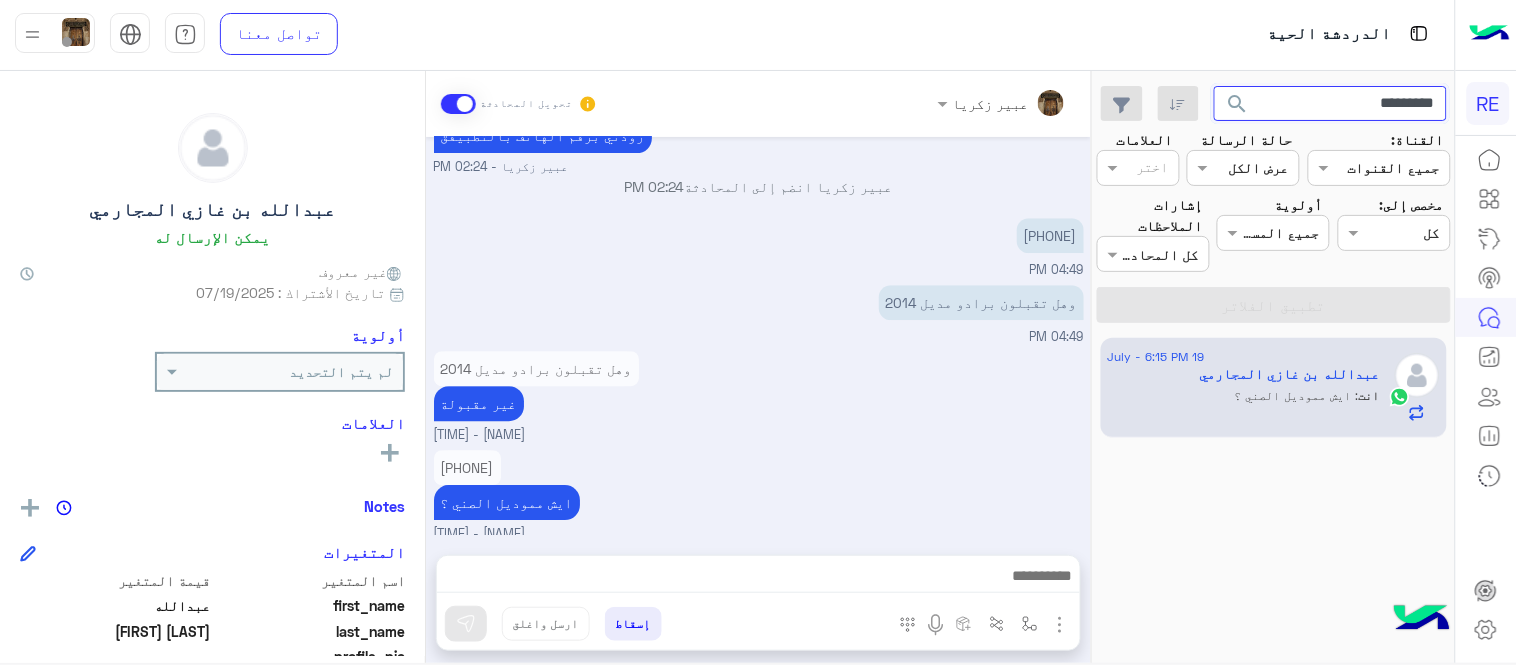 scroll, scrollTop: 1333, scrollLeft: 0, axis: vertical 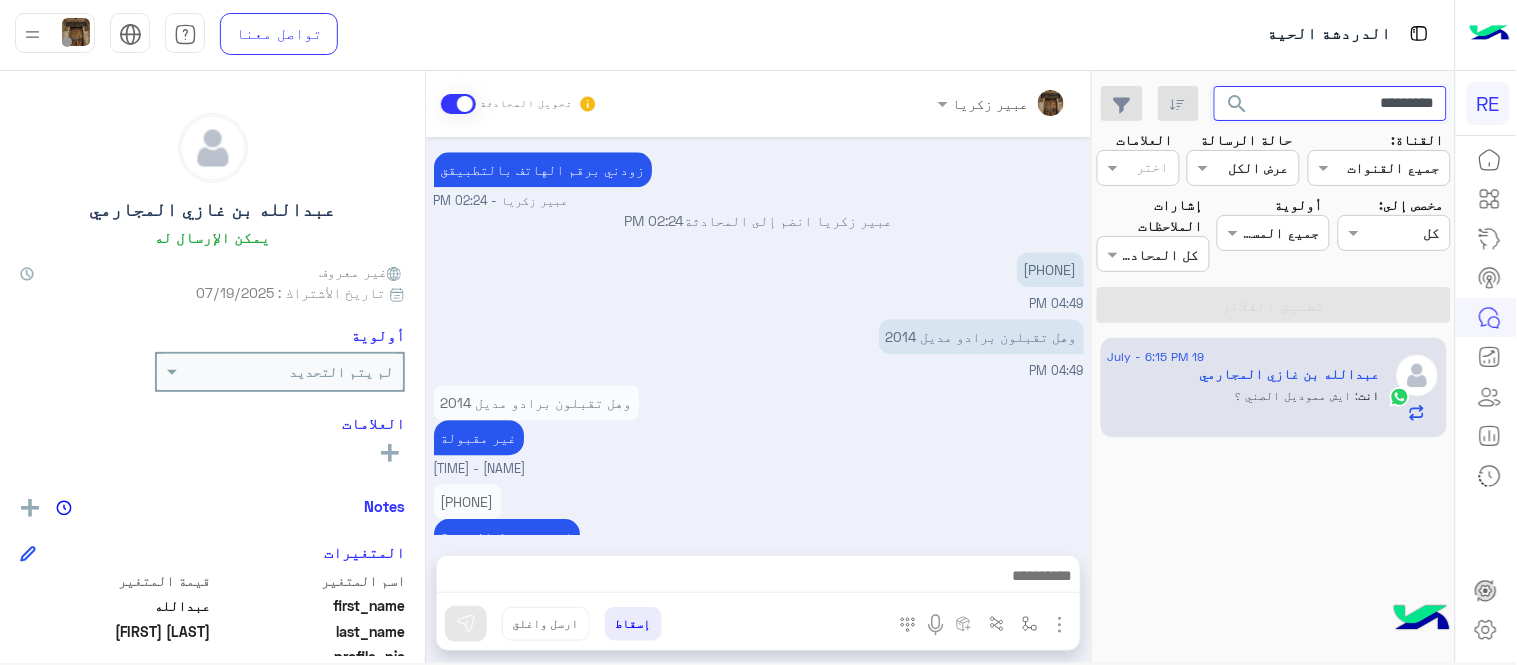 click on "*********" at bounding box center [1331, 104] 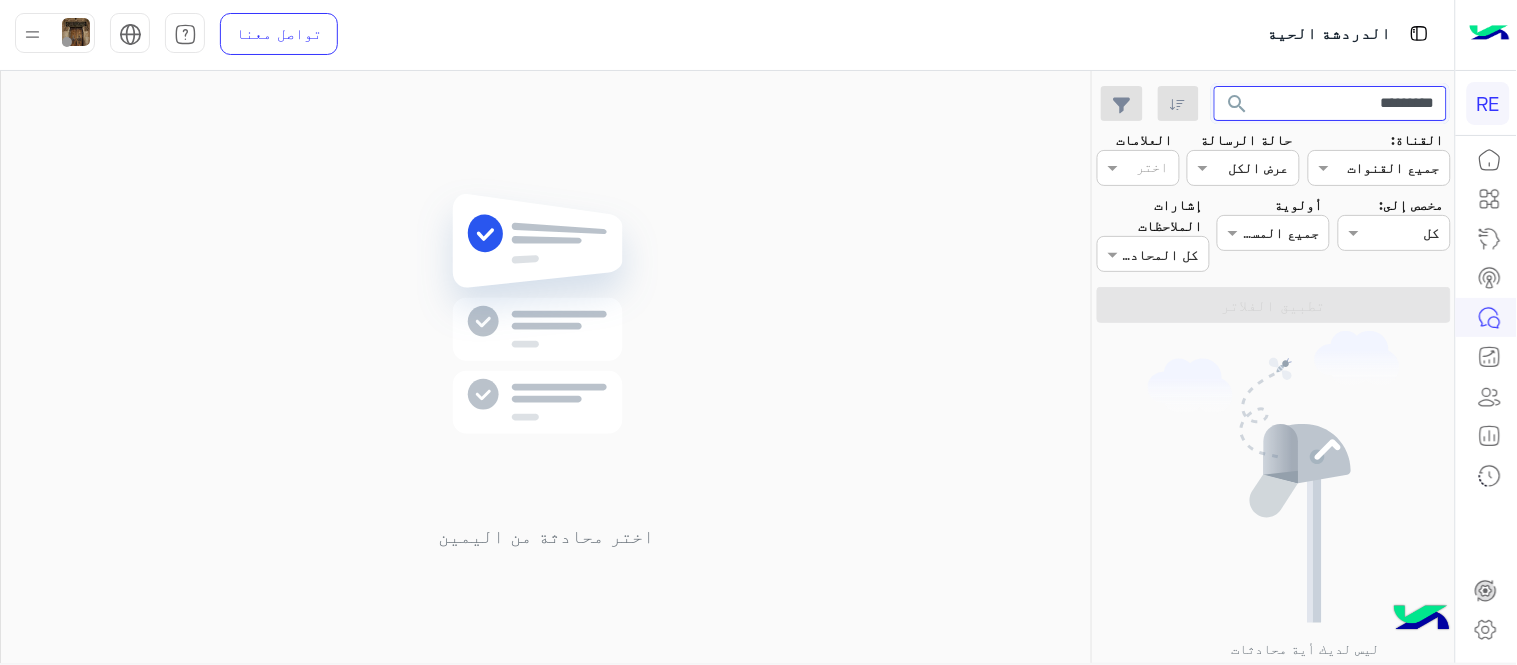 click on "*********" at bounding box center [1331, 104] 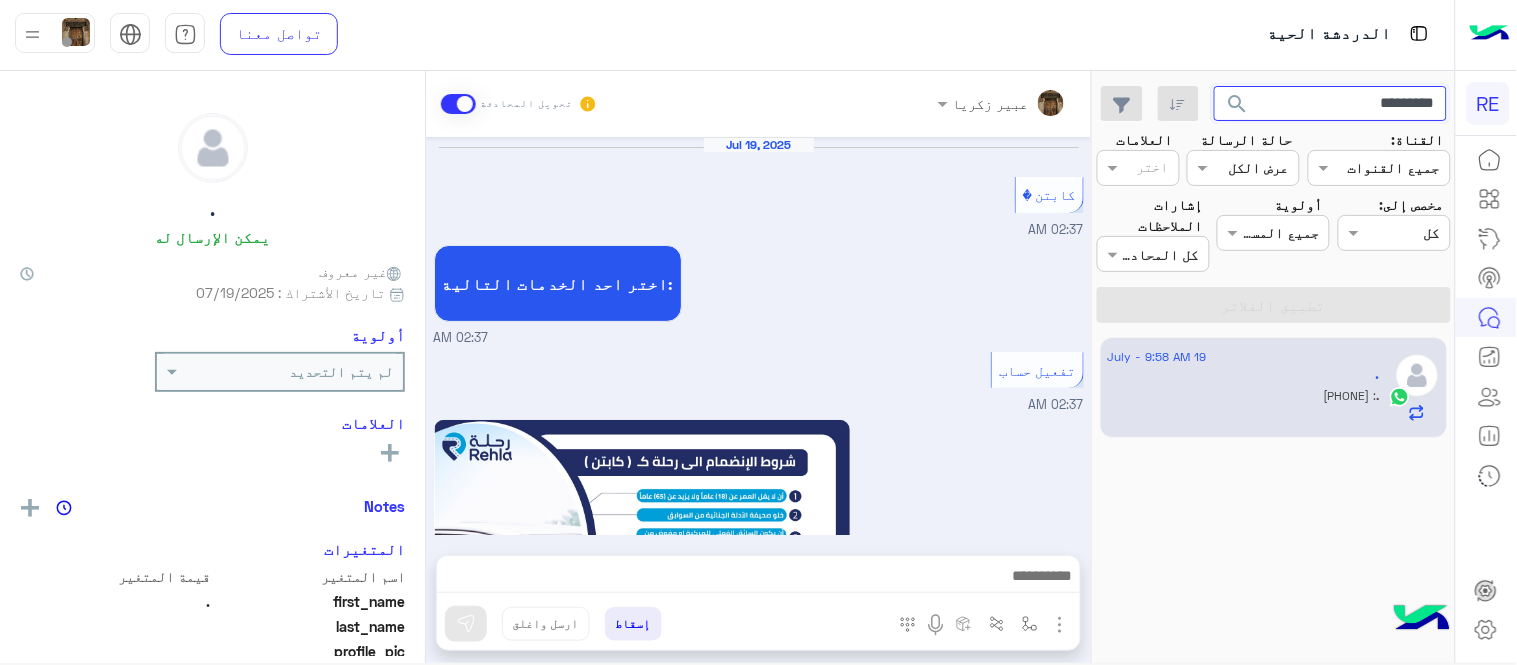 scroll, scrollTop: 1177, scrollLeft: 0, axis: vertical 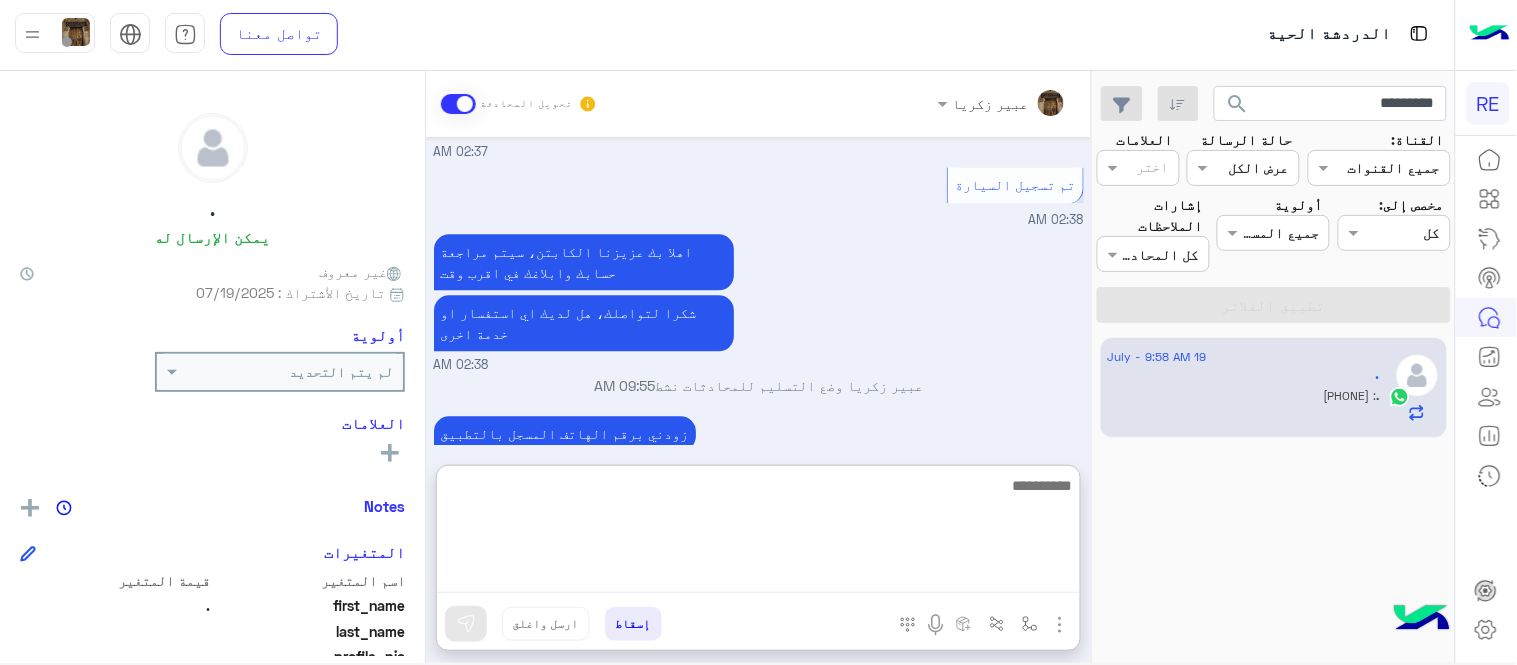 click at bounding box center (758, 533) 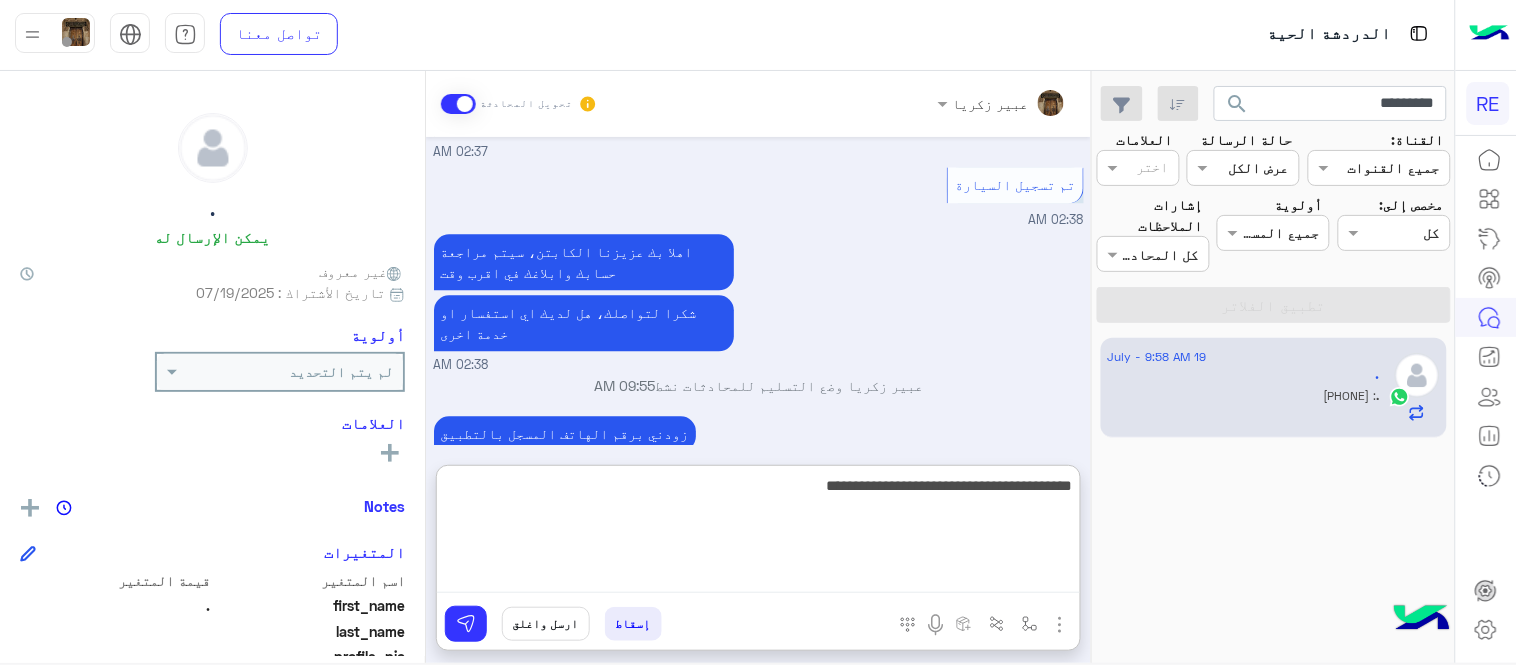 type on "**********" 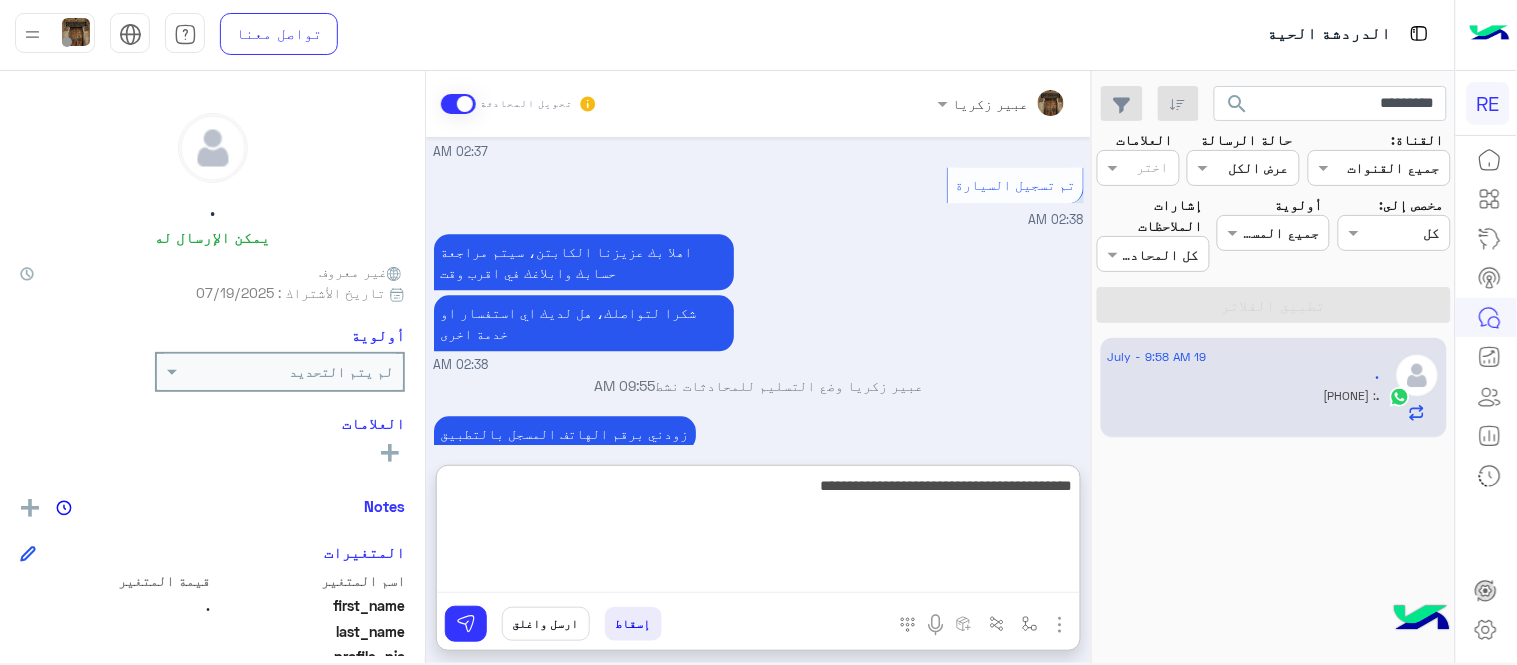 type 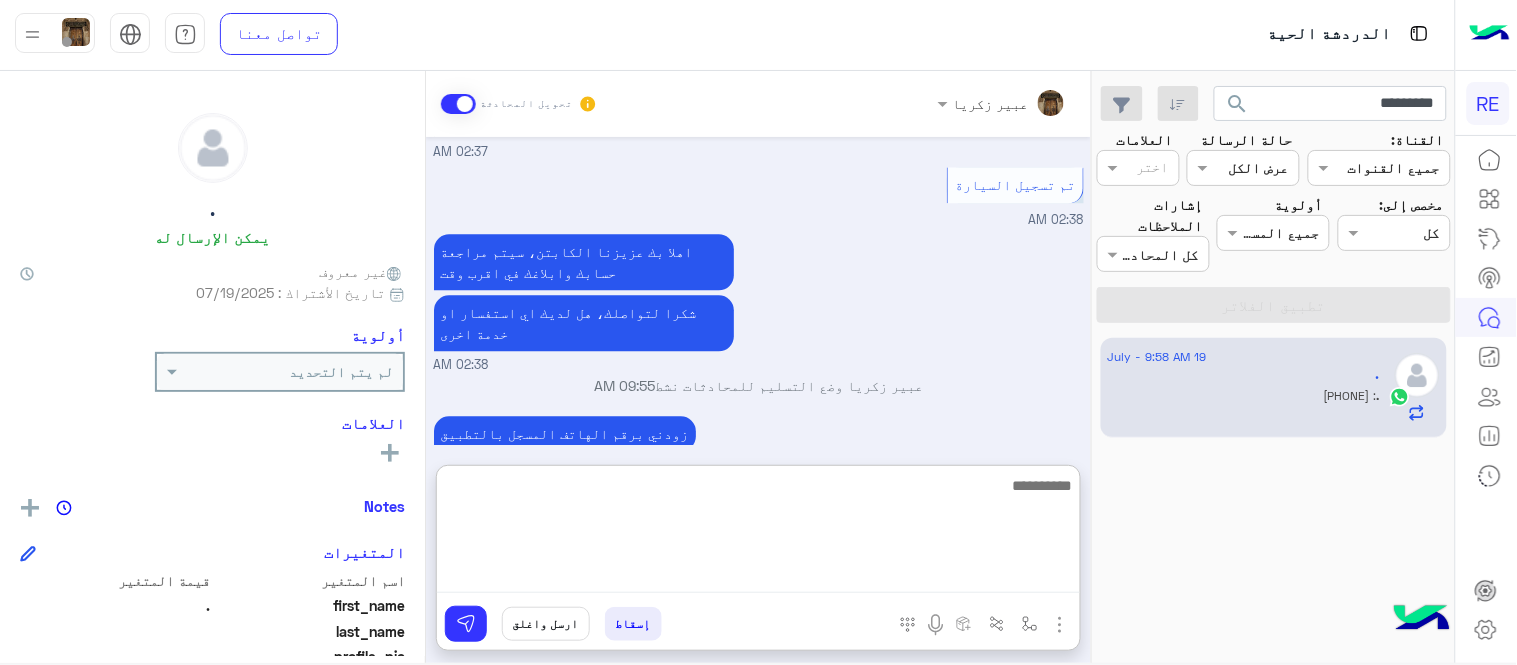 scroll, scrollTop: 1332, scrollLeft: 0, axis: vertical 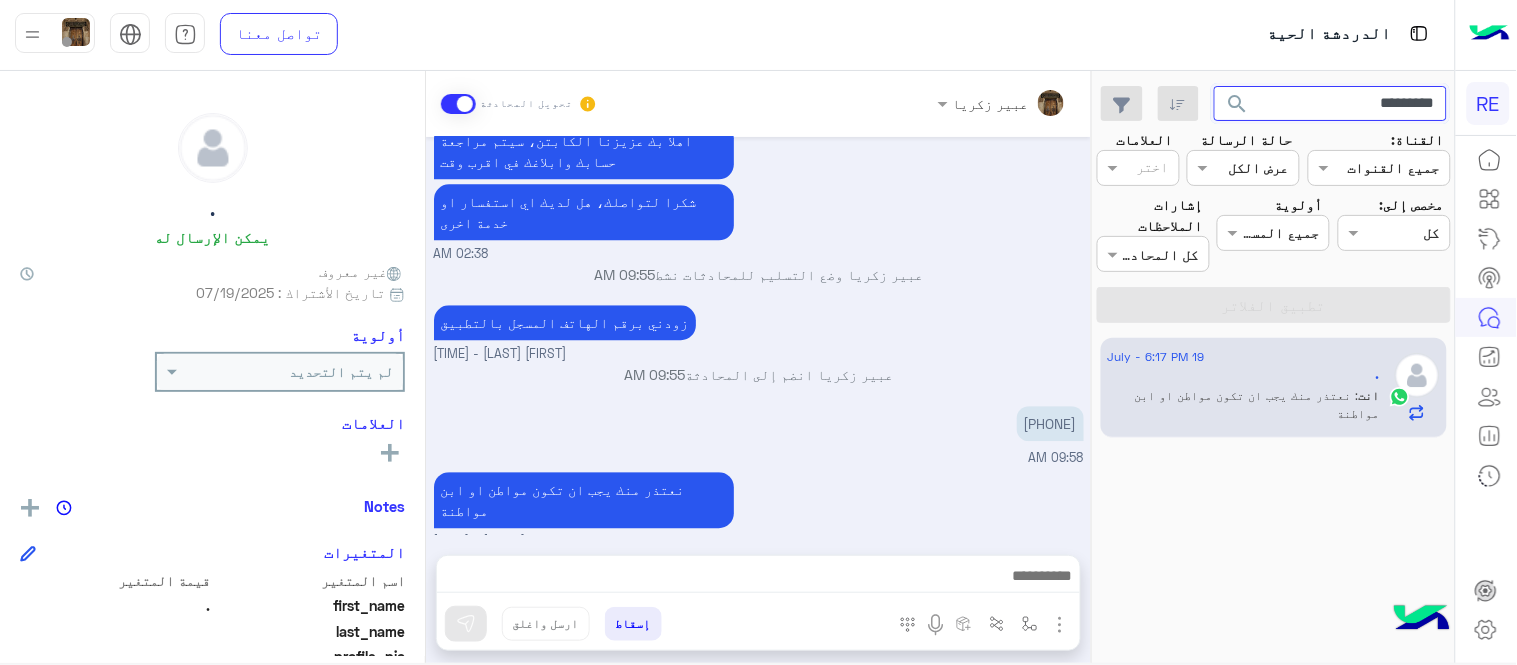 click on "*********" at bounding box center [1331, 104] 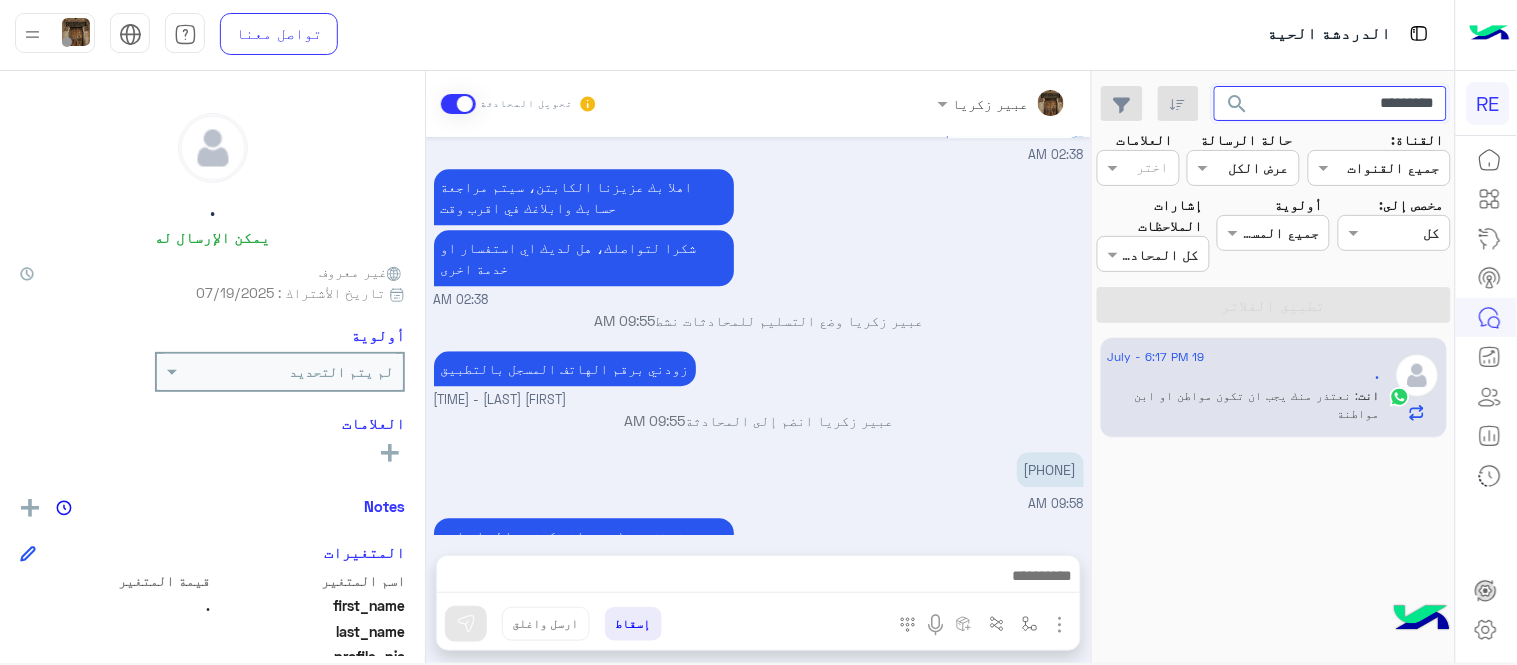 click on "*********" at bounding box center (1331, 104) 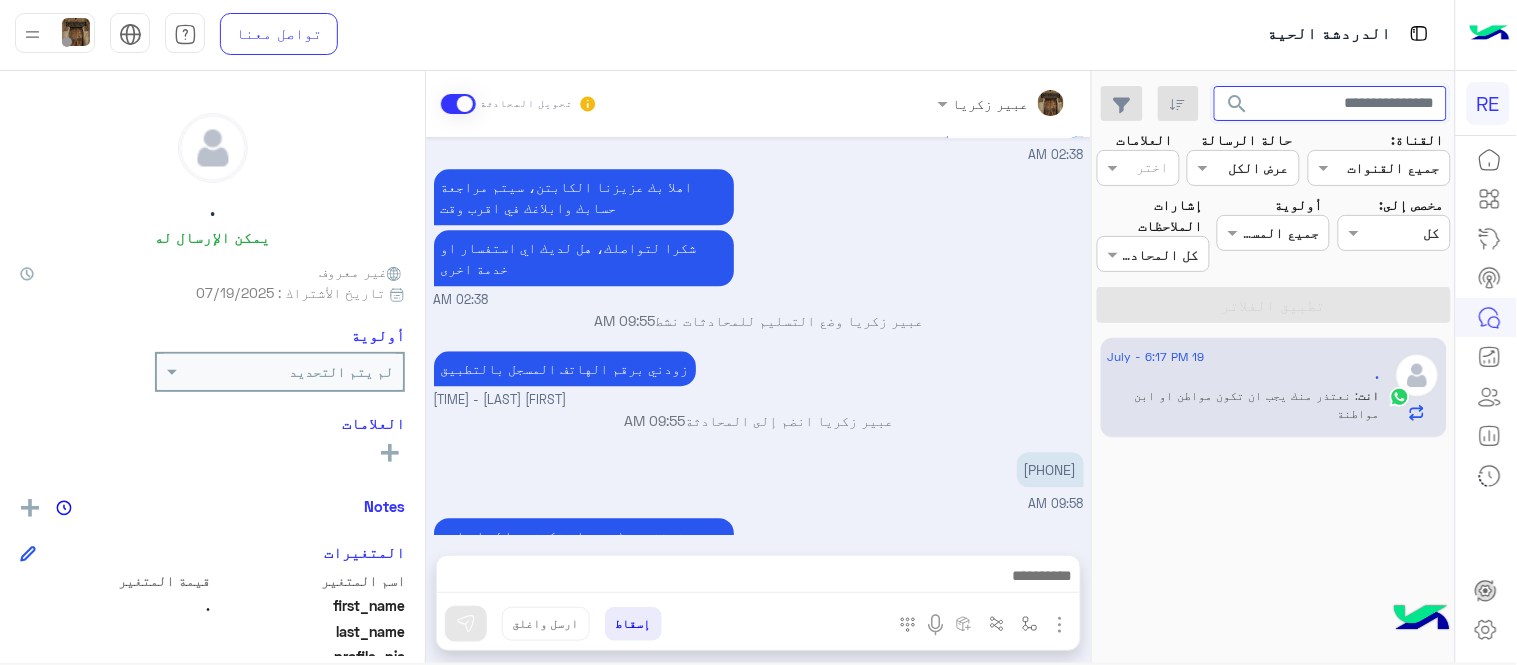 type 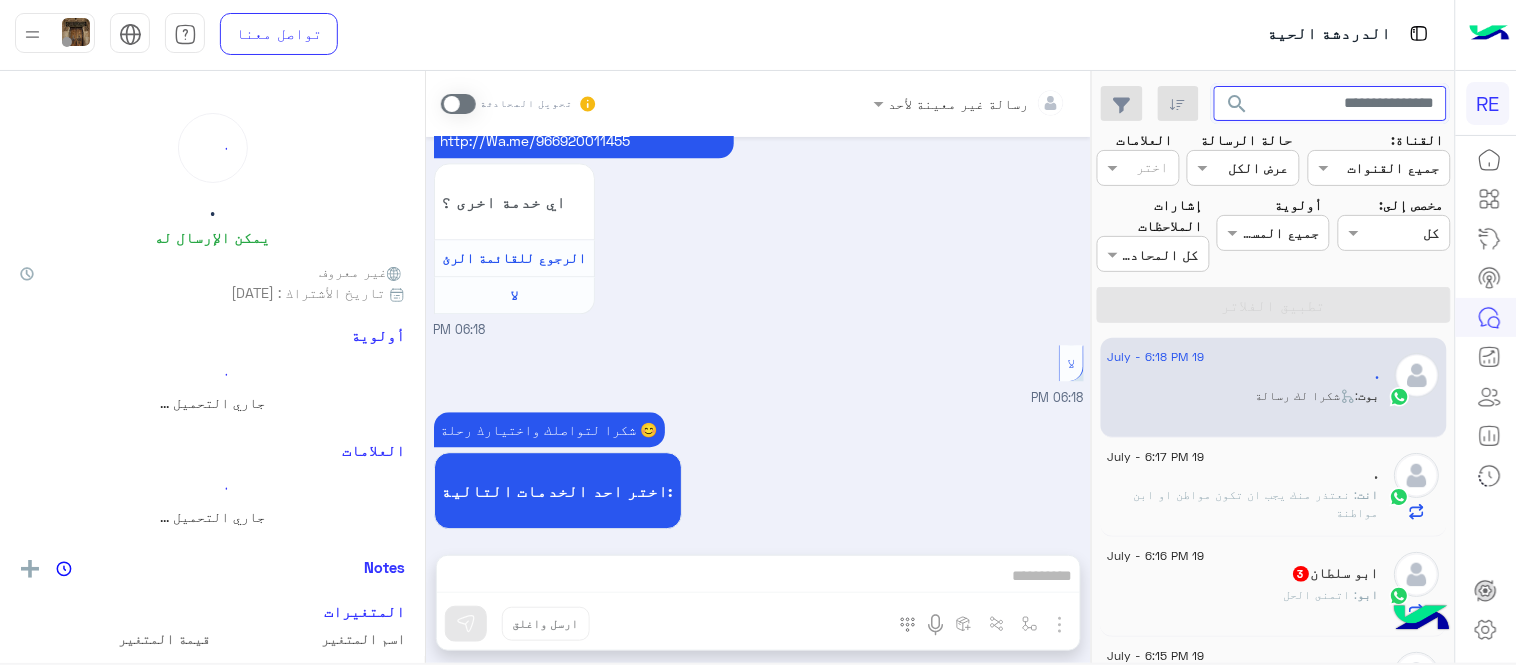 scroll, scrollTop: 1156, scrollLeft: 0, axis: vertical 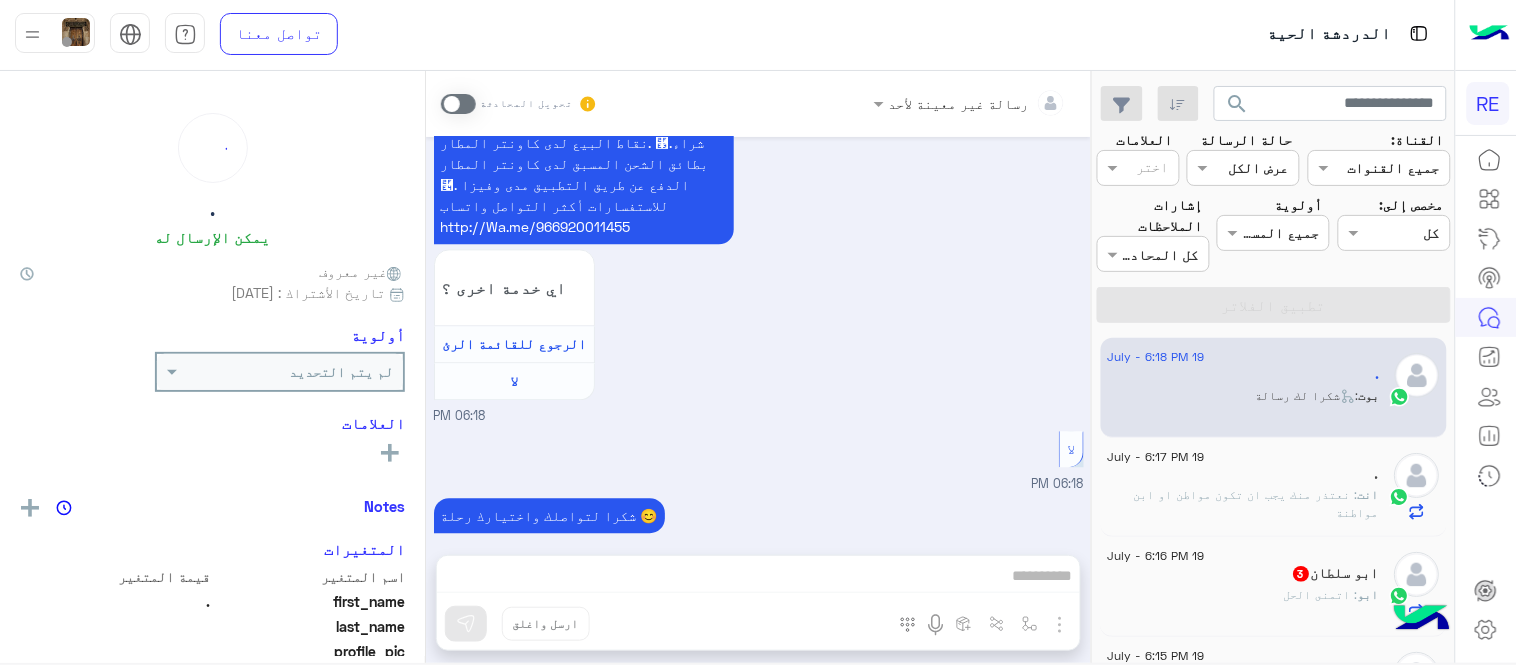 click at bounding box center [1243, 167] 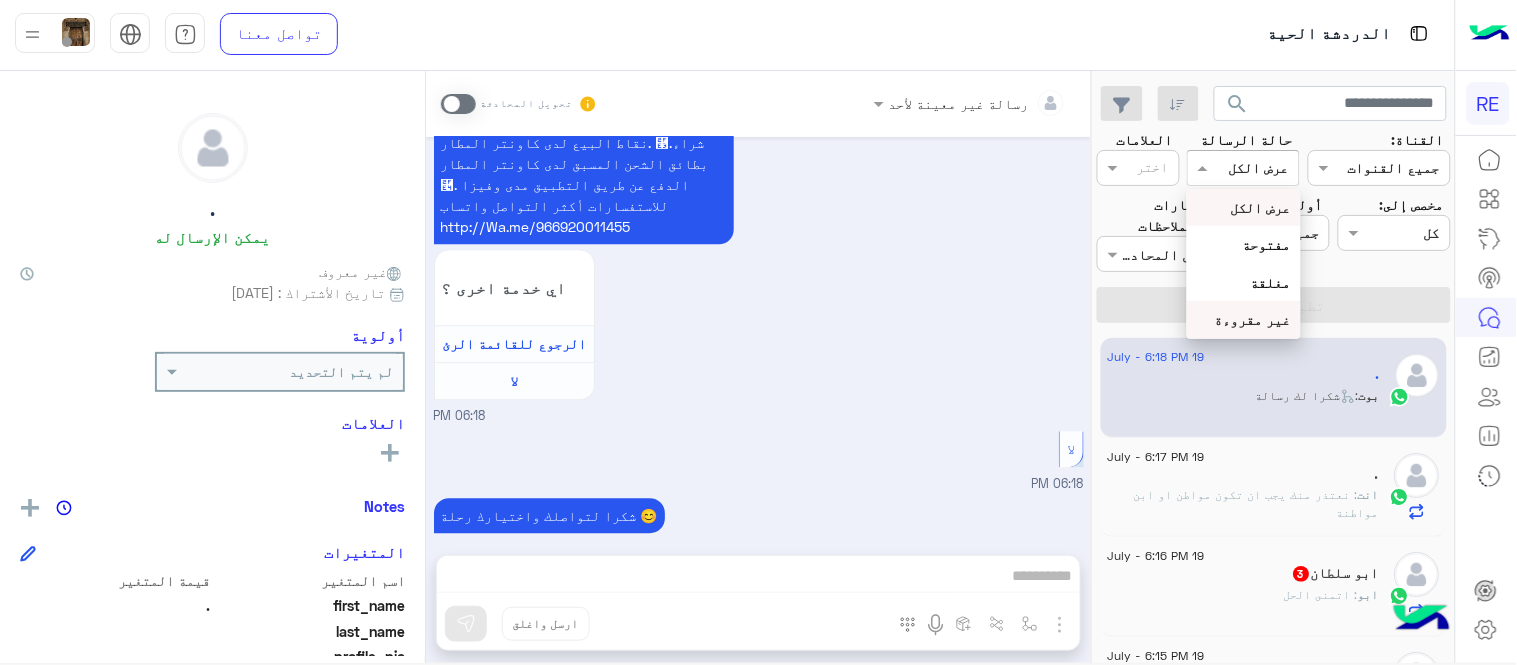 click on "غير مقروءة" at bounding box center (1253, 319) 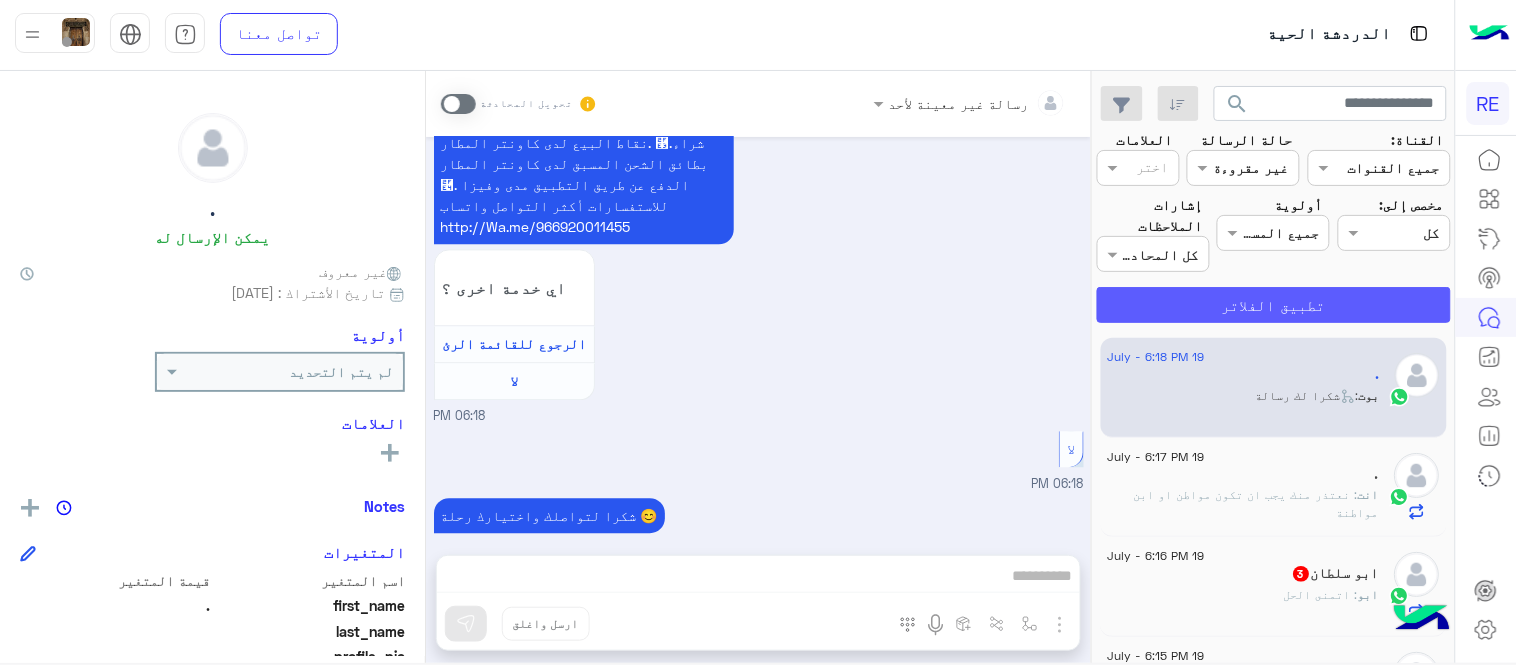 click on "تطبيق الفلاتر" 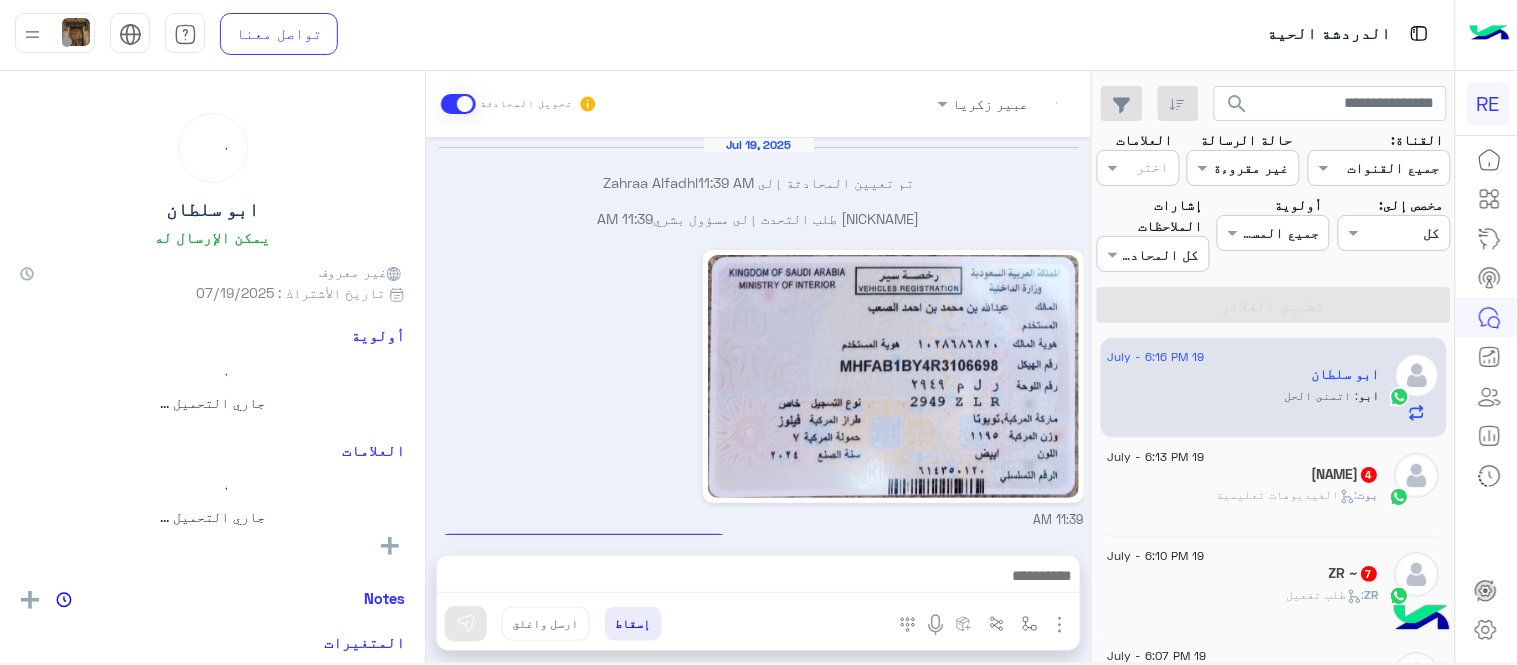 scroll, scrollTop: 754, scrollLeft: 0, axis: vertical 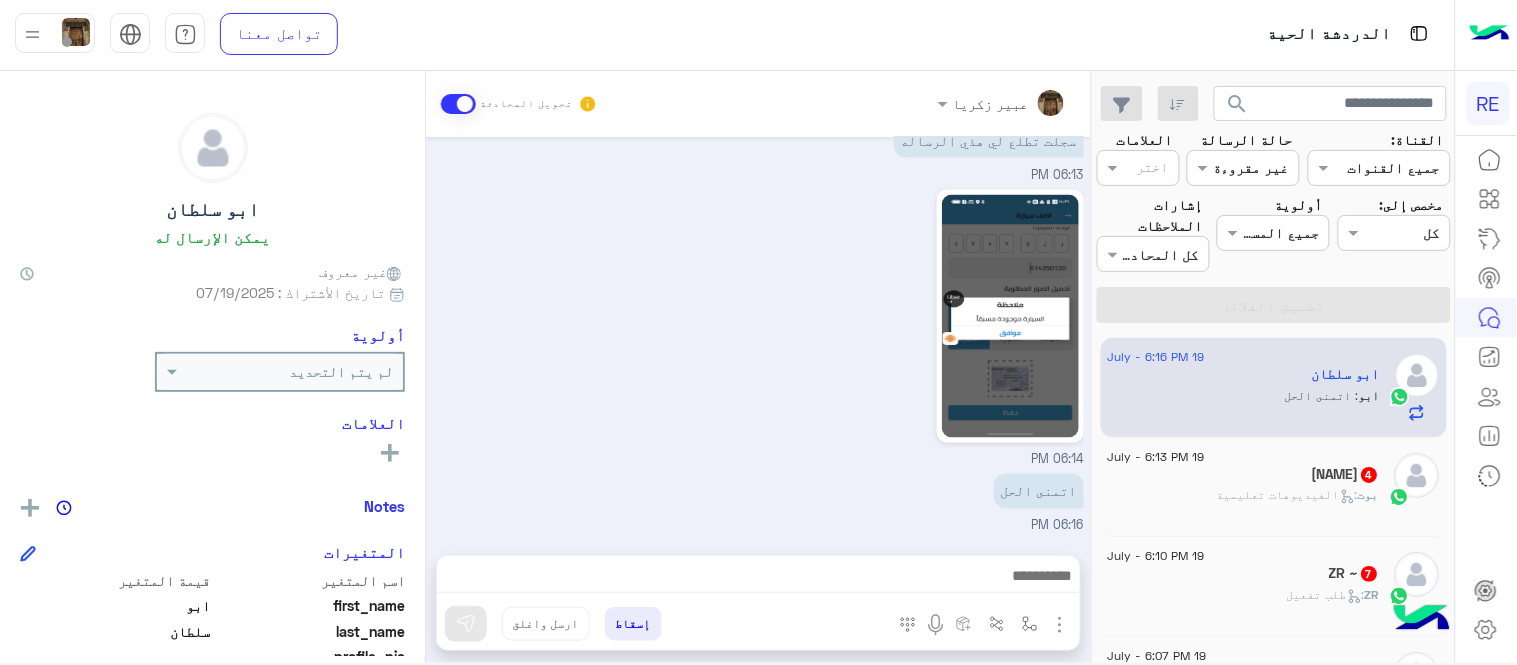 drag, startPoint x: 432, startPoint y: 496, endPoint x: 428, endPoint y: 448, distance: 48.166378 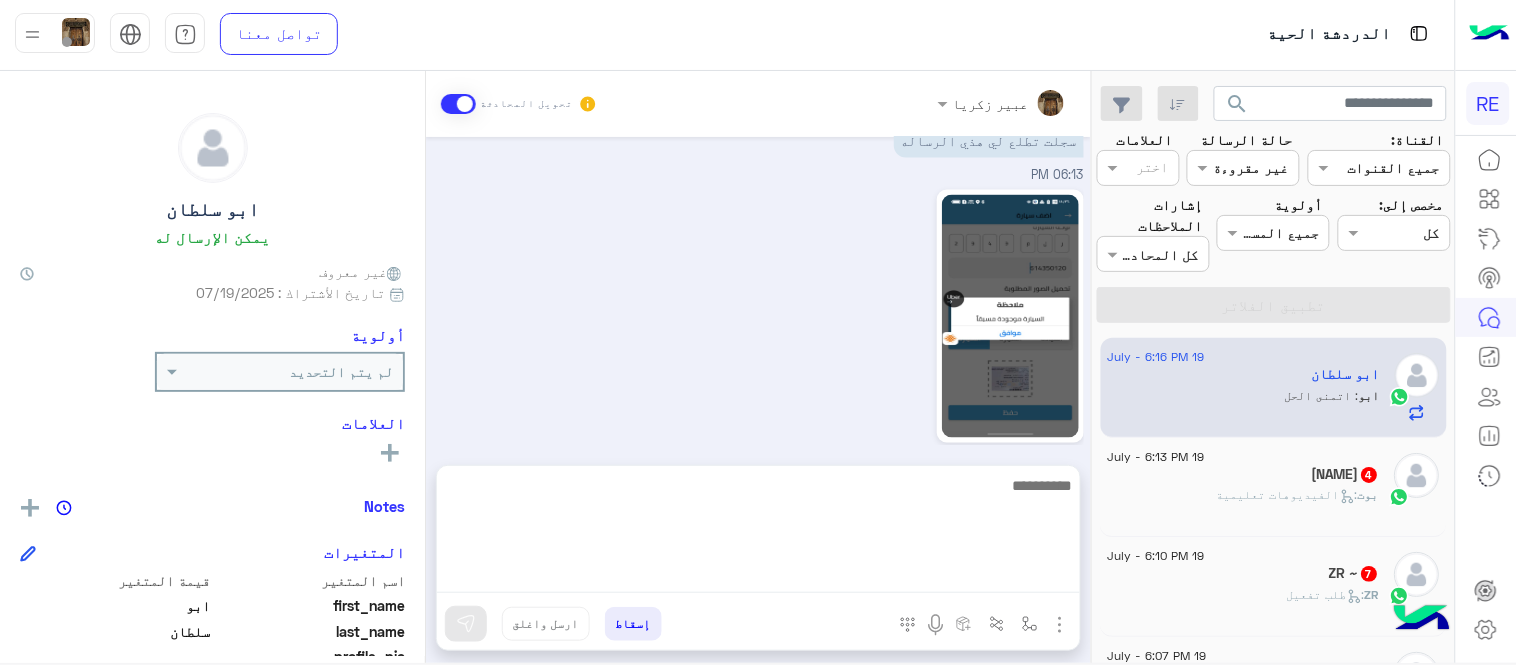 click at bounding box center (758, 533) 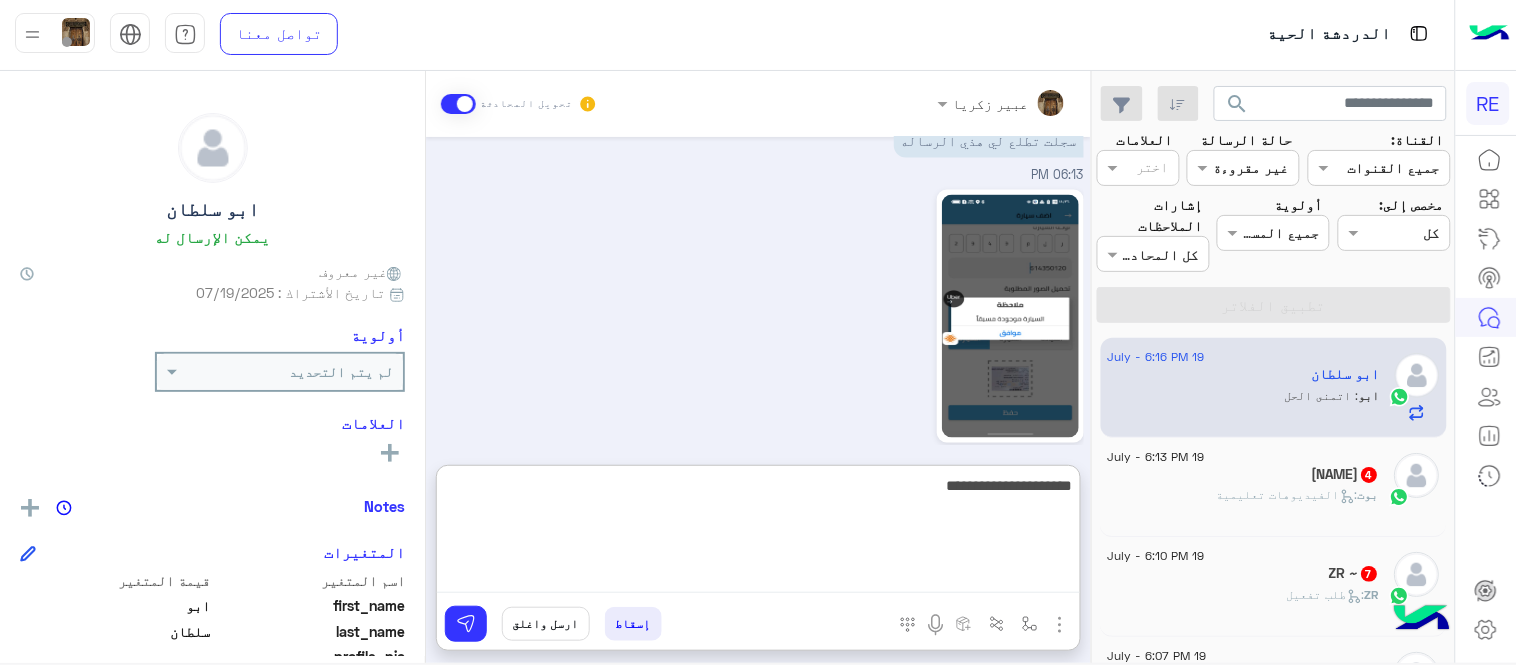 type on "**********" 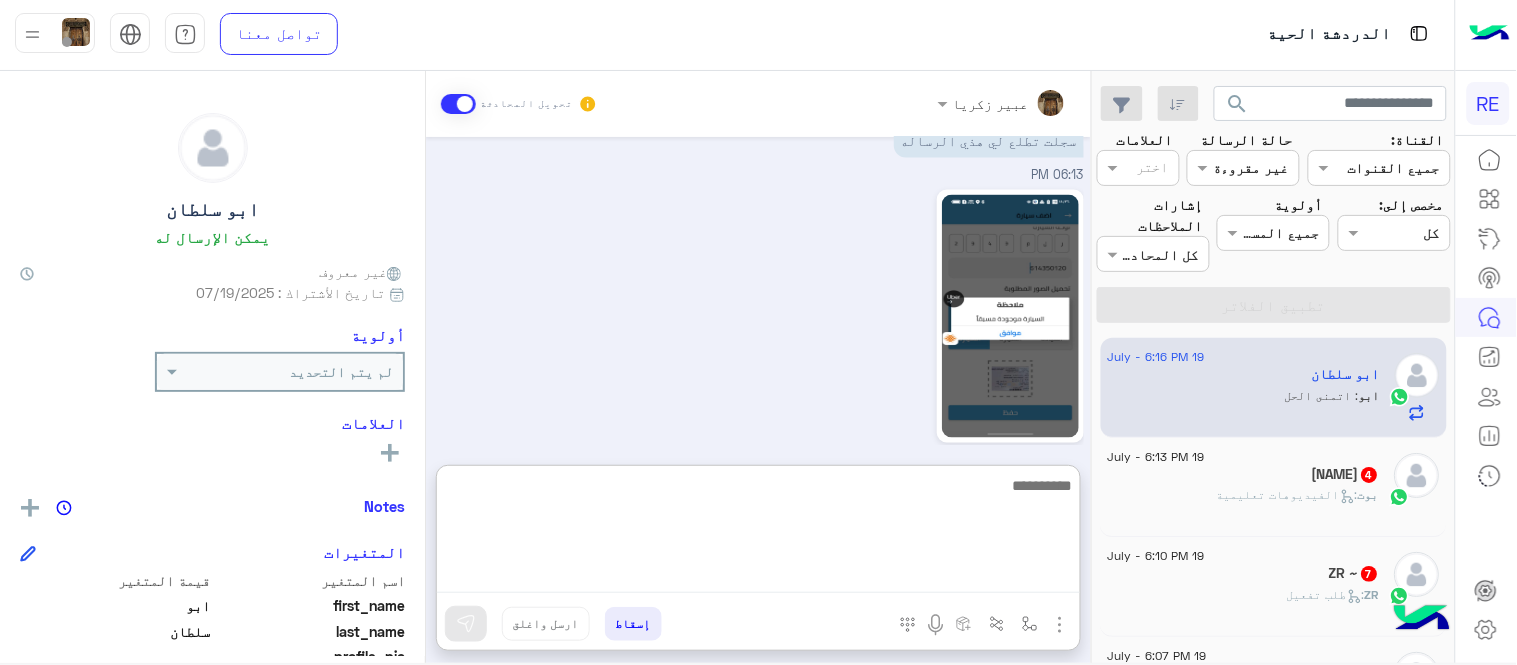 scroll, scrollTop: 907, scrollLeft: 0, axis: vertical 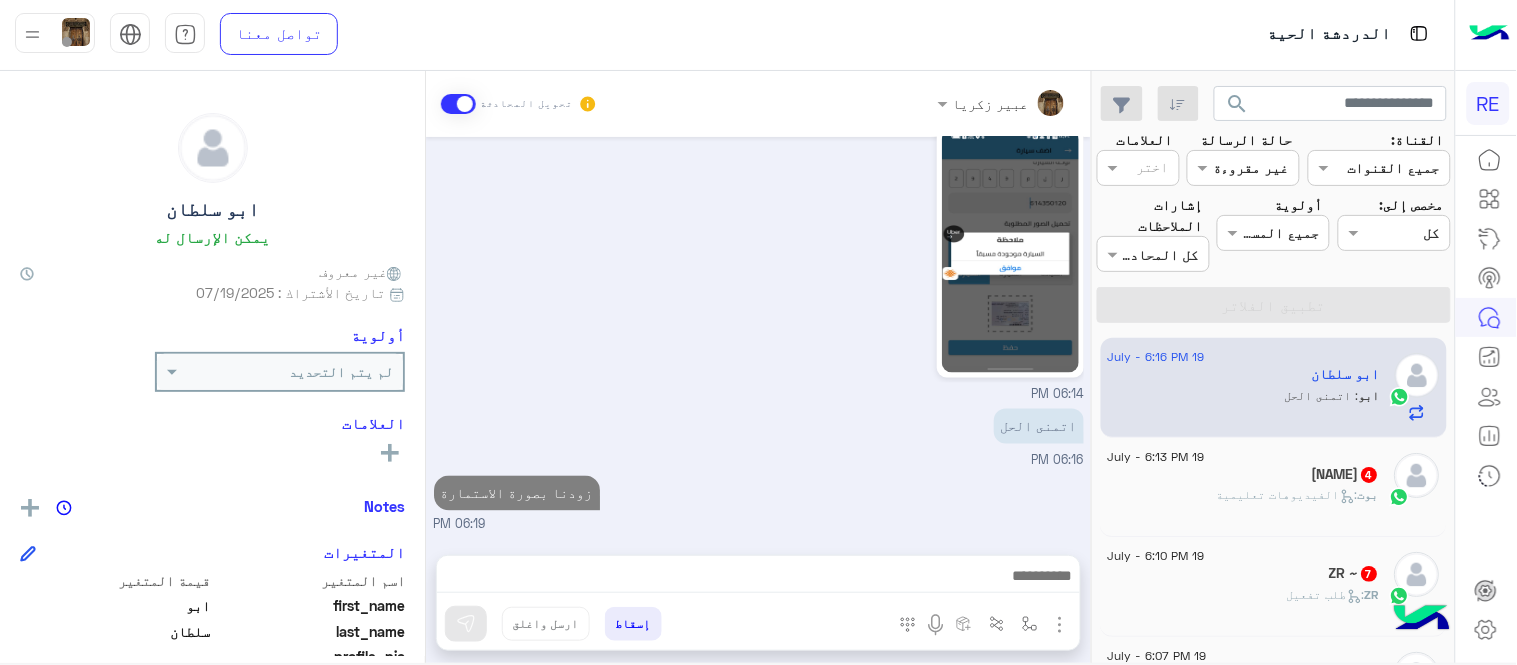 click on "[FIRST] [LAST] تحويل المحادثة     Jul 19, 2025   [FIRST] [LAST] طلب التحدث إلى مسؤول بشري   11:39 AM       تم تعيين المحادثة إلى [NAME]   11:39 AM        11:39 AM   [FIRST] [LAST] -  06:12 PM   [FIRST] [LAST] انضم إلى المحادثة   06:12 PM      سجلها من خلال التطبيق  [FIRST] [LAST] -  06:12 PM  اتبع الخطوات بالفيديو  [FIRST] [LAST] -  06:12 PM  سجلت تطلع لي هذي الرساله   06:13 PM    06:14 PM  اتمنى الحل   06:16 PM  زودنا بصورة الاستمارة   06:19 PM  إسقاط   ارسل واغلق" at bounding box center [758, 371] 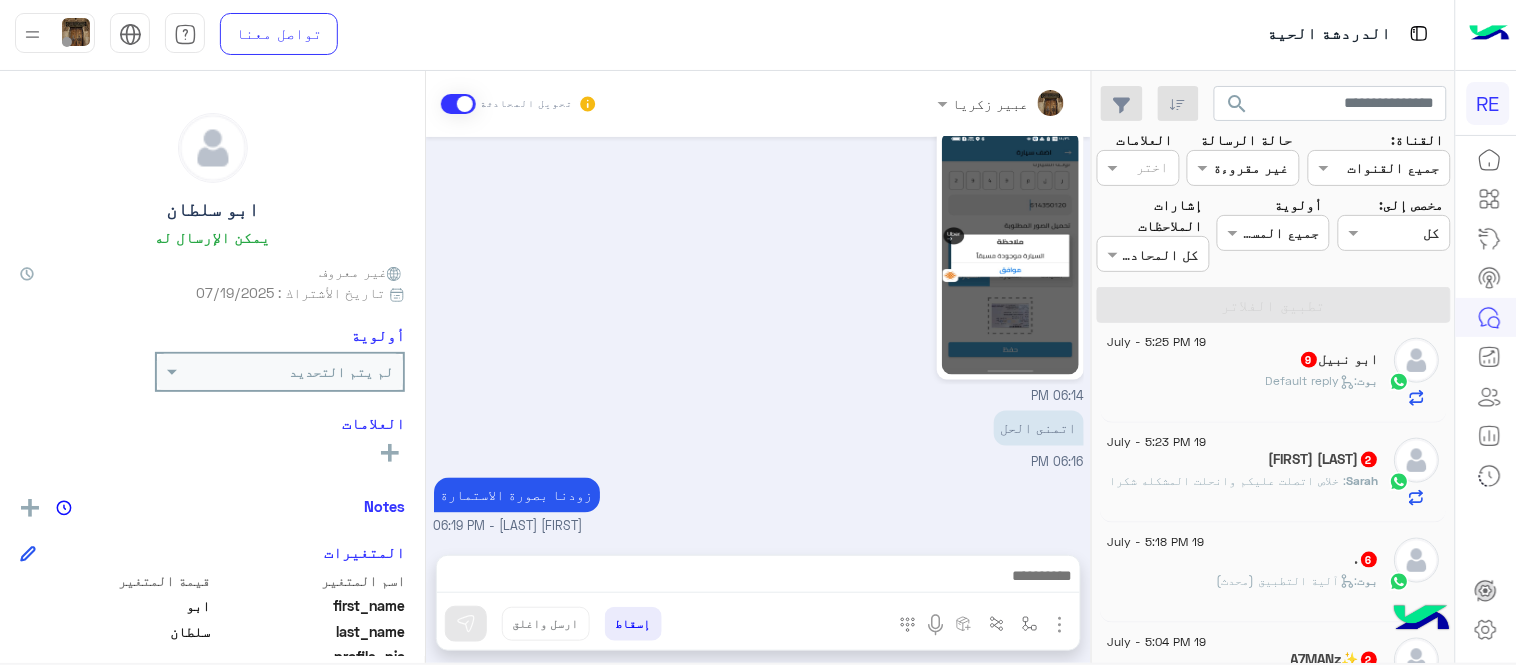 scroll, scrollTop: 625, scrollLeft: 0, axis: vertical 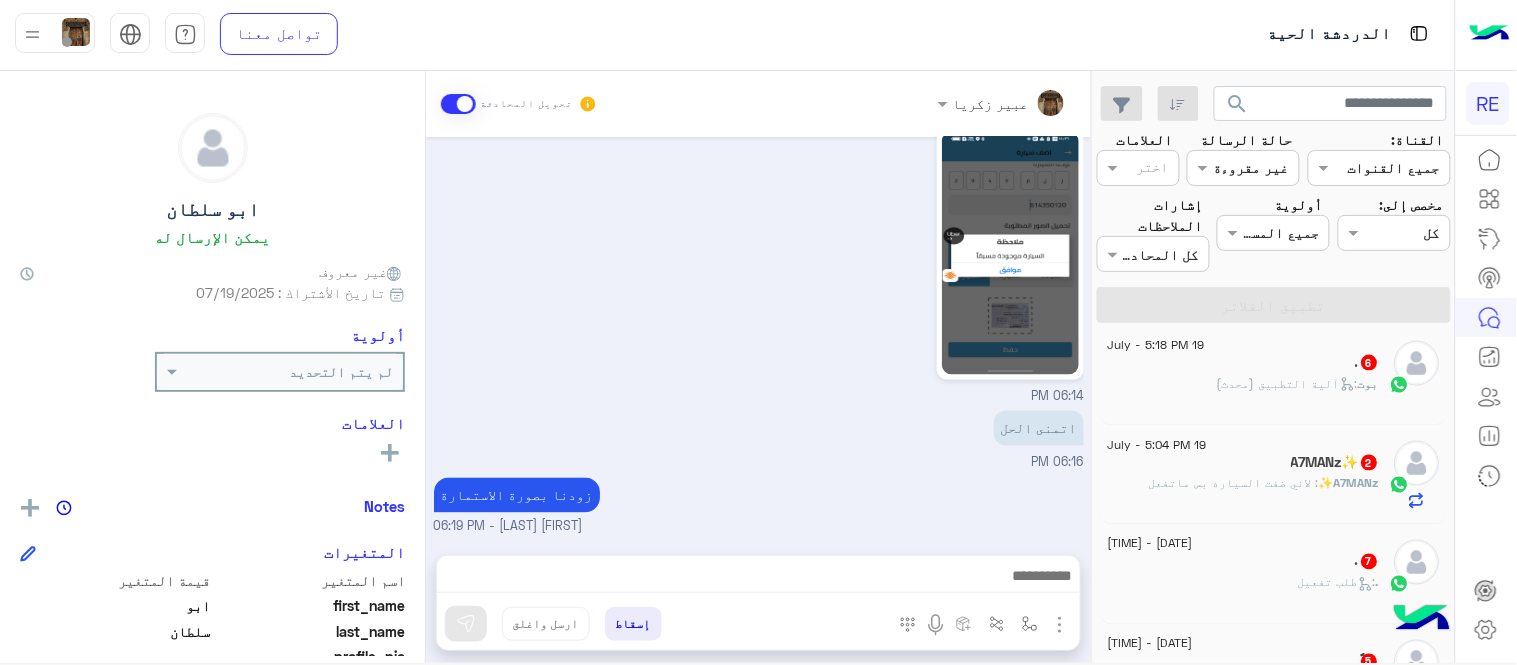 click on ".   7" 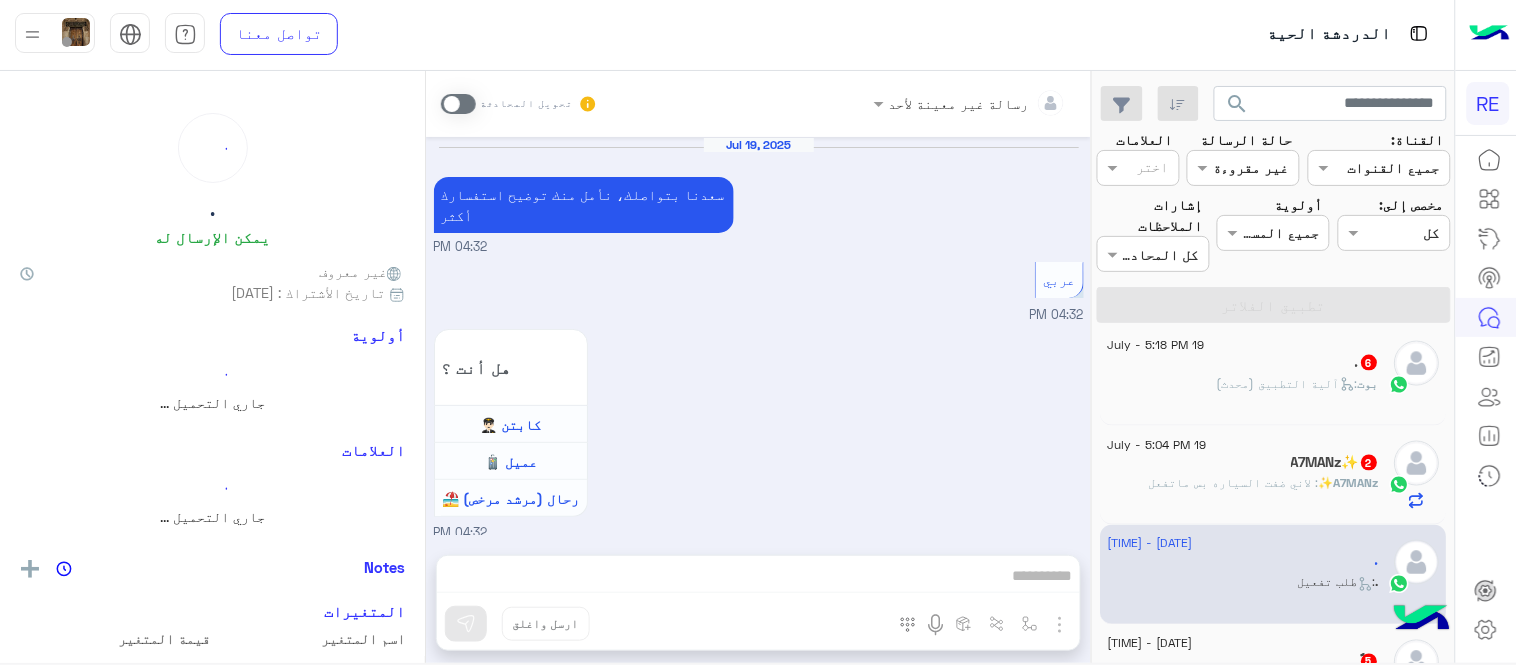 scroll, scrollTop: 1392, scrollLeft: 0, axis: vertical 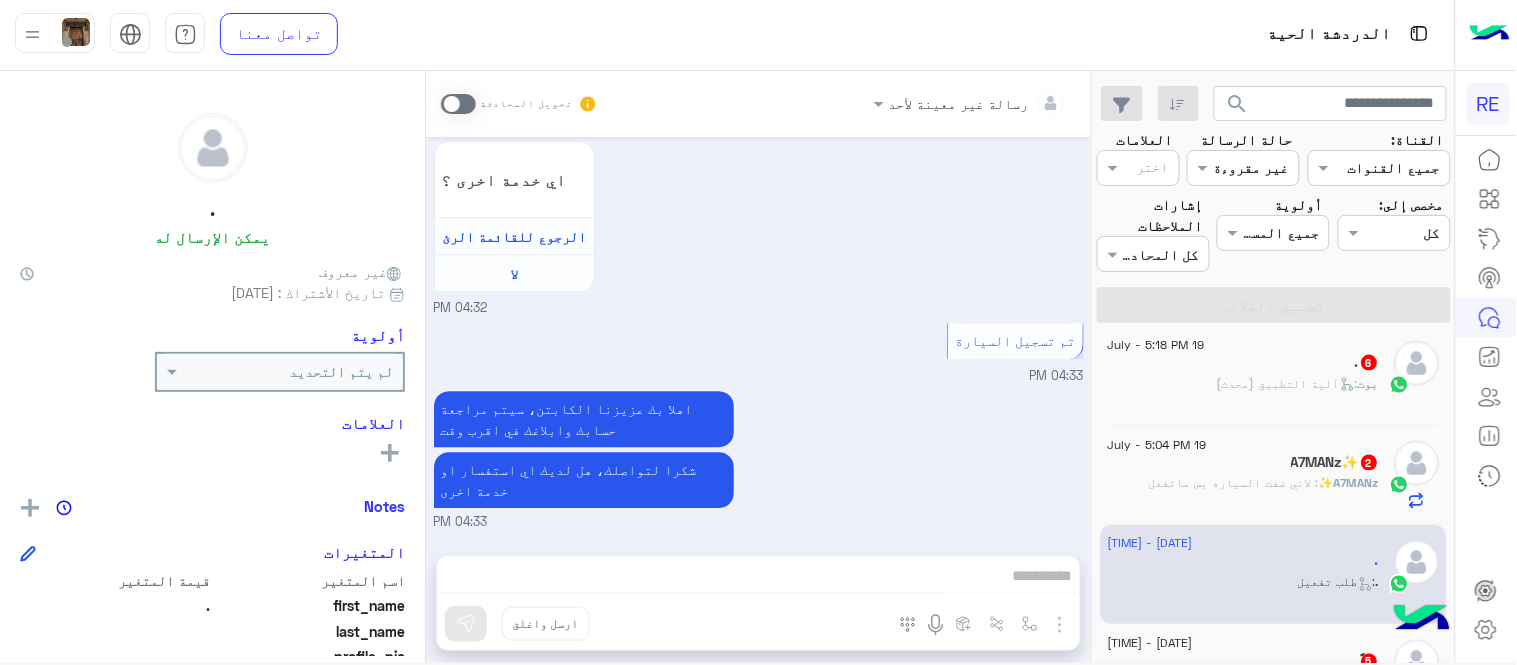 click at bounding box center [458, 104] 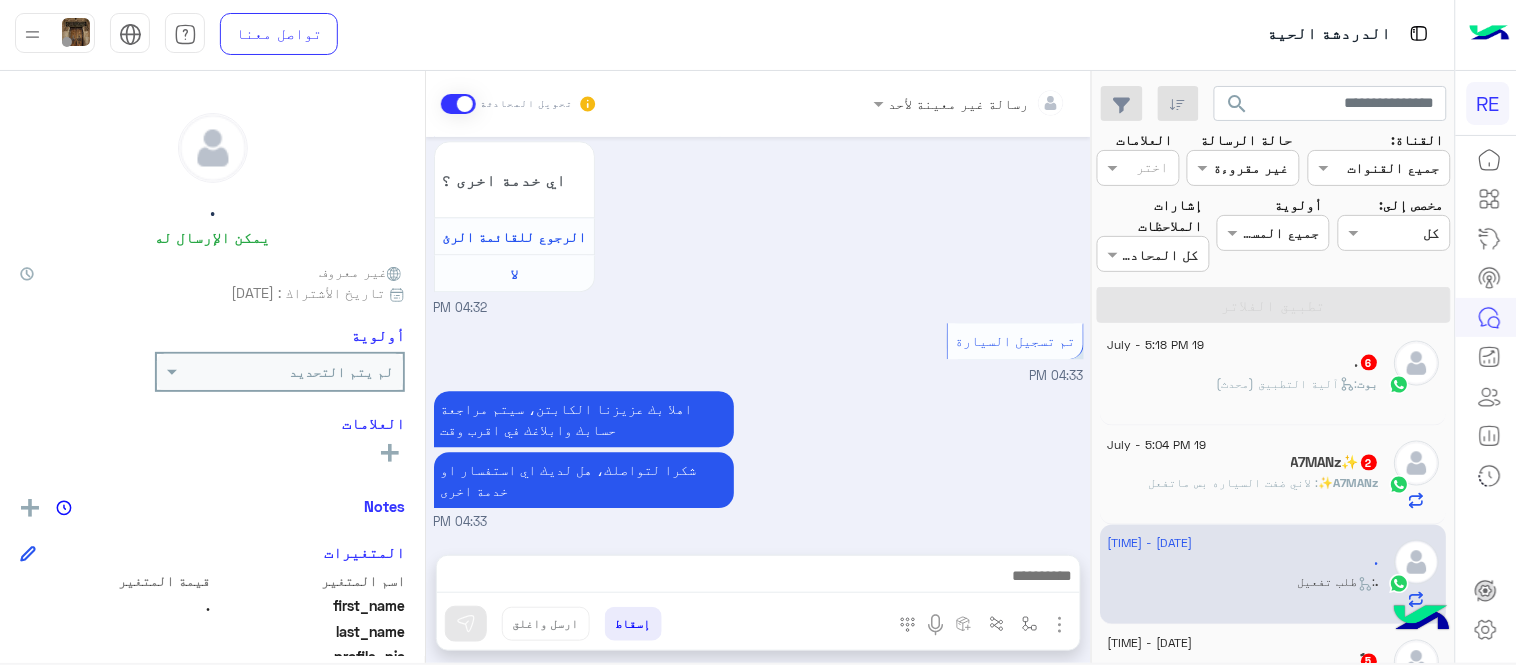 scroll, scrollTop: 1427, scrollLeft: 0, axis: vertical 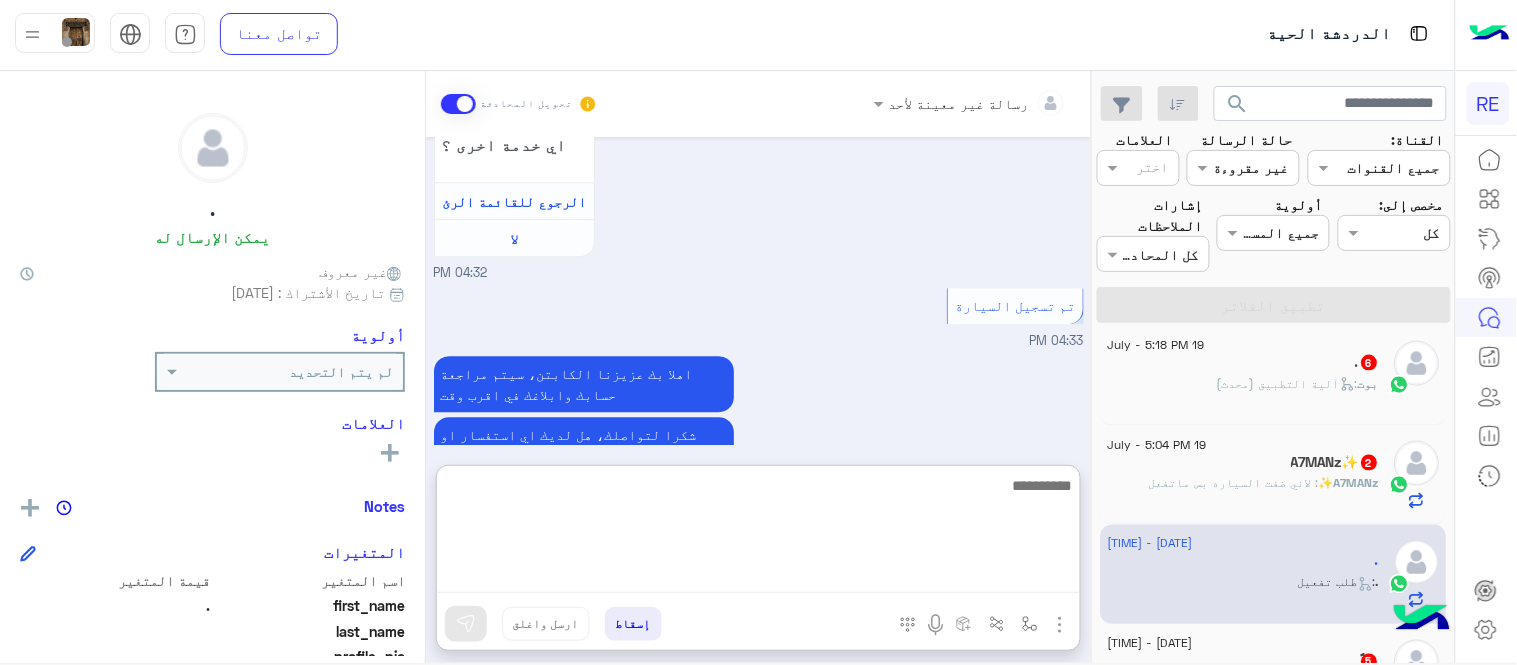 click at bounding box center [758, 533] 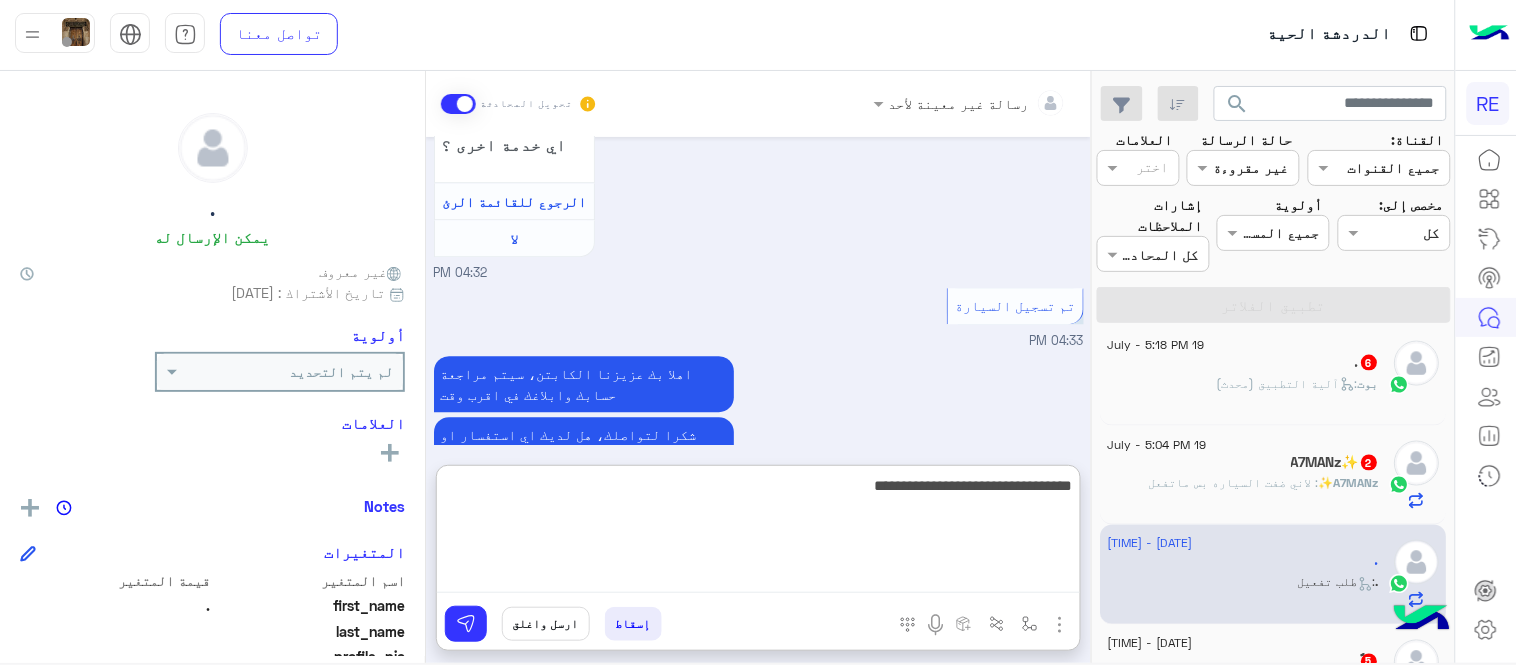 type on "**********" 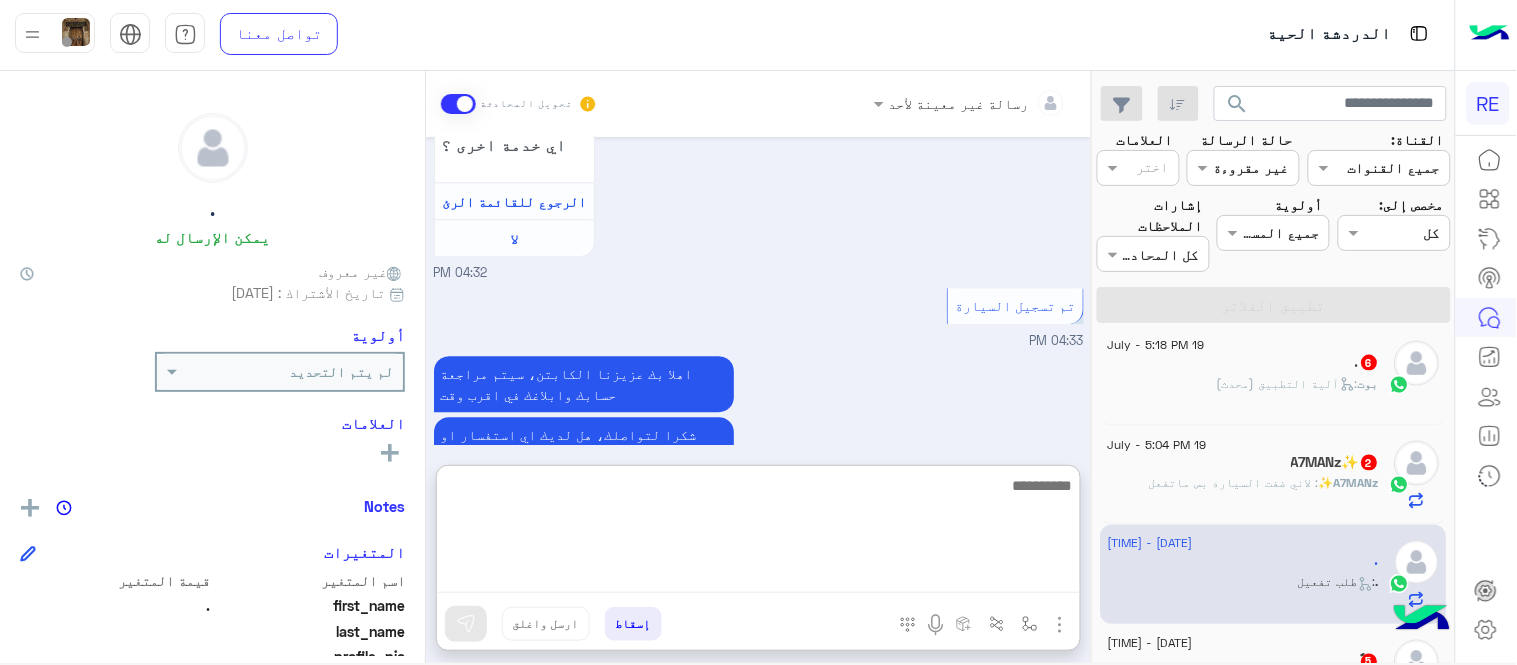 scroll, scrollTop: 1582, scrollLeft: 0, axis: vertical 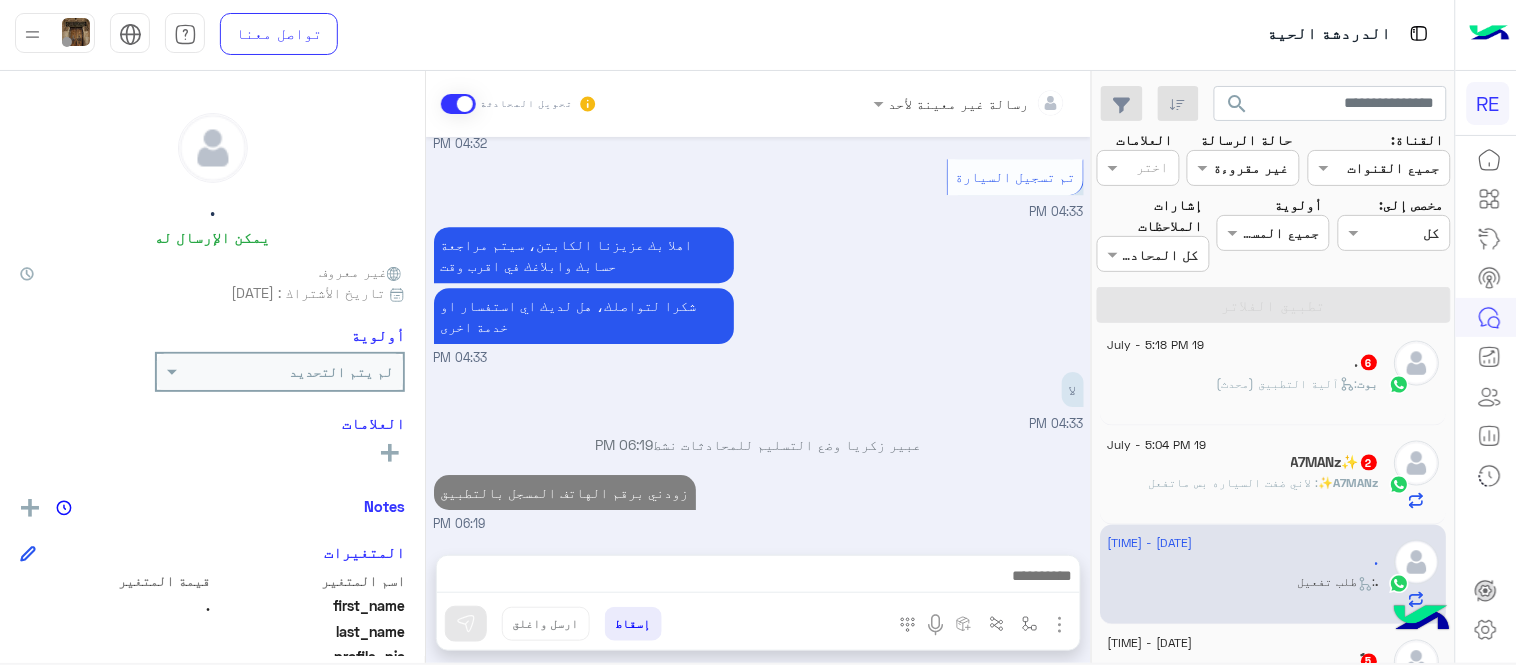 click on "Jul 19, 2025  سعدنا بتواصلك، نأمل منك توضيح استفسارك أكثر    04:32 PM   عربي    04:32 PM  هل أنت ؟   كابتن 👨🏻‍✈️   عميل 🧳   رحال (مرشد مرخص) 🏖️     04:32 PM   كابتن     04:32 PM  اختر احد الخدمات التالية:    04:32 PM   تفعيل حساب    04:32 PM  يمكنك الاطلاع على شروط الانضمام لرحلة ك (كابتن ) الموجودة بالصورة أعلاه،
لتحميل التطبيق عبر الرابط التالي : 📲
http://onelink.to/Rehla    يسعدنا انضمامك لتطبيق رحلة يمكنك اتباع الخطوات الموضحة لتسجيل بيانات سيارتك بالفيديو التالي  : عزيزي الكابتن، فضلًا ، للرغبة بتفعيل الحساب قم برفع البيانات عبر التطبيق والتواصل معنا  تم تسجيل السيارة   اواجه صعوبة بالتسجيل   لا     04:32 PM" at bounding box center [758, 336] 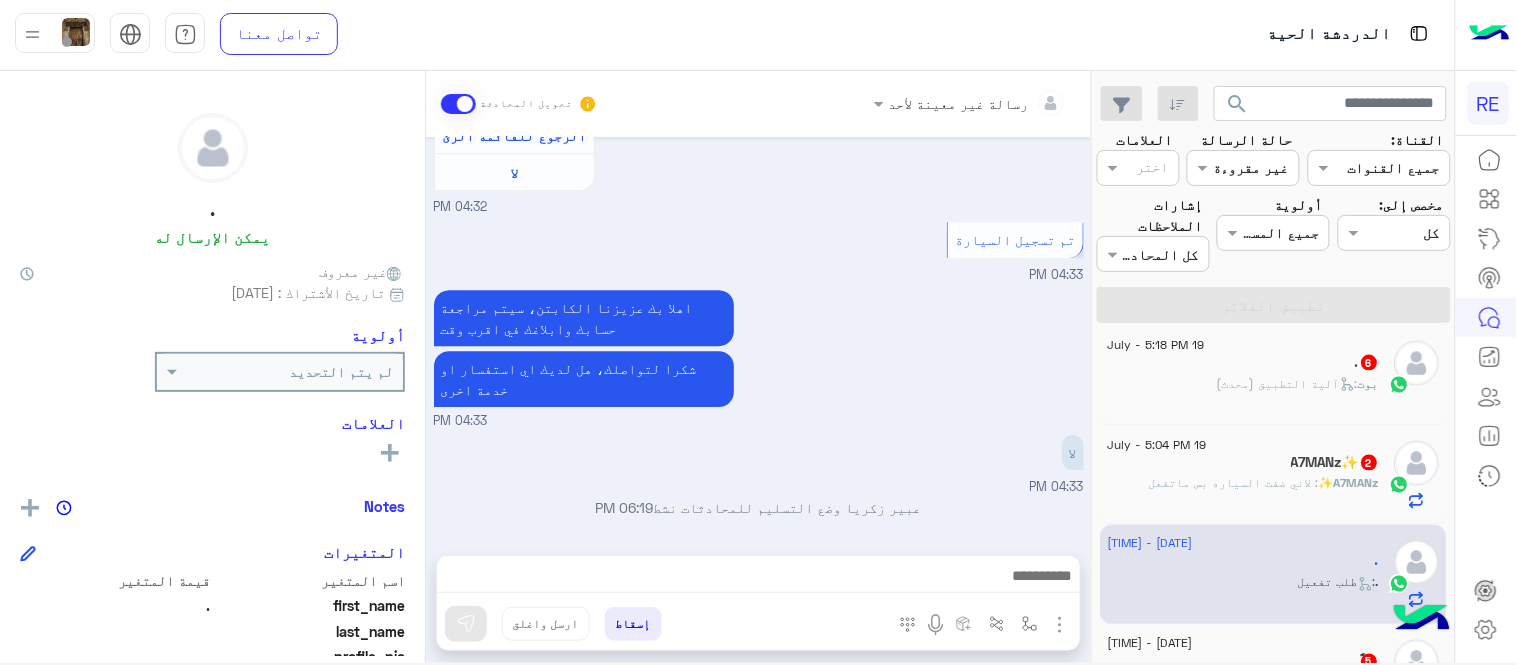 scroll, scrollTop: 1492, scrollLeft: 0, axis: vertical 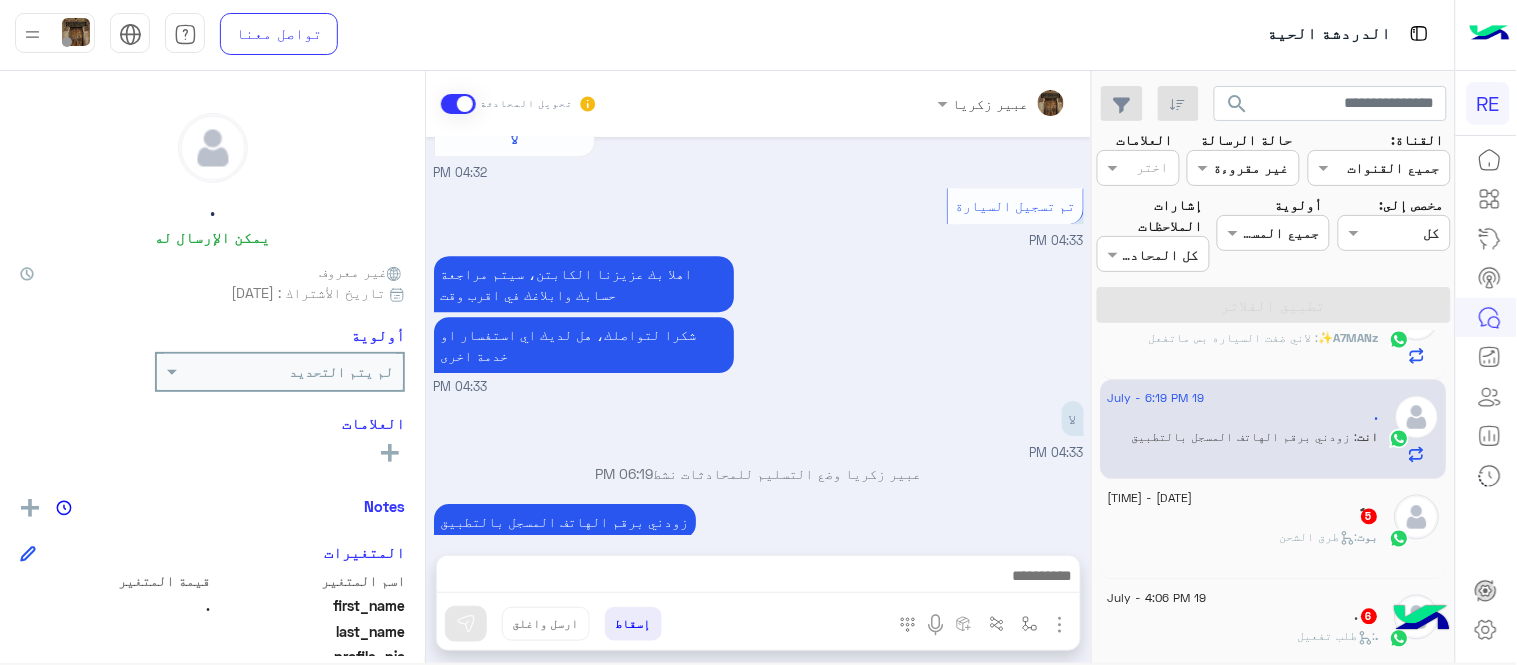 click on "بوت :   طرق الشحن" 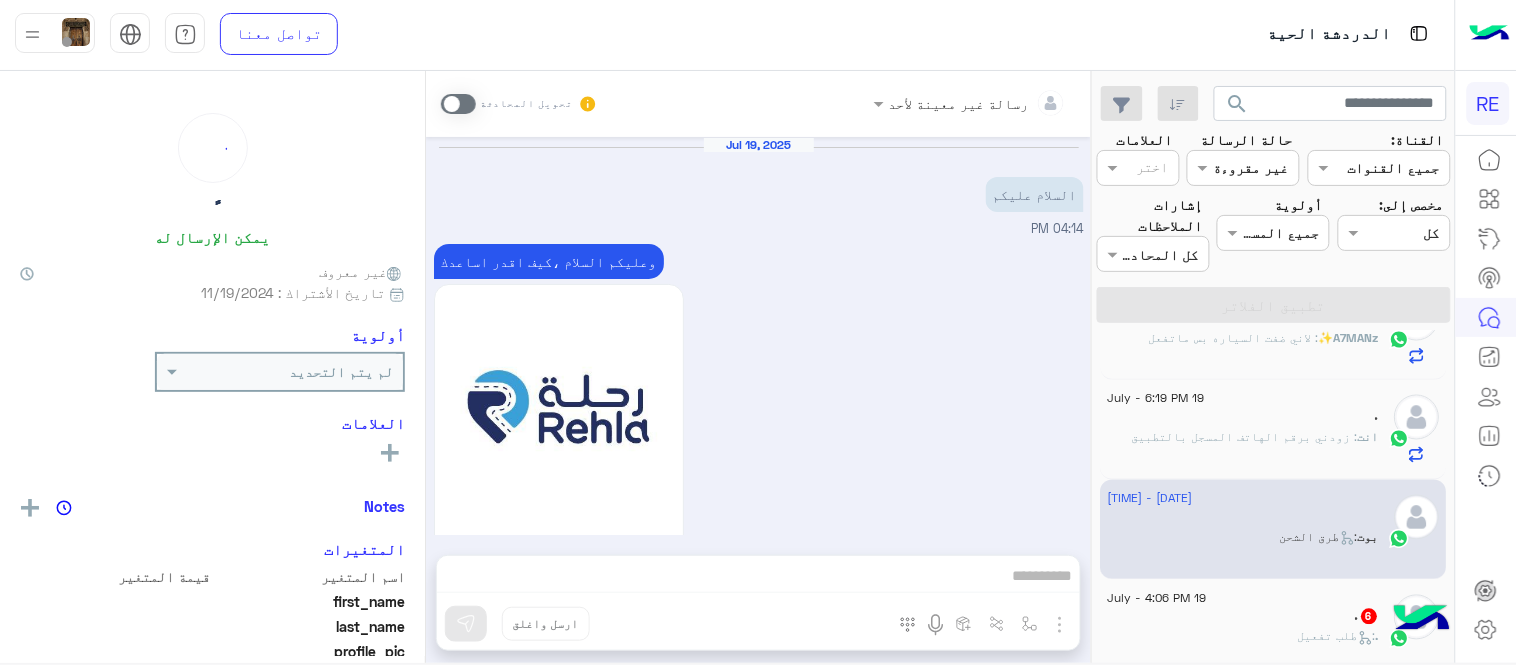 scroll, scrollTop: 1545, scrollLeft: 0, axis: vertical 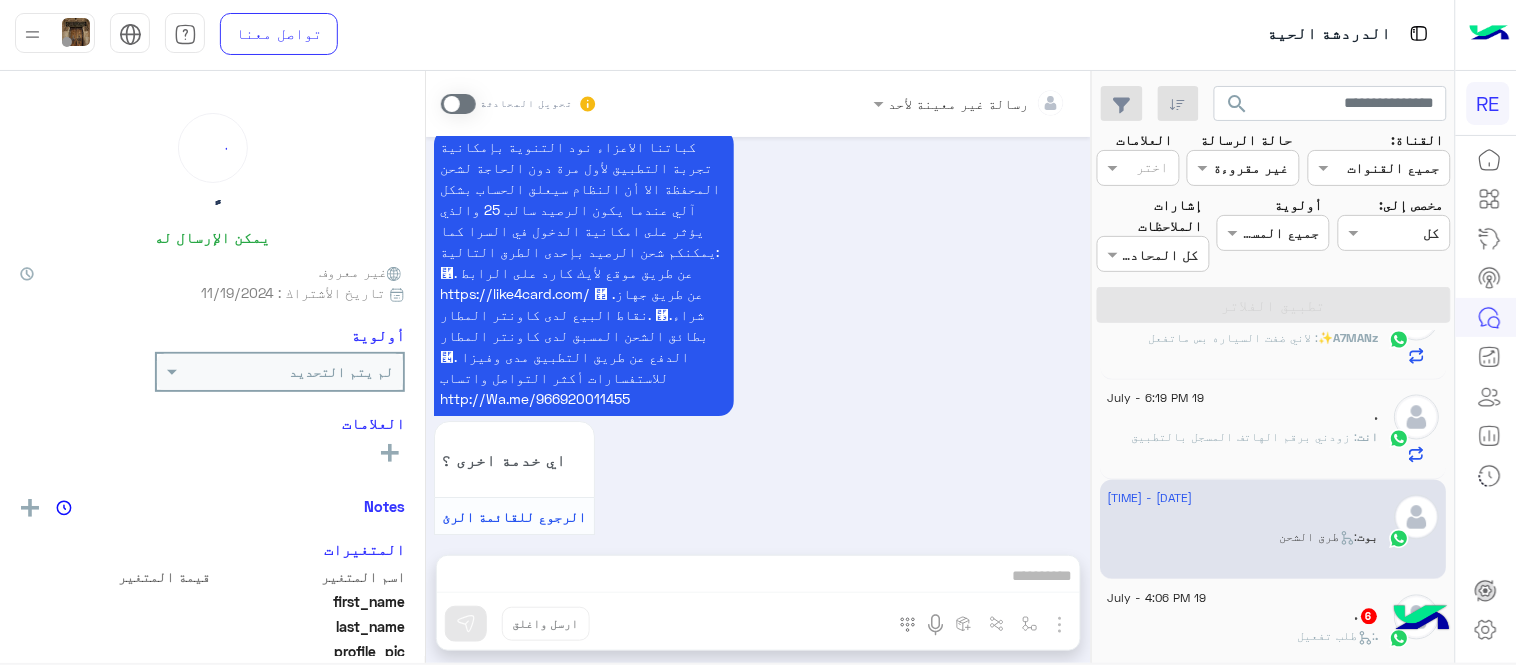 click at bounding box center [458, 104] 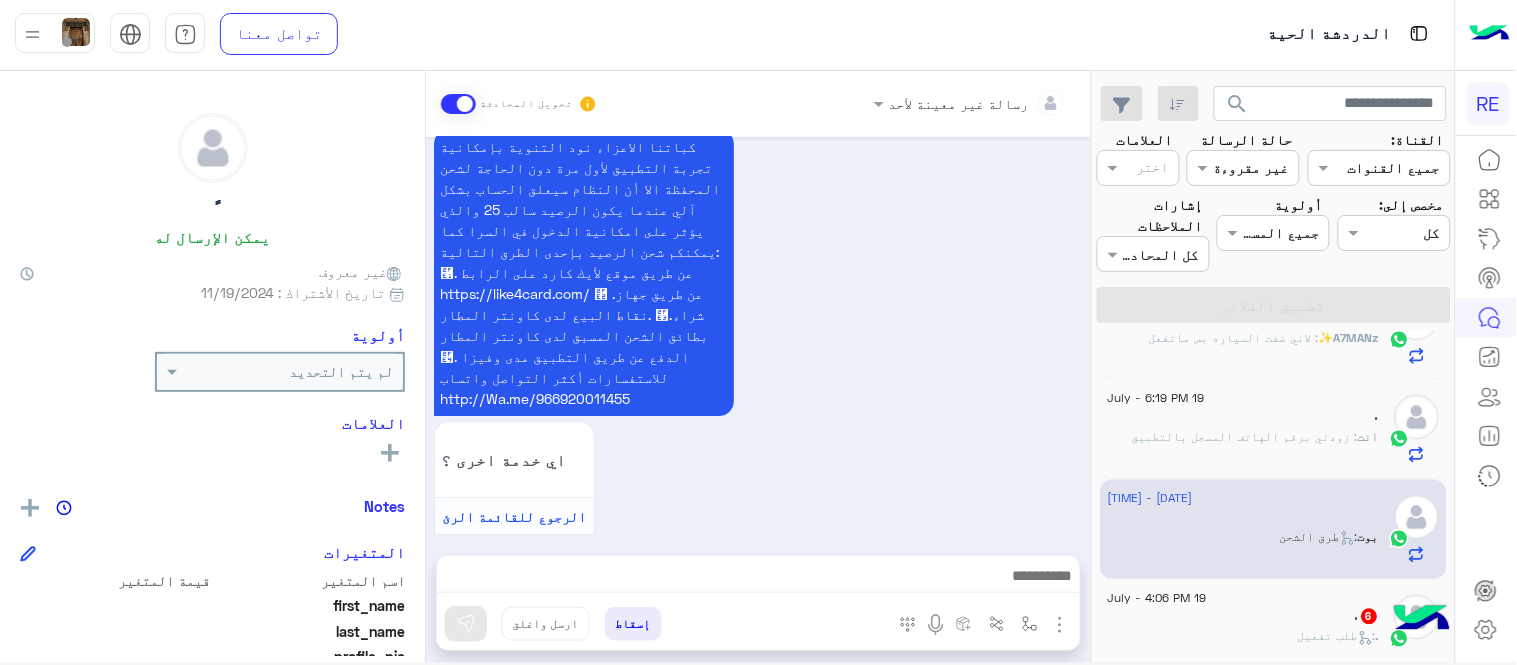 scroll, scrollTop: 1581, scrollLeft: 0, axis: vertical 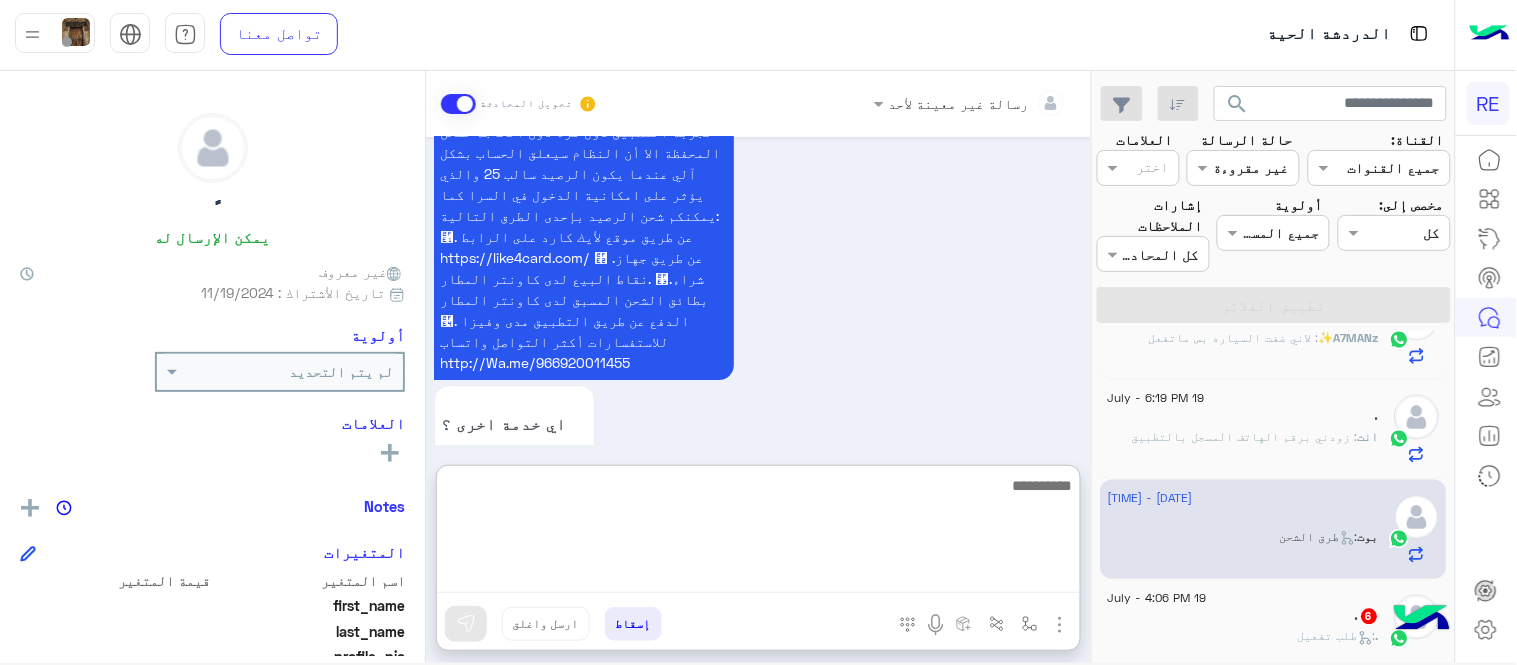 click at bounding box center (758, 533) 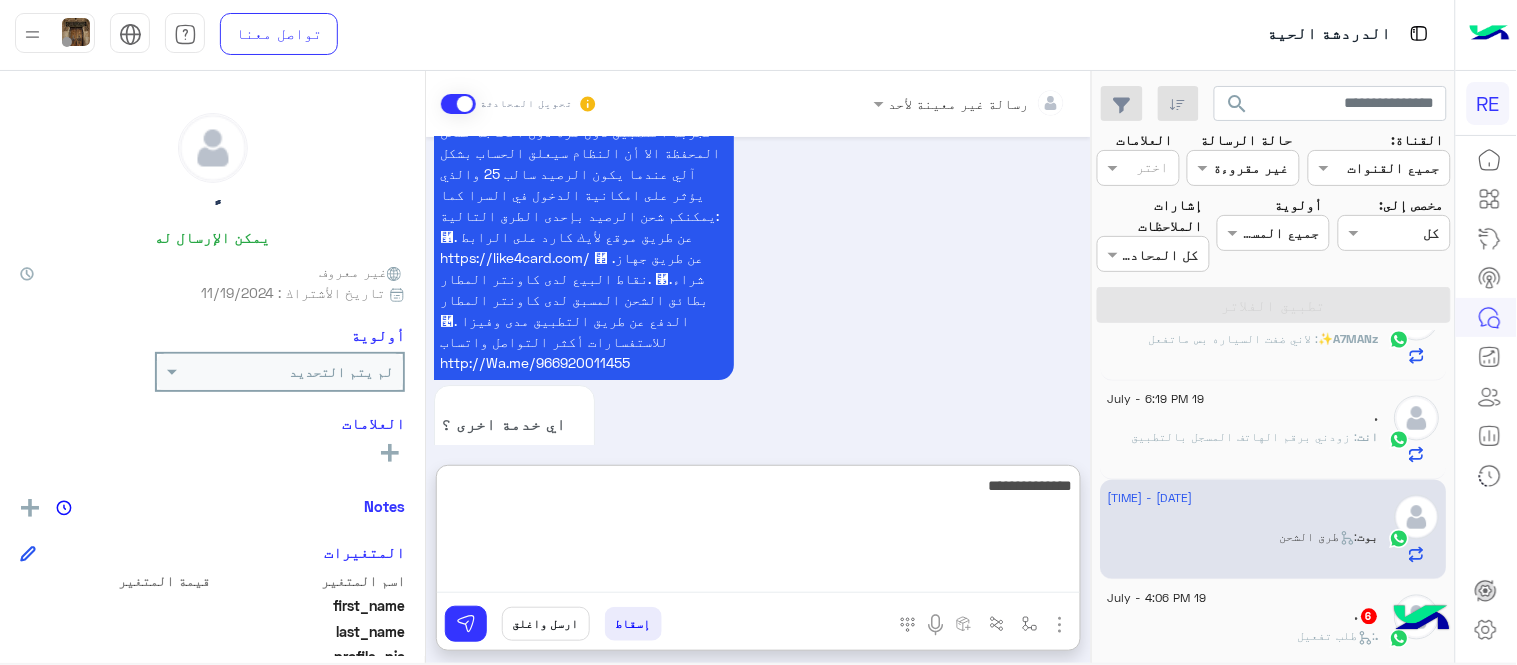 type on "**********" 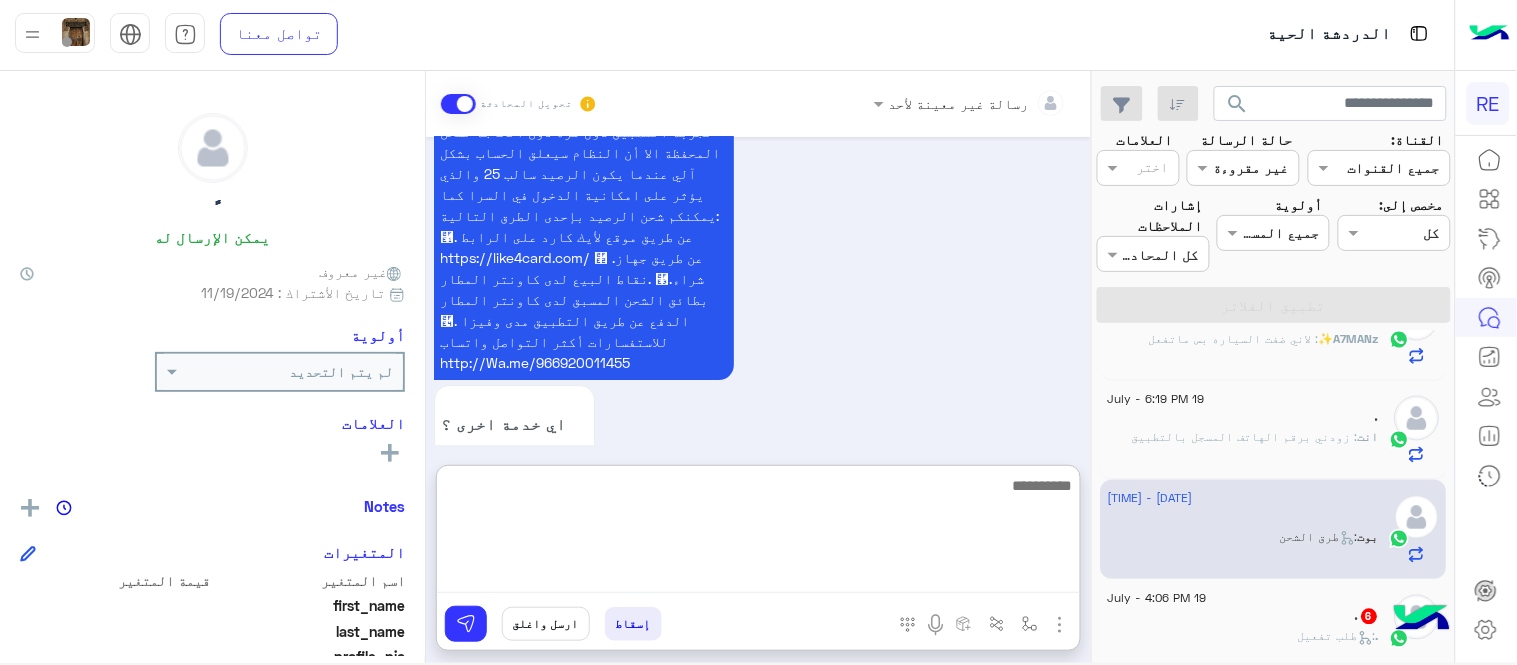 scroll, scrollTop: 1735, scrollLeft: 0, axis: vertical 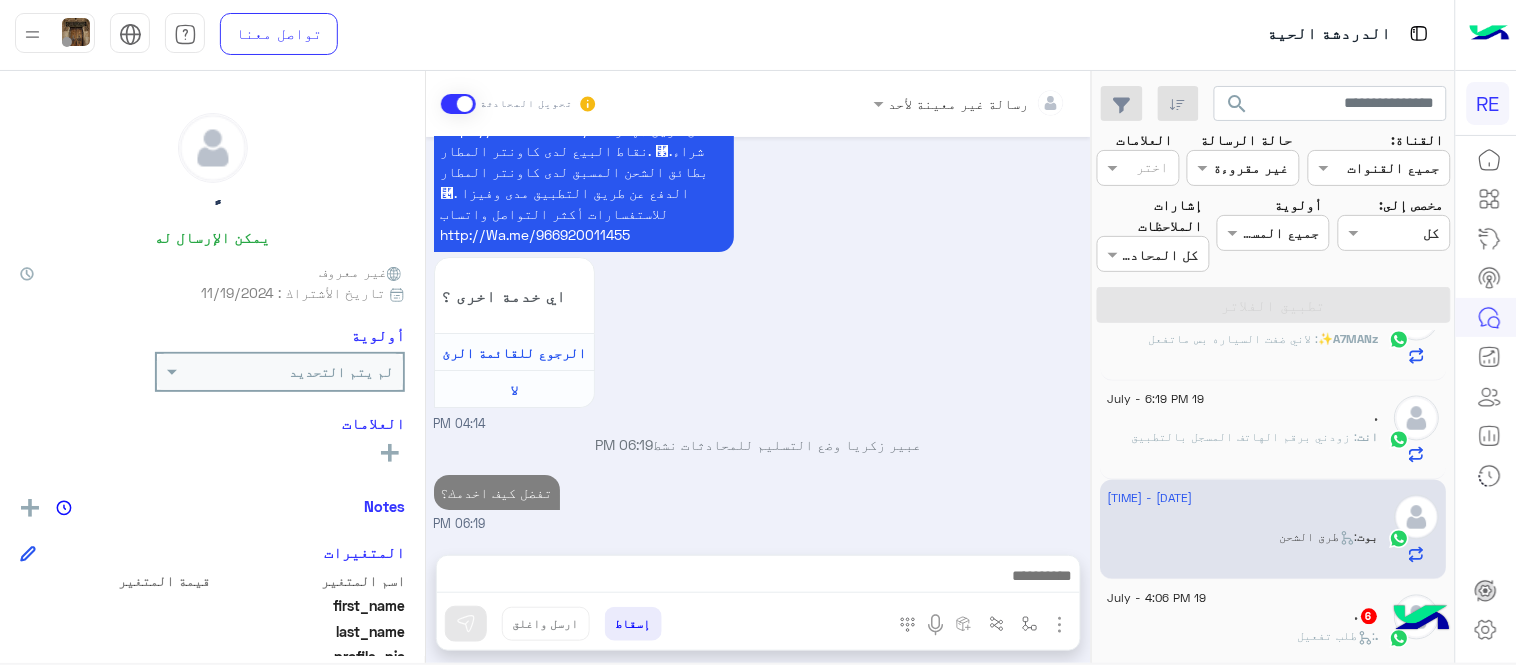 click on ".   6" 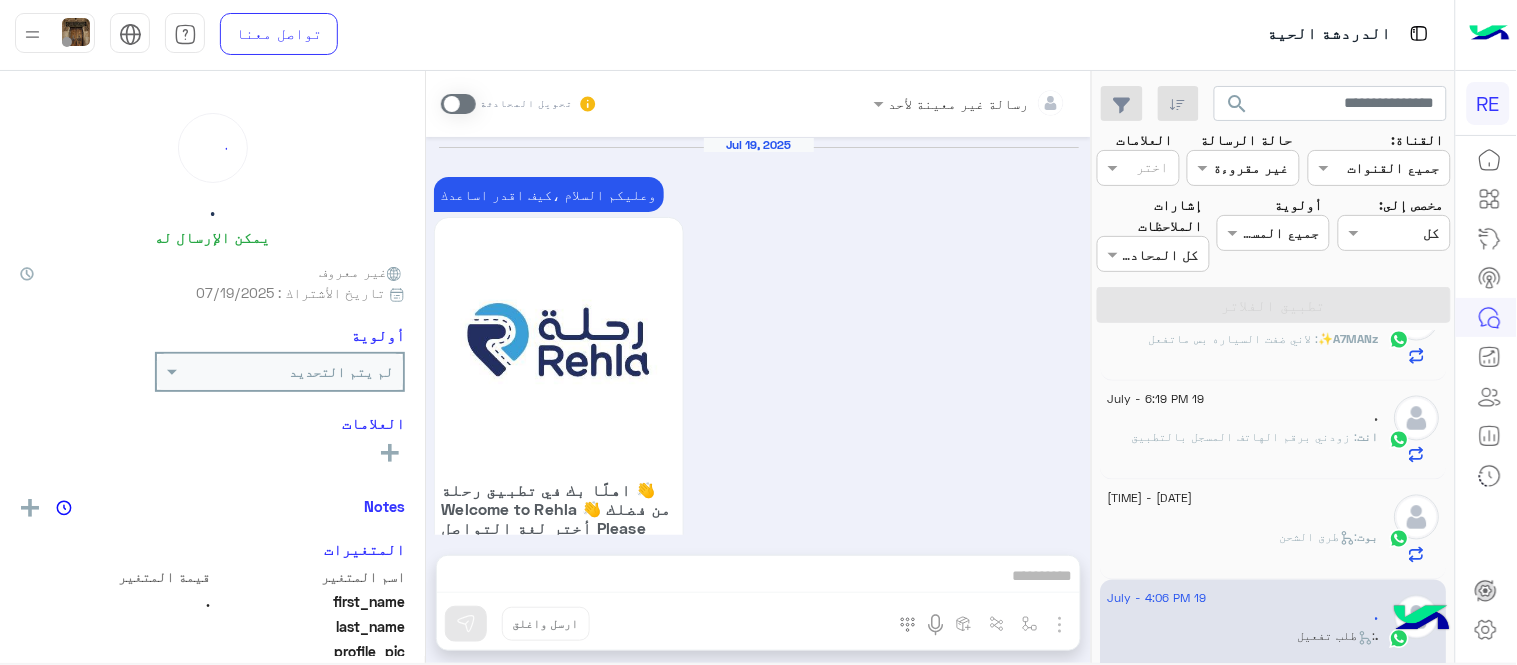 scroll, scrollTop: 1860, scrollLeft: 0, axis: vertical 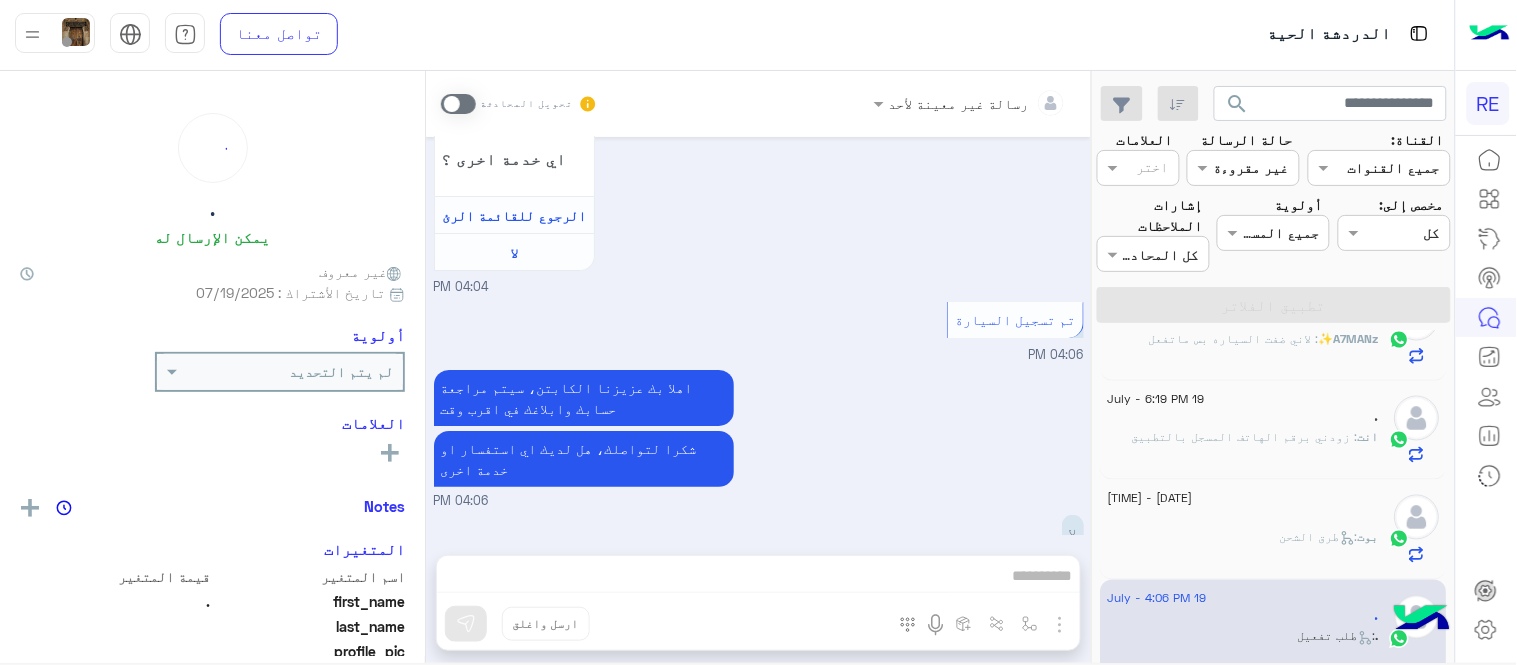 click on "رسالة غير معينة لأحد تحويل المحادثة     [DATE]  وعليكم السلام ،كيف اقدر اساعدك
اهلًا بك في تطبيق رحلة 👋
Welcome to Rehla  👋
من فضلك أختر لغة التواصل
Please choose your preferred Language
English   عربي     [TIME]   عربي    [TIME]  هل أنت ؟   كابتن 👨🏻‍✈️   عميل 🧳   رحال (مرشد مرخص) 🏖️     [TIME]   كابتن     [TIME]  اختر احد الخدمات التالية:    [TIME]   تفعيل حساب    [TIME]  يمكنك الاطلاع على شروط الانضمام لرحلة ك (كابتن ) الموجودة بالصورة أعلاه،
لتحميل التطبيق عبر الرابط التالي : 📲
http://onelink.to/Rehla    يسعدنا انضمامك لتطبيق رحلة يمكنك اتباع الخطوات الموضحة لتسجيل بيانات سيارتك بالفيديو التالي  : اي خدمة اخرى ؟ لا" at bounding box center [758, 371] 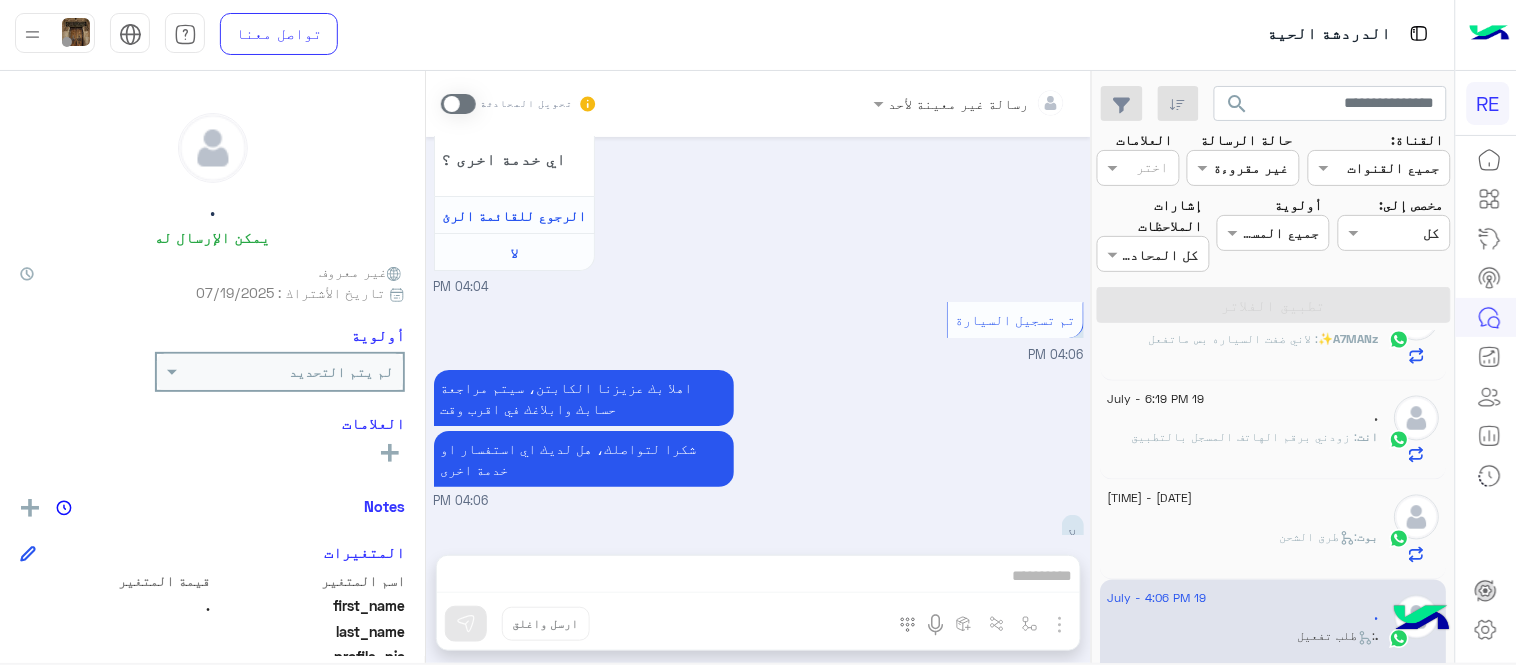 click at bounding box center [458, 104] 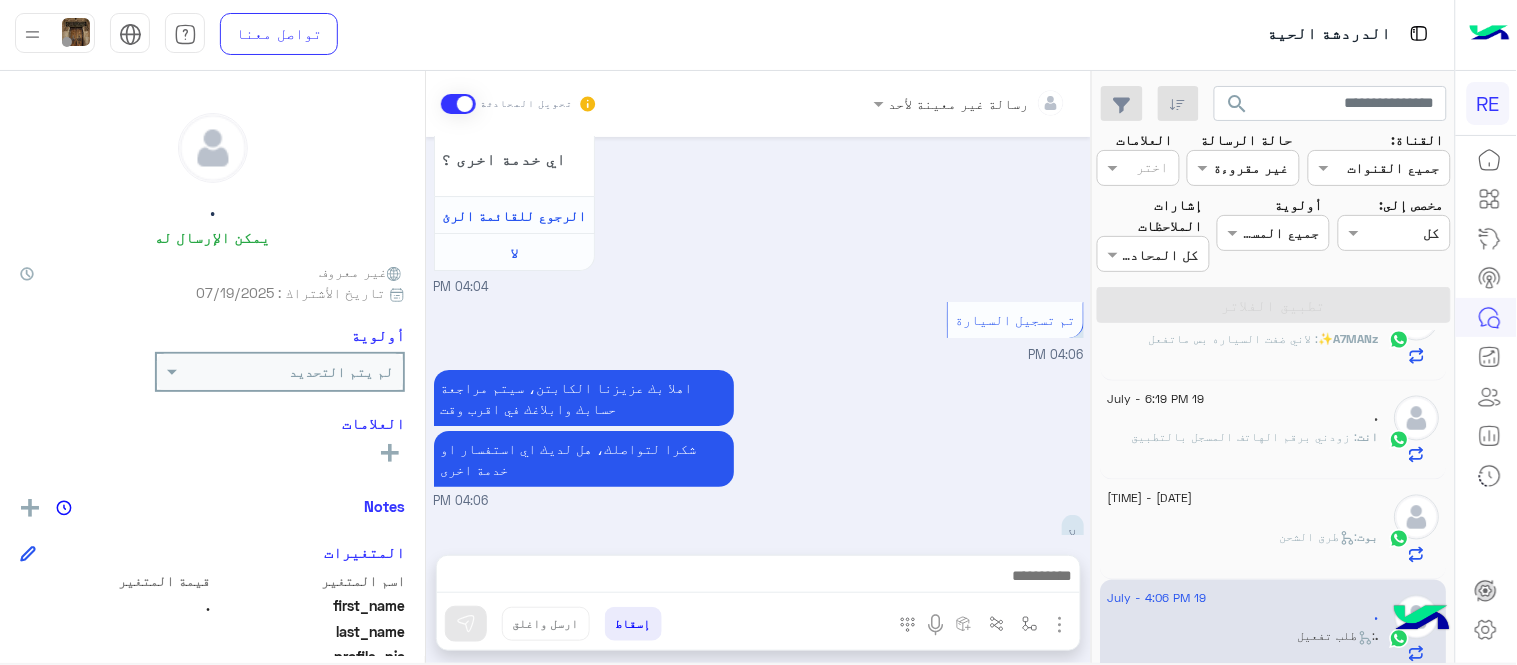 scroll, scrollTop: 1896, scrollLeft: 0, axis: vertical 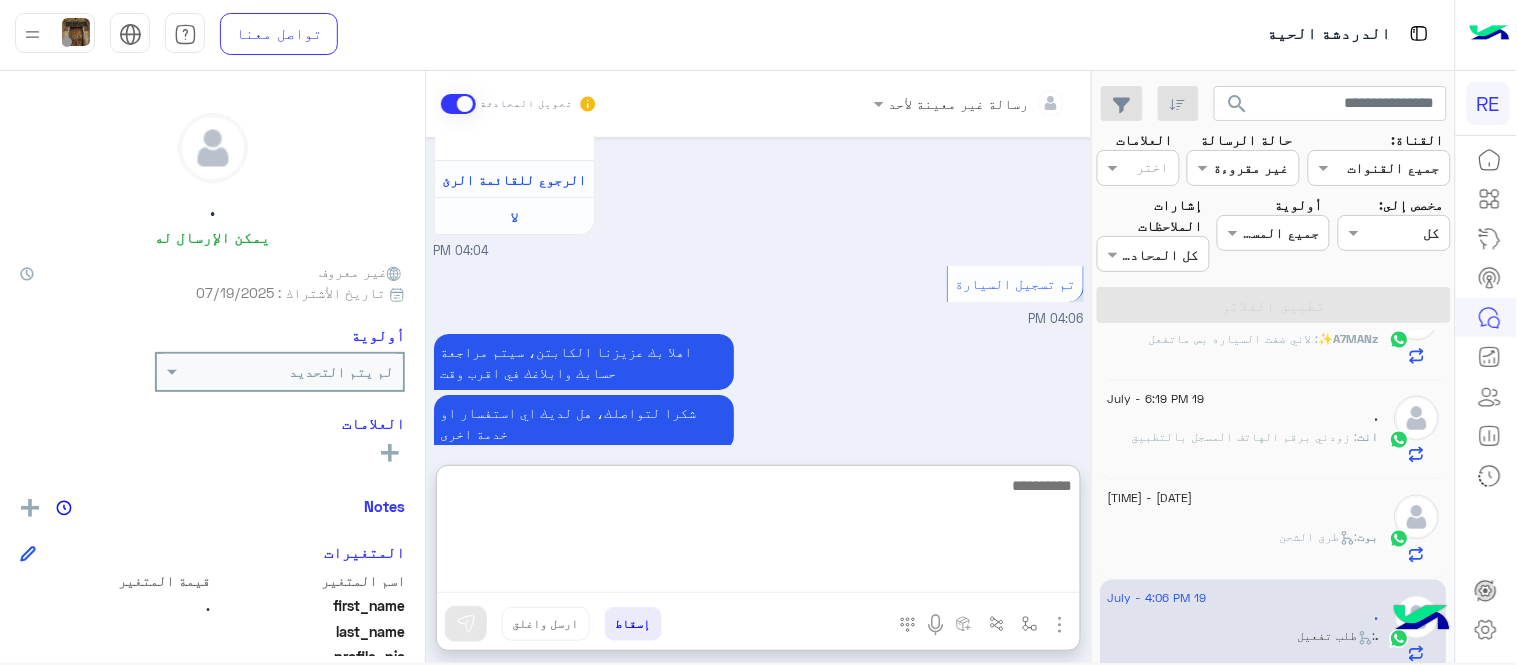 click at bounding box center (758, 533) 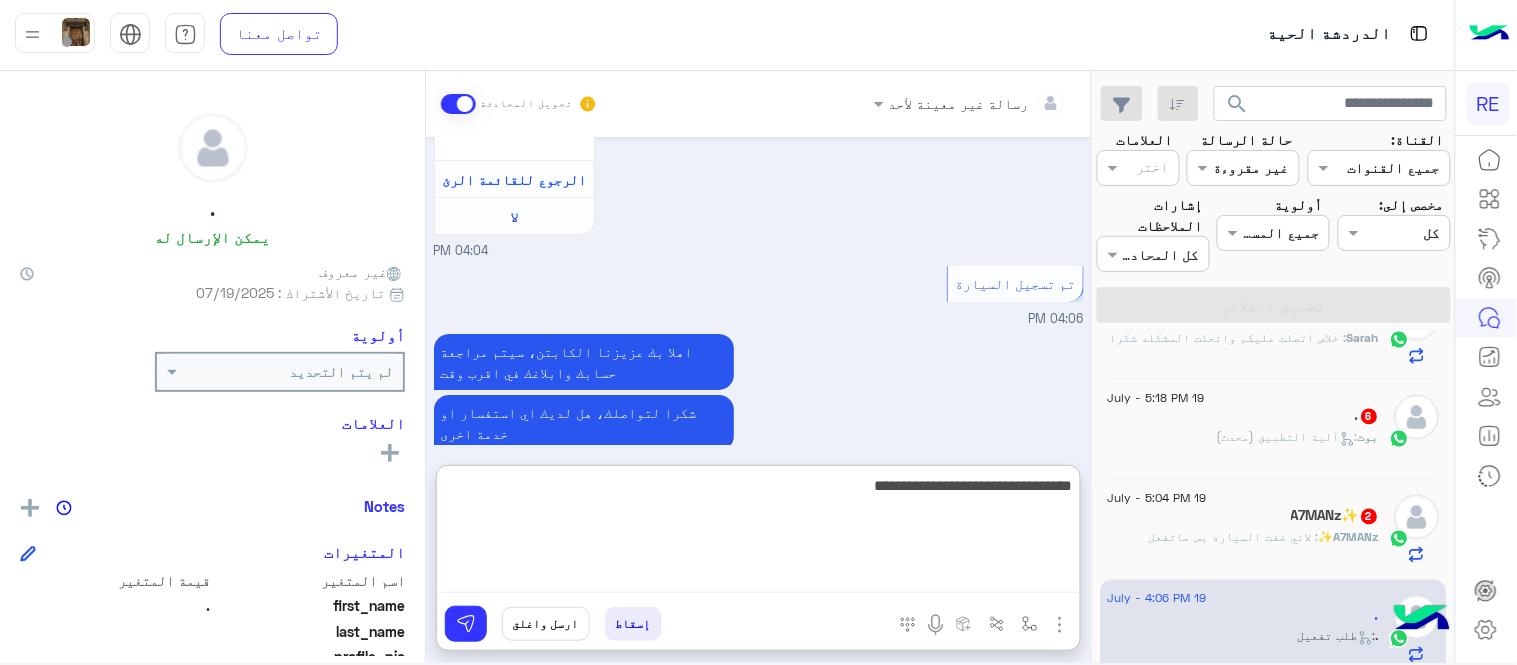 type on "**********" 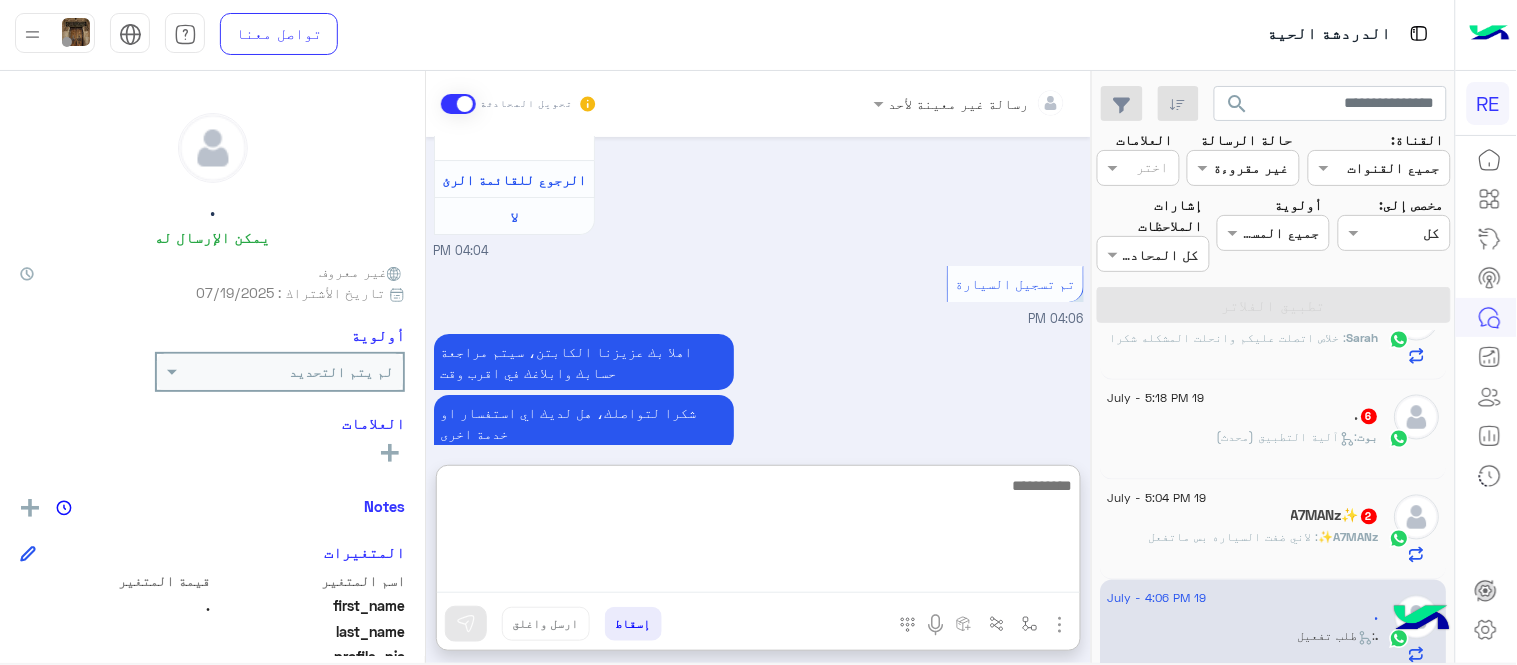 scroll, scrollTop: 2050, scrollLeft: 0, axis: vertical 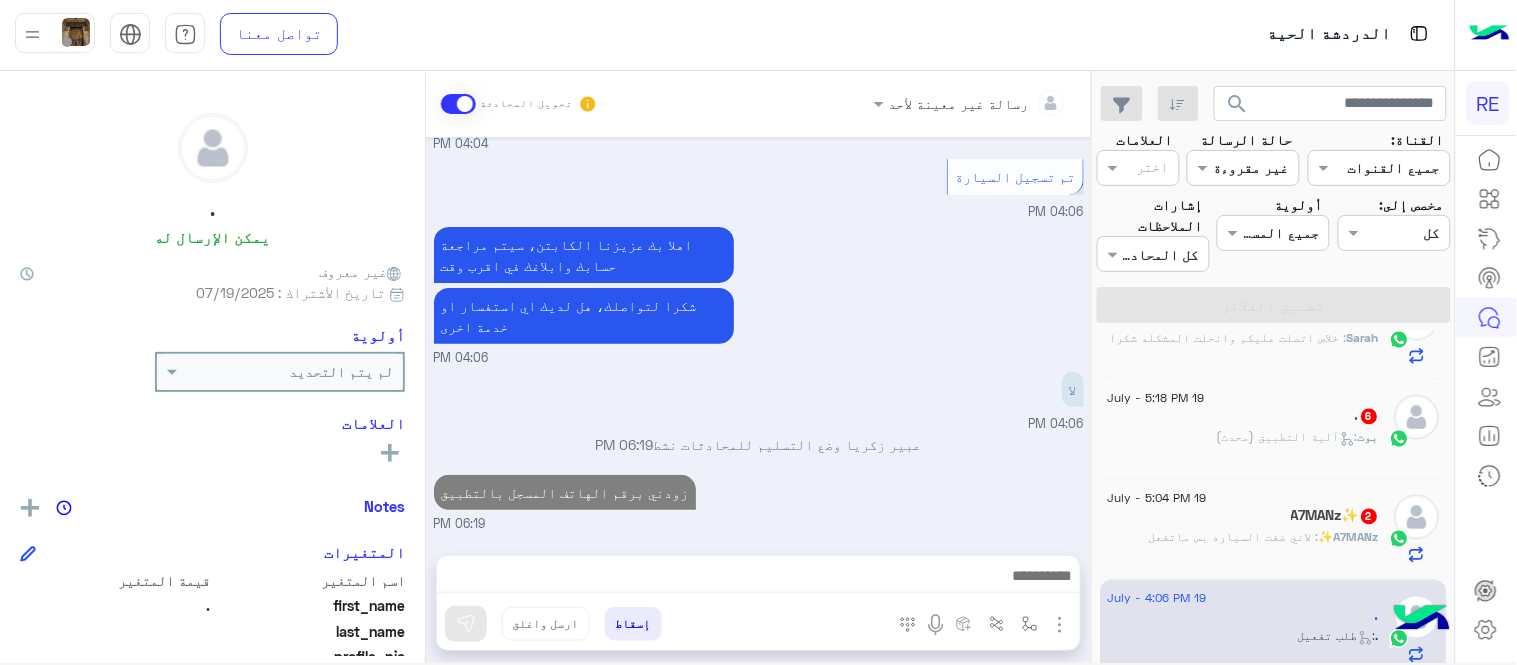 click on "Jul 19, 2025  وعليكم السلام ،كيف اقدر اساعدك
اهلًا بك في تطبيق رحلة 👋
Welcome to Rehla  👋
من فضلك أختر لغة التواصل
Please choose your preferred Language
English   عربي     04:03 PM   عربي    04:03 PM  هل أنت ؟   كابتن 👨🏻‍✈️   عميل 🧳   رحال (مرشد مرخص) 🏖️     04:03 PM   كابتن     04:03 PM  اختر احد الخدمات التالية:    04:03 PM   تفعيل حساب    04:04 PM  يمكنك الاطلاع على شروط الانضمام لرحلة ك (كابتن ) الموجودة بالصورة أعلاه،
لتحميل التطبيق عبر الرابط التالي : 📲
http://onelink.to/Rehla    يسعدنا انضمامك لتطبيق رحلة يمكنك اتباع الخطوات الموضحة لتسجيل بيانات سيارتك بالفيديو التالي  :  تم تسجيل السيارة   اواجه صعوبة بالتسجيل  اي خدمة اخرى ؟" at bounding box center (758, 336) 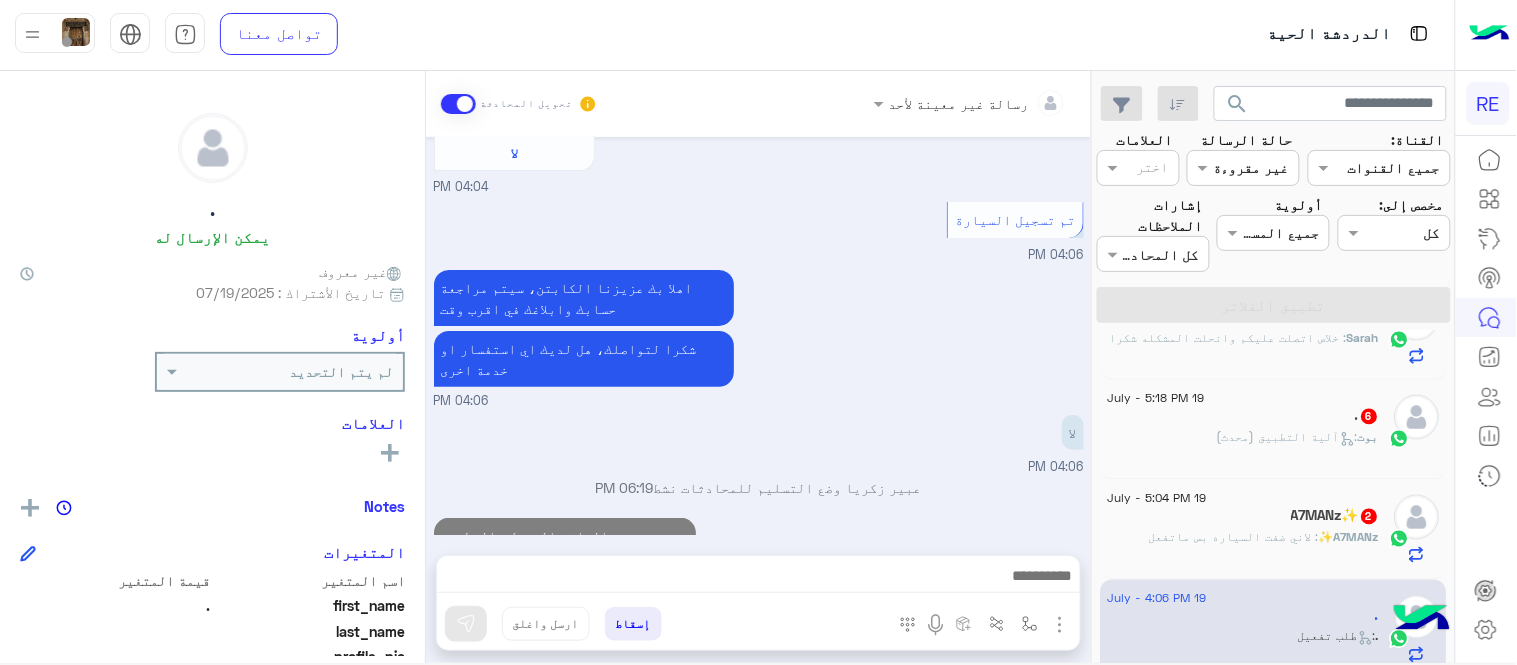 scroll, scrollTop: 1996, scrollLeft: 0, axis: vertical 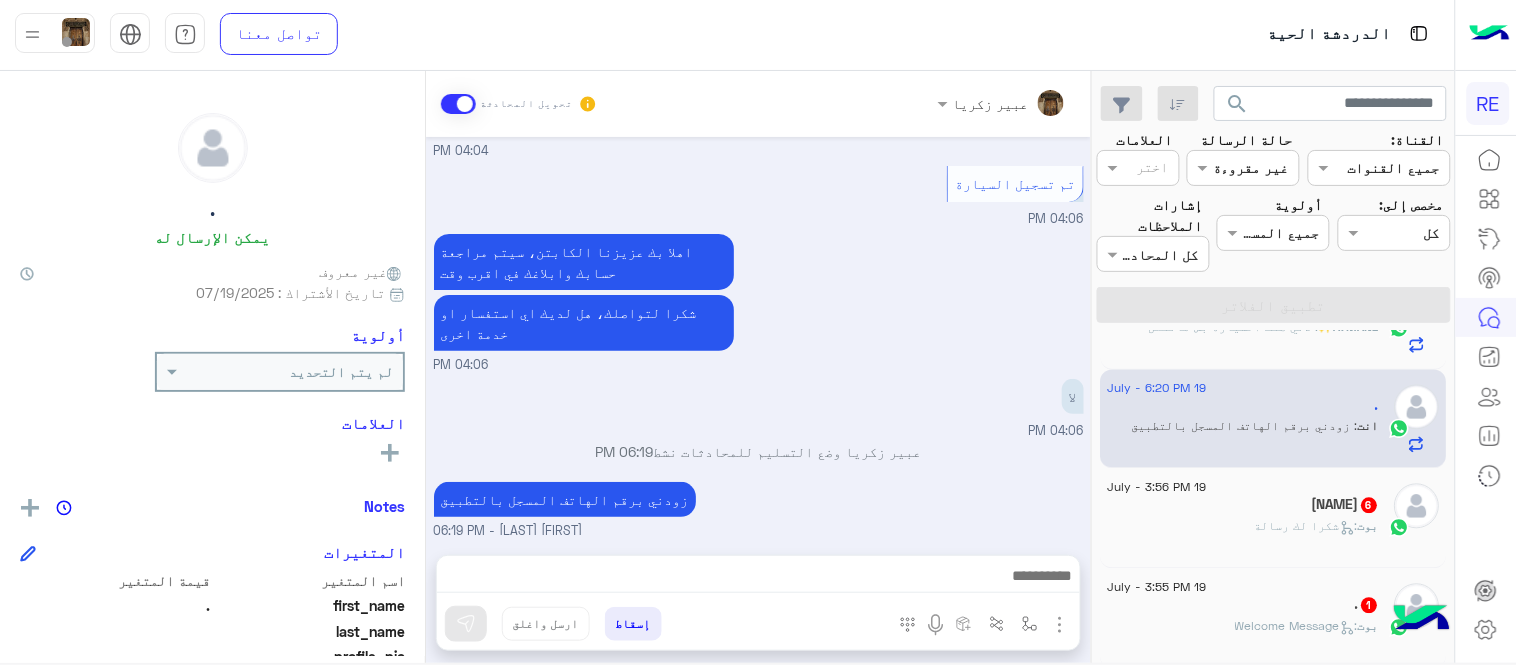 click on "بوت :   شكرا لك رسالة" 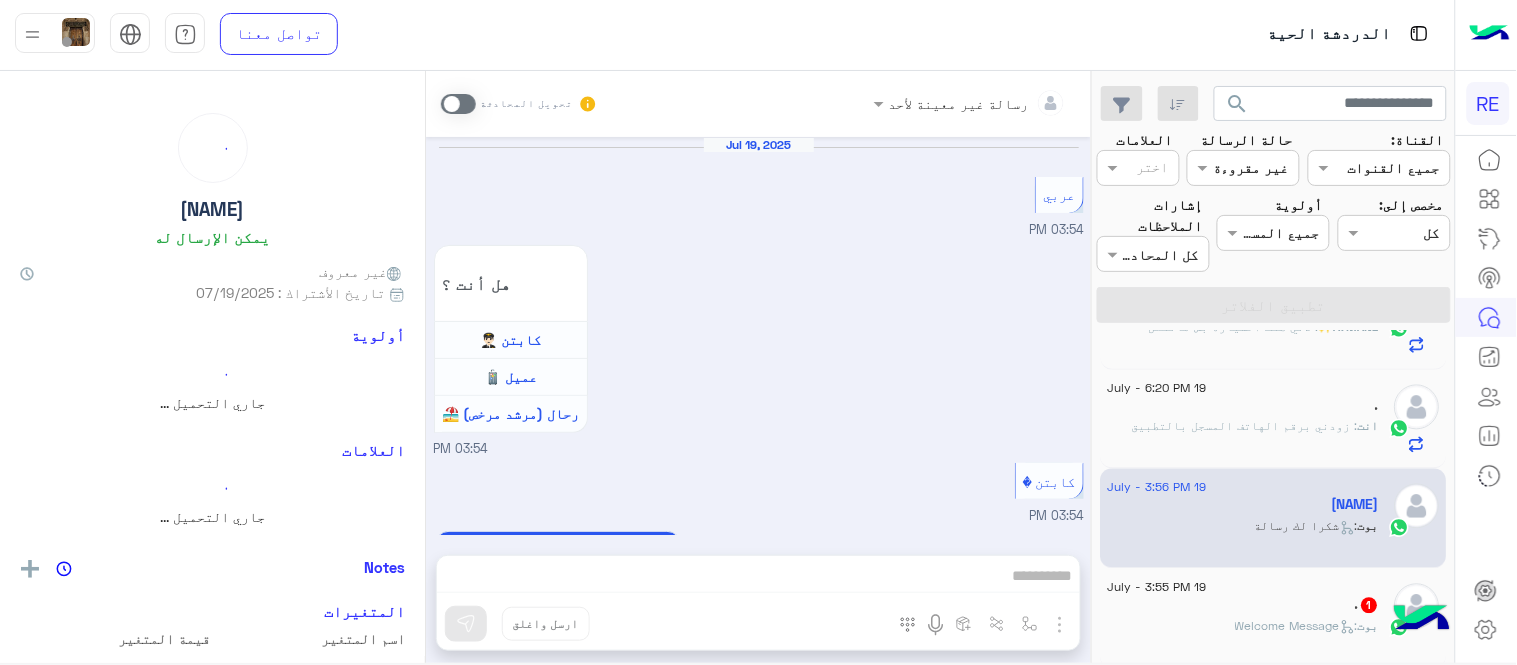 scroll, scrollTop: 1792, scrollLeft: 0, axis: vertical 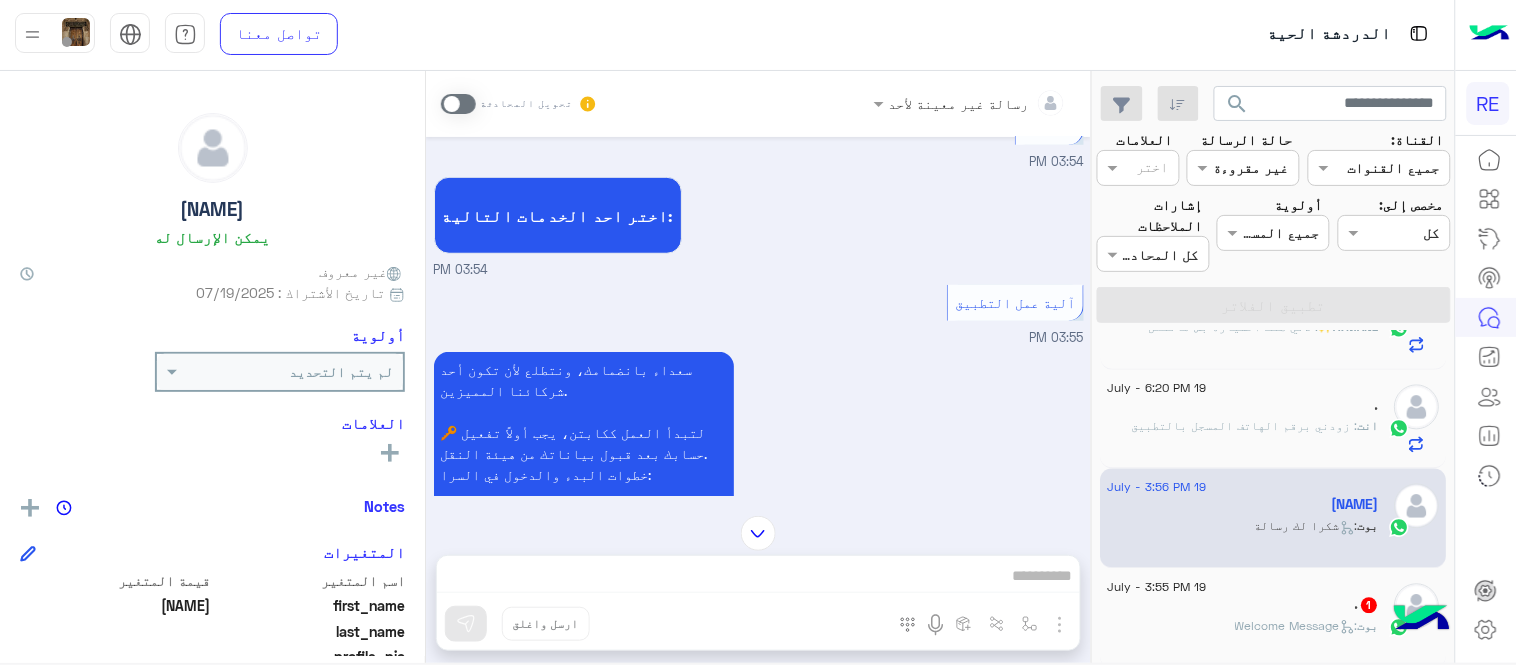 click at bounding box center [458, 104] 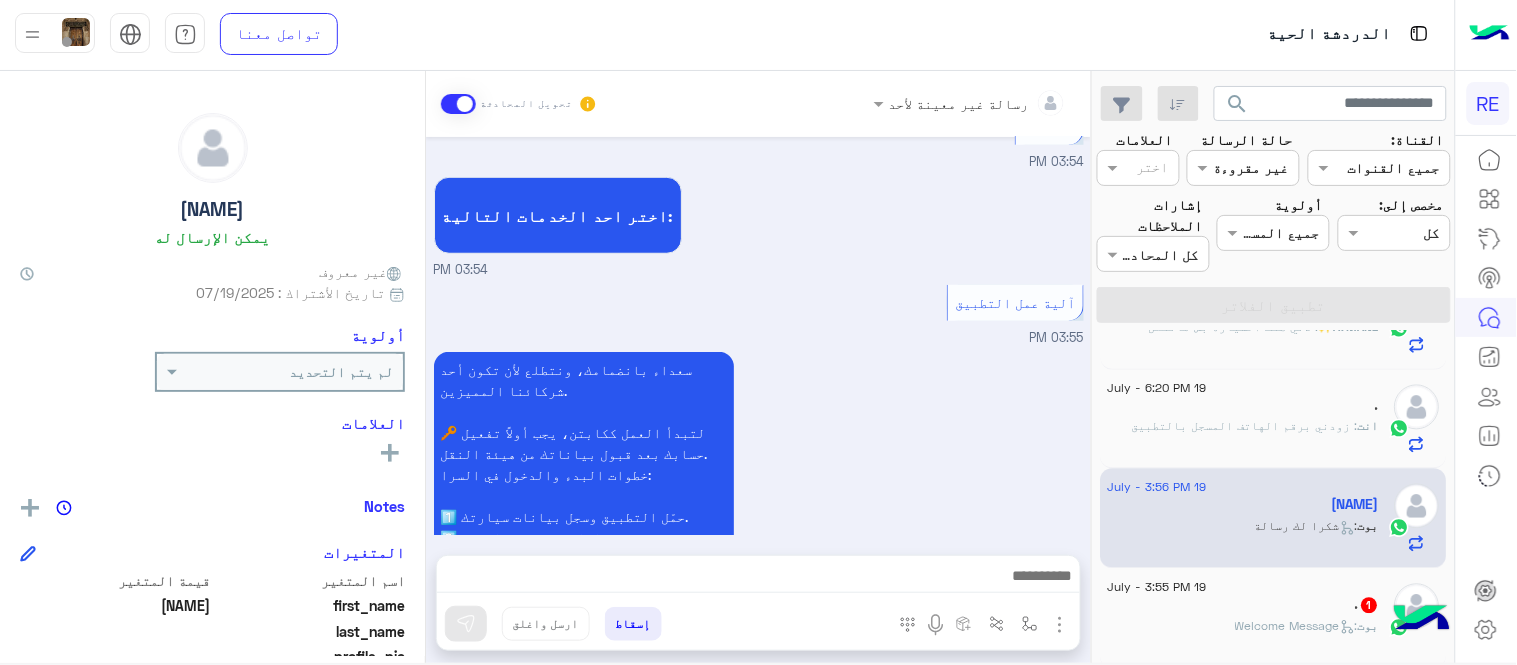 scroll, scrollTop: 1828, scrollLeft: 0, axis: vertical 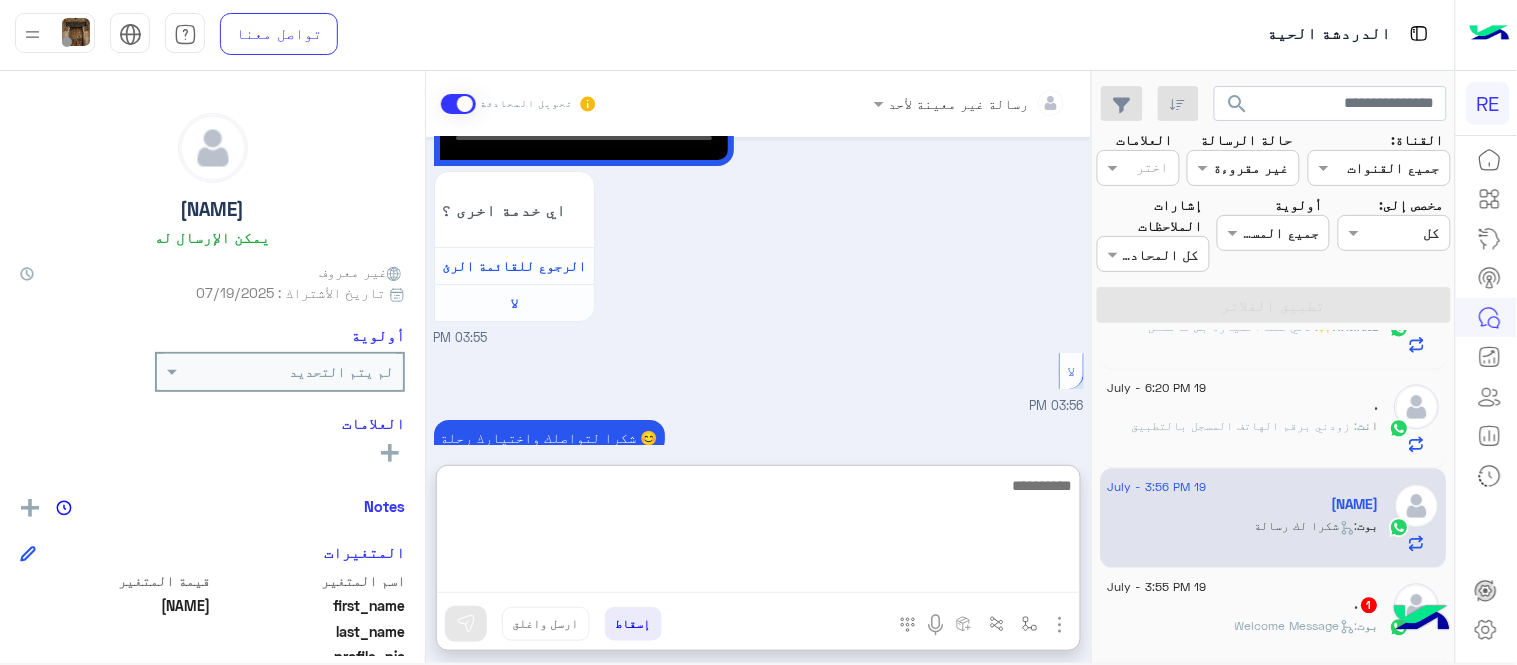 click at bounding box center [758, 533] 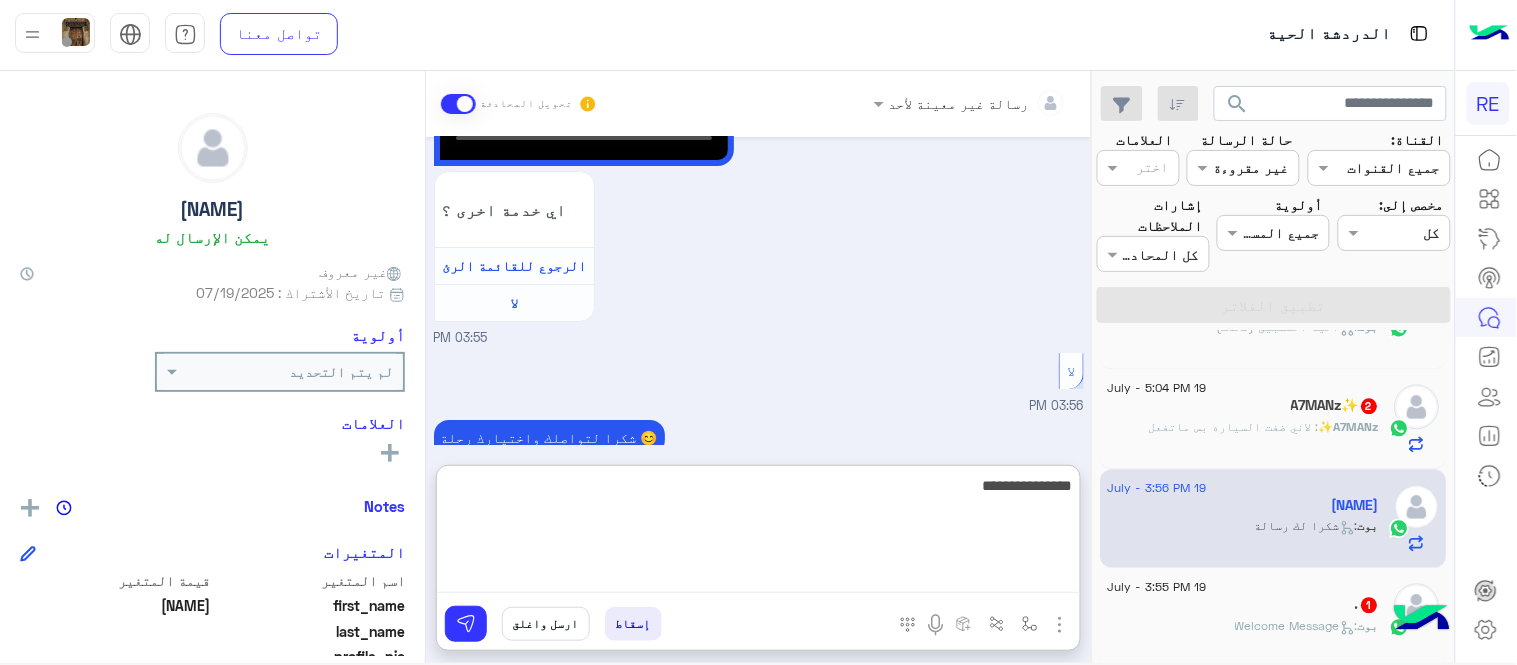 type on "**********" 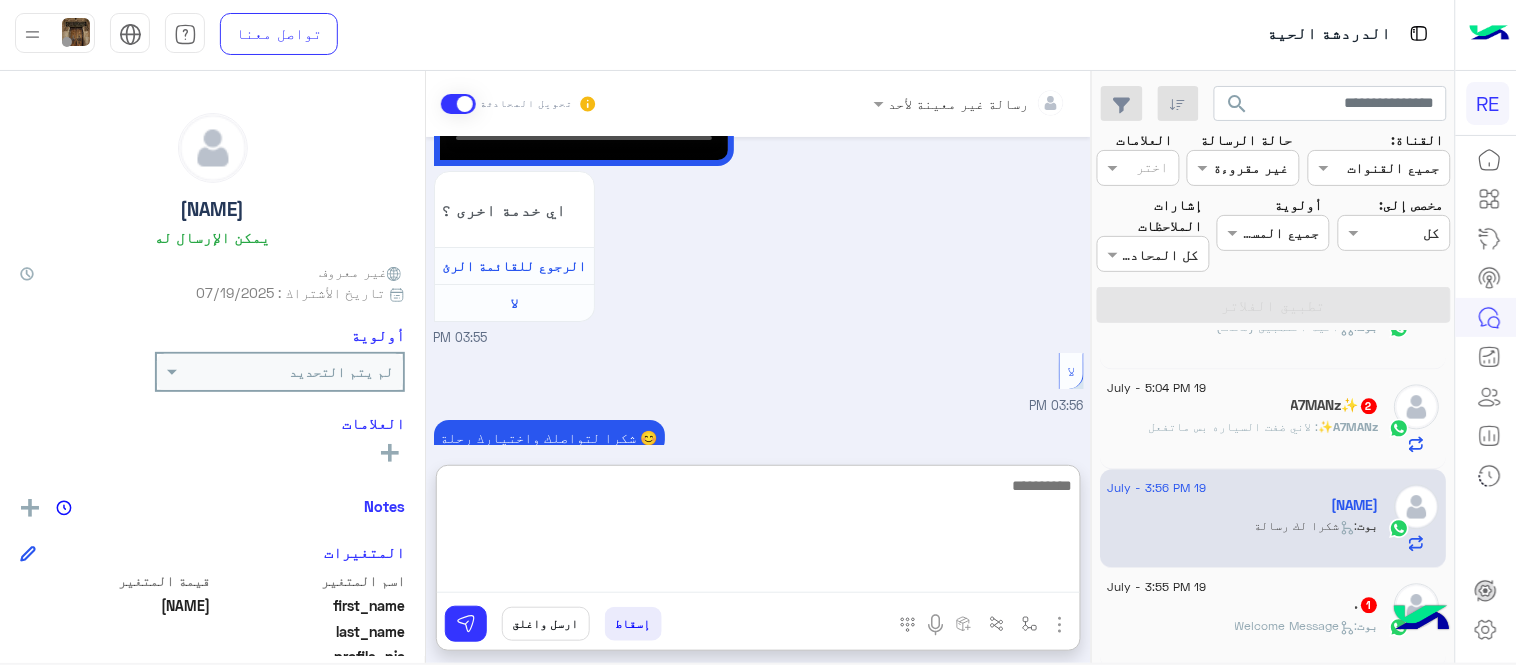 scroll, scrollTop: 1983, scrollLeft: 0, axis: vertical 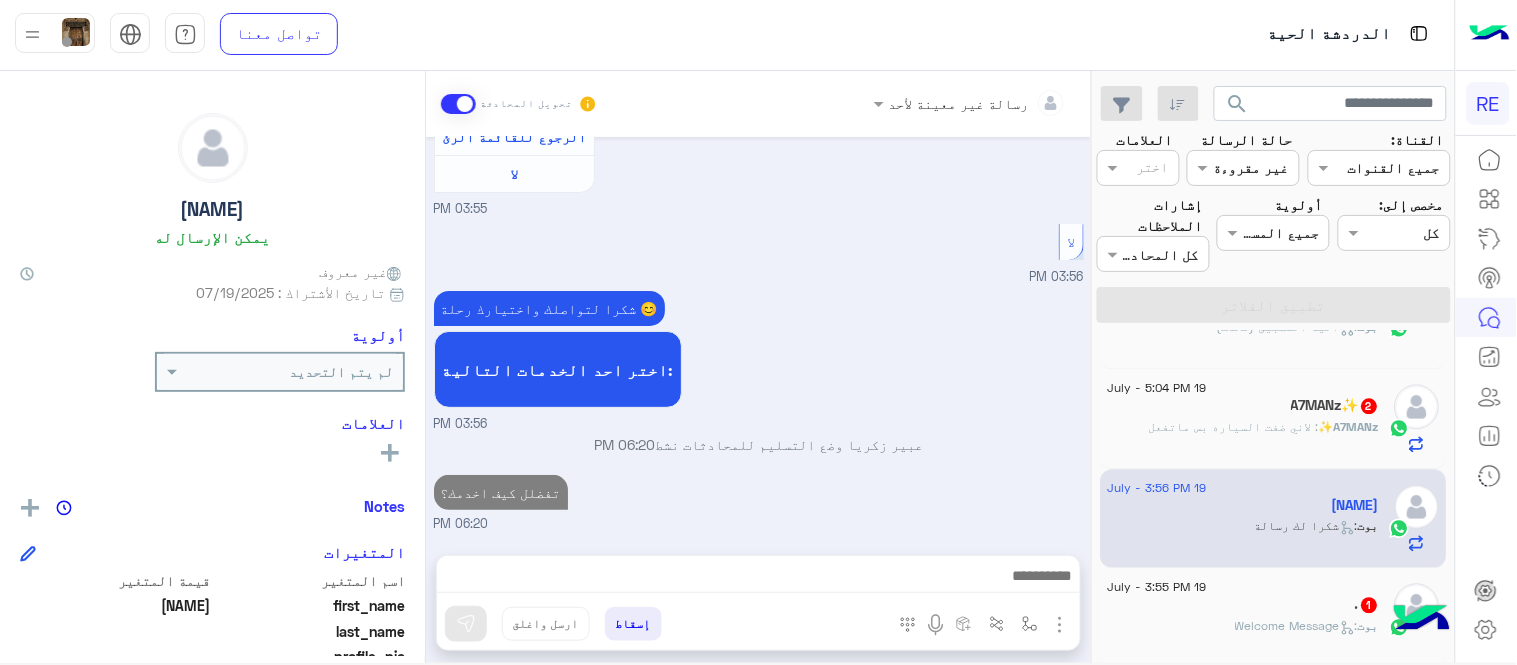 click on "[DATE]   عربي    [TIME]  هل أنت ؟   كابتن 👨🏻‍✈️   عميل 🧳   رحال (مرشد مرخص) 🏖️     [TIME]   كابتن     [TIME]  اختر احد الخدمات التالية:    [TIME]   آلية عمل التطبيق    [TIME]  سعداء بانضمامك، ونتطلع لأن تكون أحد شركائنا المميزين. 🔑 لتبدأ العمل ككابتن، يجب أولاً تفعيل حسابك بعد قبول بياناتك من هيئة النقل. خطوات البدء والدخول في السرا: 1️⃣ حمّل التطبيق وسجل بيانات سيارتك. 2️⃣ بعد قبول بياناتك من هيئة النقل وتفعيل حسابك، توجه إلى أقرب مطار أو محطة قطار. 3️⃣ عند الوصول، فعّل خيار "متاح" ثم اضغط على "الدخول في السرا". لتفادي مشاكل السرا: ✅ تأكد من الدخول في السرا.    [TIME]    [TIME]     لا" at bounding box center (758, 336) 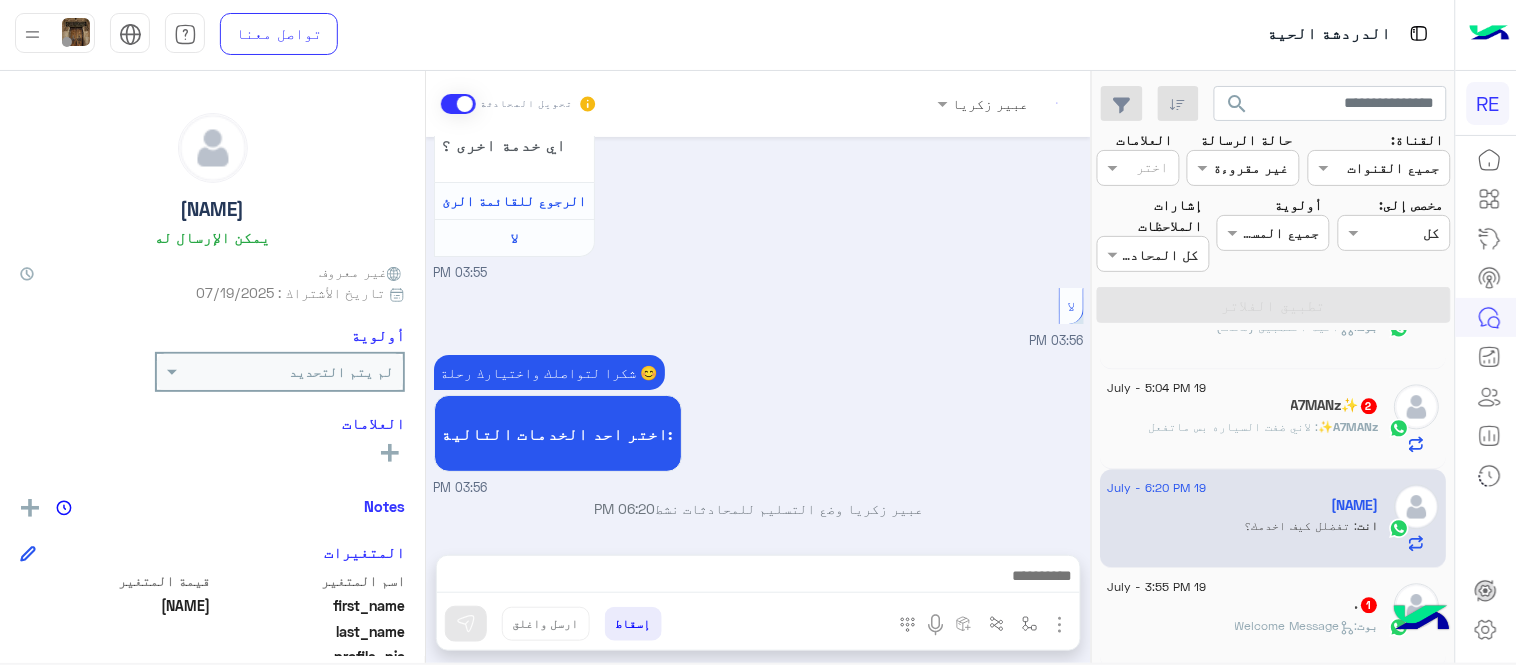 scroll, scrollTop: 1928, scrollLeft: 0, axis: vertical 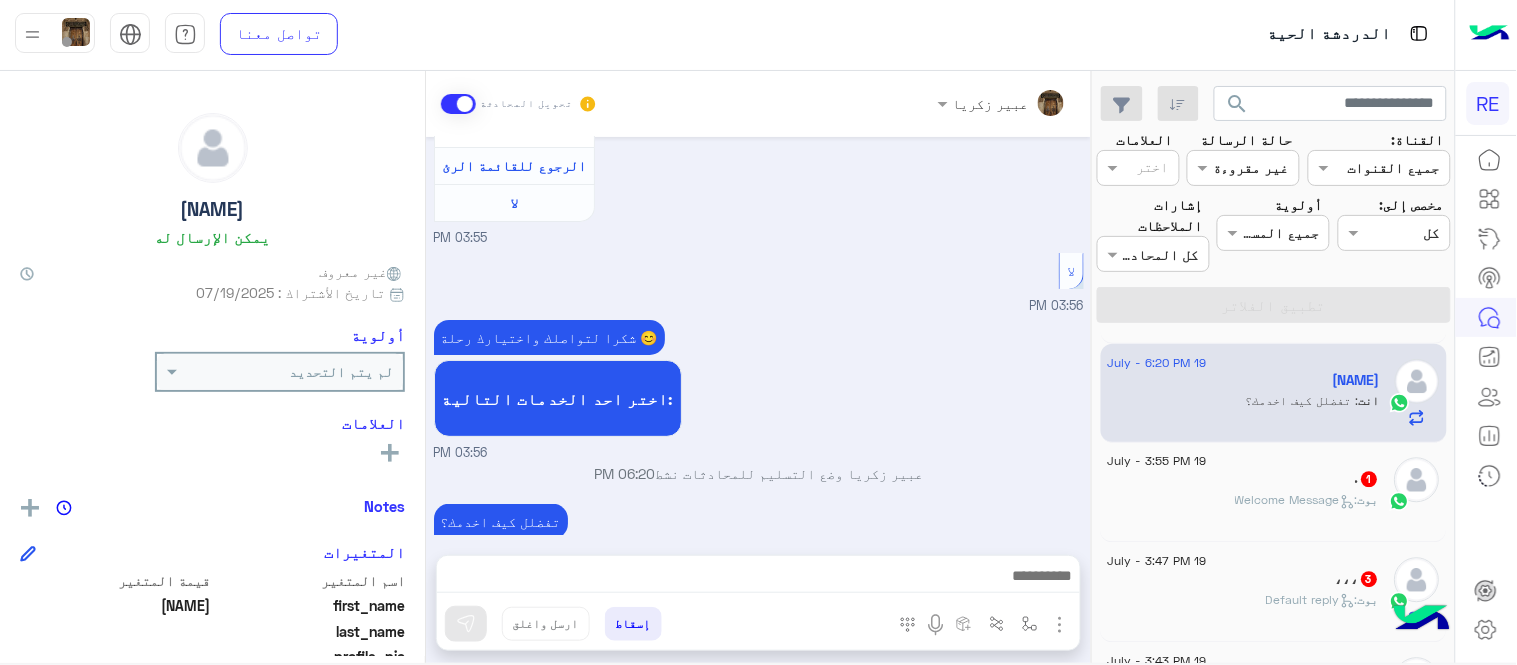 click on ":   Welcome Message" 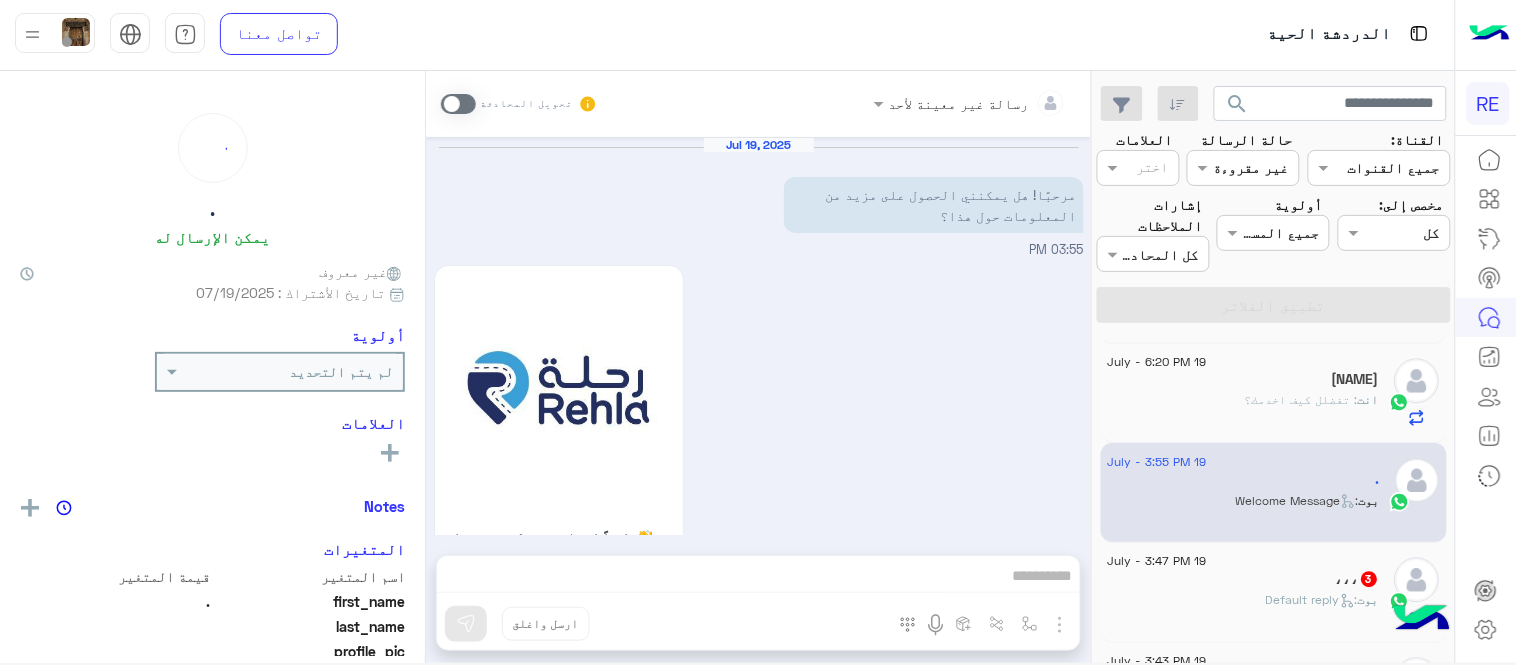 scroll, scrollTop: 216, scrollLeft: 0, axis: vertical 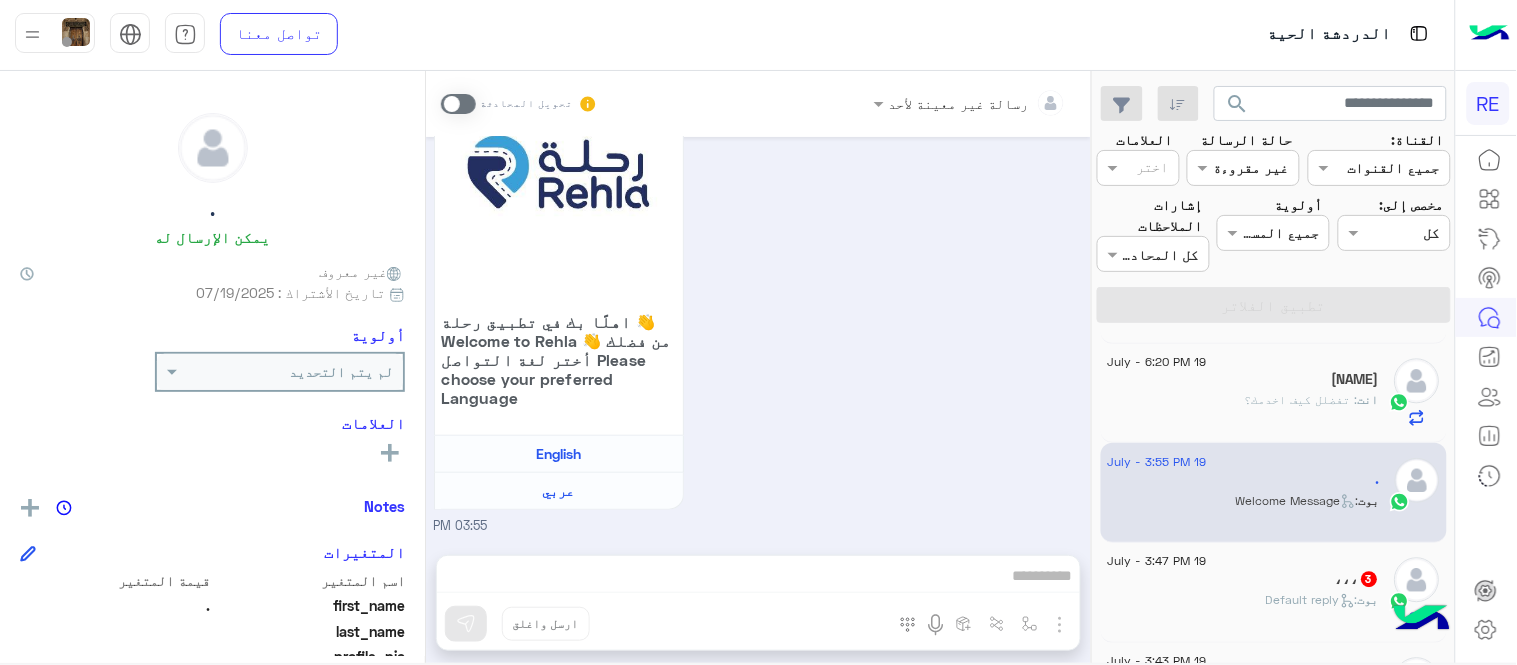 click at bounding box center [458, 104] 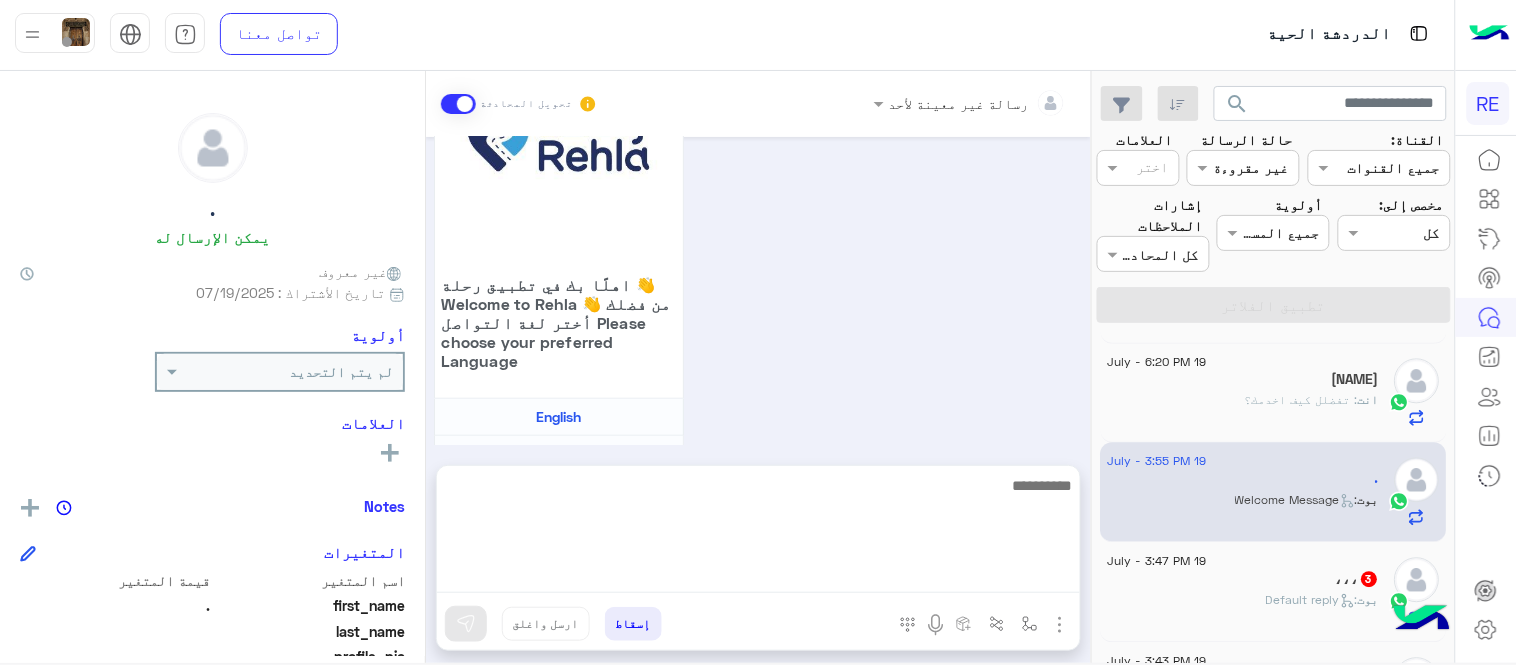 click at bounding box center (758, 533) 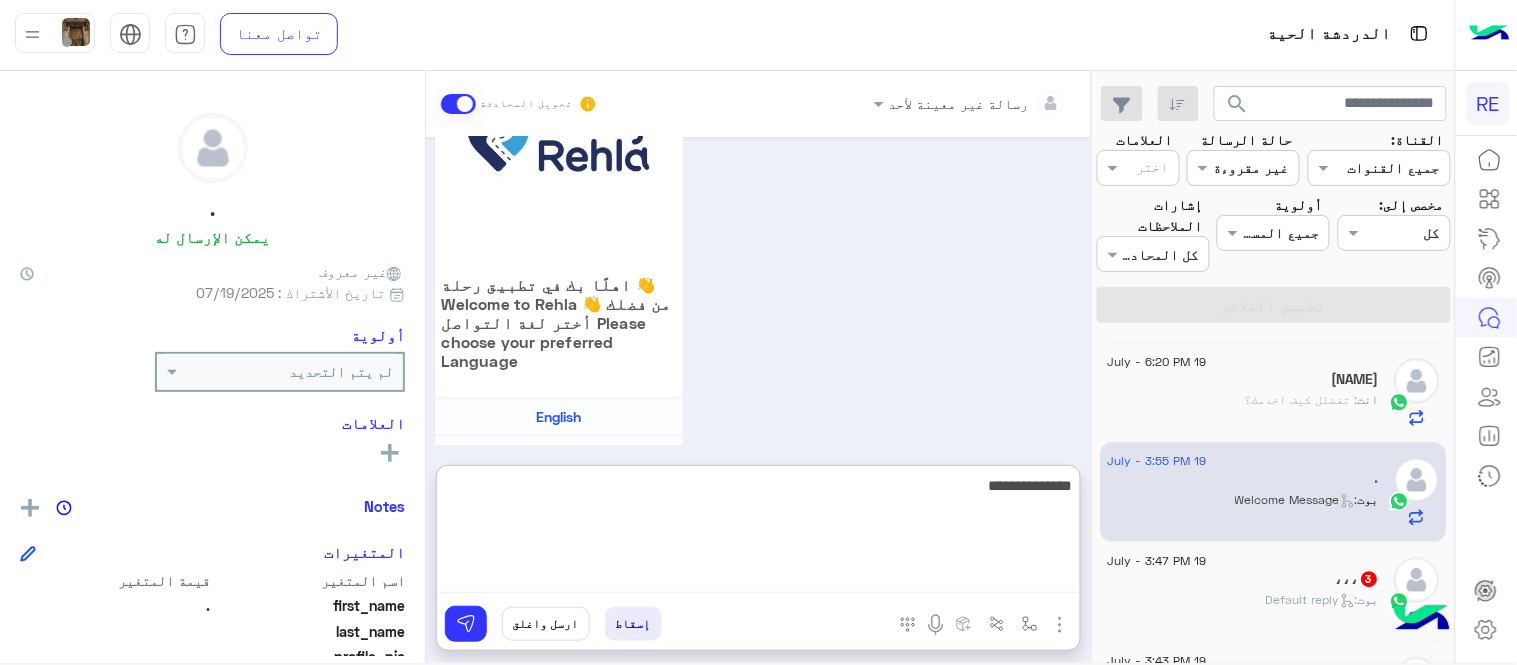 type on "**********" 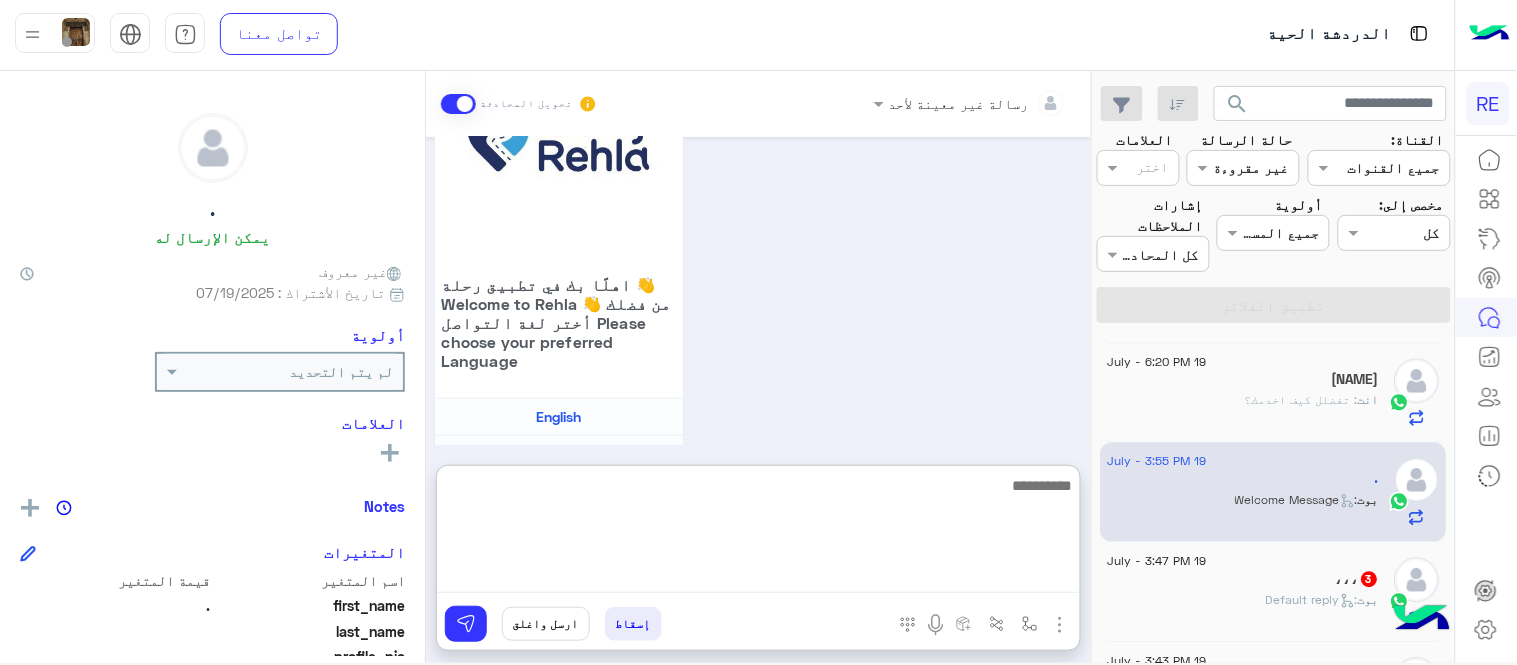 scroll, scrollTop: 406, scrollLeft: 0, axis: vertical 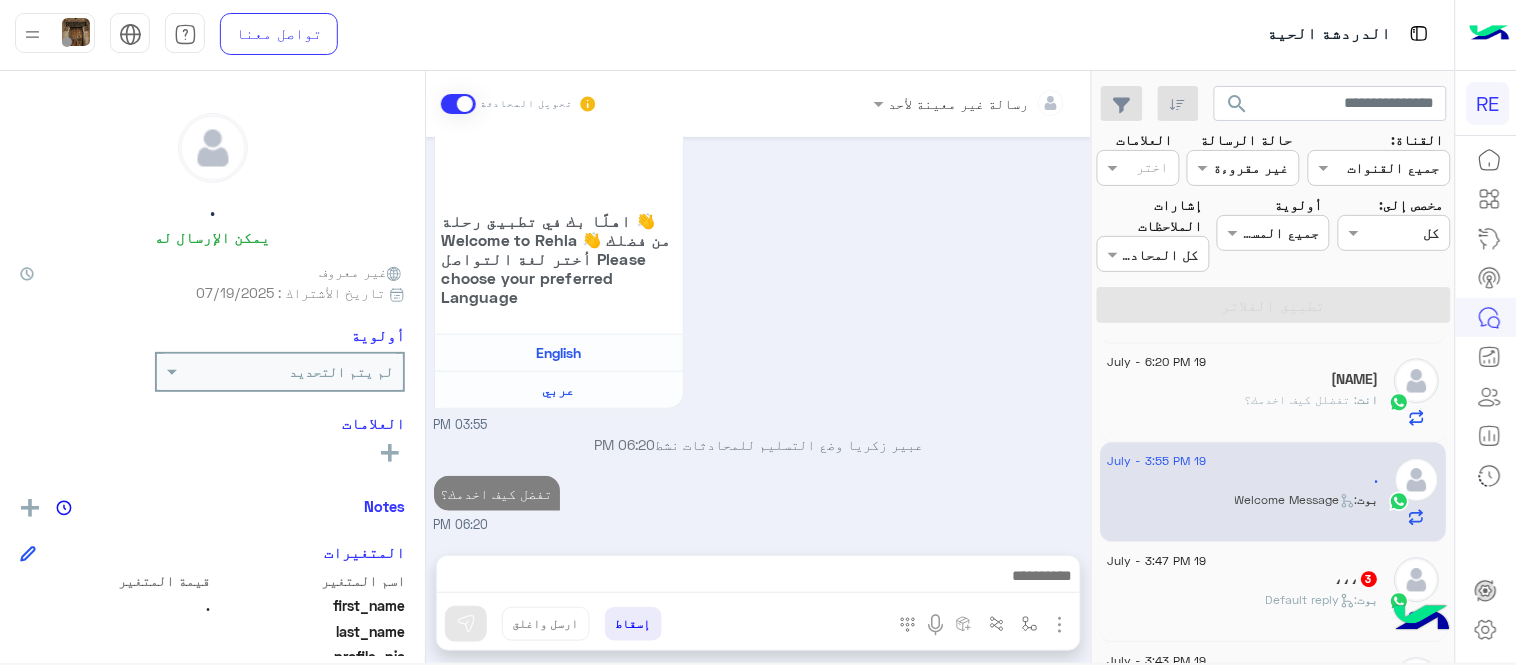 click on "[DATE]  مرحبًا! هل يمكنني الحصول على مزيد من المعلومات حول هذا؟   [TIME]
اهلًا بك في تطبيق رحلة 👋
Welcome to Rehla  👋
من فضلك أختر لغة التواصل
Please choose your preferred Language
English   عربي     [TIME]   [NAME] وضع التسليم للمحادثات نشط   [TIME]      تفضل كيف اخدمك؟   [TIME]" at bounding box center [758, 336] 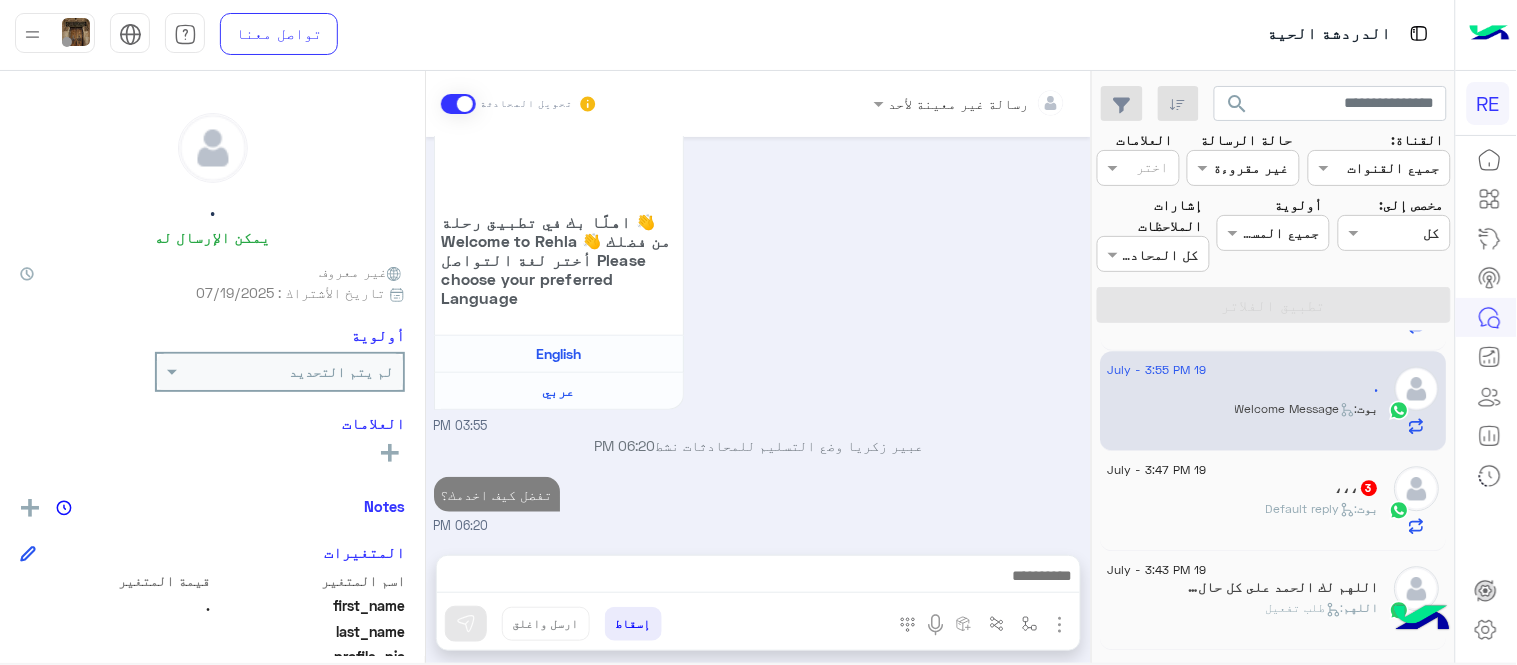 scroll, scrollTop: 1410, scrollLeft: 0, axis: vertical 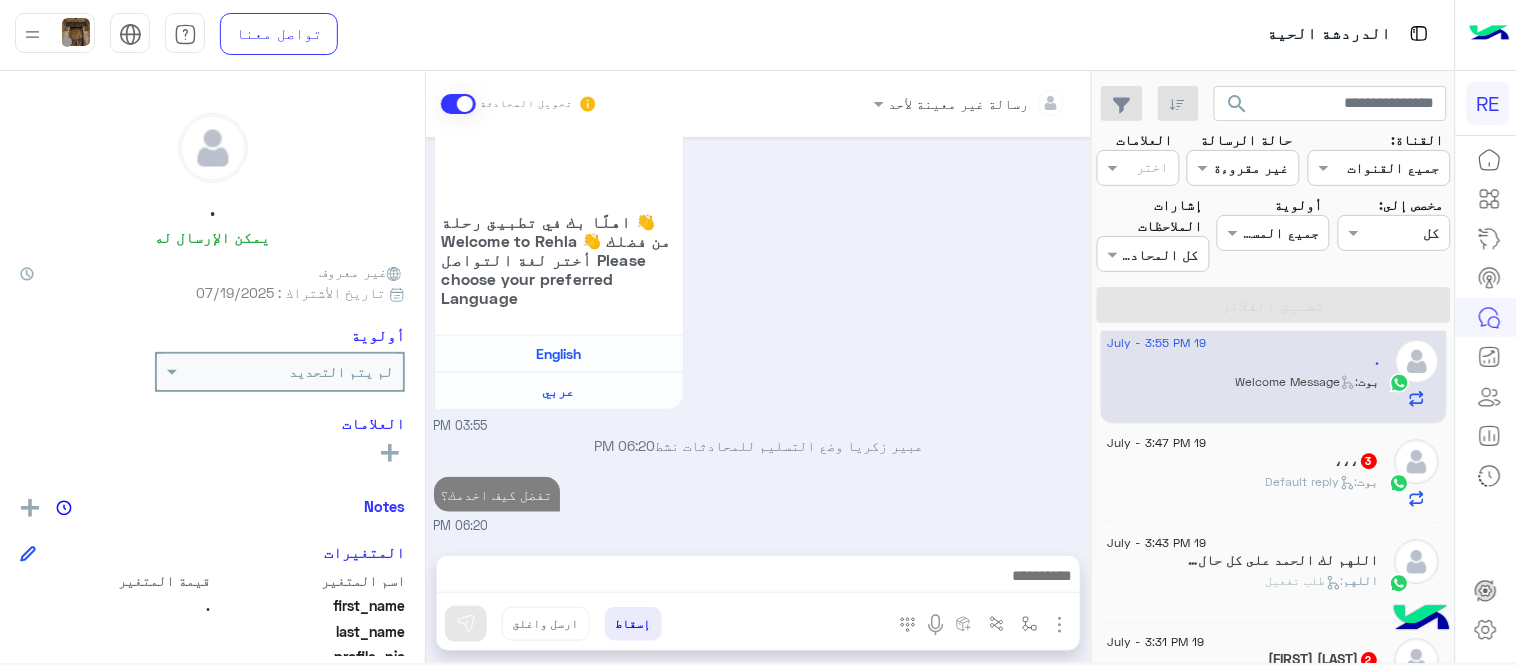click on ":   Default reply" 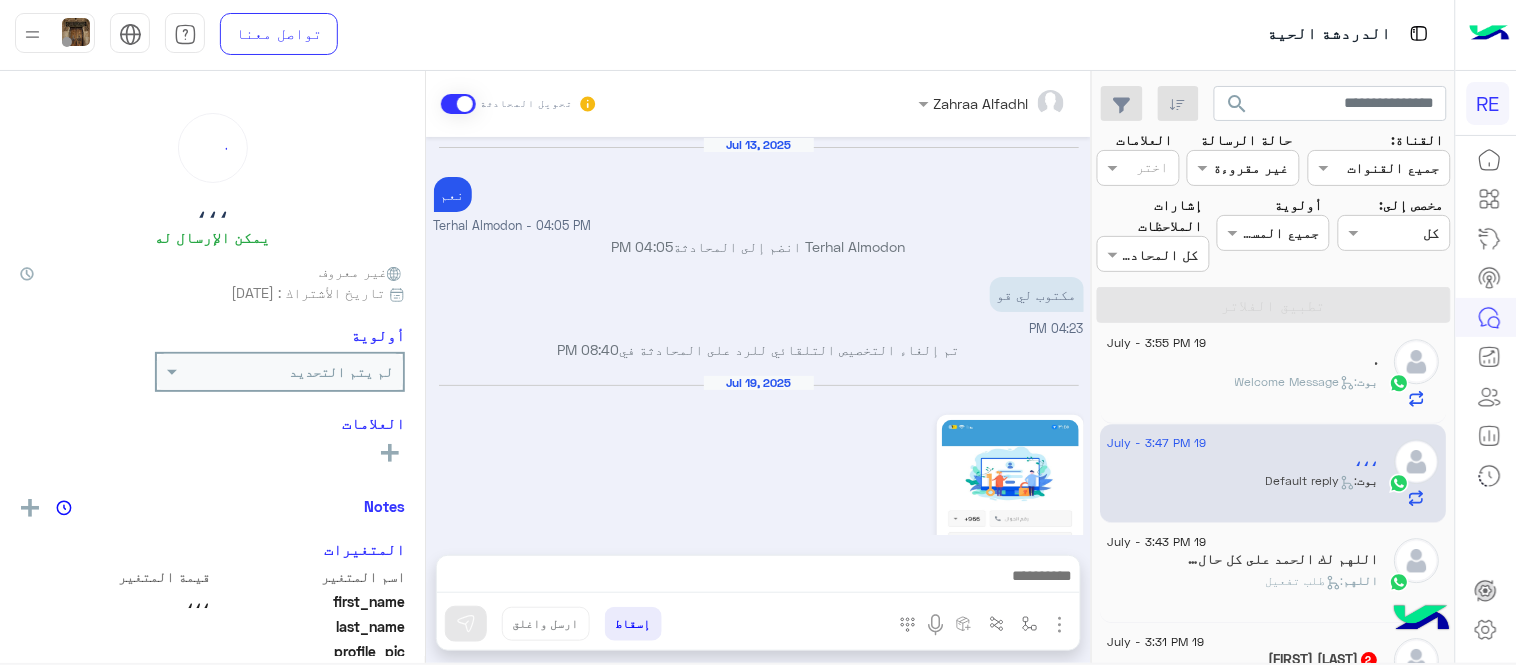 scroll, scrollTop: 483, scrollLeft: 0, axis: vertical 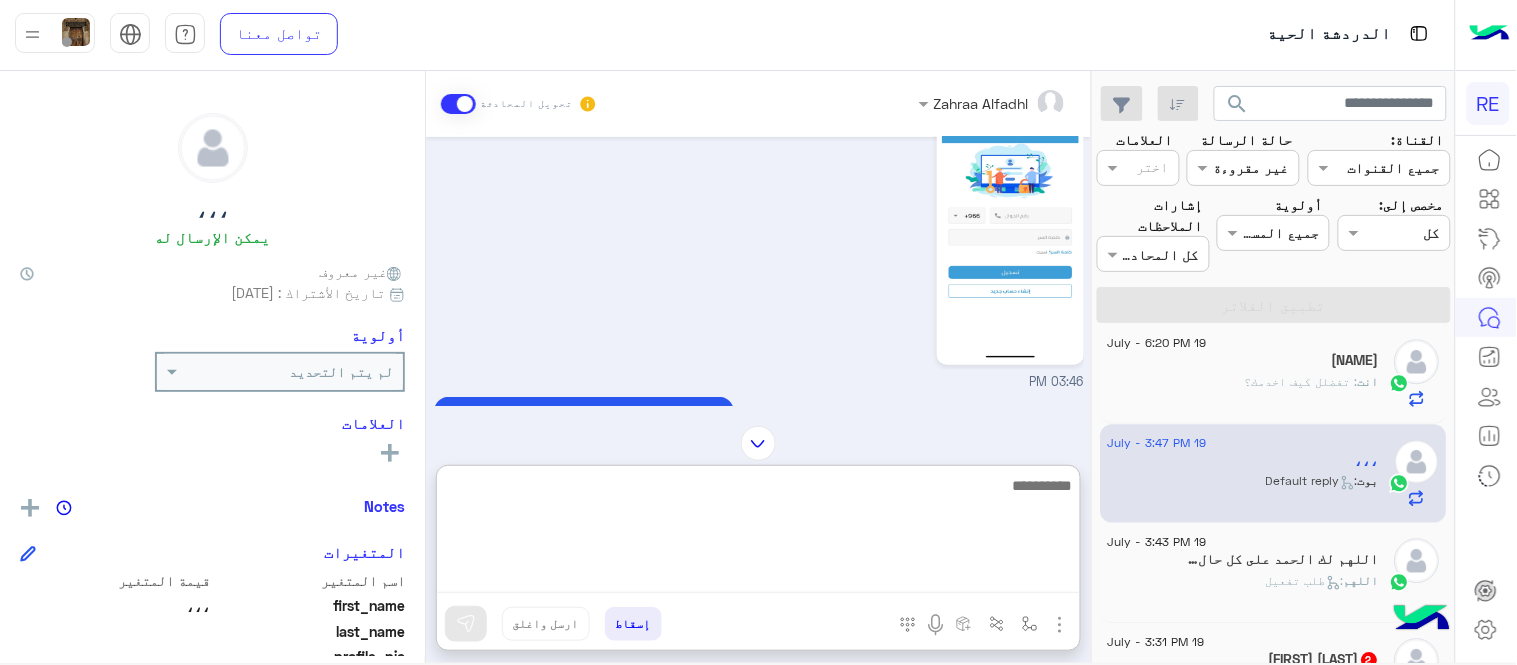 click at bounding box center [758, 533] 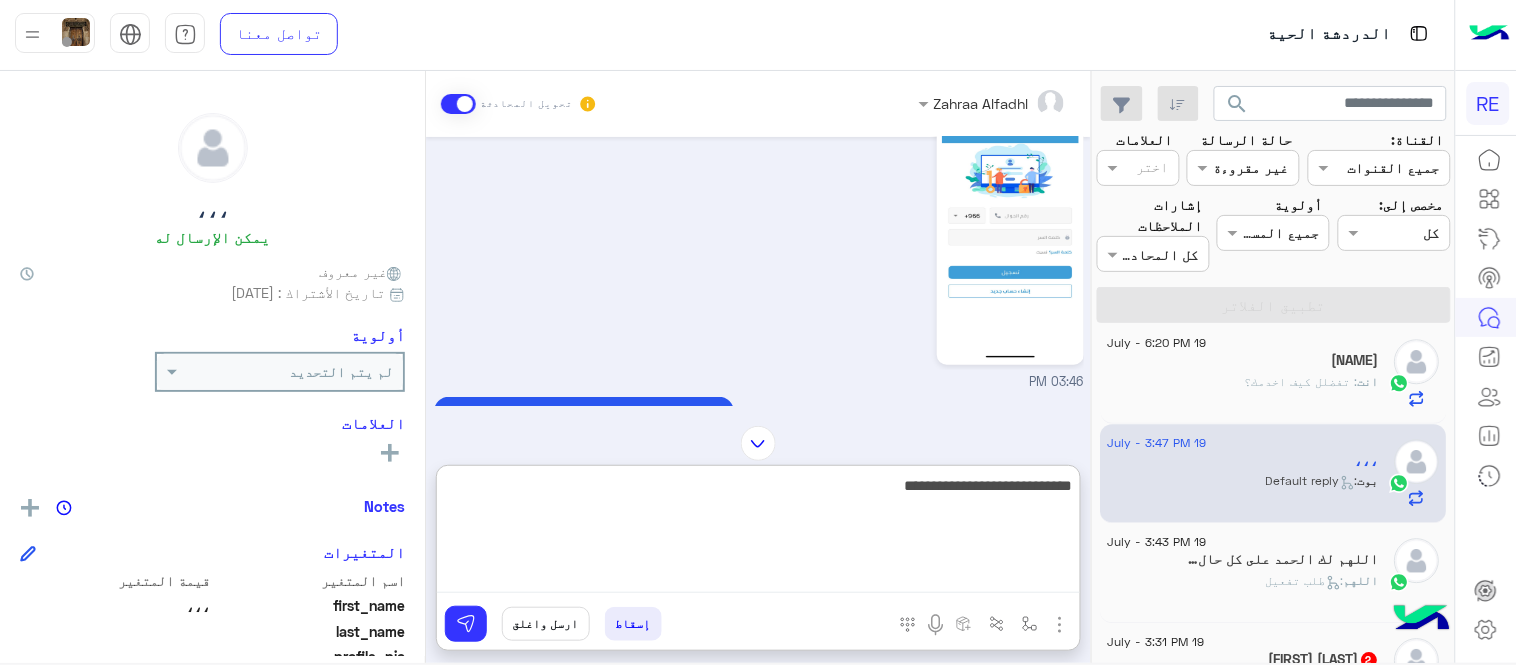 type on "**********" 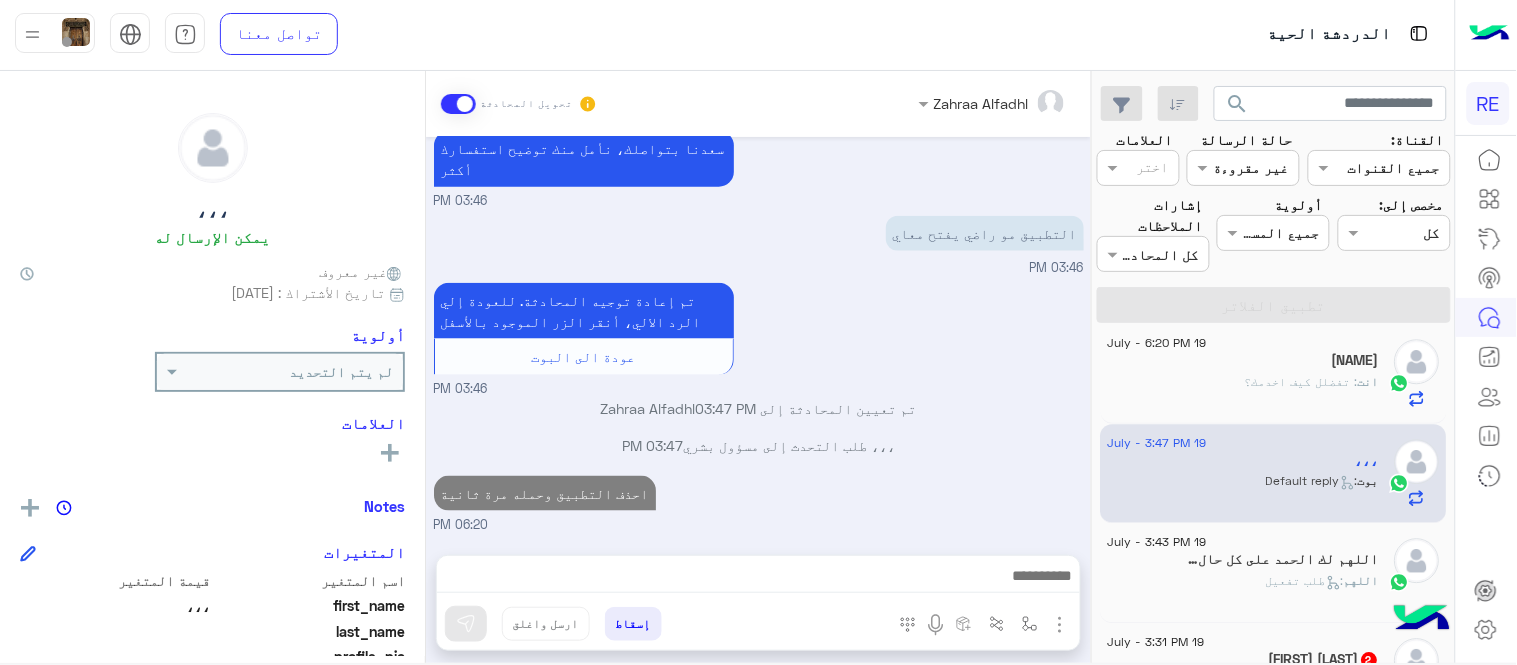 scroll, scrollTop: 571, scrollLeft: 0, axis: vertical 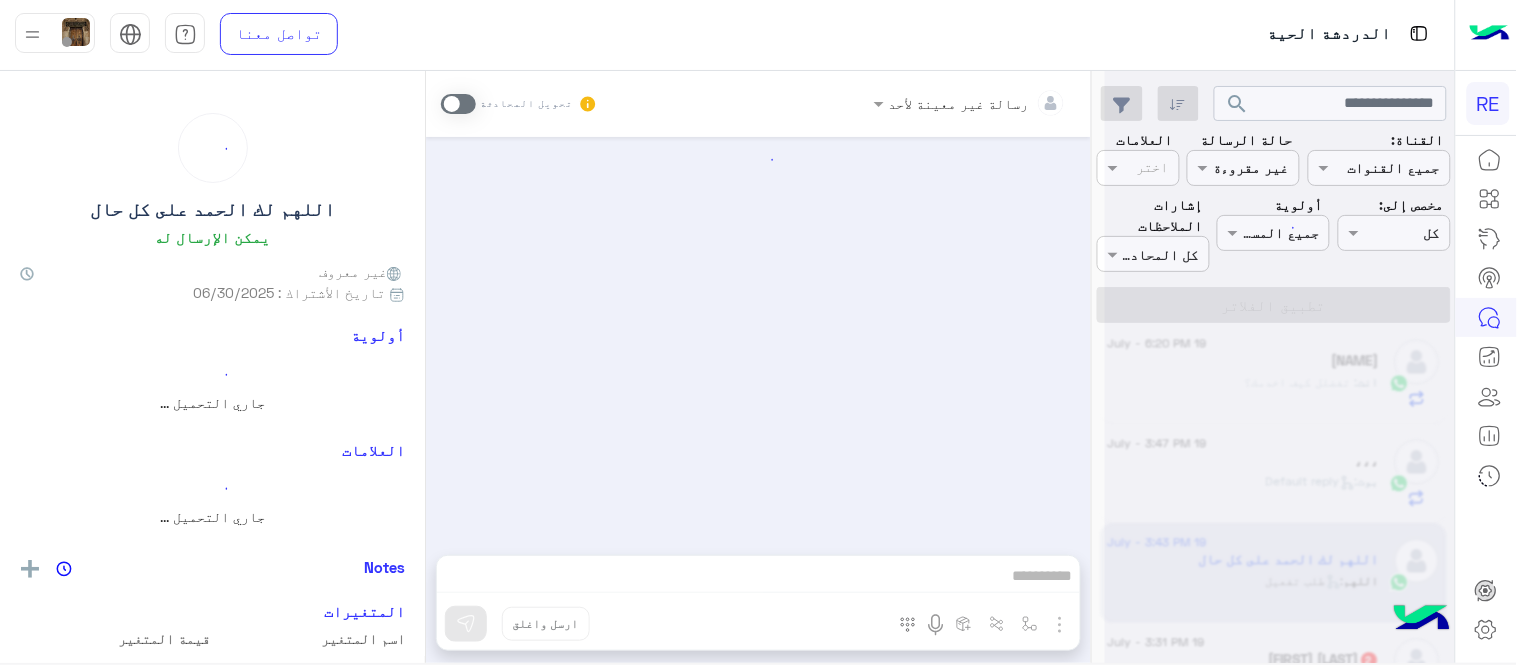click 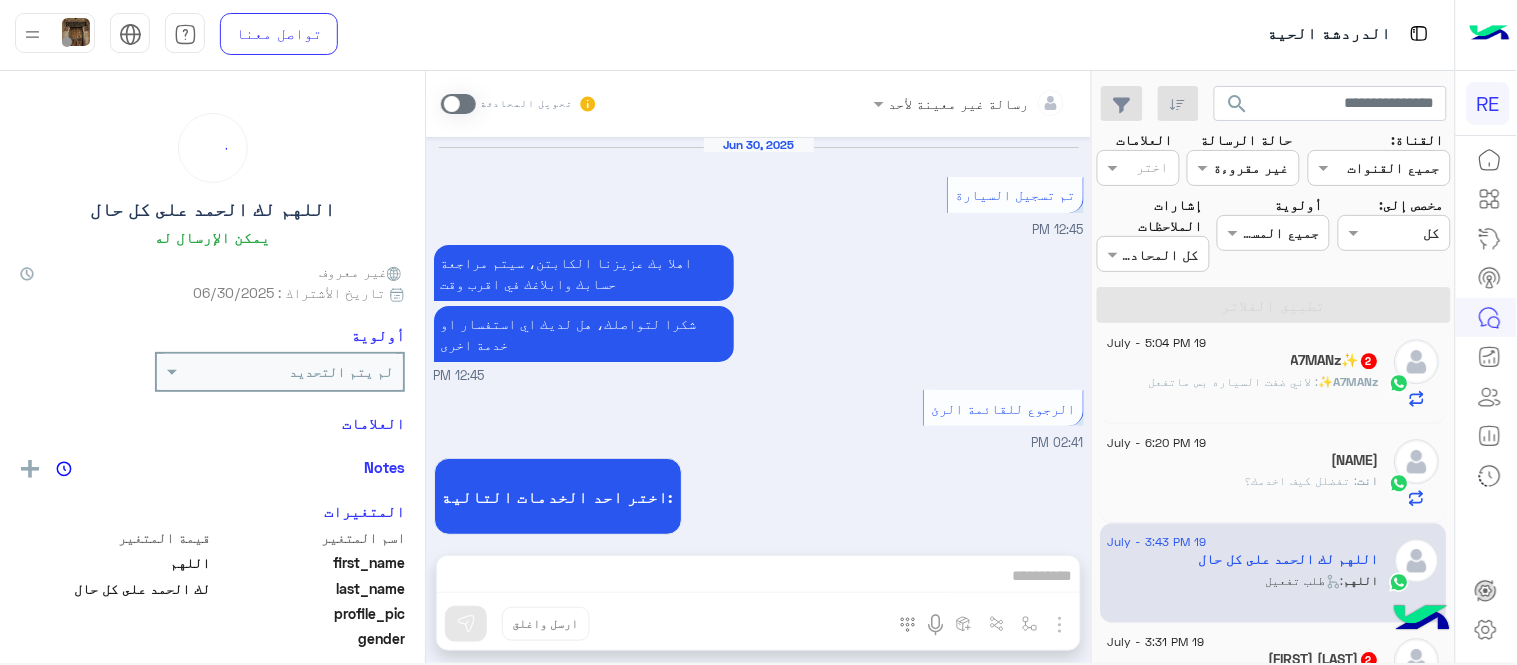 scroll, scrollTop: 1356, scrollLeft: 0, axis: vertical 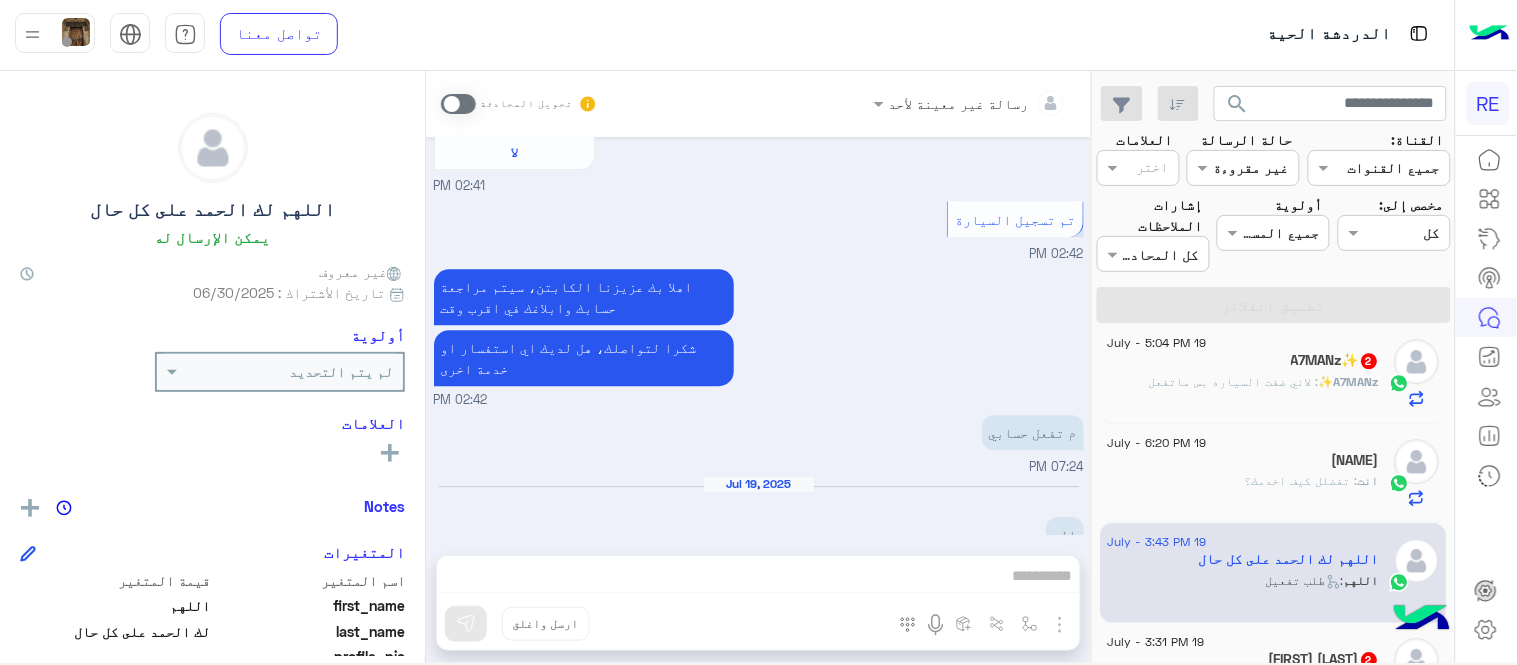 click at bounding box center (458, 104) 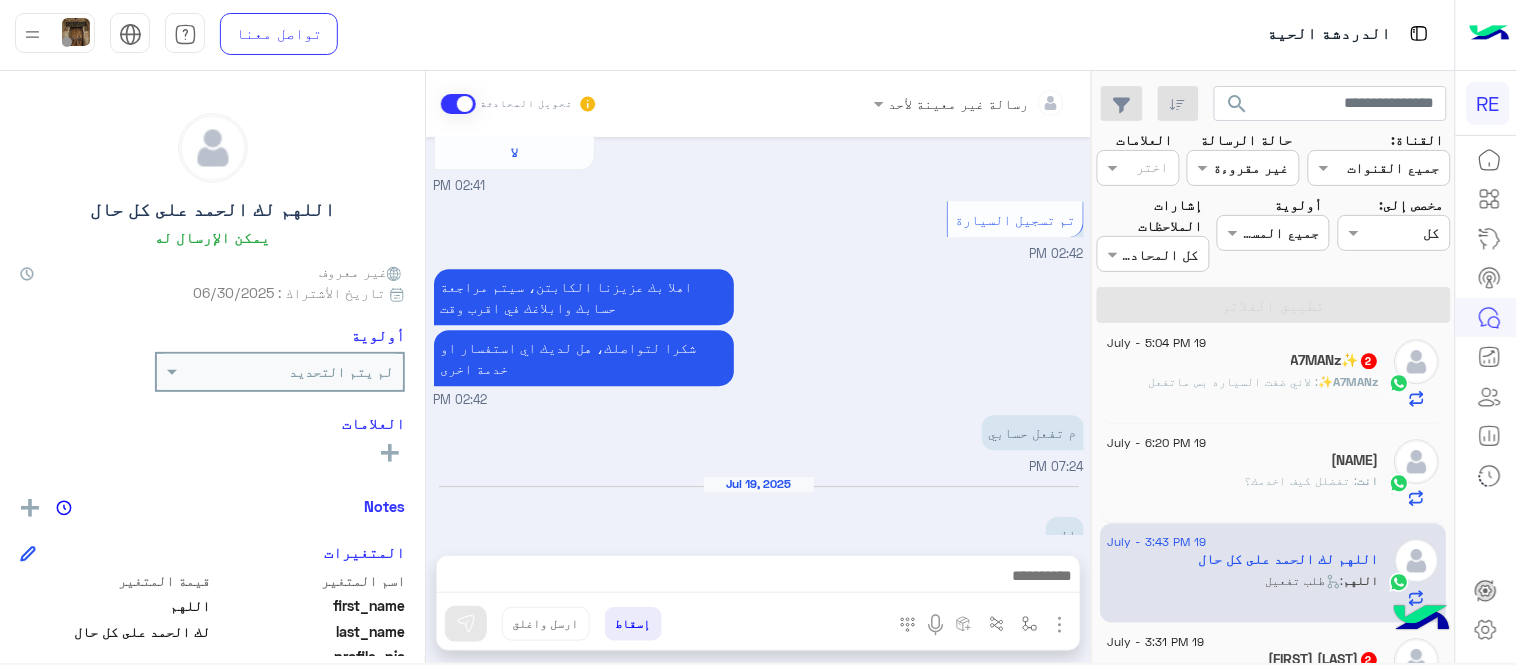 scroll, scrollTop: 1393, scrollLeft: 0, axis: vertical 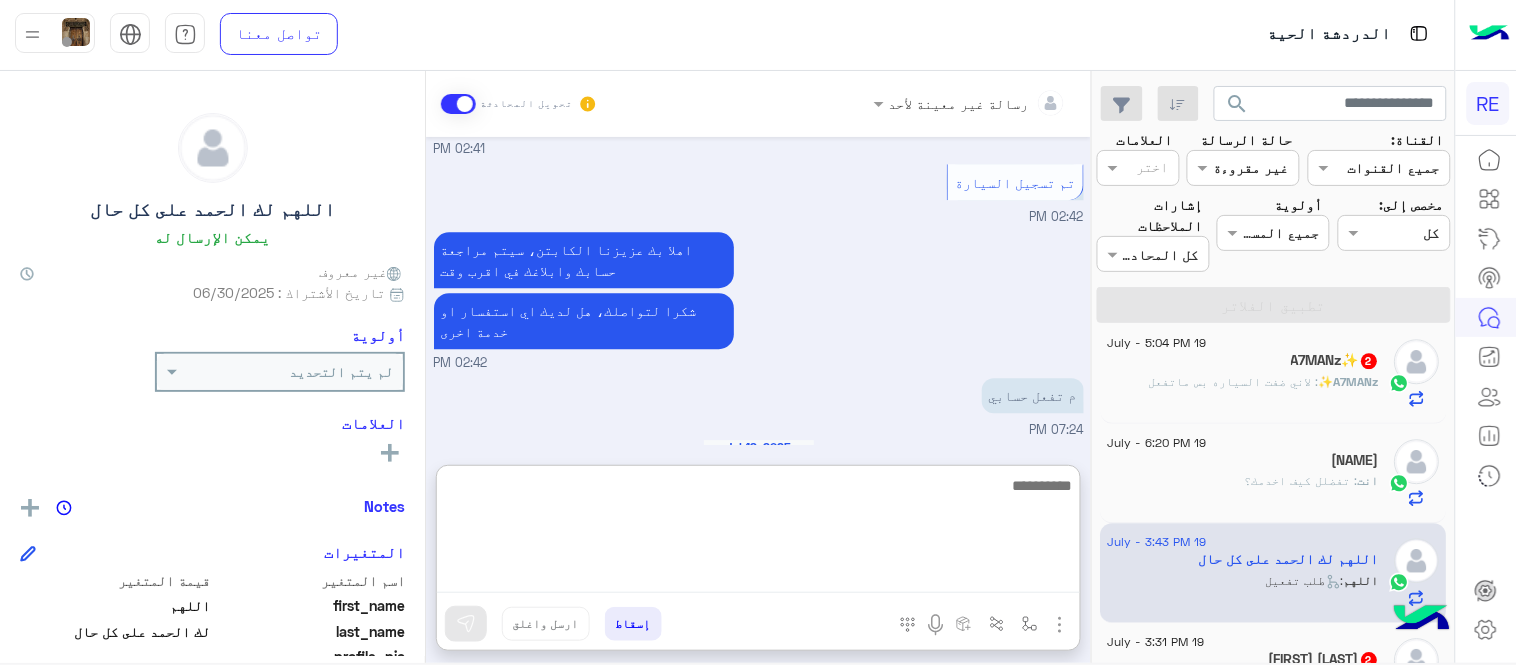 click at bounding box center (758, 533) 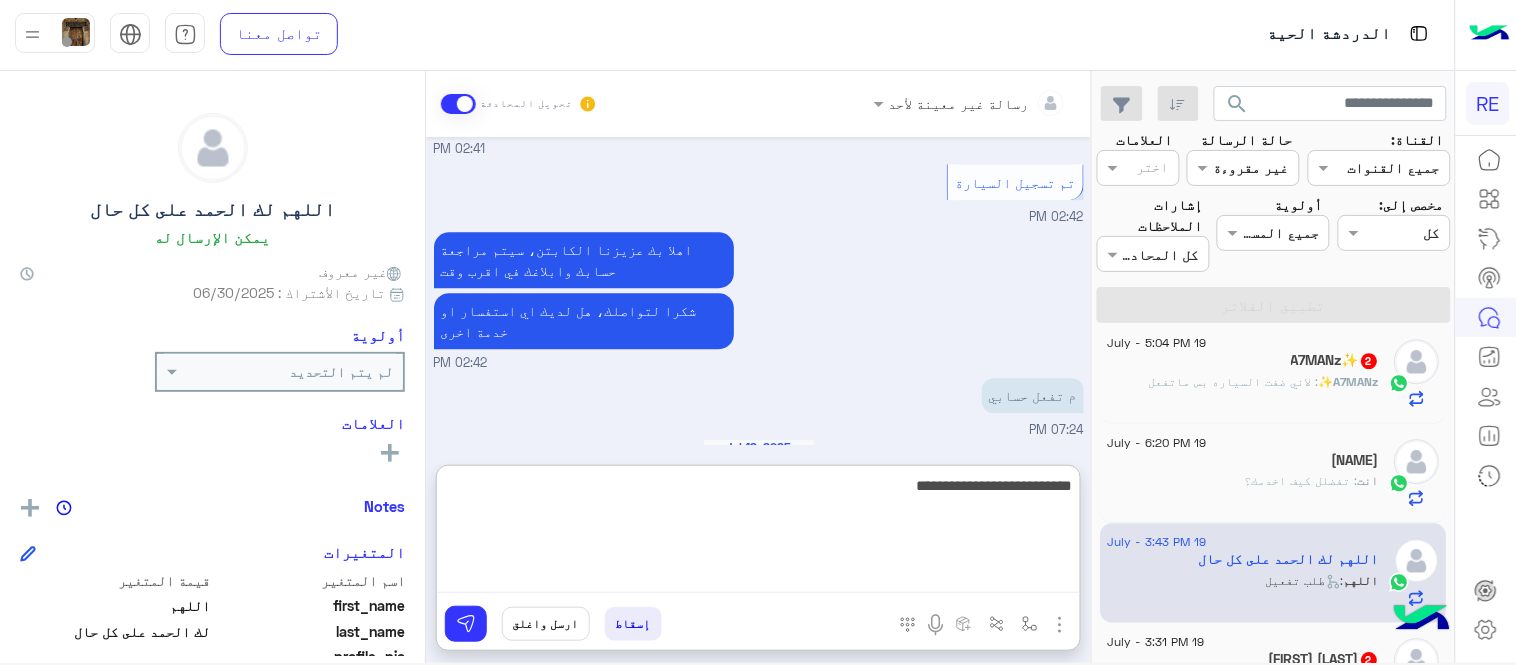 type on "**********" 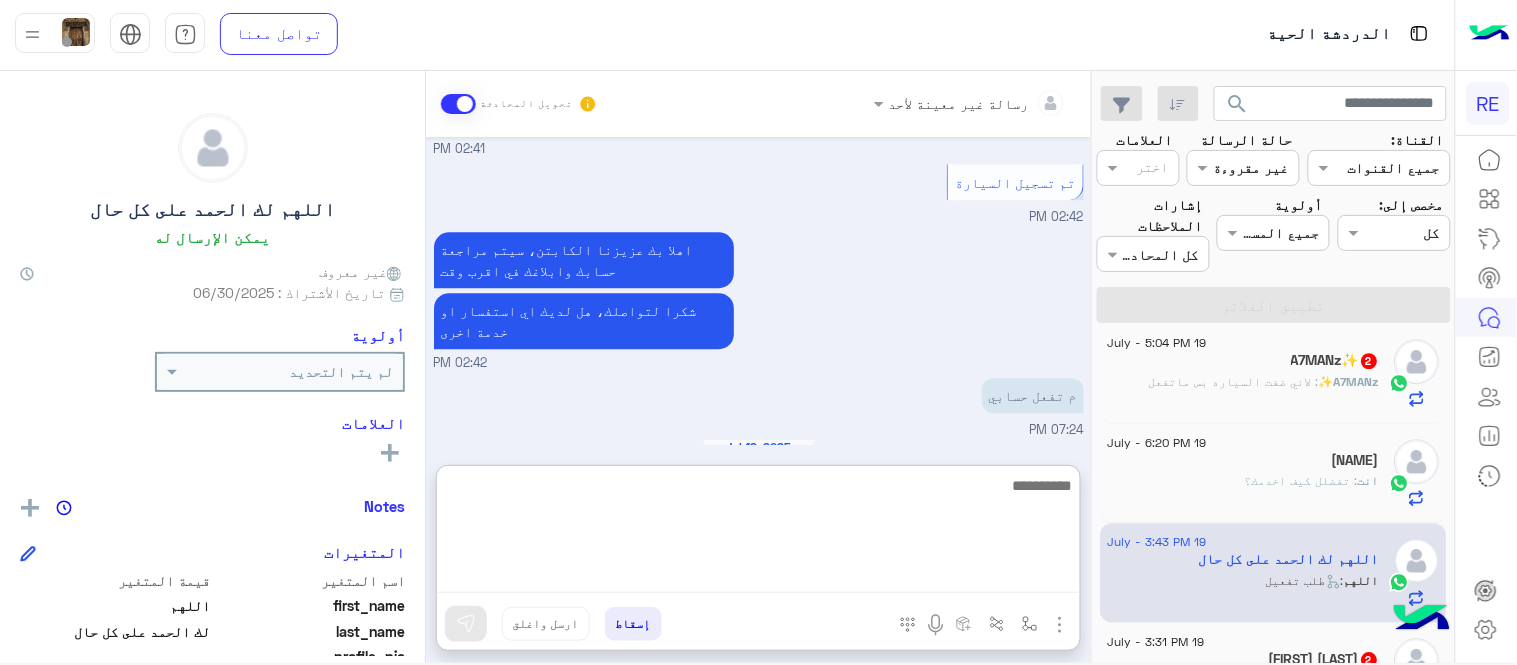scroll, scrollTop: 1546, scrollLeft: 0, axis: vertical 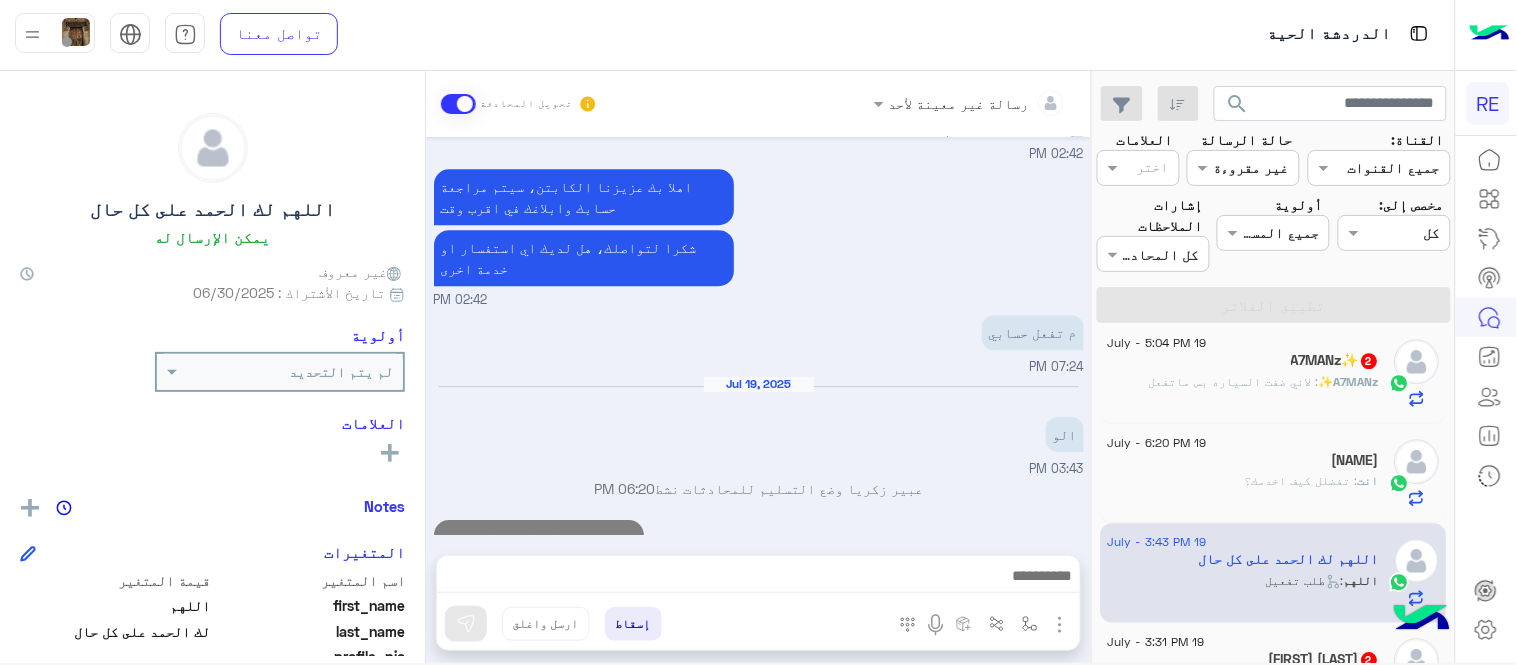 drag, startPoint x: 1022, startPoint y: 423, endPoint x: 1096, endPoint y: 583, distance: 176.28386 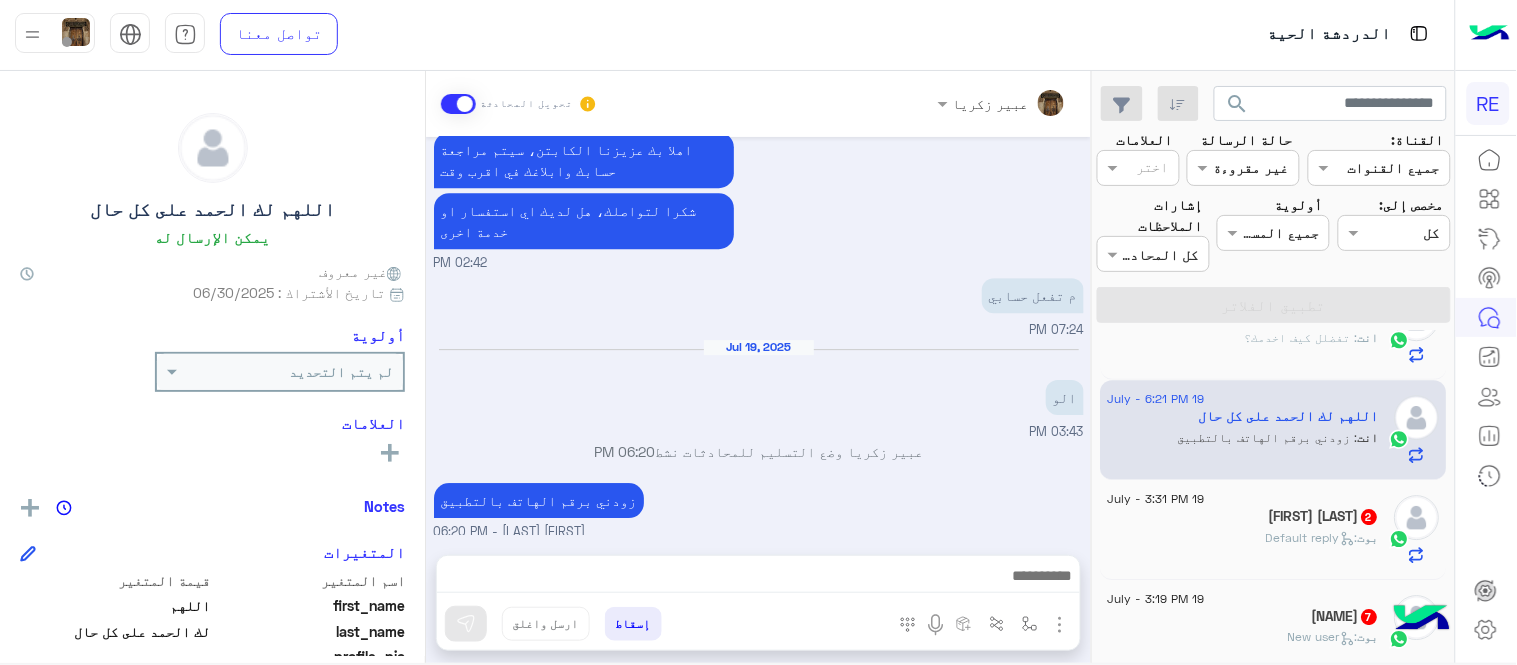 scroll, scrollTop: 1580, scrollLeft: 0, axis: vertical 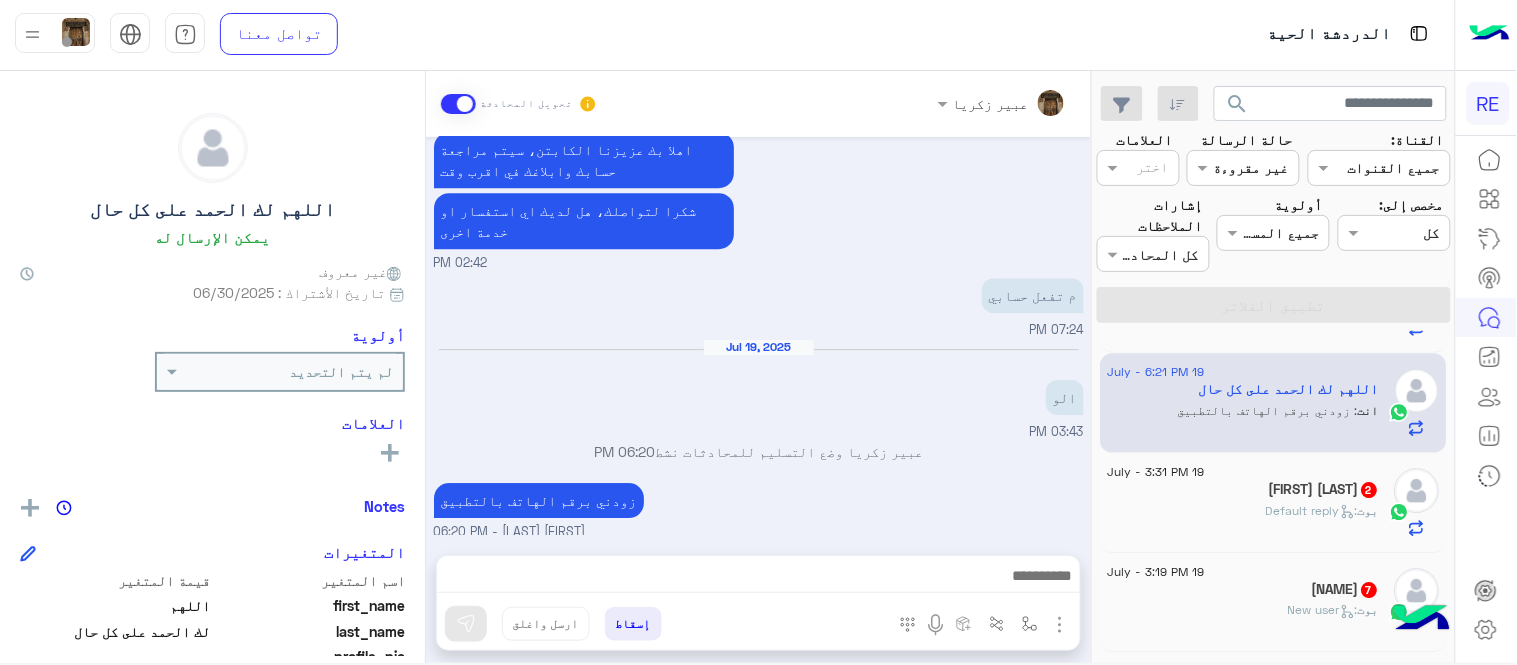 click on "[FIRST] [LAST]  2" 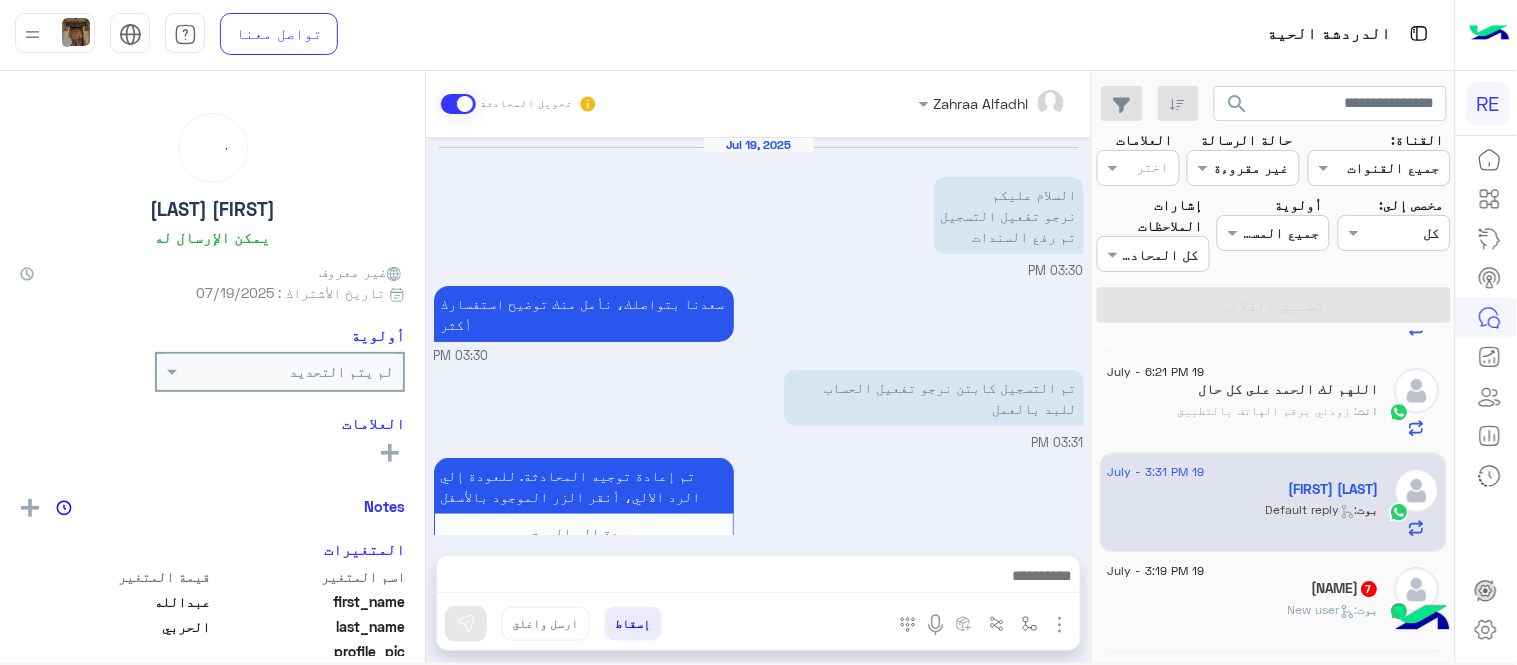 scroll, scrollTop: 70, scrollLeft: 0, axis: vertical 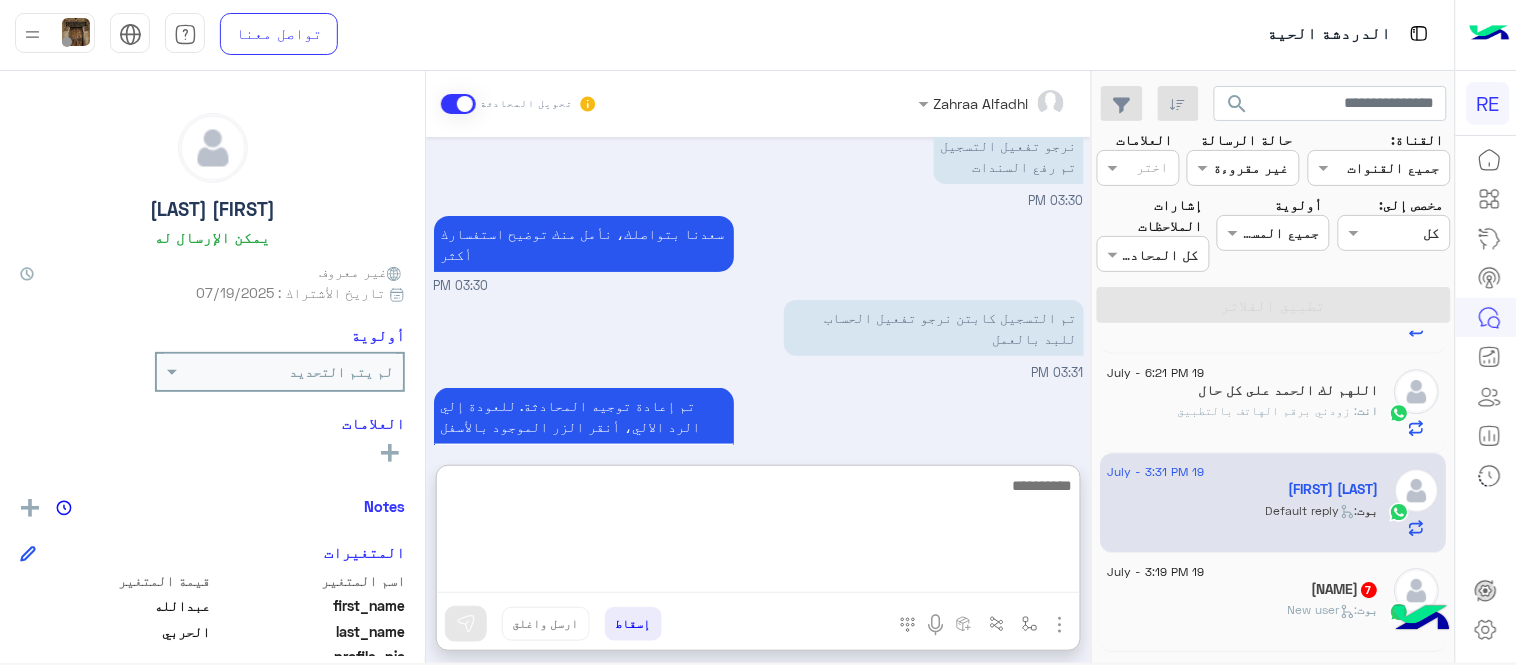 click at bounding box center [758, 533] 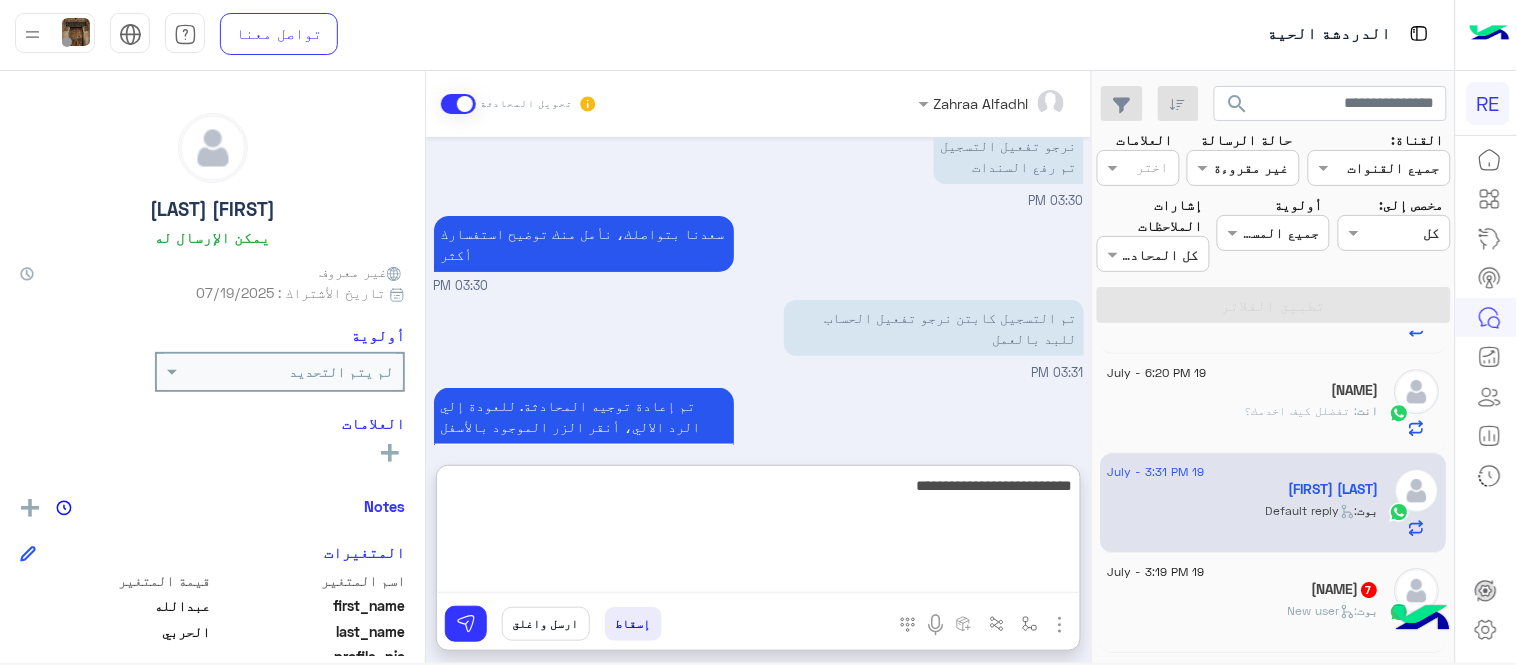 type on "**********" 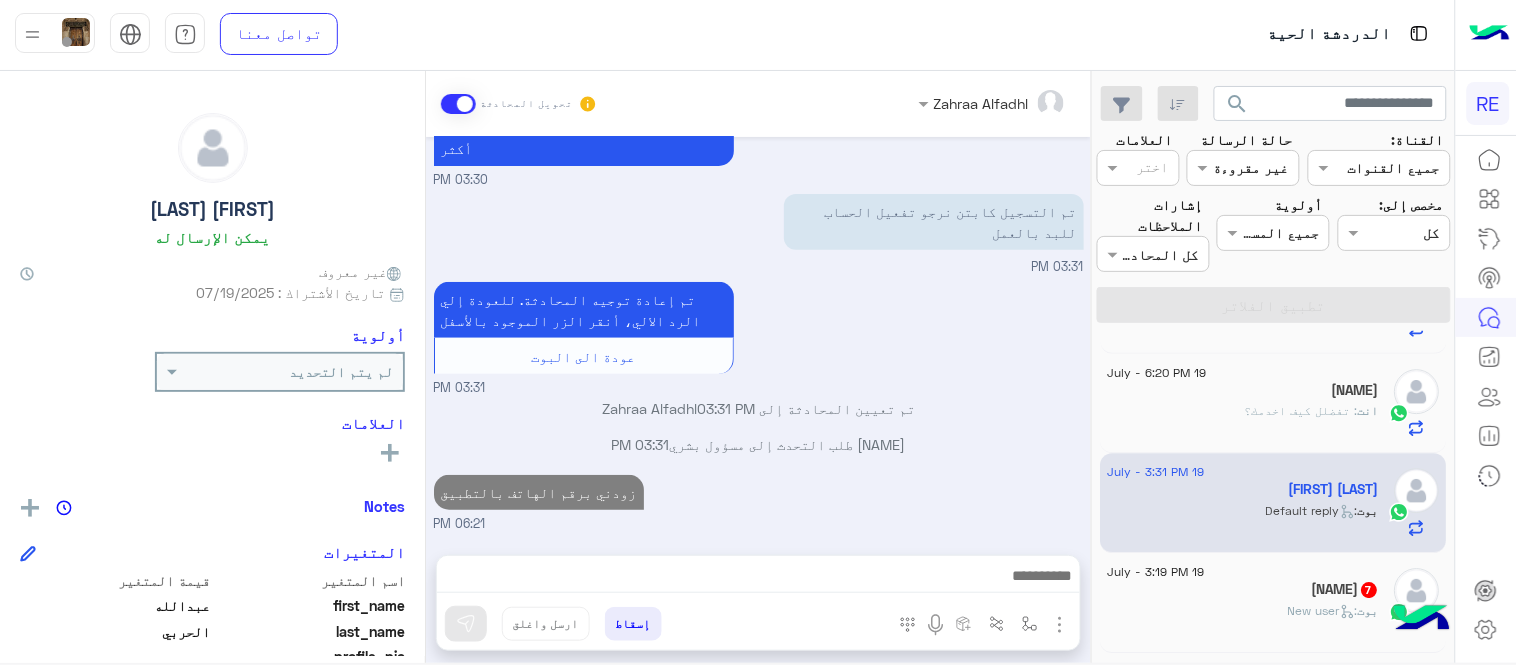 scroll, scrollTop: 157, scrollLeft: 0, axis: vertical 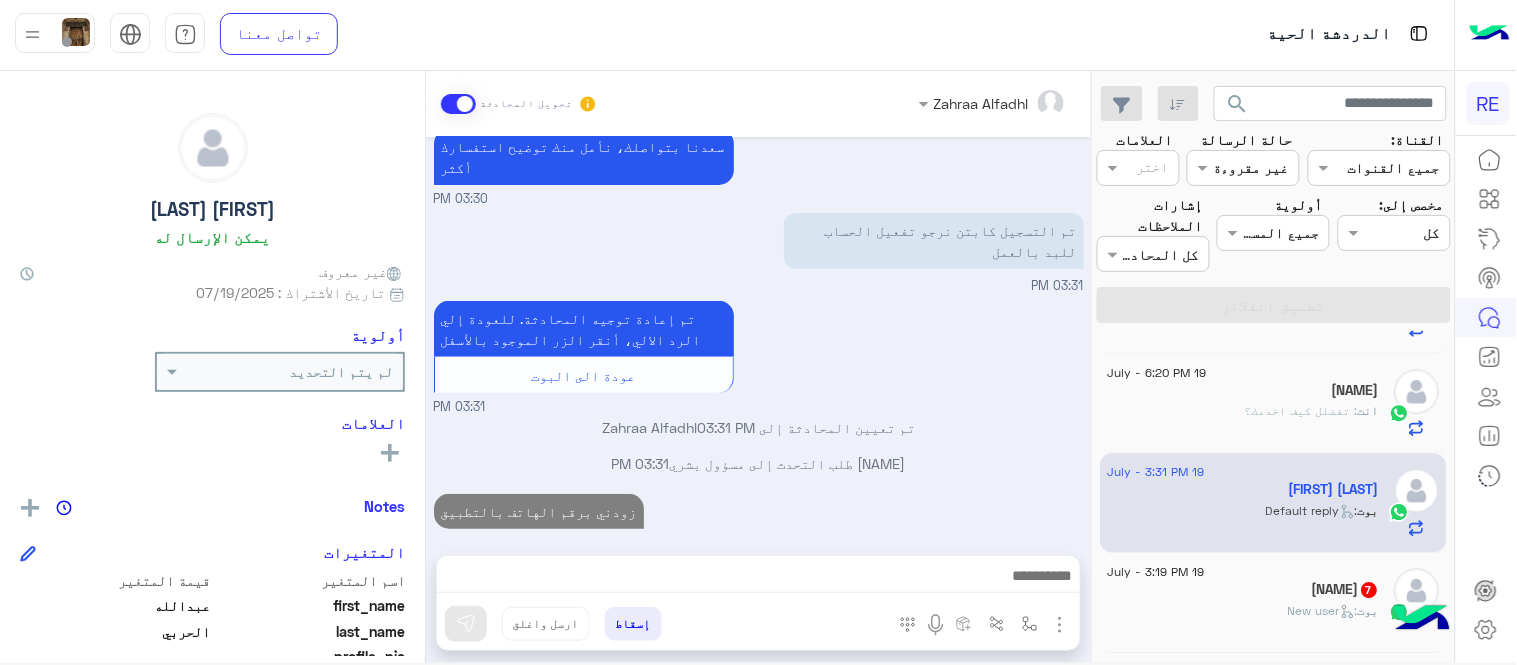 click on ":   New user" 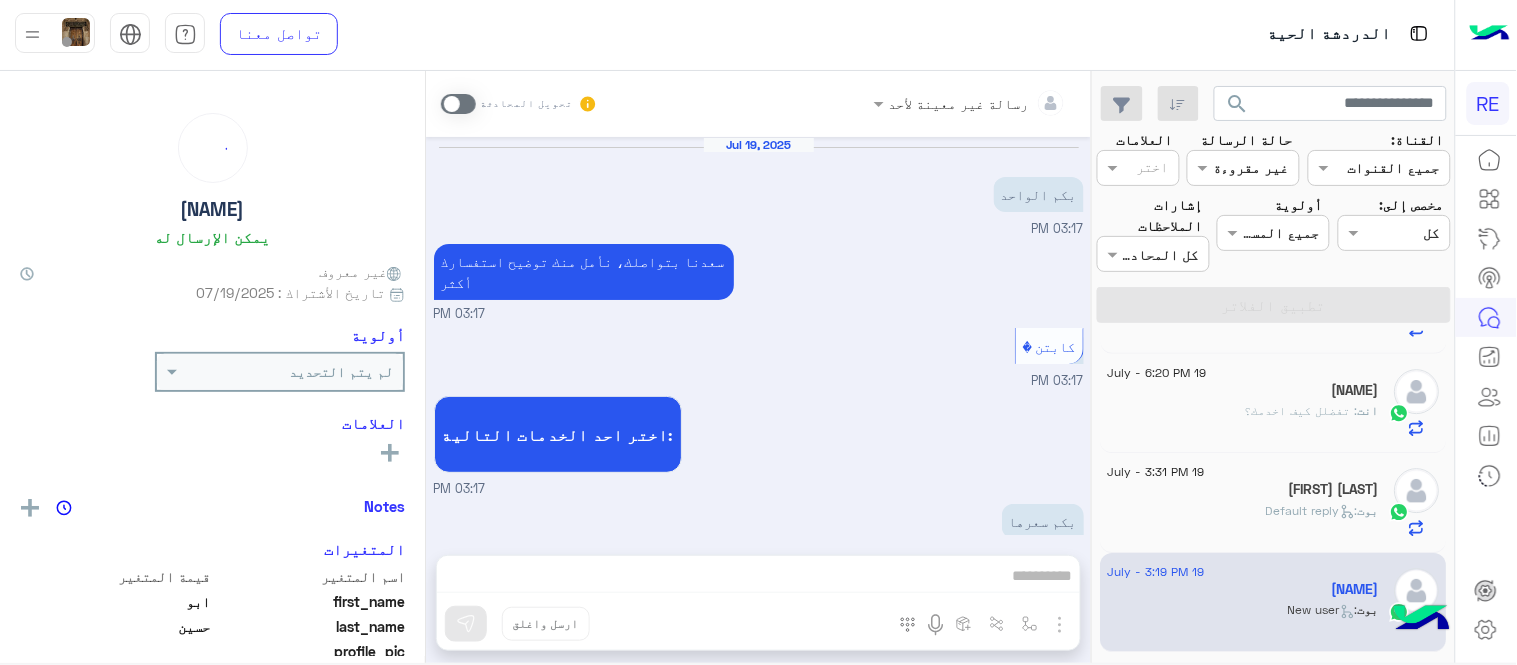 scroll, scrollTop: 638, scrollLeft: 0, axis: vertical 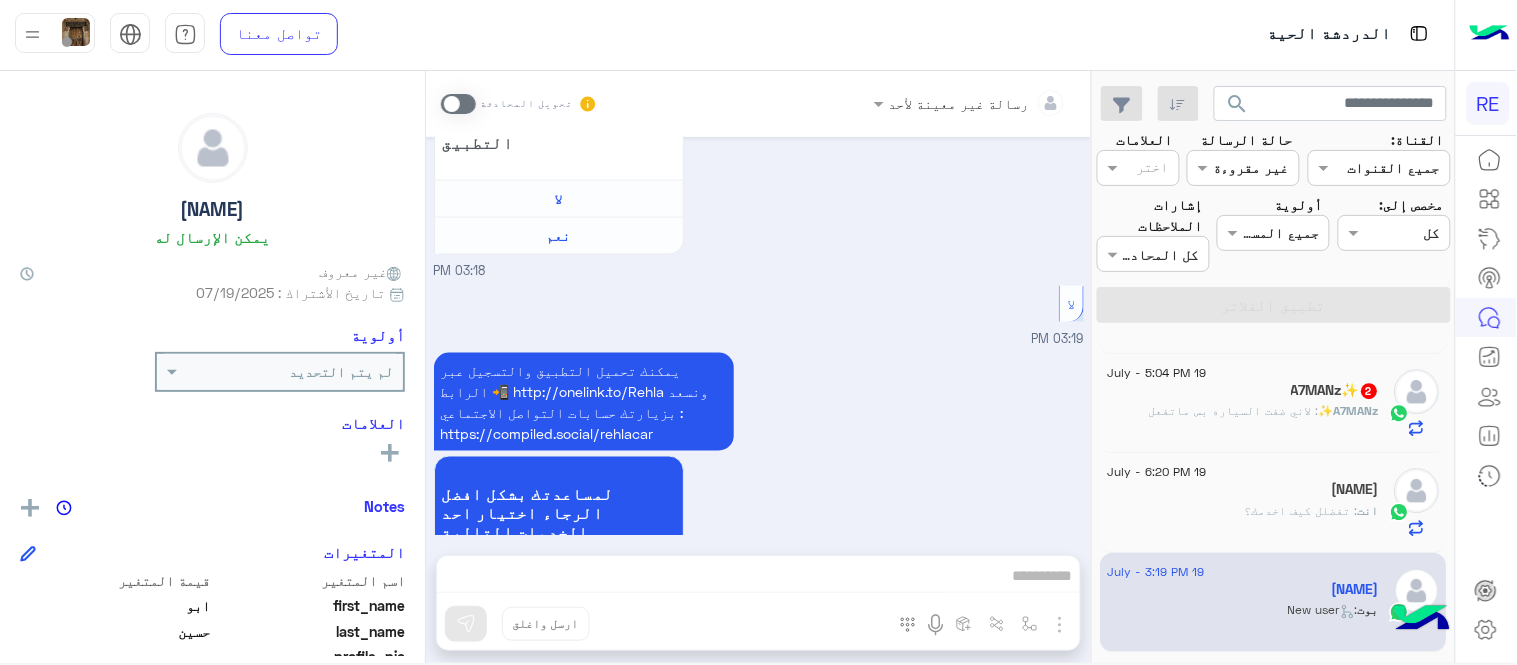 click at bounding box center (458, 104) 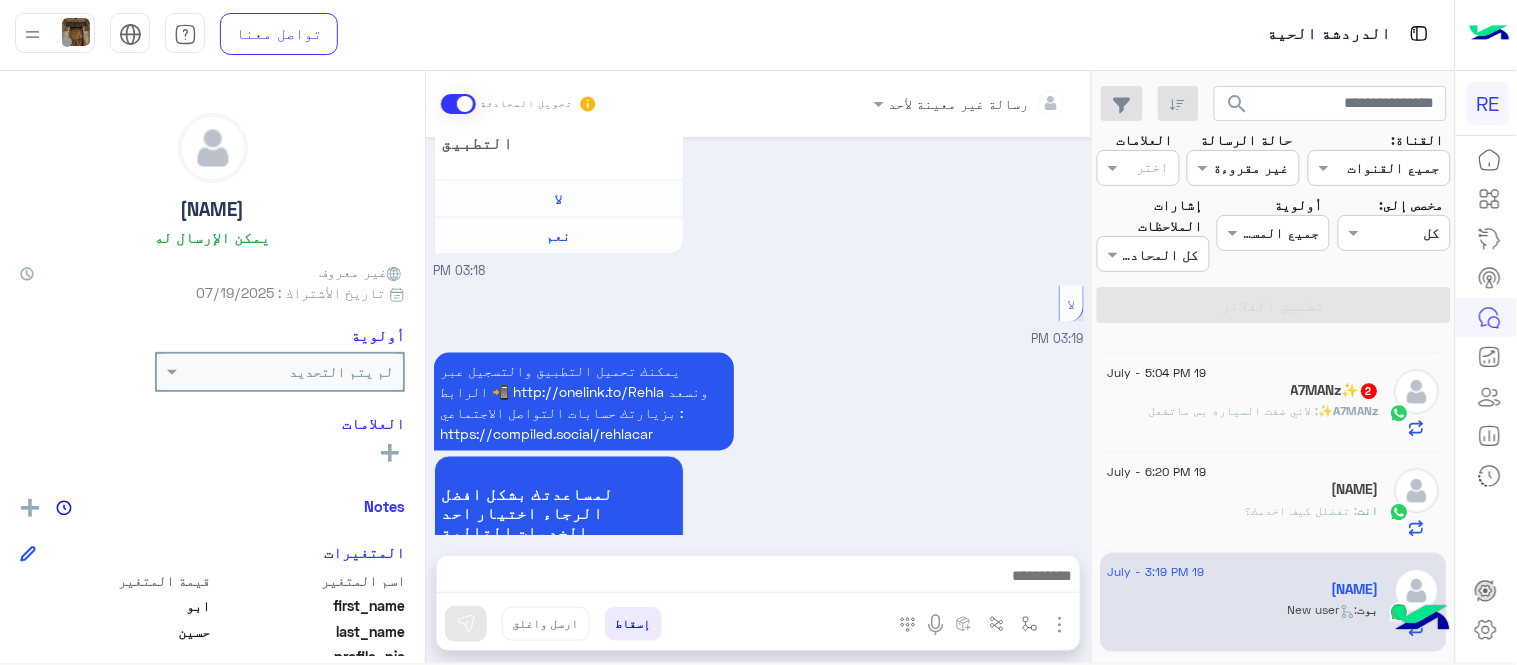 scroll, scrollTop: 675, scrollLeft: 0, axis: vertical 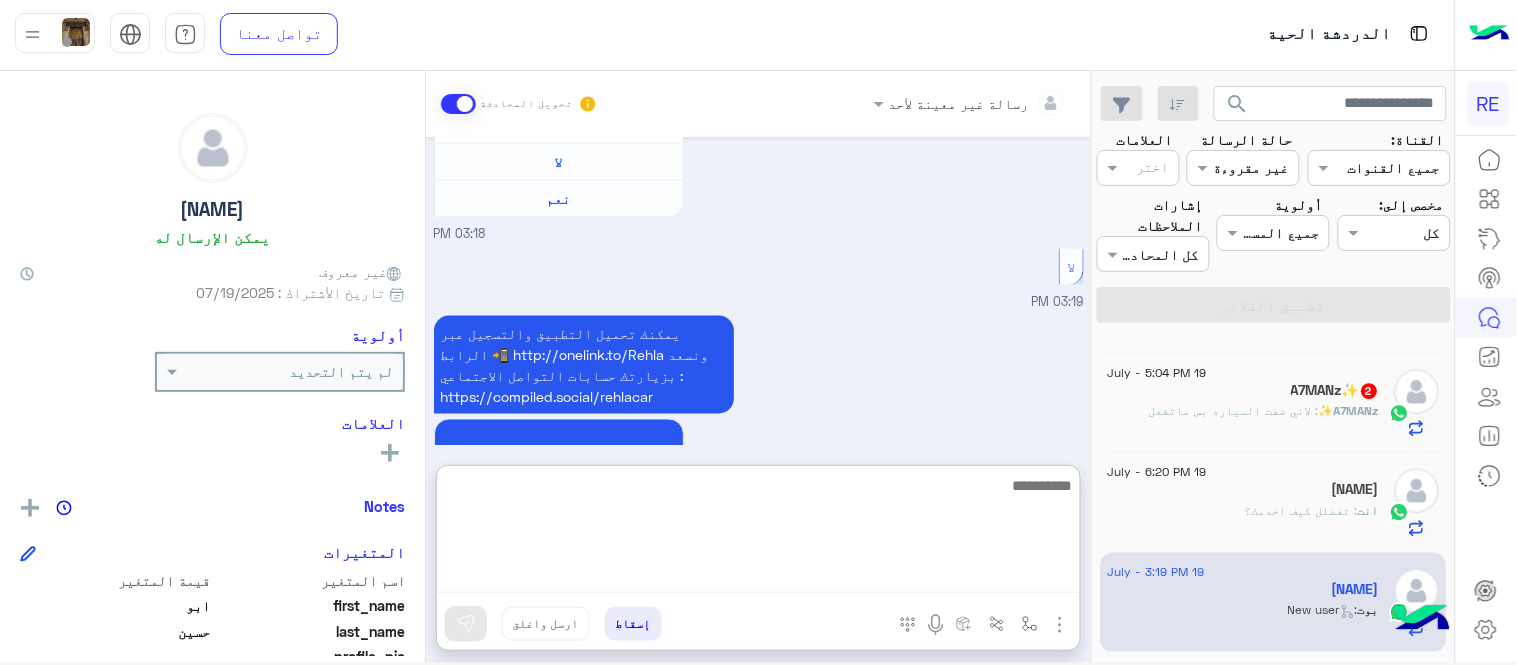 click at bounding box center [758, 533] 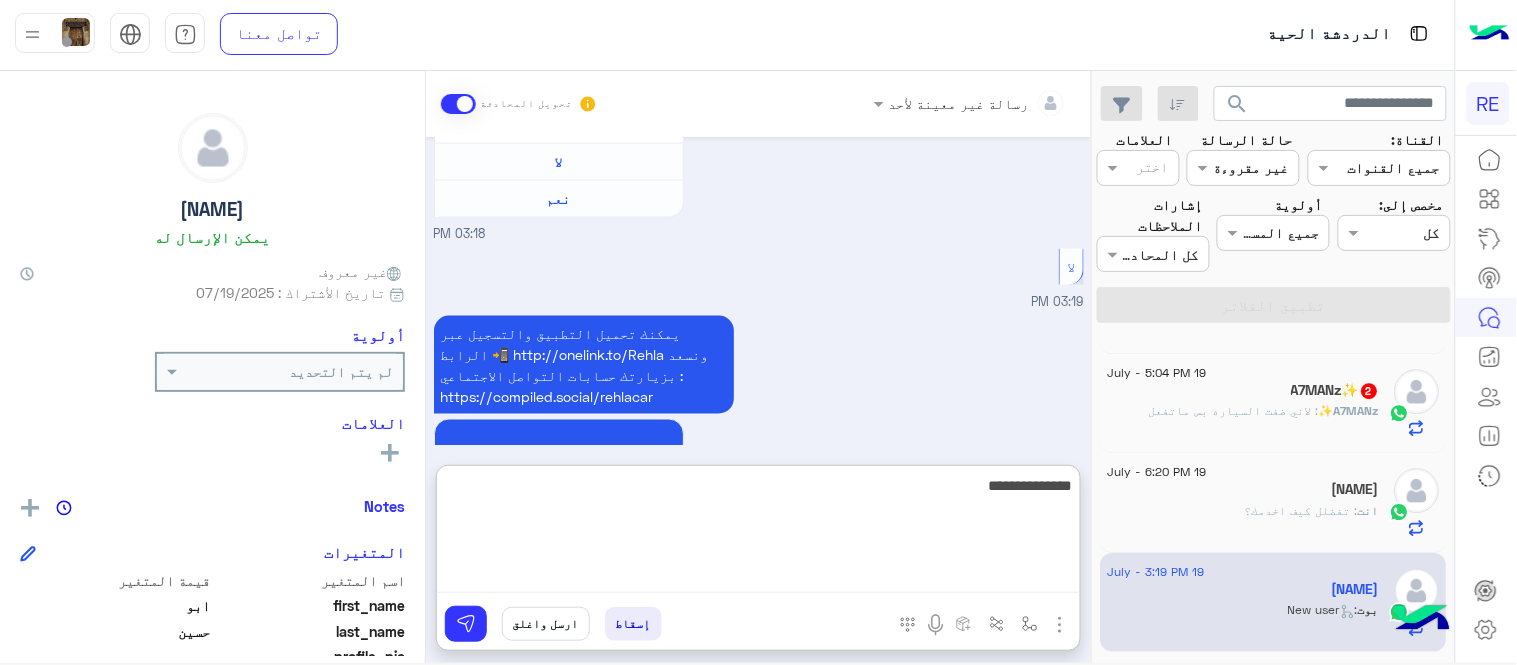 type on "**********" 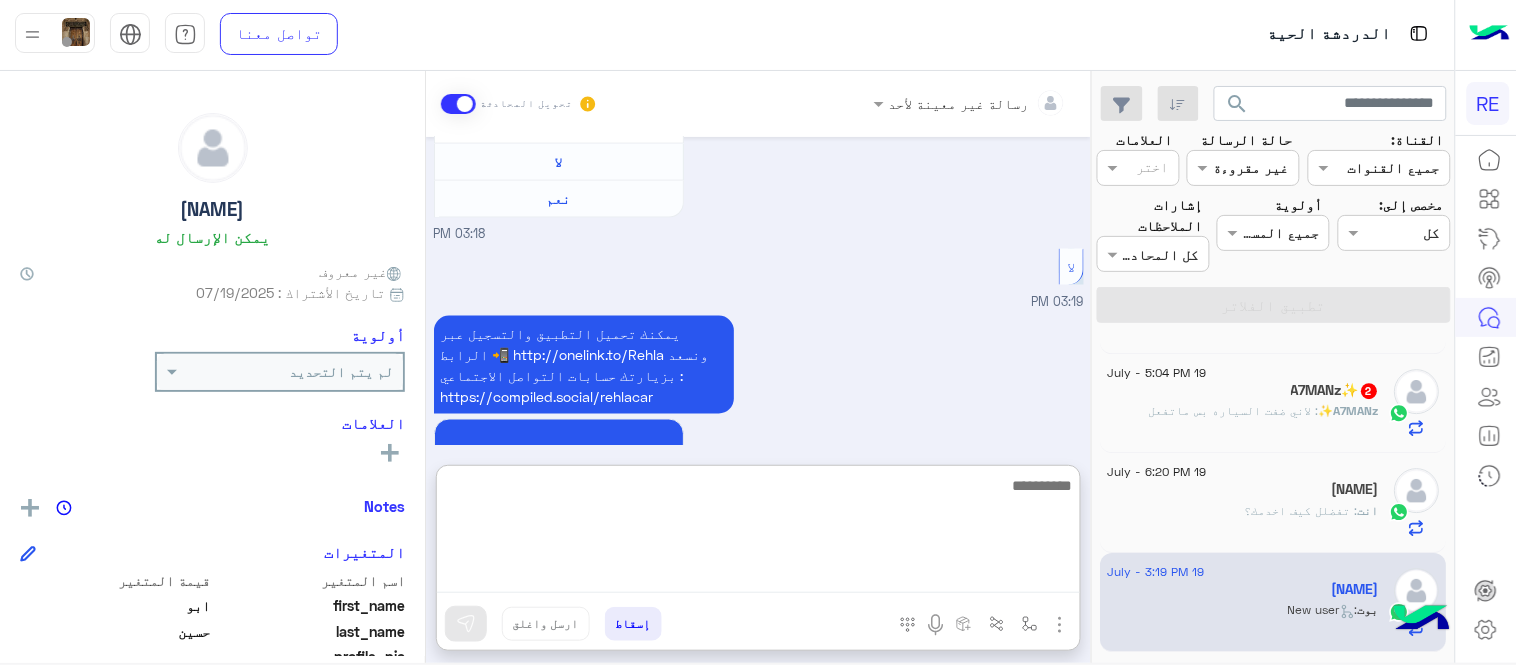 scroll, scrollTop: 828, scrollLeft: 0, axis: vertical 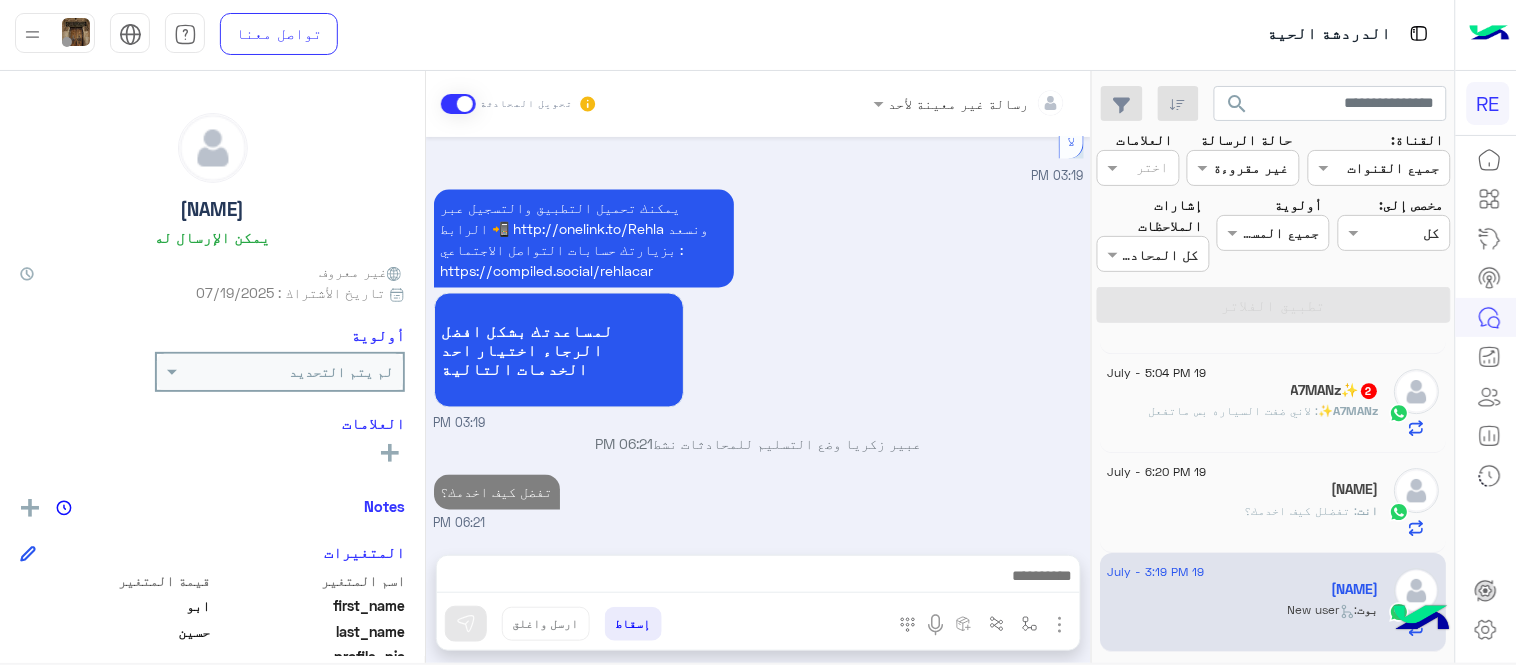 click on "Jul 19, 2025  بكم الواحد   03:17 PM  سعدنا بتواصلك، نأمل منك توضيح استفسارك أكثر    03:17 PM   كابتن     03:17 PM  اختر احد الخدمات التالية:    03:17 PM  بكم سعرها   03:18 PM  سعدنا بتواصلك، نأمل منك توضيح استفسارك أكثر    03:18 PM   عميل     03:18 PM  هل لديك حساب مسجل على التطبيق   لا   نعم     03:18 PM   لا    03:19 PM  يمكنك تحميل التطبيق والتسجيل عبر الرابط 📲
http://onelink.to/Rehla
ونسعد بزيارتك حسابات التواصل الاجتماعي :
https://compiled.social/rehlacar    لمساعدتك بشكل افضل
الرجاء اختيار احد الخدمات التالية     03:19 PM   [FIRST] [LAST] وضع التسليم للمحادثات نشط   06:21 PM      تفضل كيف اخدمك؟   06:21 PM" at bounding box center [758, 336] 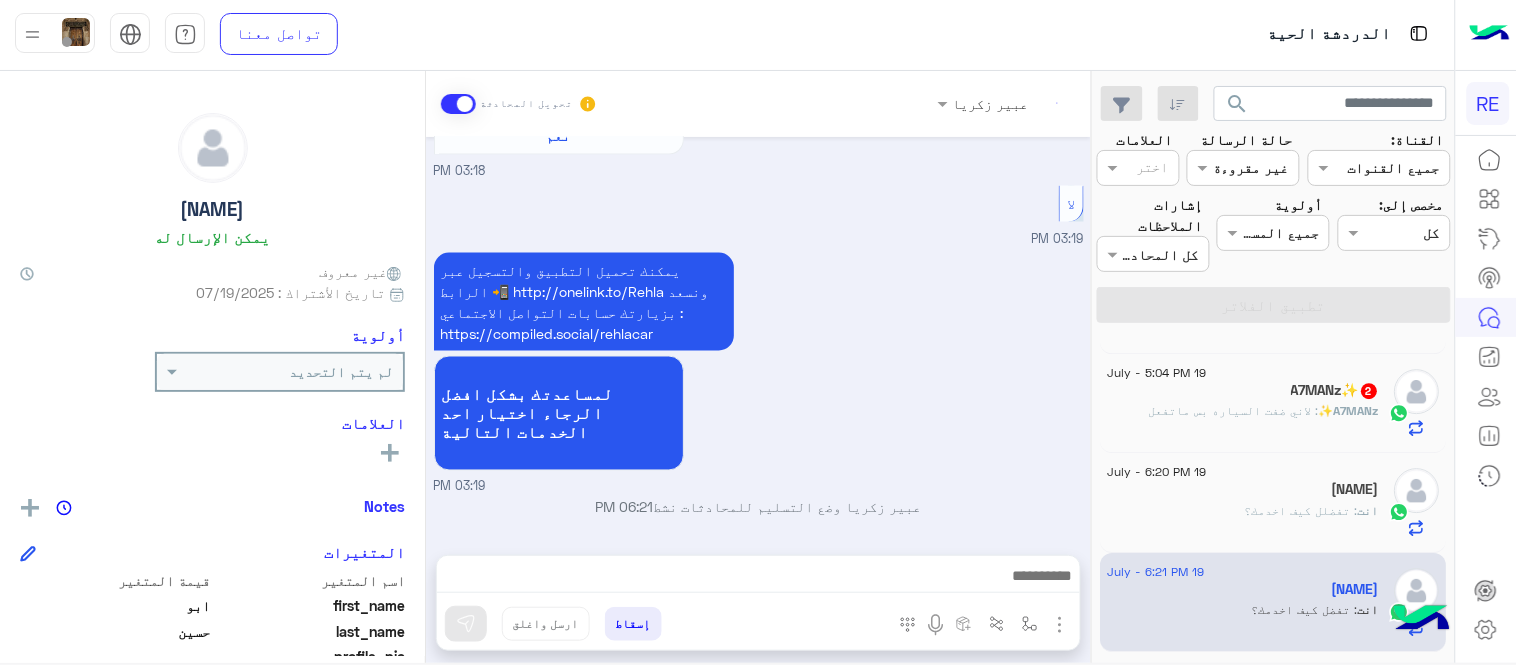 scroll, scrollTop: 775, scrollLeft: 0, axis: vertical 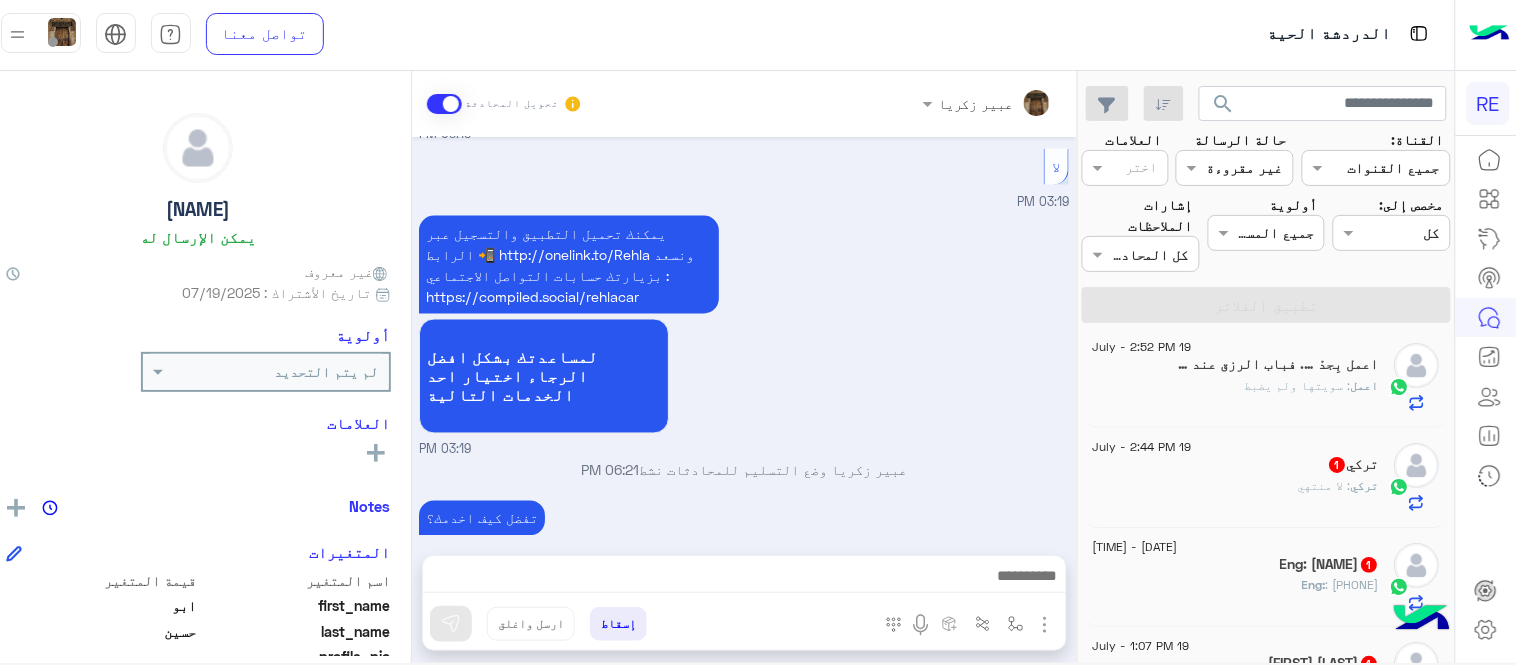 click on "اعمل : سويتها ولم يضبط" 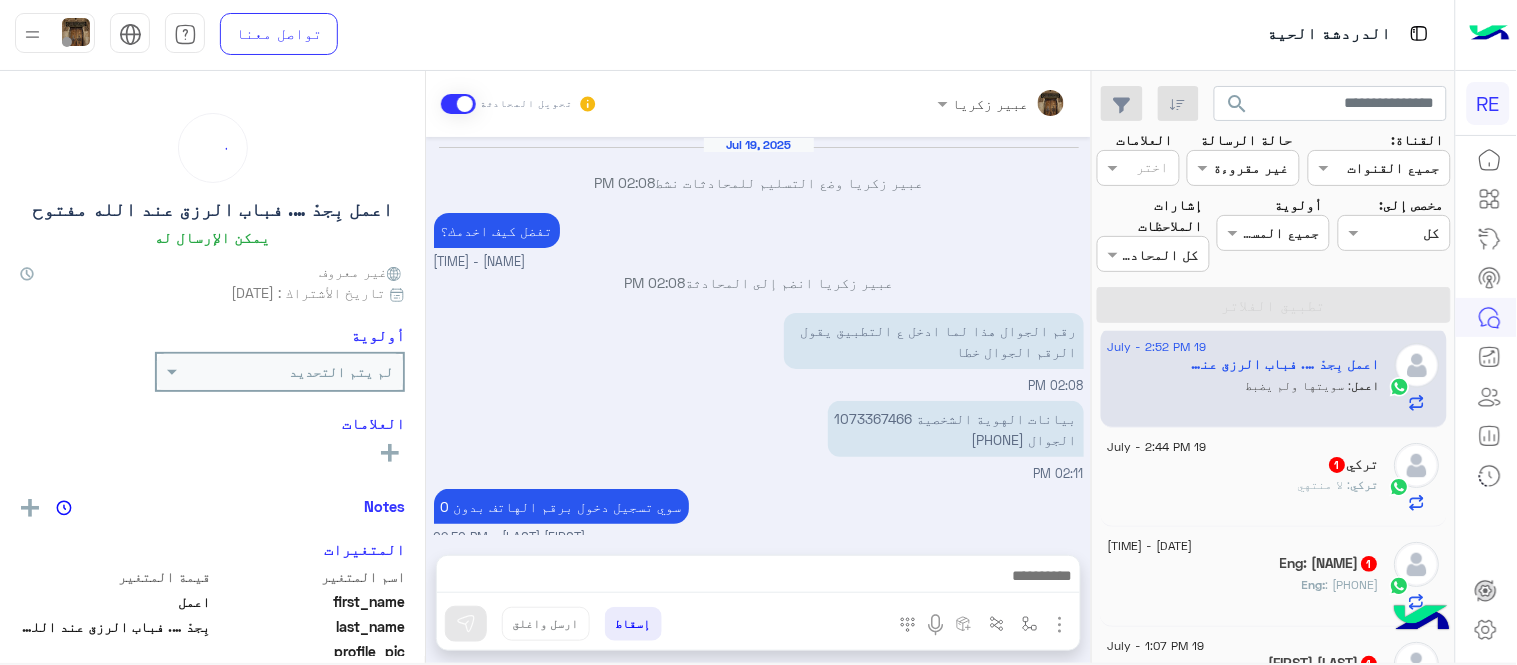 scroll, scrollTop: 310, scrollLeft: 0, axis: vertical 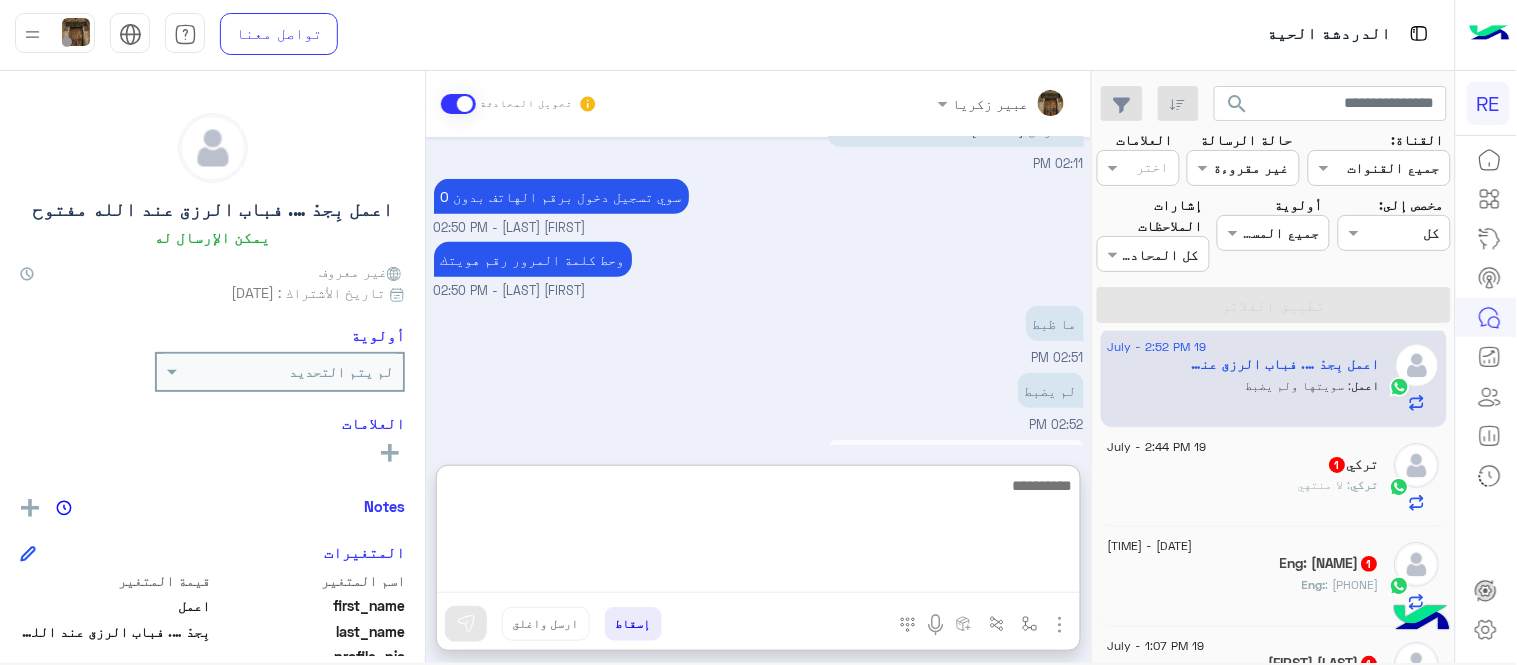 click at bounding box center [758, 533] 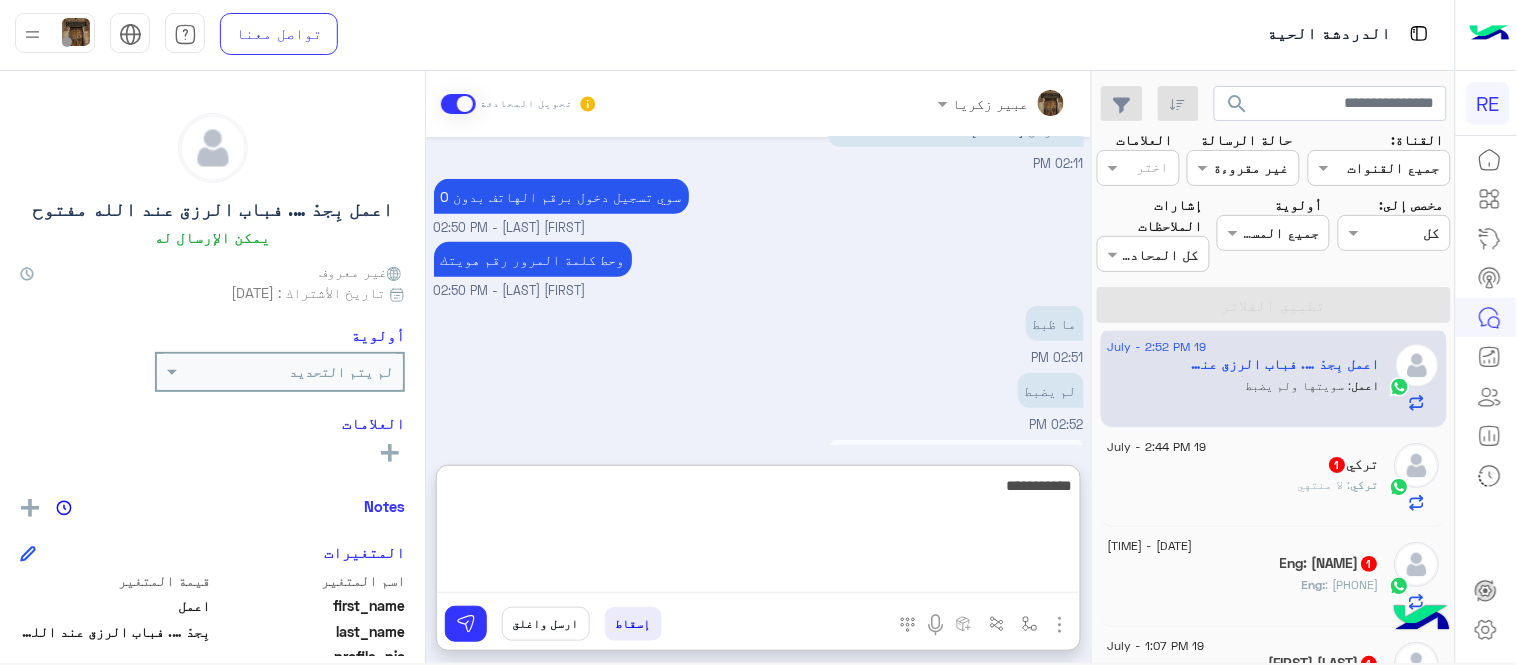 type on "**********" 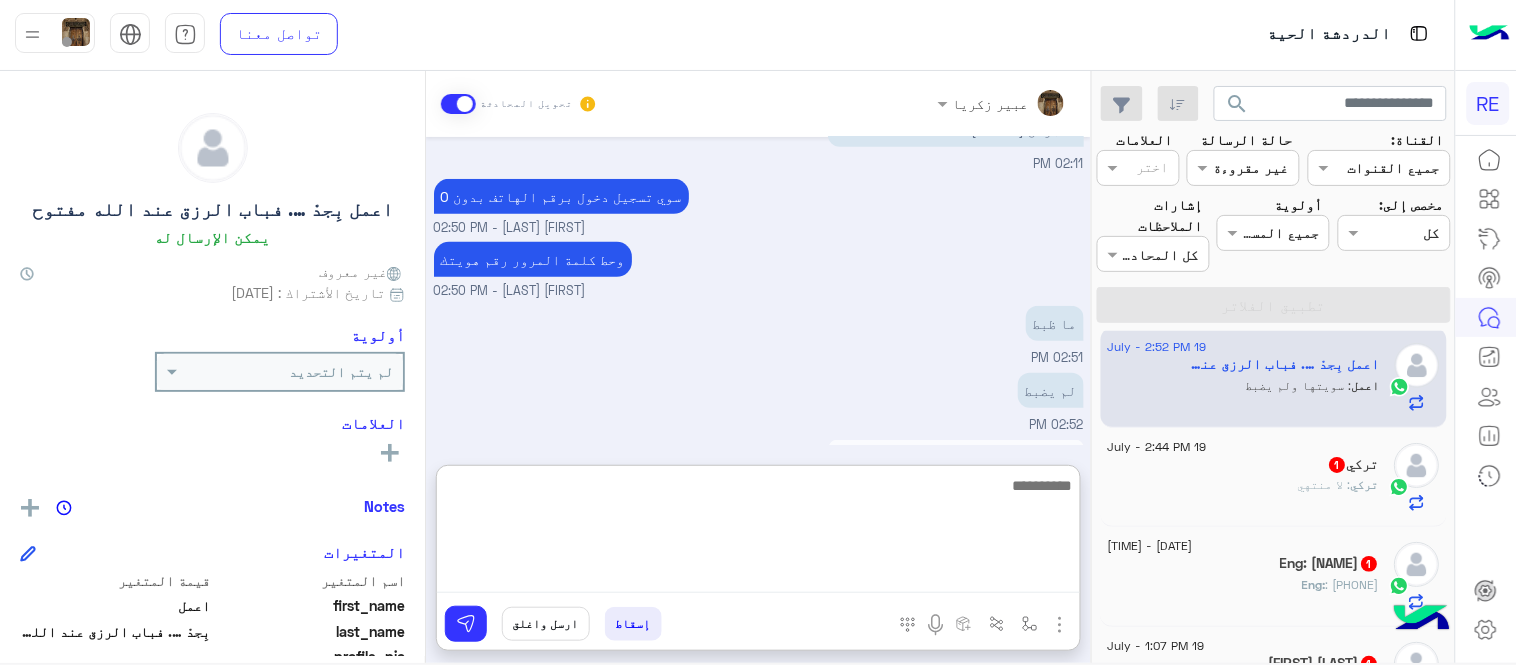 scroll, scrollTop: 464, scrollLeft: 0, axis: vertical 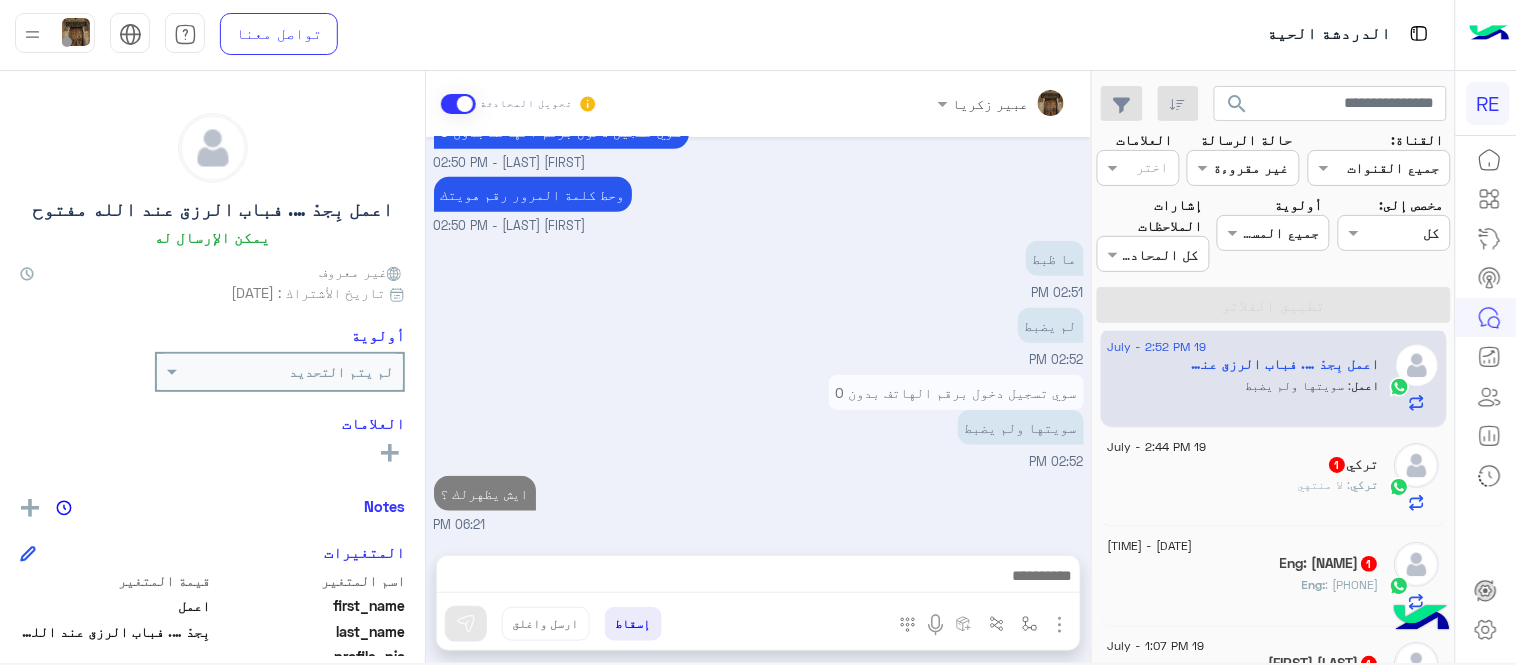 click on "[FIRST] : لا منتهي" 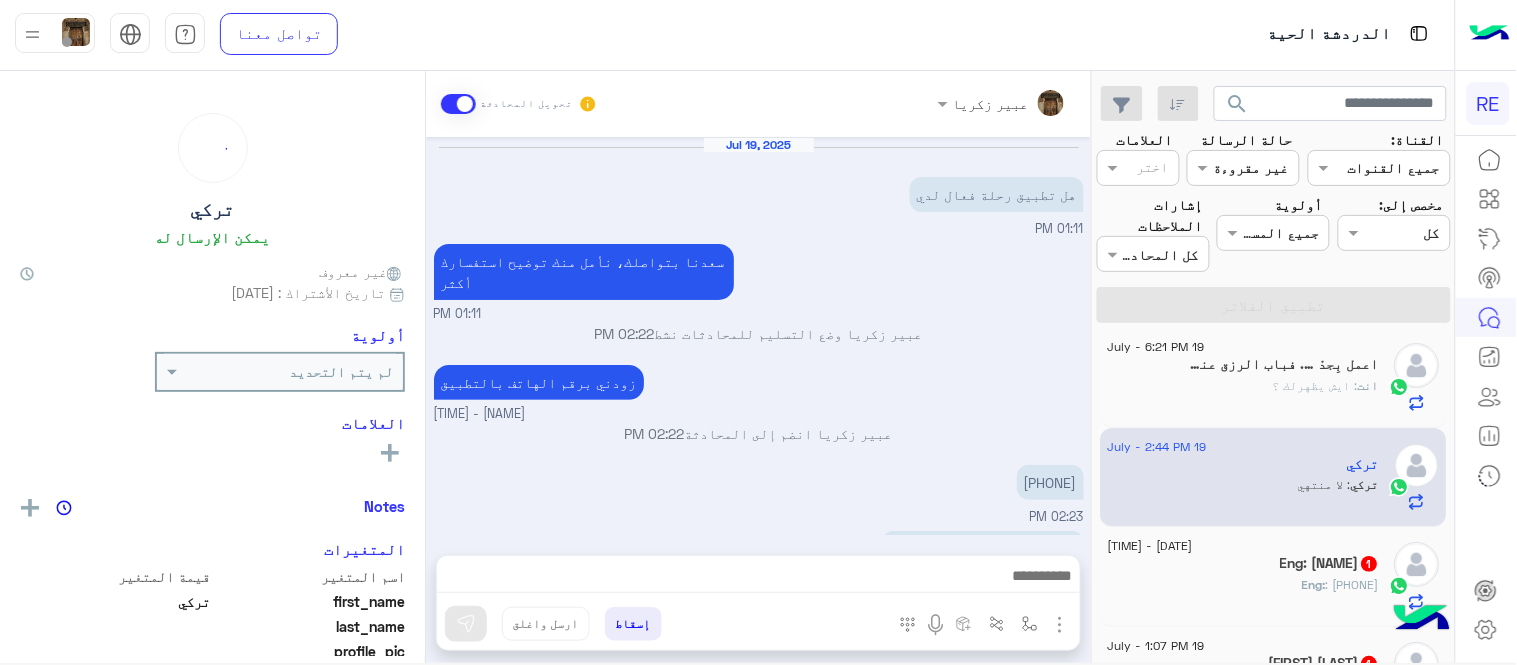 scroll, scrollTop: 265, scrollLeft: 0, axis: vertical 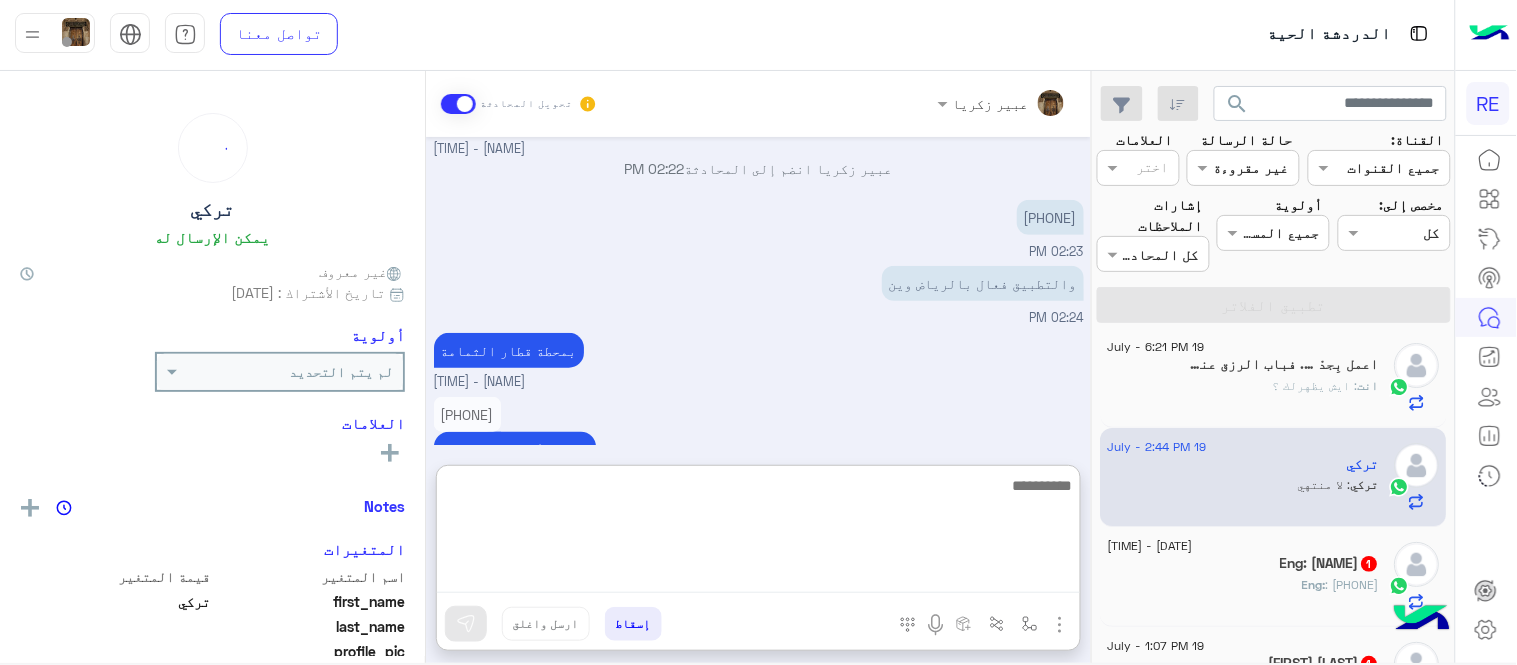 click at bounding box center [758, 533] 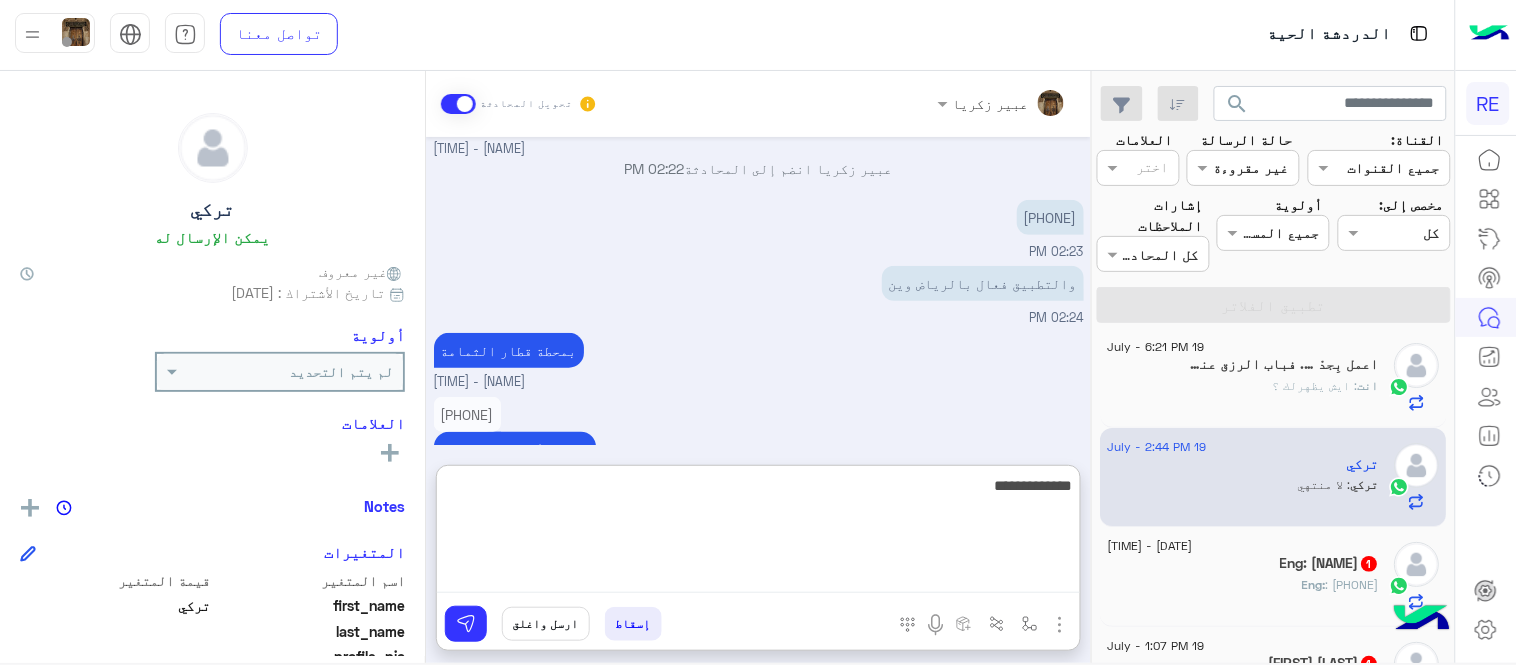 type on "**********" 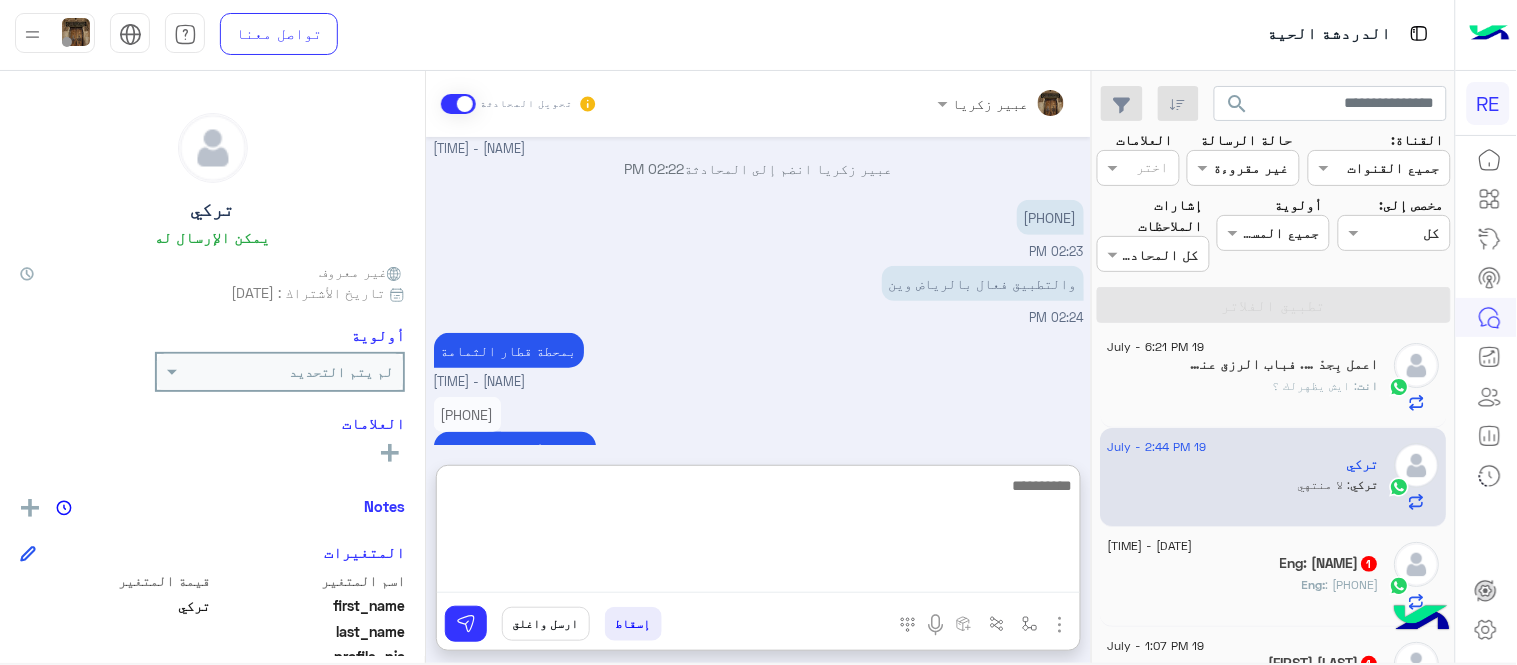 scroll, scrollTop: 418, scrollLeft: 0, axis: vertical 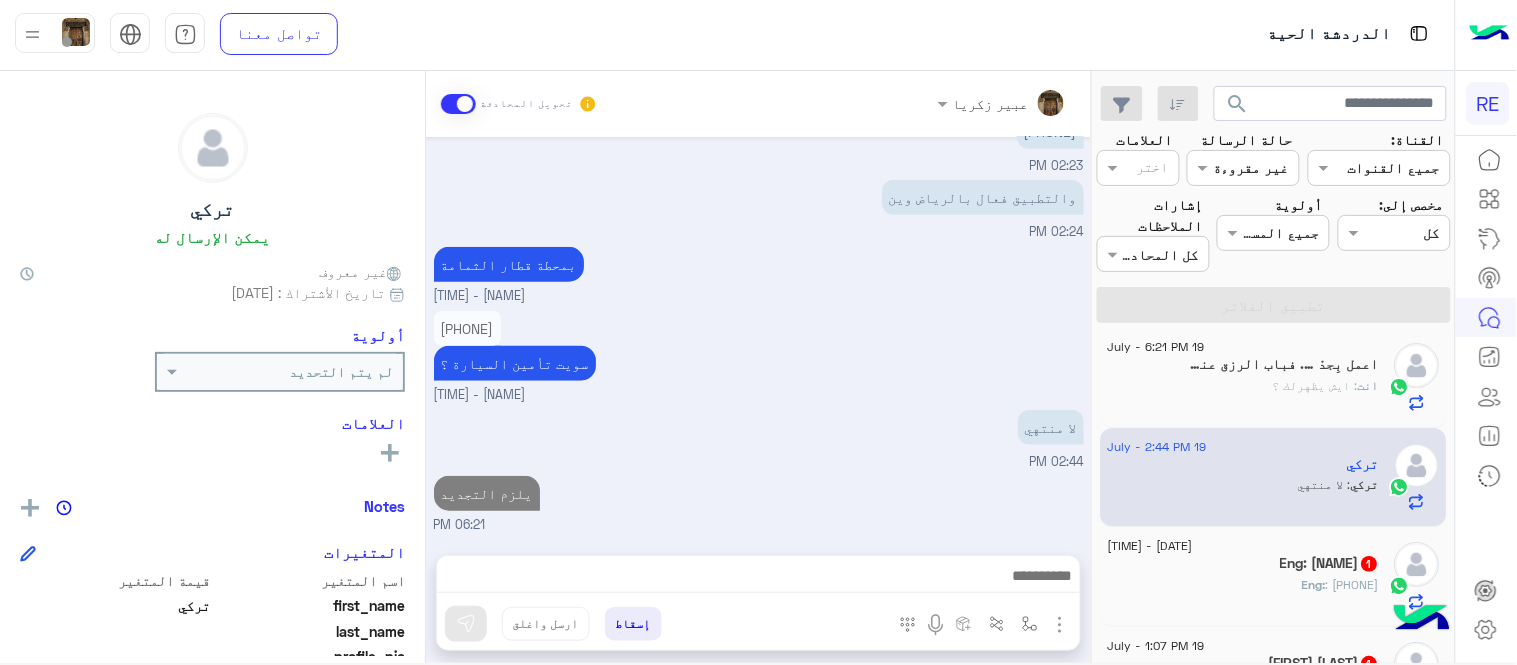 click on "[DATE]  هل تطبيق رحلة فعال لدي   [TIME]  سعدنا بتواصلك، نأمل منك توضيح استفسارك أكثر    [TIME]   [NAME] وضع التسليم للمحادثات نشط   [TIME]      زودني برقم الهاتف بالتطبيق  [NAME] -  [TIME]   [NAME] انضم إلى المحادثة   [TIME]      [PHONE]   [TIME]  والتطبيق فعال بالرياض وين   [TIME]  بمحطة قطار الثمامة  [NAME] -  [TIME]  [PHONE] سويت تأمين السيارة ؟  [NAME] -  [TIME]  لا منتهي   [TIME]  يلزم التجديد   [TIME]" at bounding box center [758, 336] 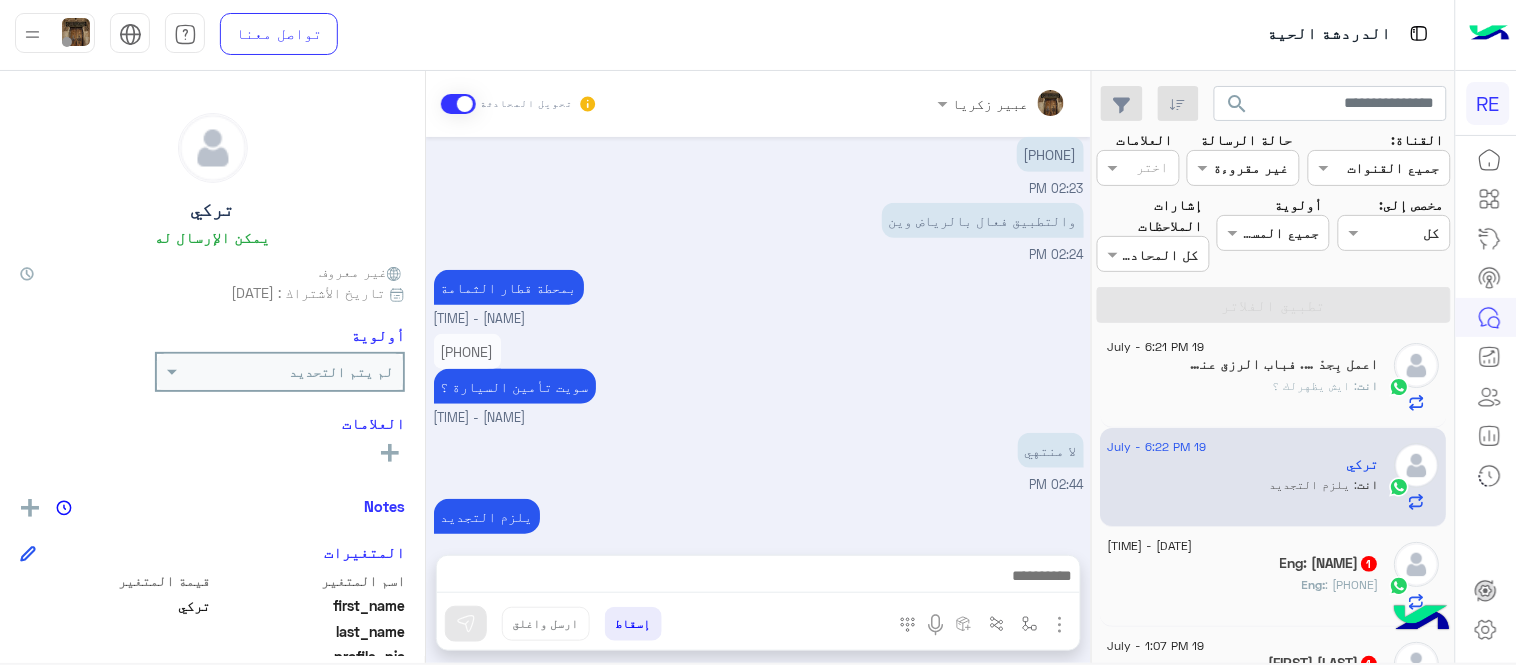 click on "[DATE] - [TIME]  اعمل بِجدْ …. فباب الرزق عند الله مفتوح   انت  : ايش يظهرلك ؟ [DATE] - [TIME]  [NAME]    انت  : يلزم التجديد [DATE] - [TIME]  Eng: [NAME]  1 Eng: : [PHONE] [DATE] - [TIME]  [NAME]  1 [NAME] : سويتها [DATE] - [TIME]  [NAME]  9 [NAME] :   طلب تفعيل [DATE] - [TIME]  [NAME]  1 [NAME] : القريات [DATE] - [TIME]  [NAME]   4 [NAME] : [PHONE] [DATE] - [TIME]  [NAME]  9 بوت :   توصيل الطرود من الموقع  [DATE] - [TIME]  [NAME] على كل حال  11 [NAME]  أرسل مرفقًا [DATE] - [TIME]  [NAME] اعمال  7 [NAME] :   طلب تفعيل [DATE] - [TIME]  [NAME] [NAME]  5 [NAME] : [PHONE] [DATE] - [TIME]  [NAME]  7 بوت :   طلب تفعيل [DATE] - [TIME]  .   1 . : طيب لازم اكون متصل [DATE] - [TIME]  [NAME] | [NAME]" 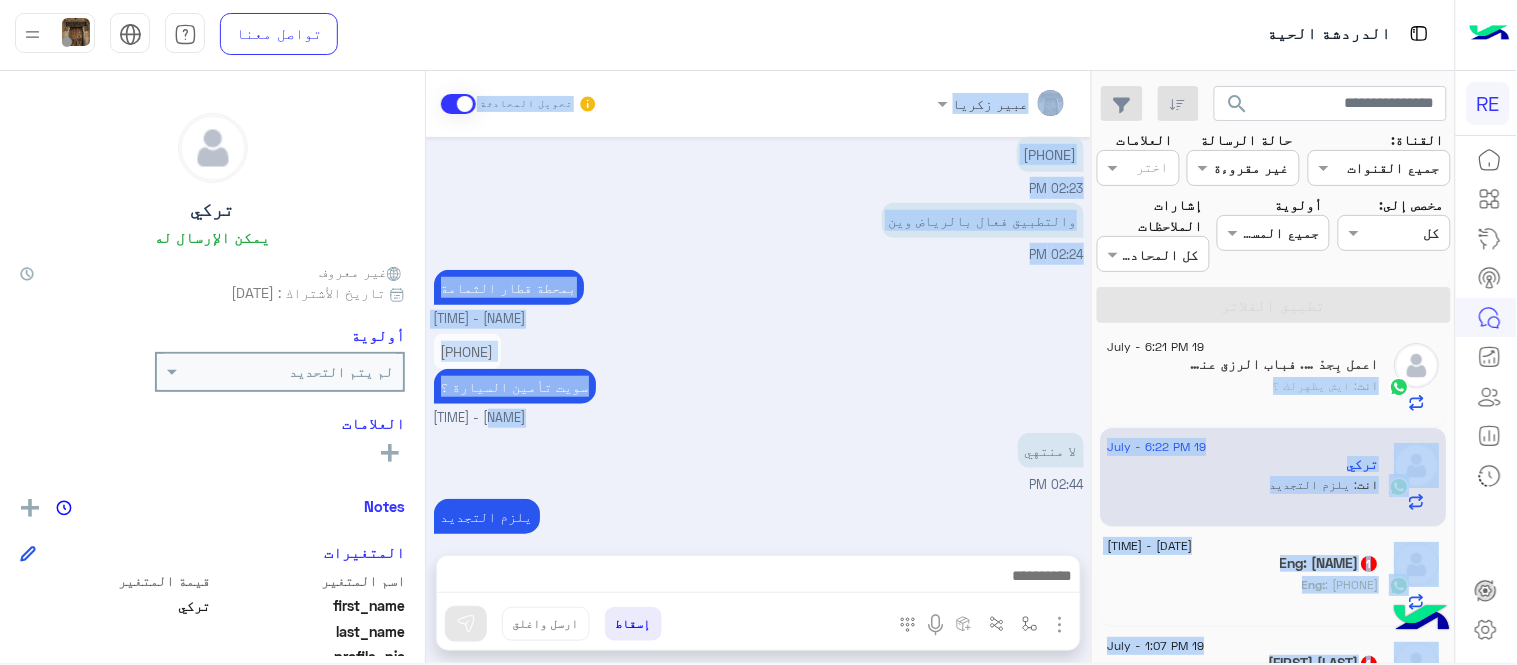 drag, startPoint x: 1100, startPoint y: 367, endPoint x: 1058, endPoint y: 375, distance: 42.755116 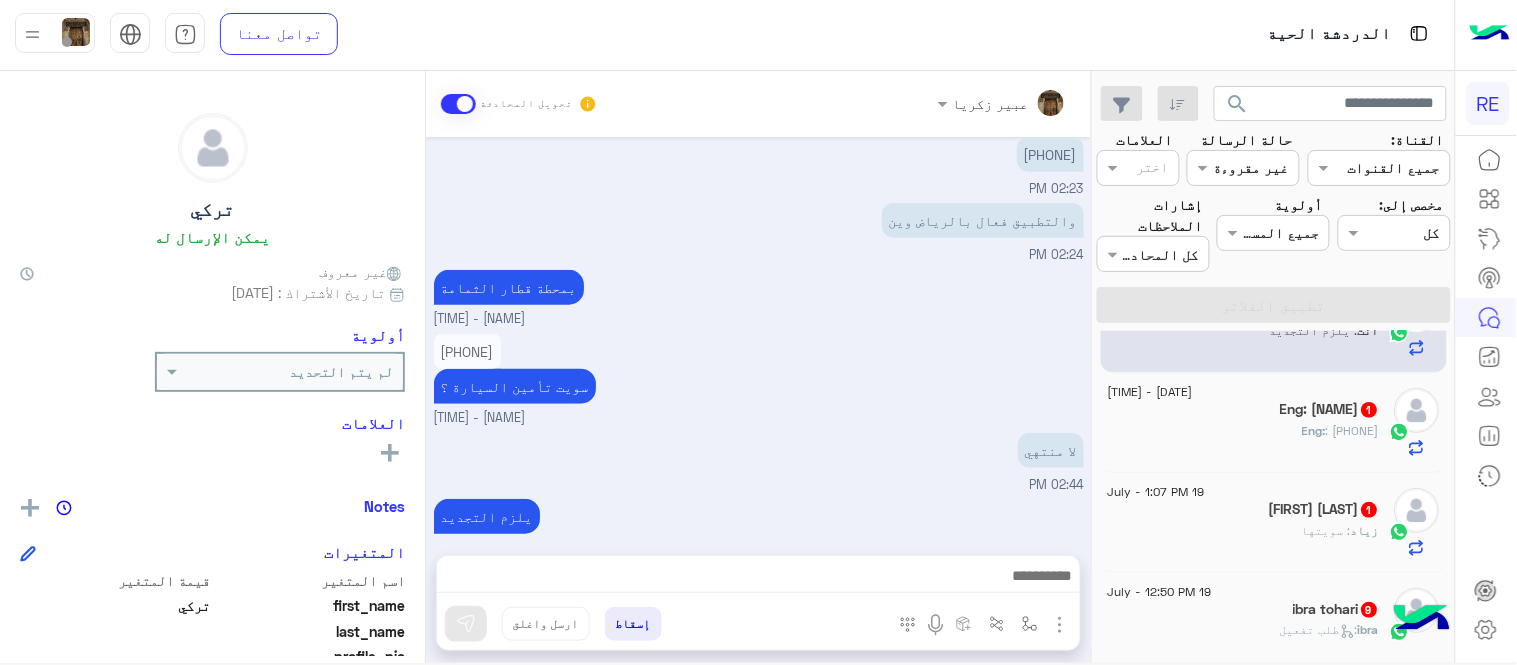 scroll, scrollTop: 171, scrollLeft: 0, axis: vertical 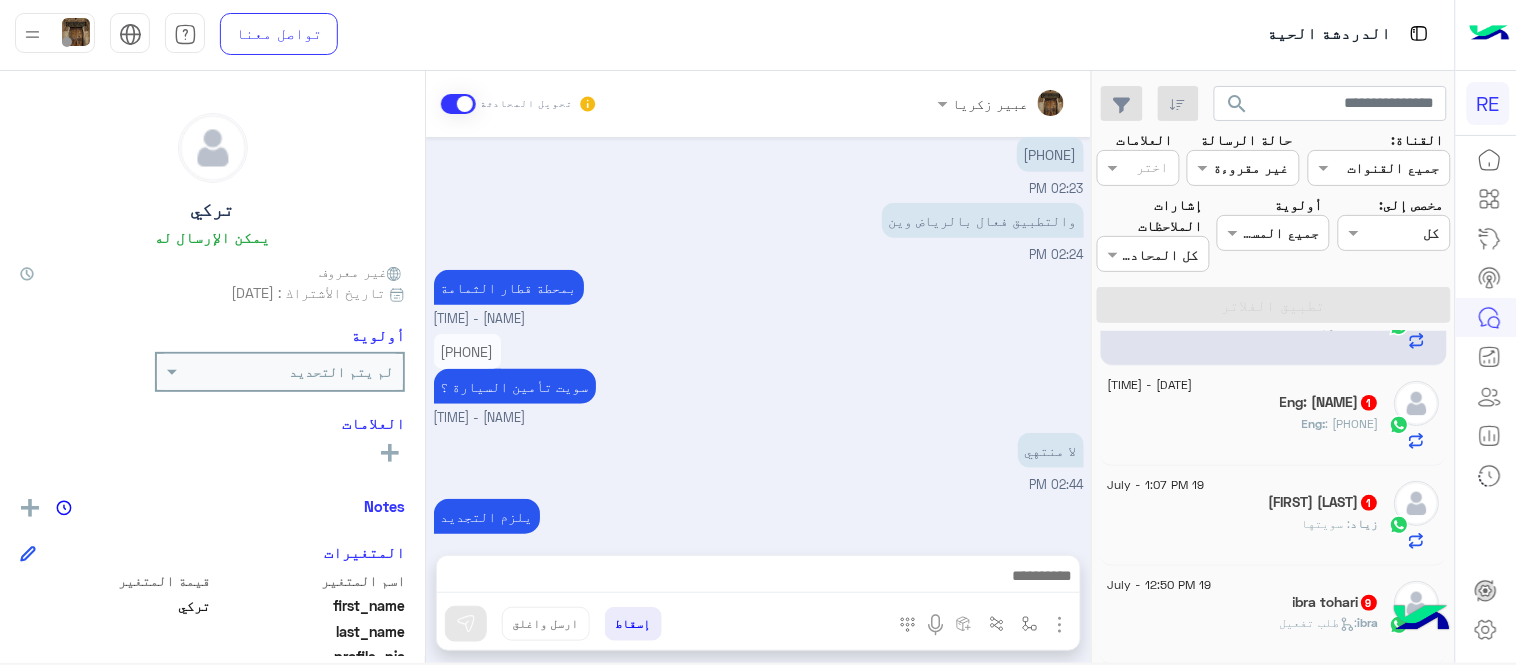 click on "[DATE] - [TIME]  Eng: [NAME]  1 Eng: : [PHONE]" 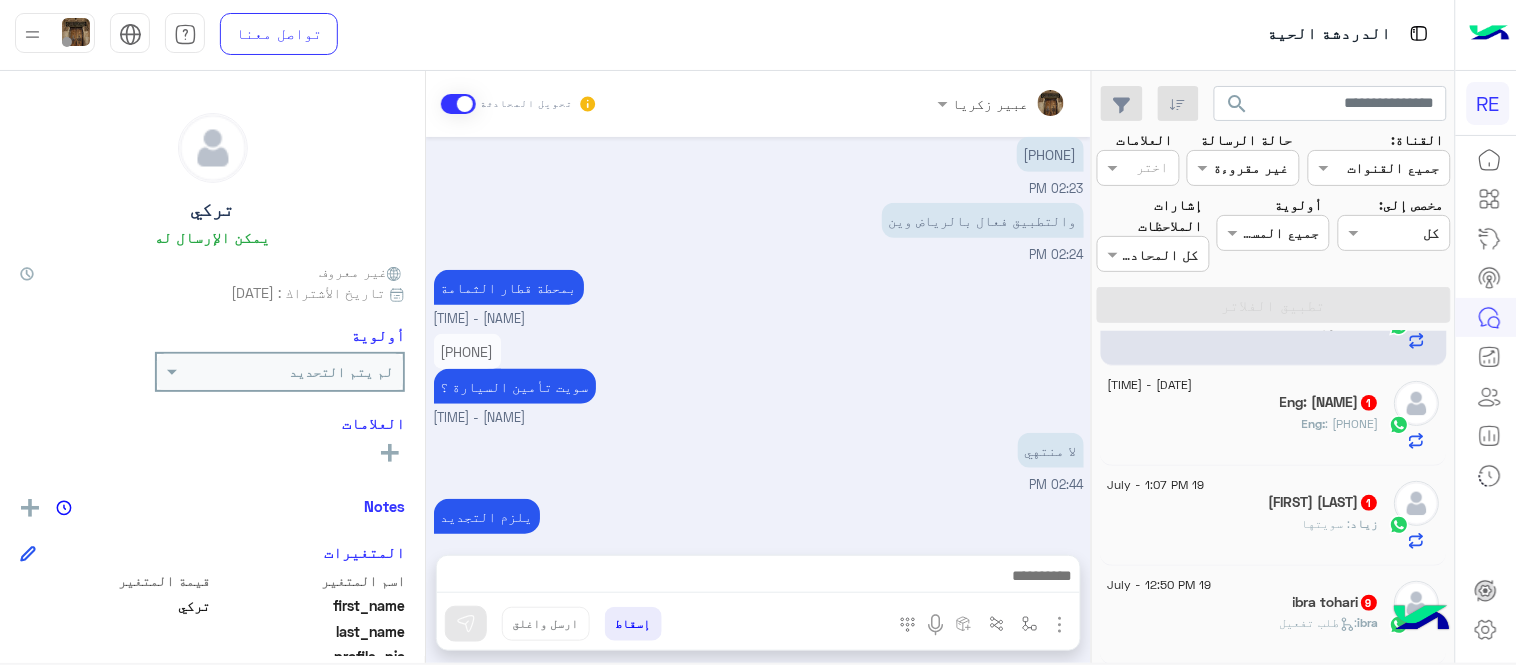 click on ": [PHONE]" 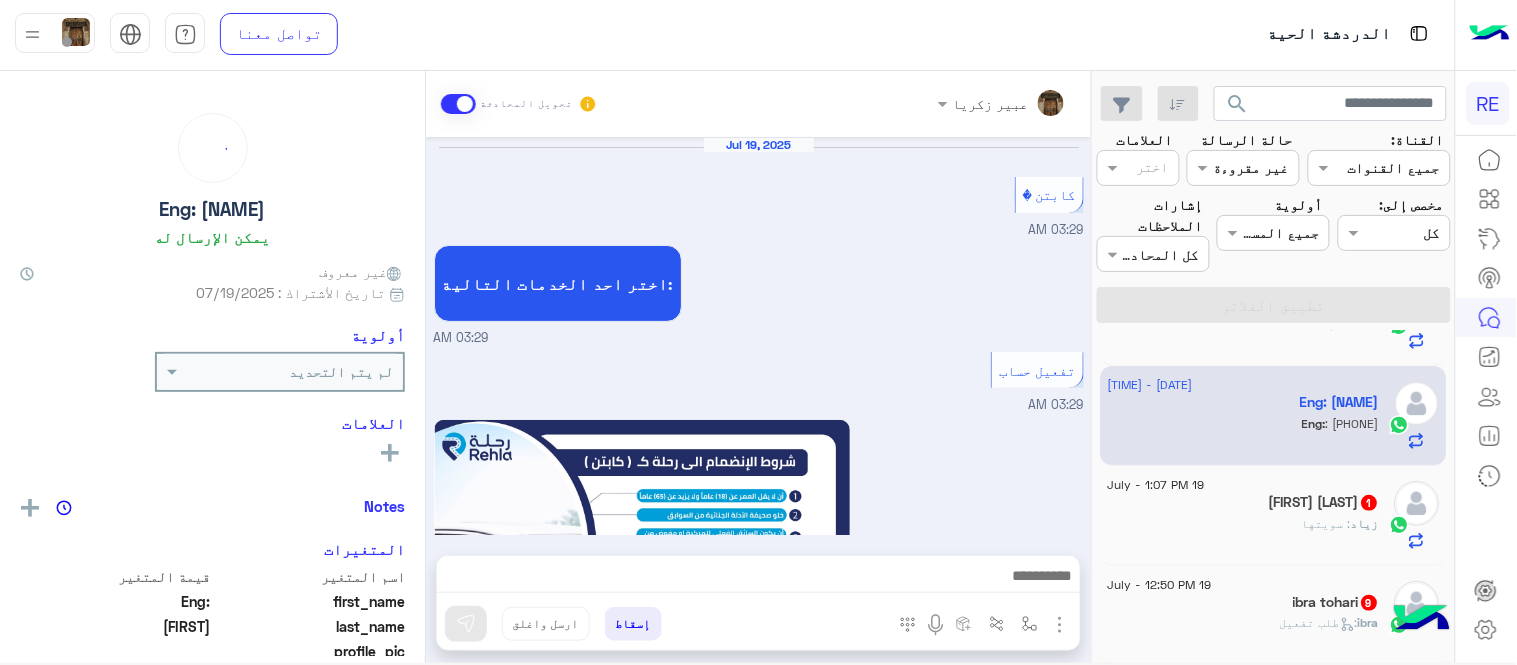 scroll, scrollTop: 1177, scrollLeft: 0, axis: vertical 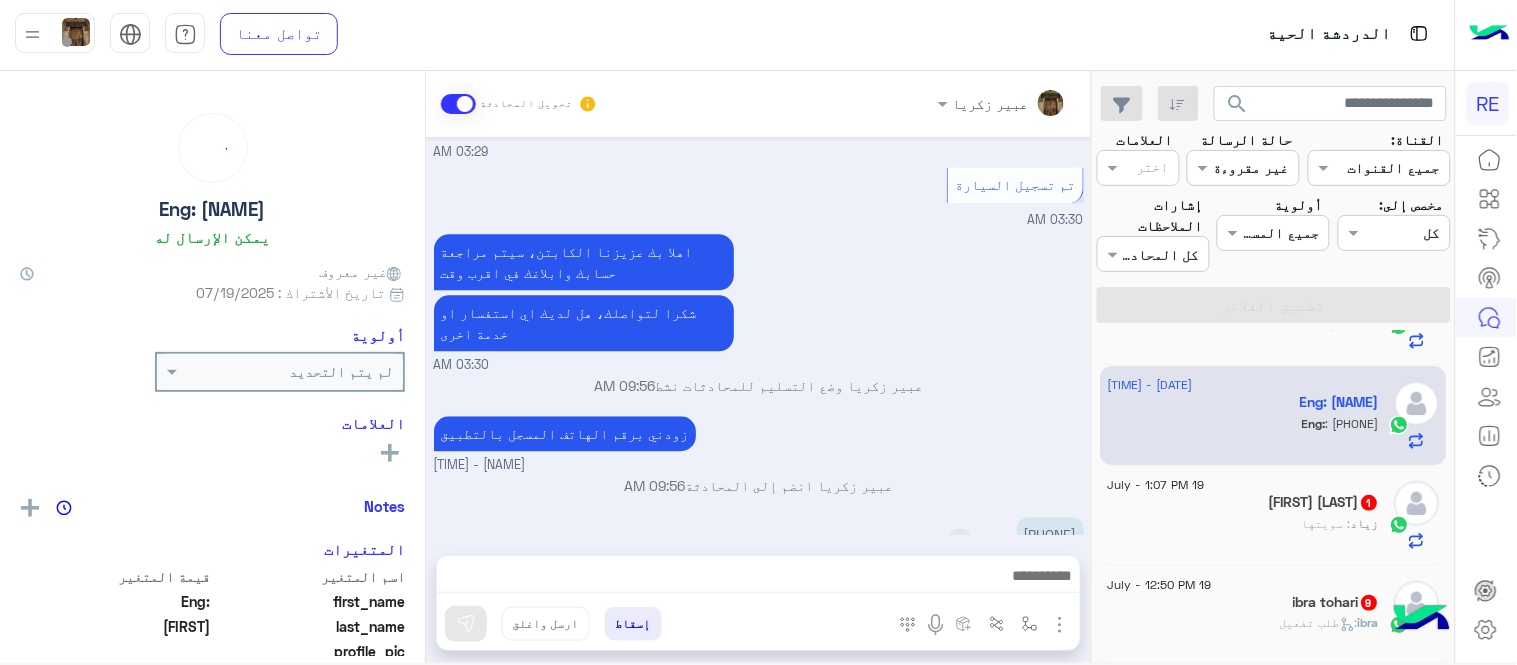 click on "[PHONE]" at bounding box center (1050, 534) 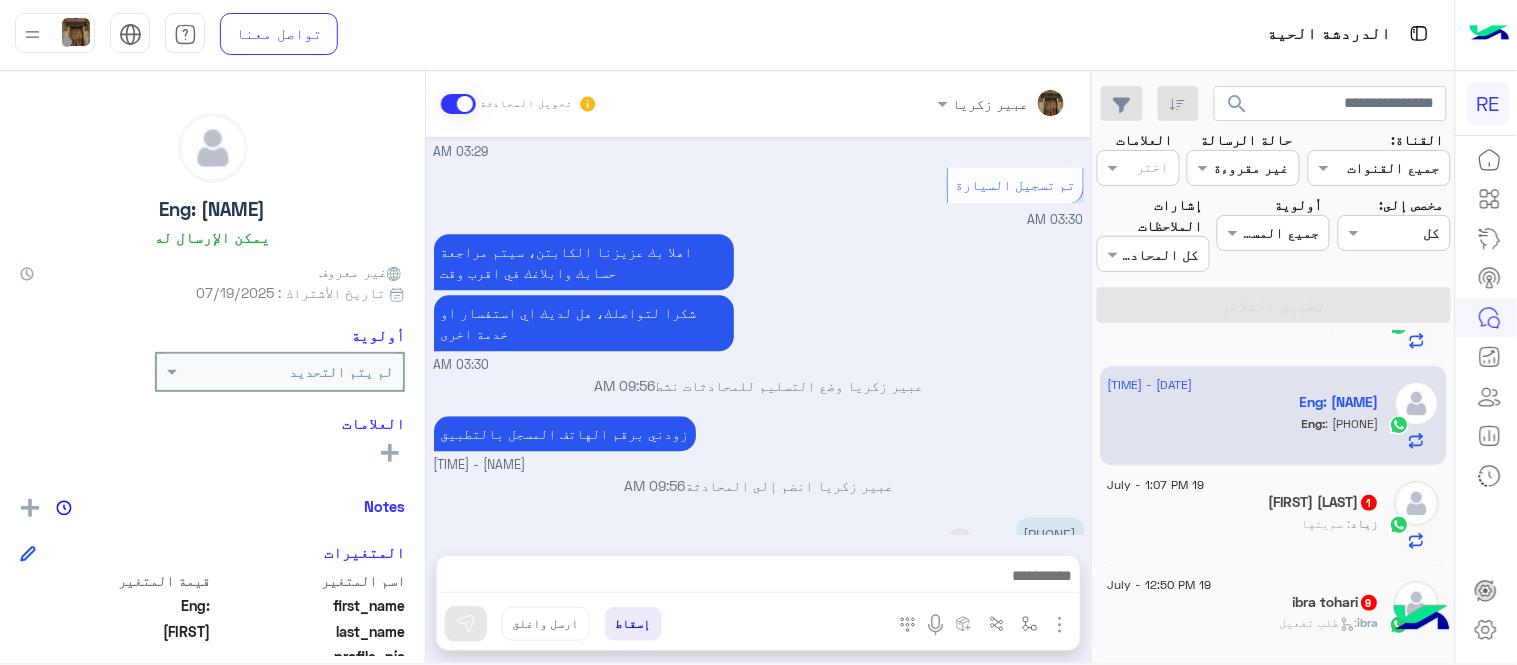 copy on "[PHONE]" 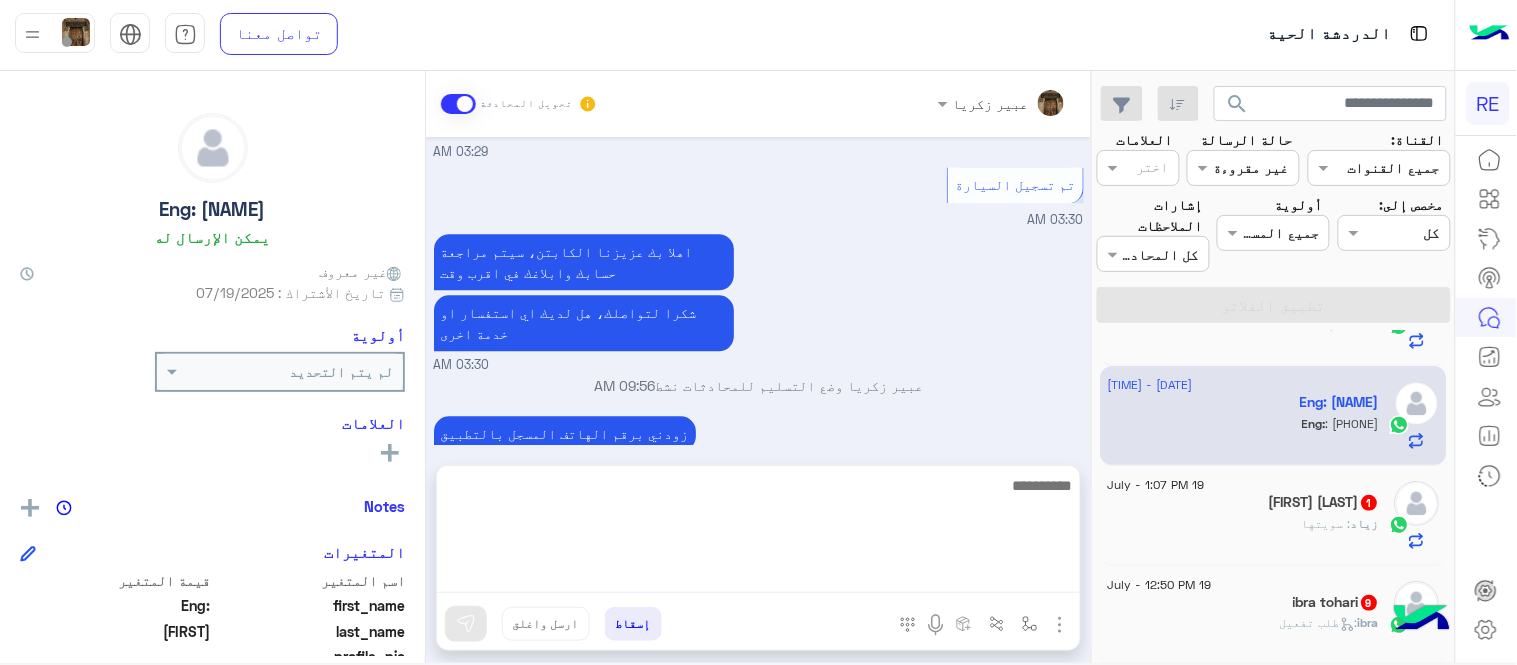 click at bounding box center (758, 533) 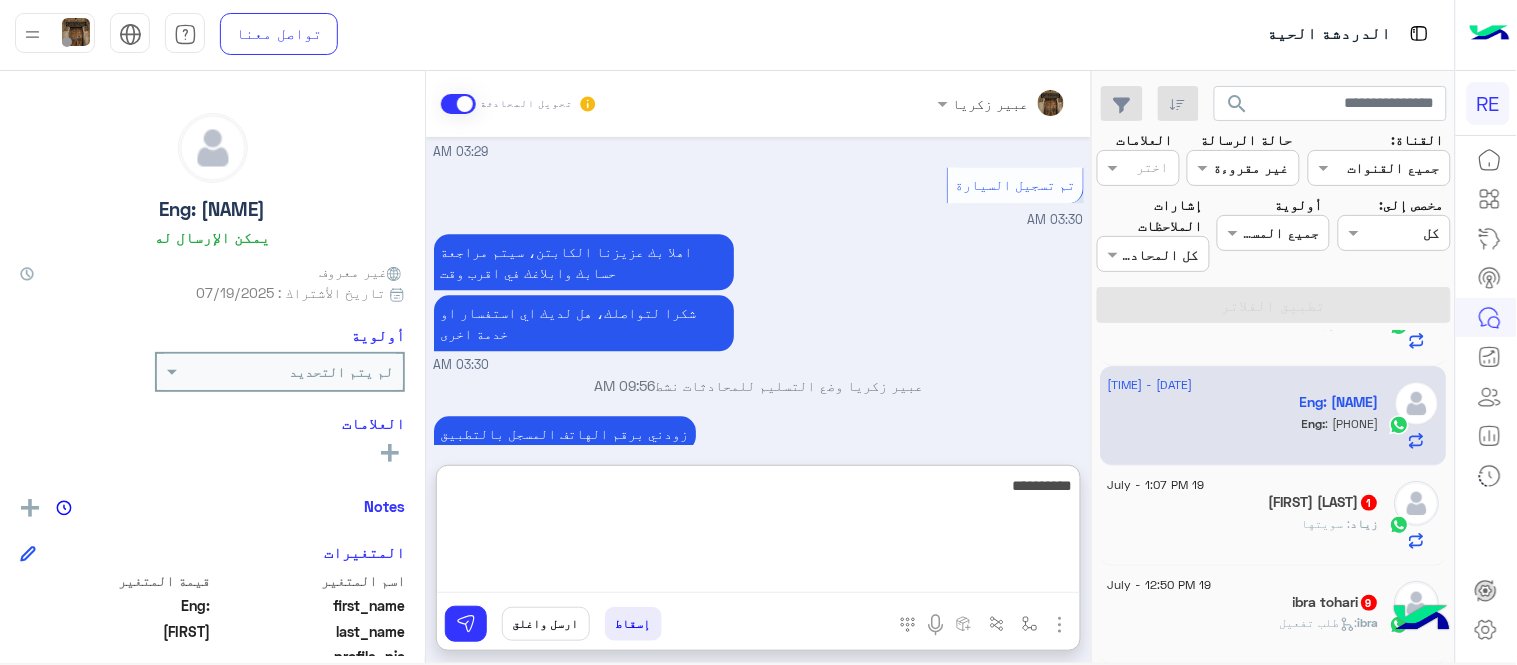 type on "**********" 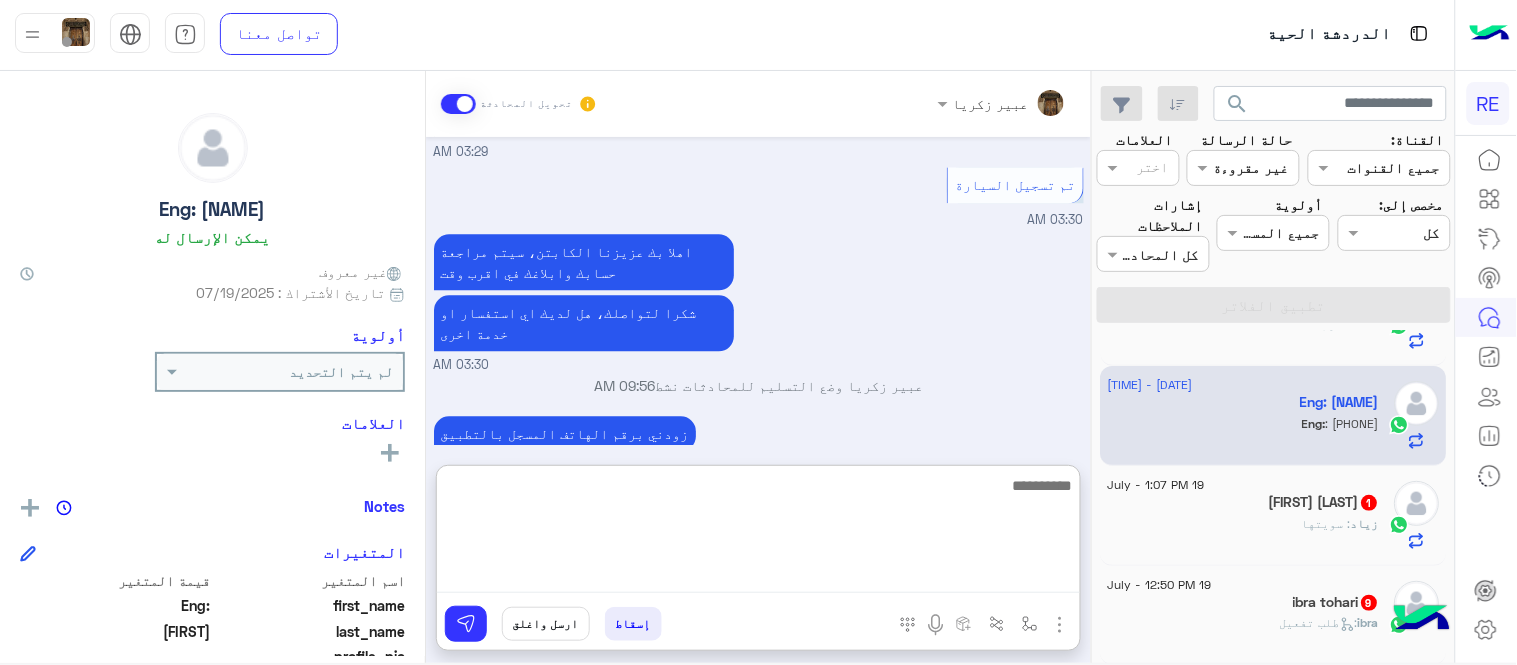 scroll, scrollTop: 1332, scrollLeft: 0, axis: vertical 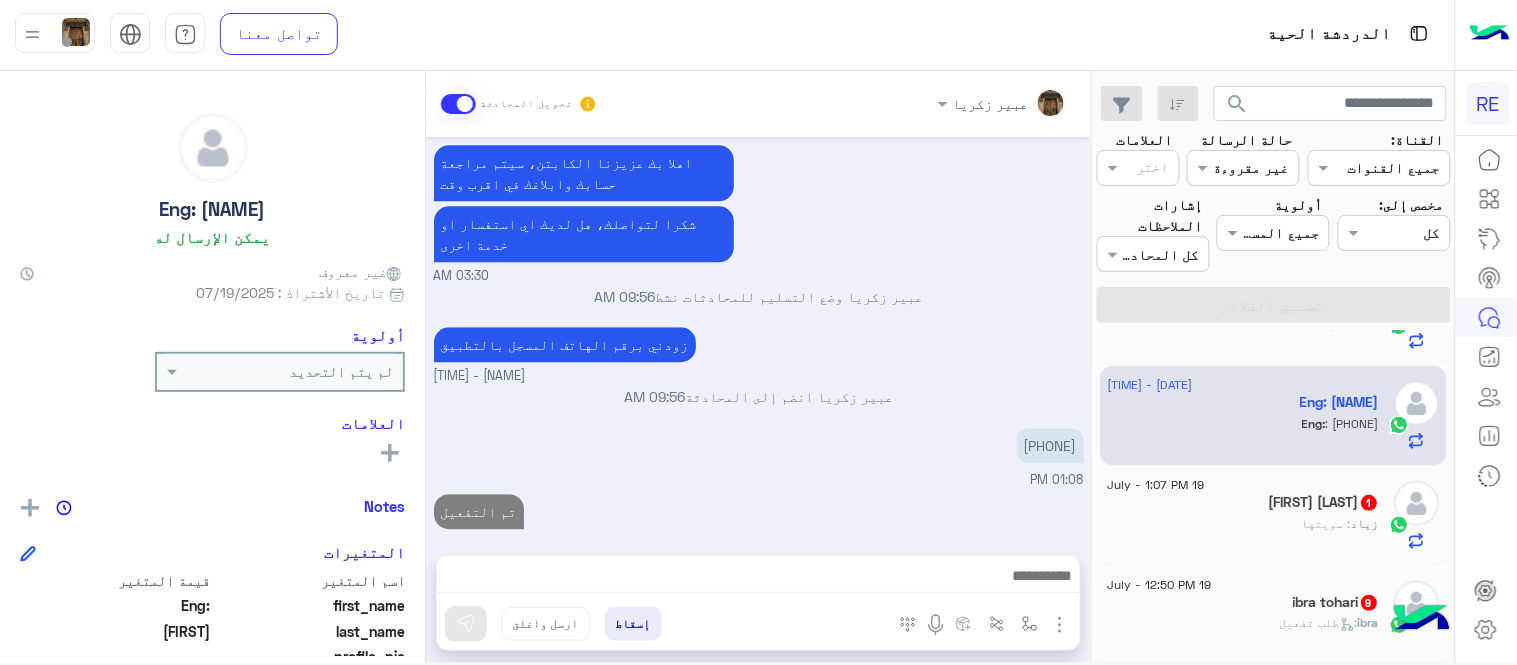 click on "[DATE]   كابتن     [TIME]  اختر احد الخدمات التالية:    [TIME]   تفعيل حساب    [TIME]  يمكنك الاطلاع على شروط الانضمام لرحلة ك (كابتن ) الموجودة بالصورة أعلاه،
لتحميل التطبيق عبر الرابط التالي : 📲
http://onelink.to/Rehla    يسعدنا انضمامك لتطبيق رحلة يمكنك اتباع الخطوات الموضحة لتسجيل بيانات سيارتك بالفيديو التالي  : عزيزي الكابتن، فضلًا ، للرغبة بتفعيل الحساب قم برفع البيانات عبر التطبيق والتواصل معنا  تم تسجيل السيارة   اواجه صعوبة بالتسجيل  اي خدمة اخرى ؟  الرجوع للقائمة الرئ   لا     [TIME]   تم تسجيل السيارة    [TIME]  اهلا بك عزيزنا الكابتن، سيتم مراجعة حسابك وابلاغك في اقرب وقت" at bounding box center (758, 336) 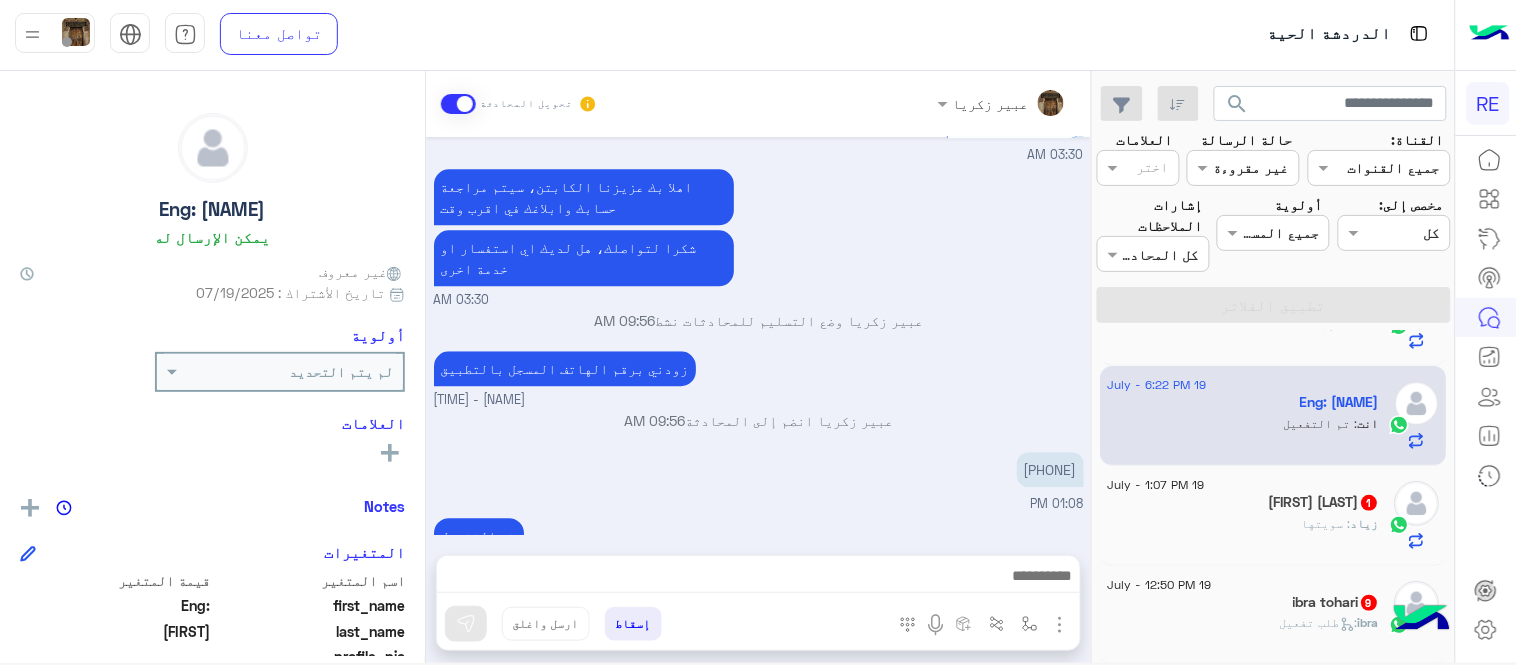 click on "[NAME]  1" 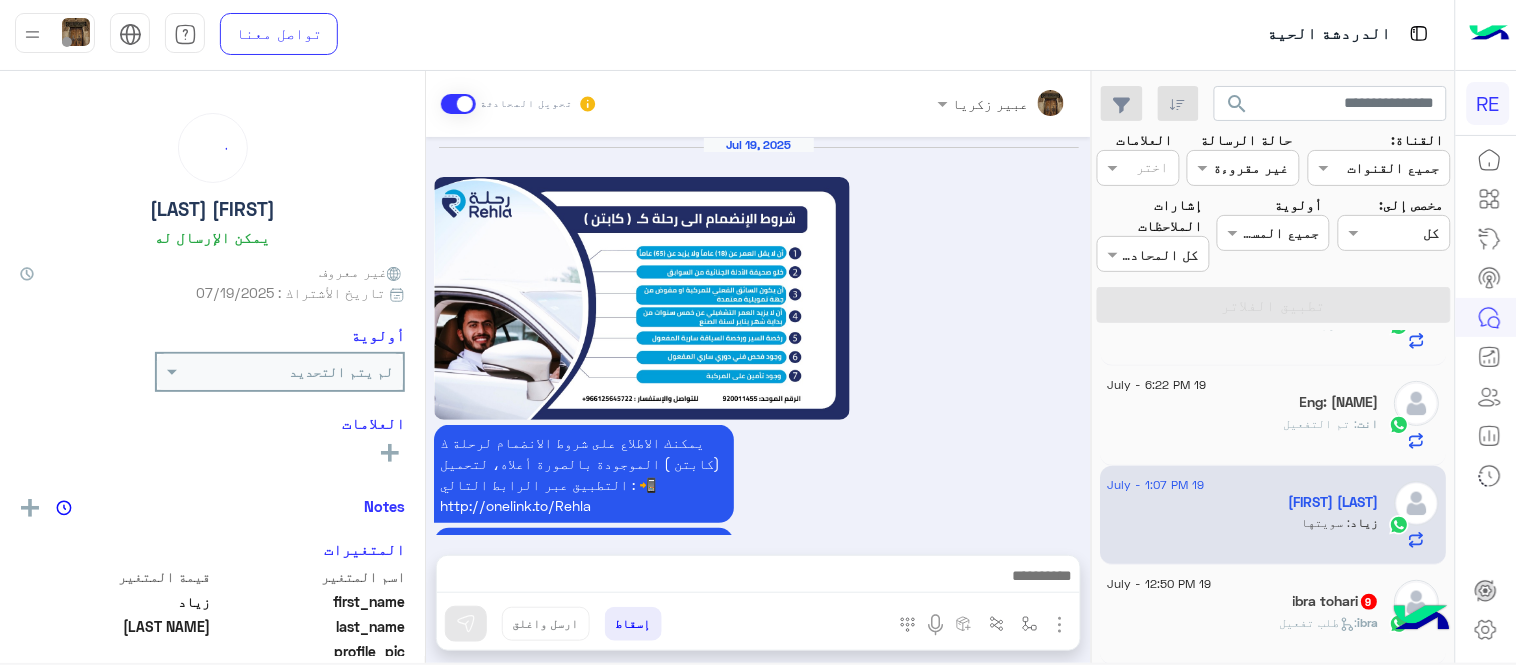 scroll, scrollTop: 1223, scrollLeft: 0, axis: vertical 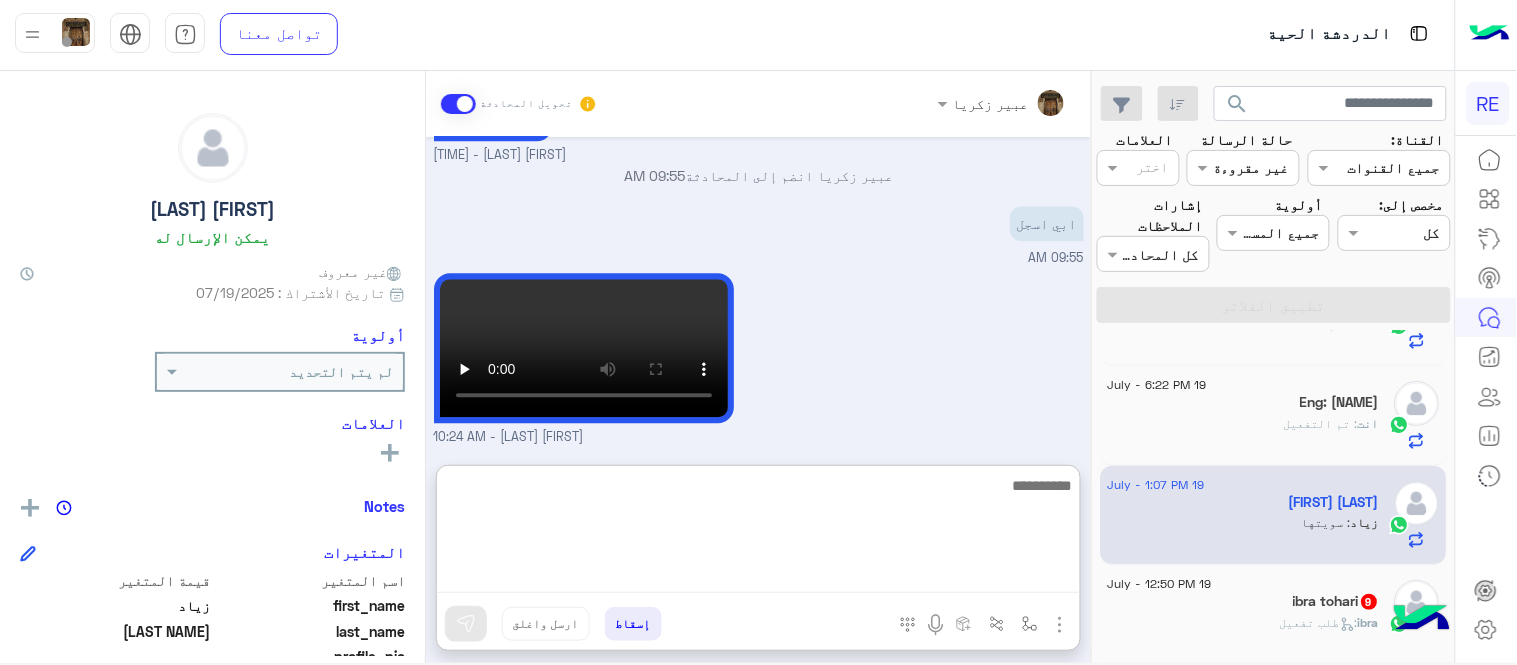 click at bounding box center [758, 533] 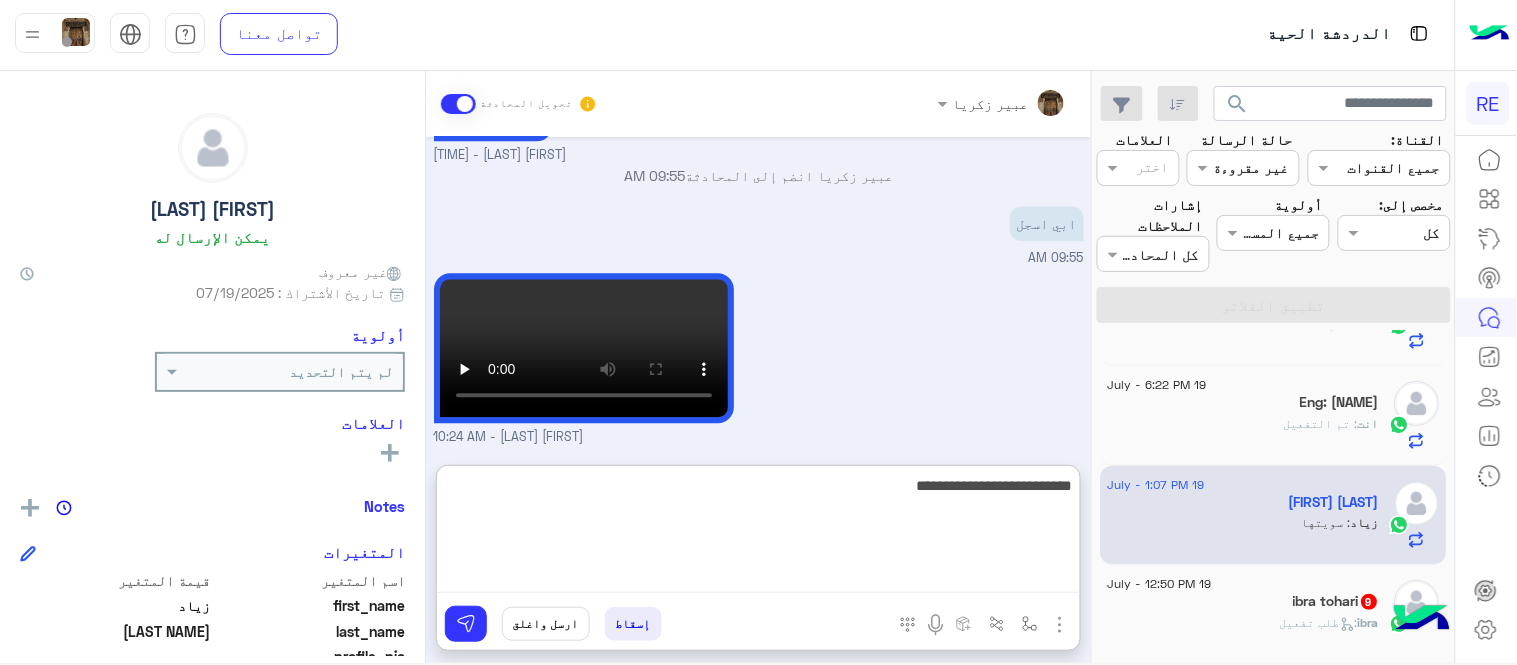 type on "**********" 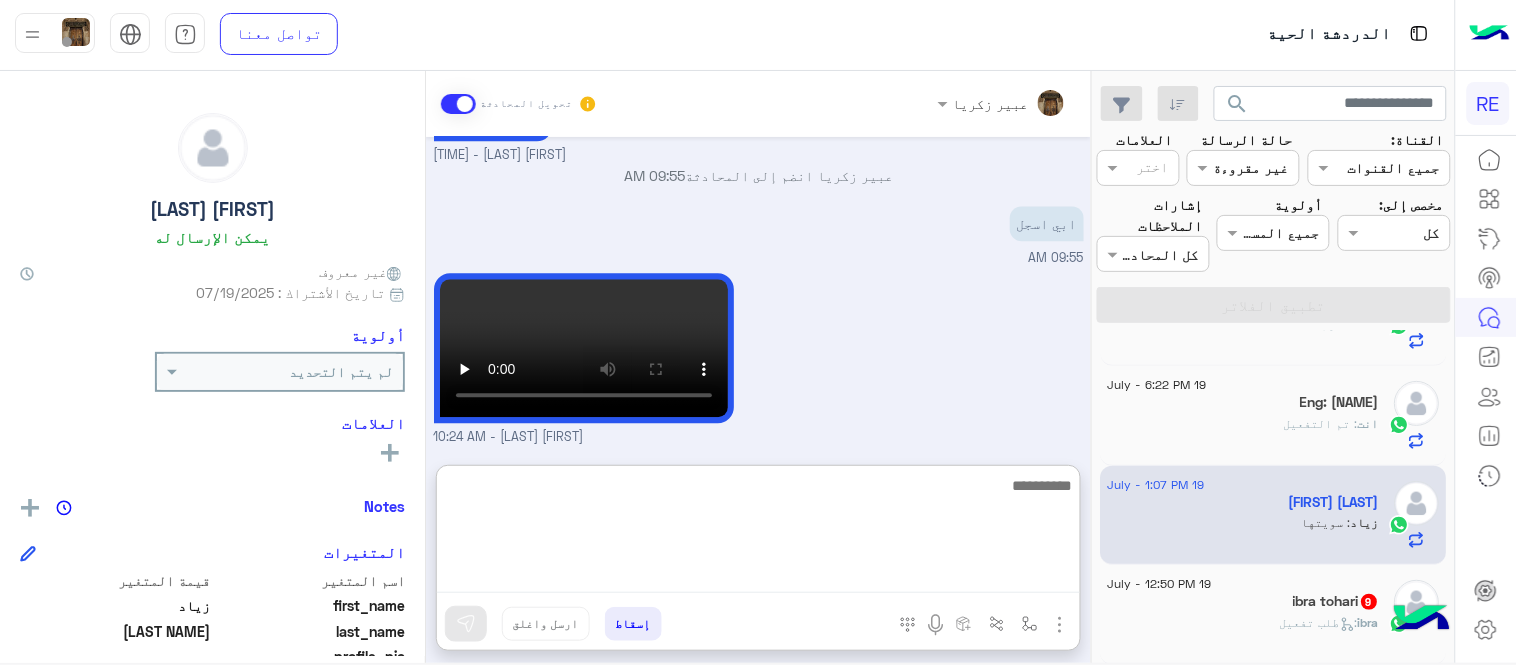scroll, scrollTop: 1376, scrollLeft: 0, axis: vertical 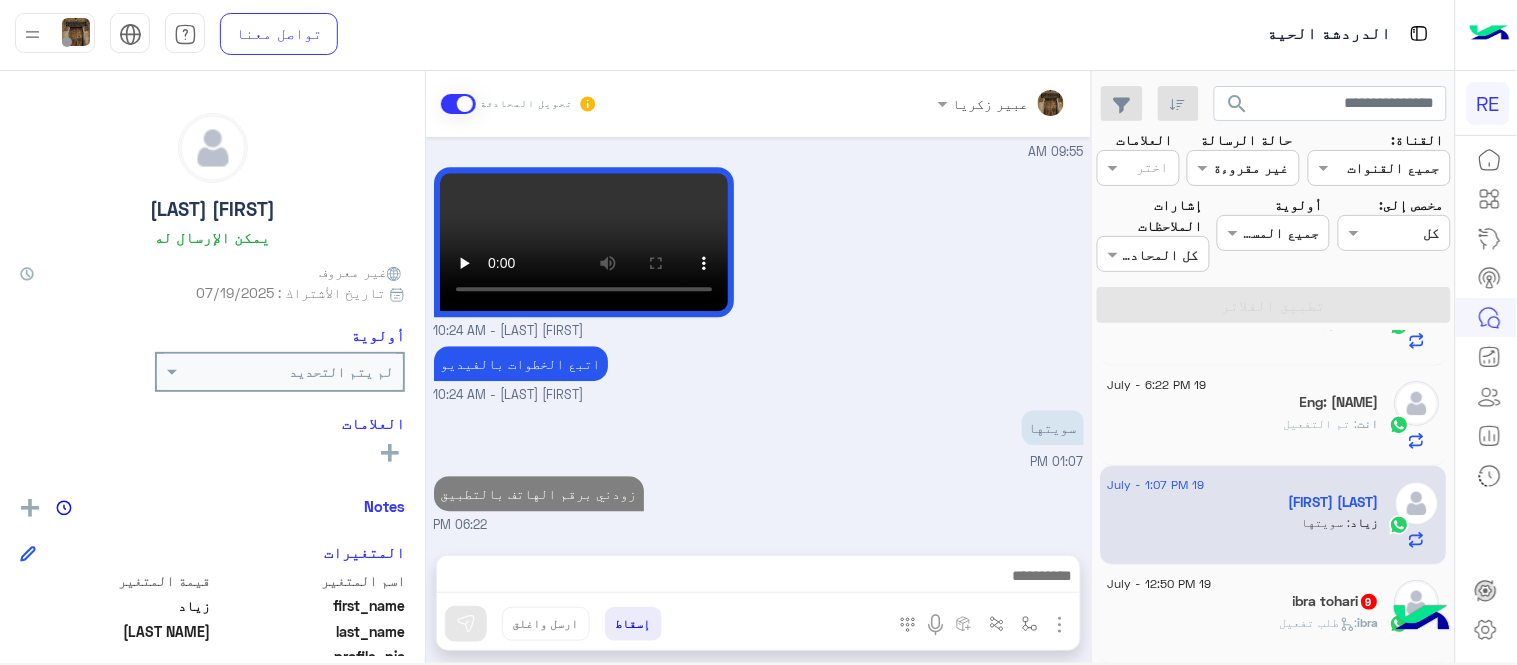 click on "[DATE]  يمكنك الاطلاع على شروط الانضمام لرحلة ك (كابتن ) الموجودة بالصورة أعلاه،
لتحميل التطبيق عبر الرابط التالي : 📲
http://onelink.to/Rehla    يسعدنا انضمامك لتطبيق رحلة يمكنك اتباع الخطوات الموضحة لتسجيل بيانات سيارتك بالفيديو التالي  : عزيزي الكابتن، فضلًا ، للرغبة بتفعيل الحساب قم برفع البيانات عبر التطبيق والتواصل معنا  تم تسجيل السيارة   اواجه صعوبة بالتسجيل  اي خدمة اخرى ؟  الرجوع للقائمة الرئ   لا     [TIME]   اواجه صعوبة بالتسجيل    [TIME]  مرحبا بك، اترك لنا استفسارك وسيتم مراجعته وابلاغك في أقرب وقت شكرا لتواصلك معنا، دمت بخير    [TIME]   [TIME]      تفضل كيف اخدمك  [TIME]" at bounding box center (758, 336) 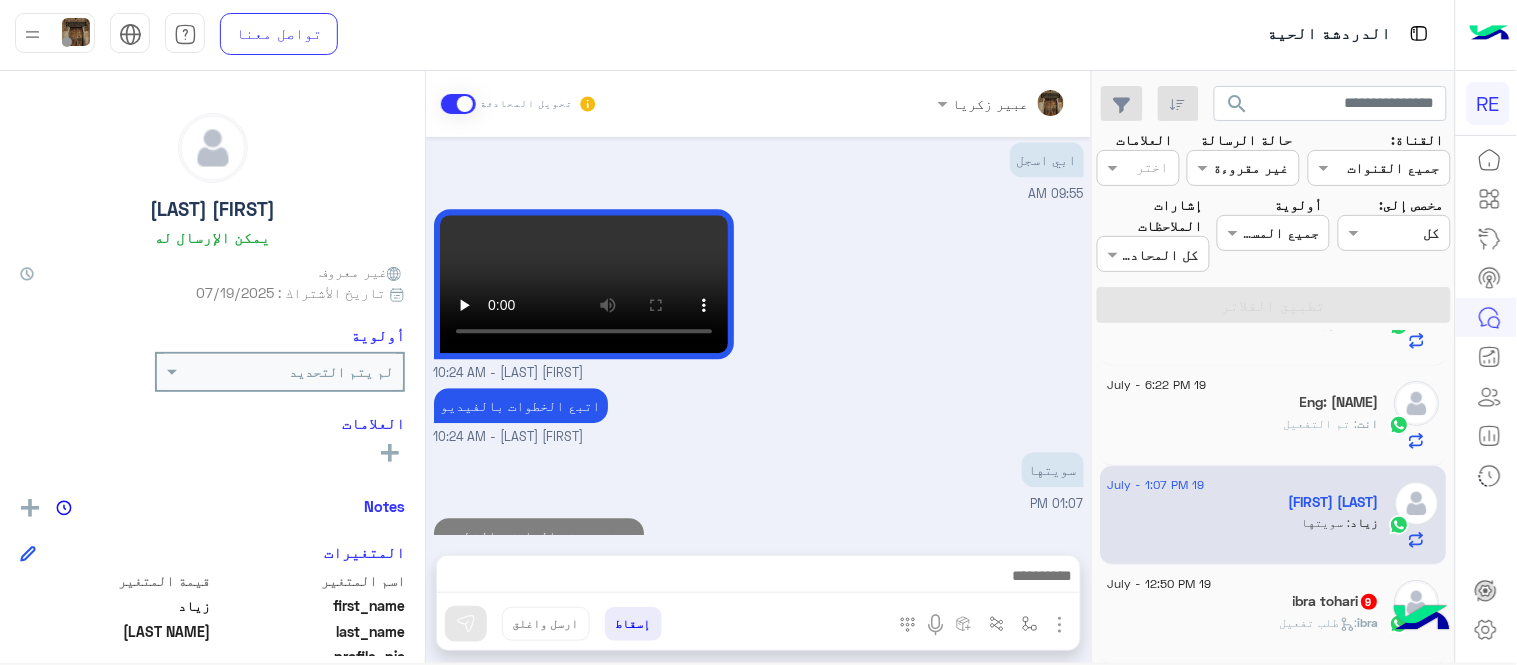scroll, scrollTop: 1286, scrollLeft: 0, axis: vertical 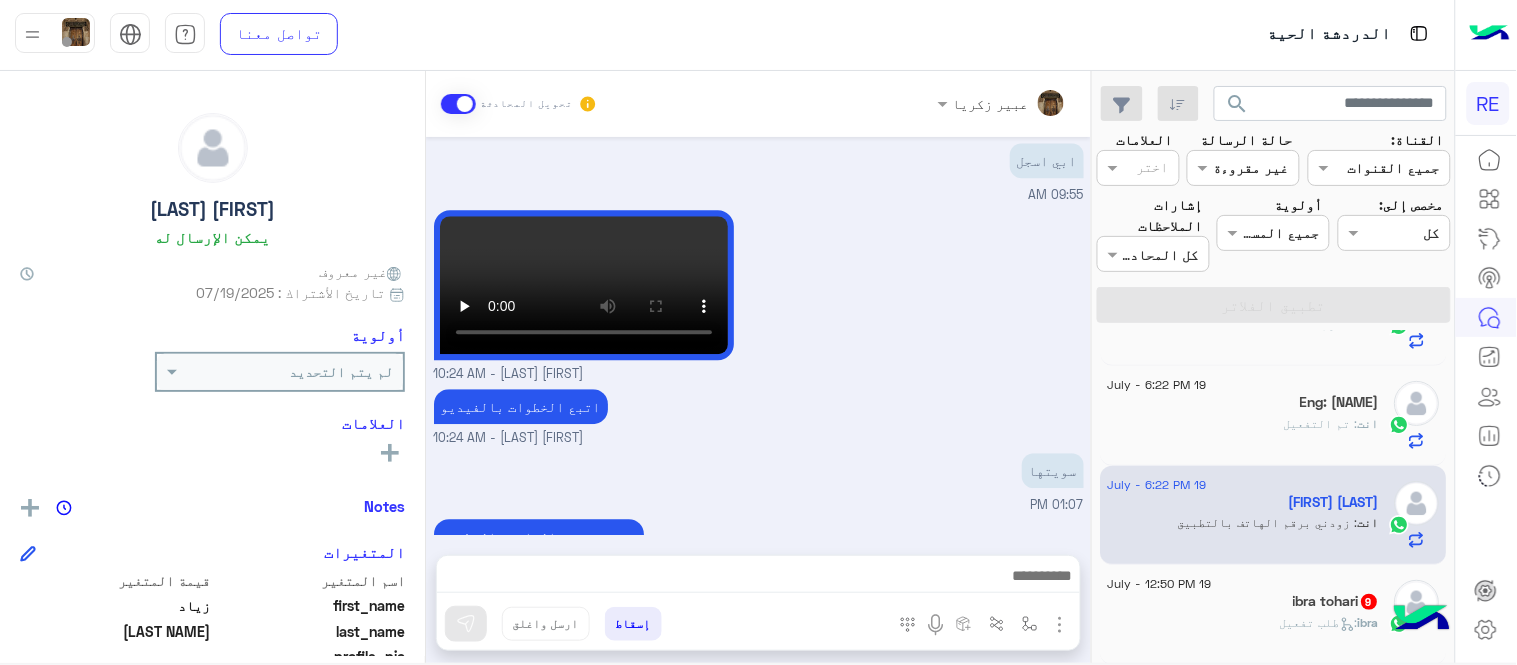 click on "[USERNAME] :  طلب تفعيل" 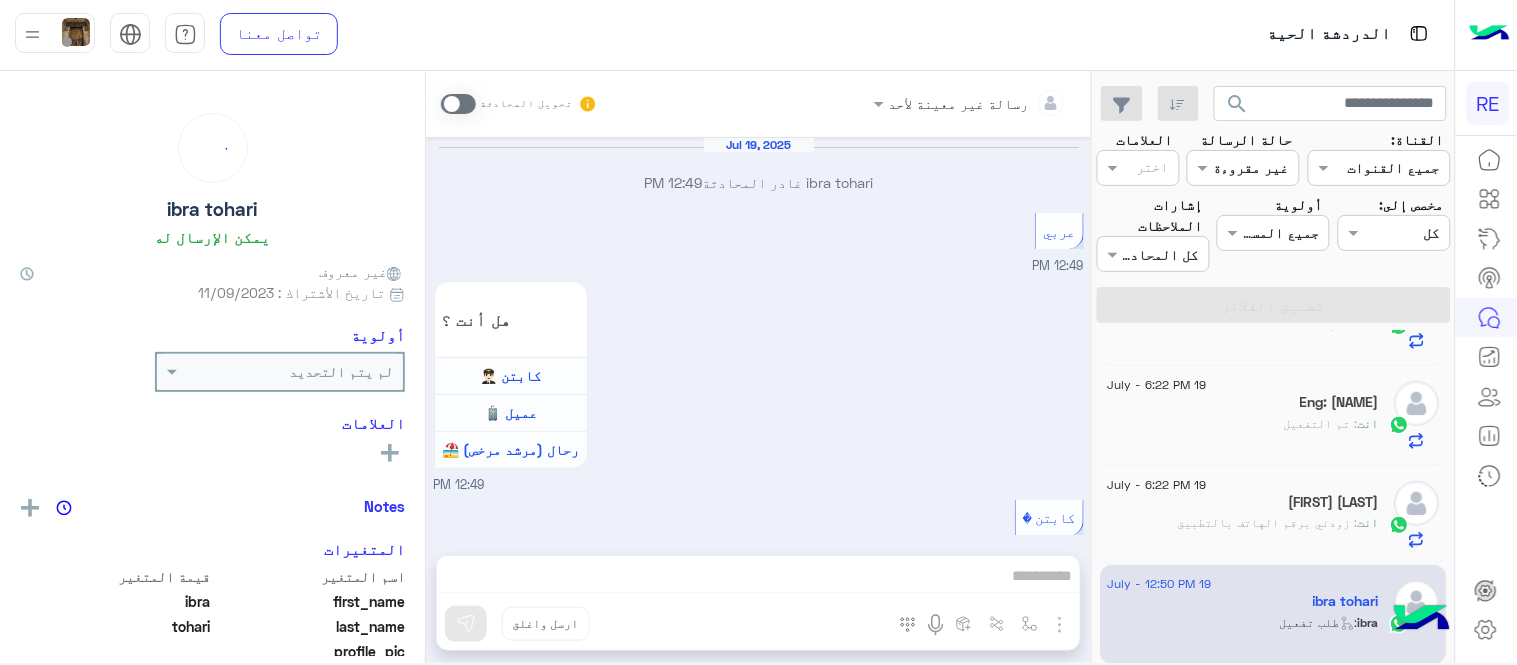 scroll, scrollTop: 1364, scrollLeft: 0, axis: vertical 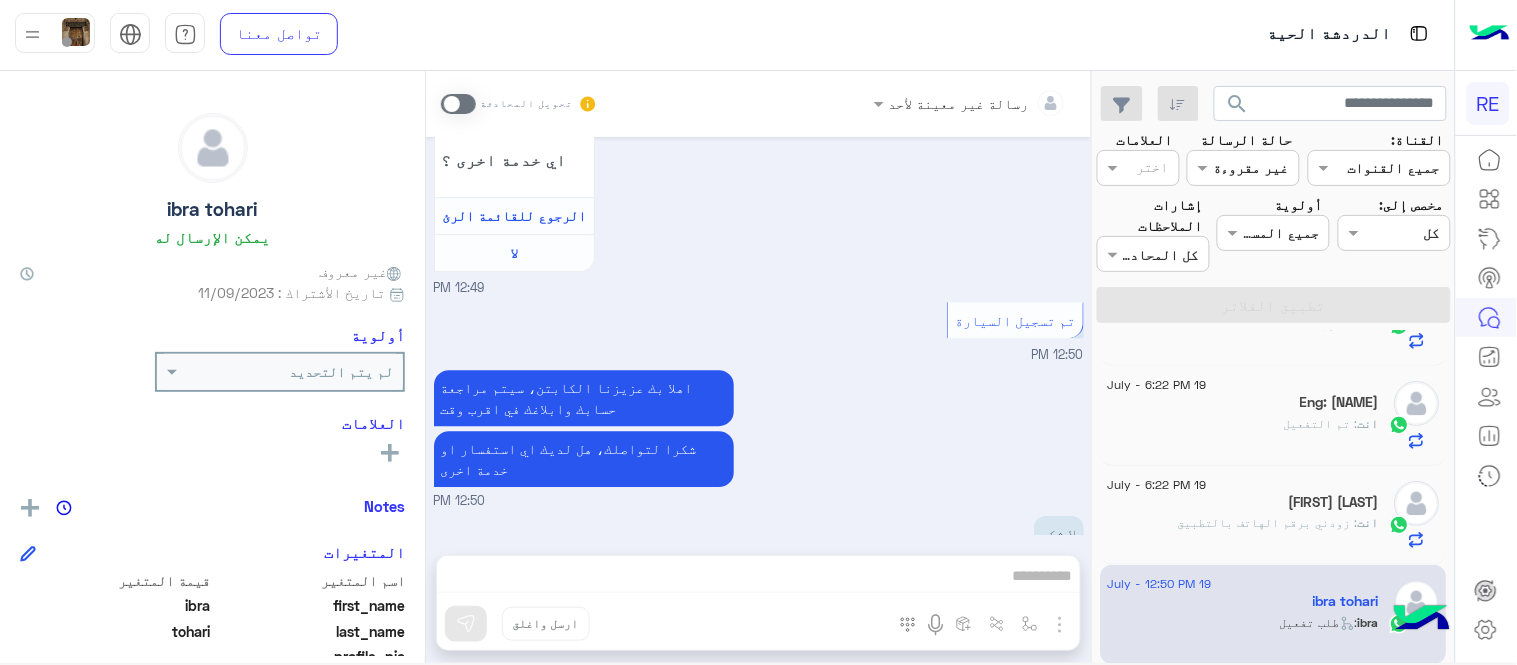 click at bounding box center (458, 104) 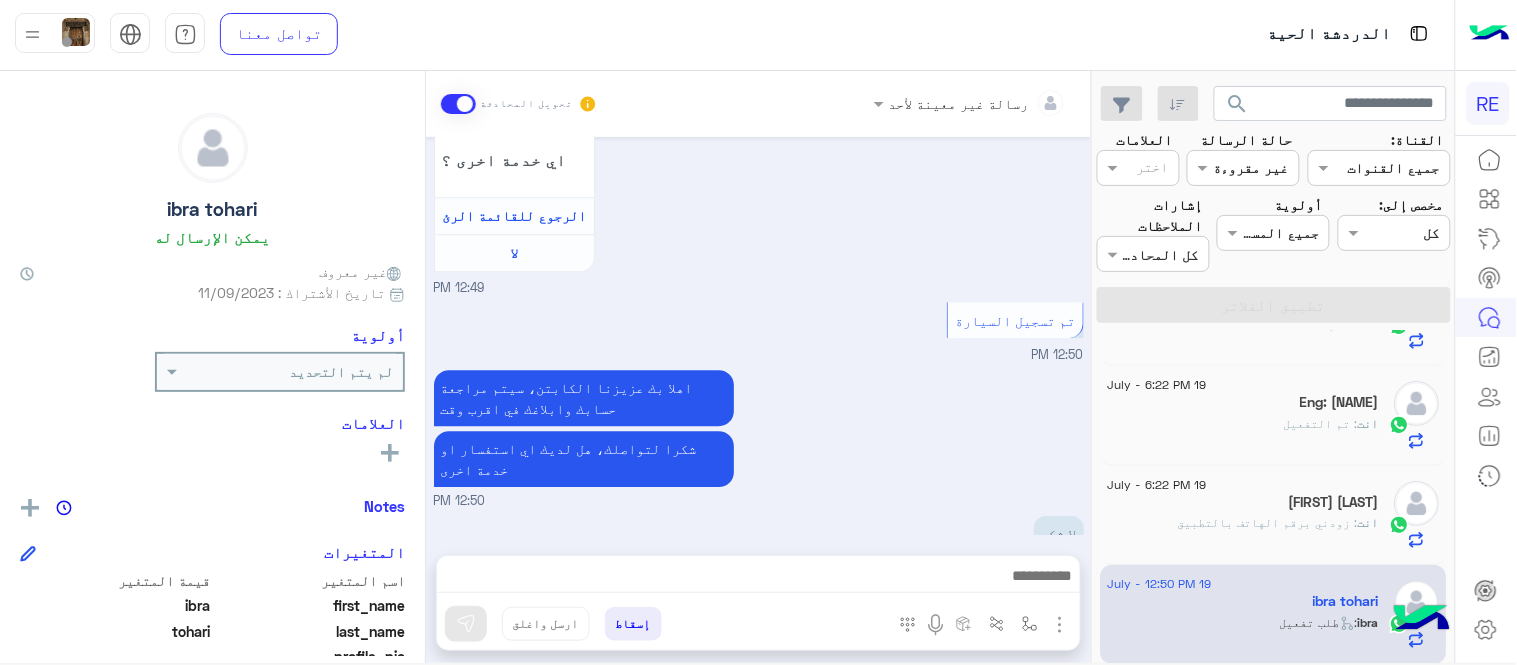 scroll, scrollTop: 1401, scrollLeft: 0, axis: vertical 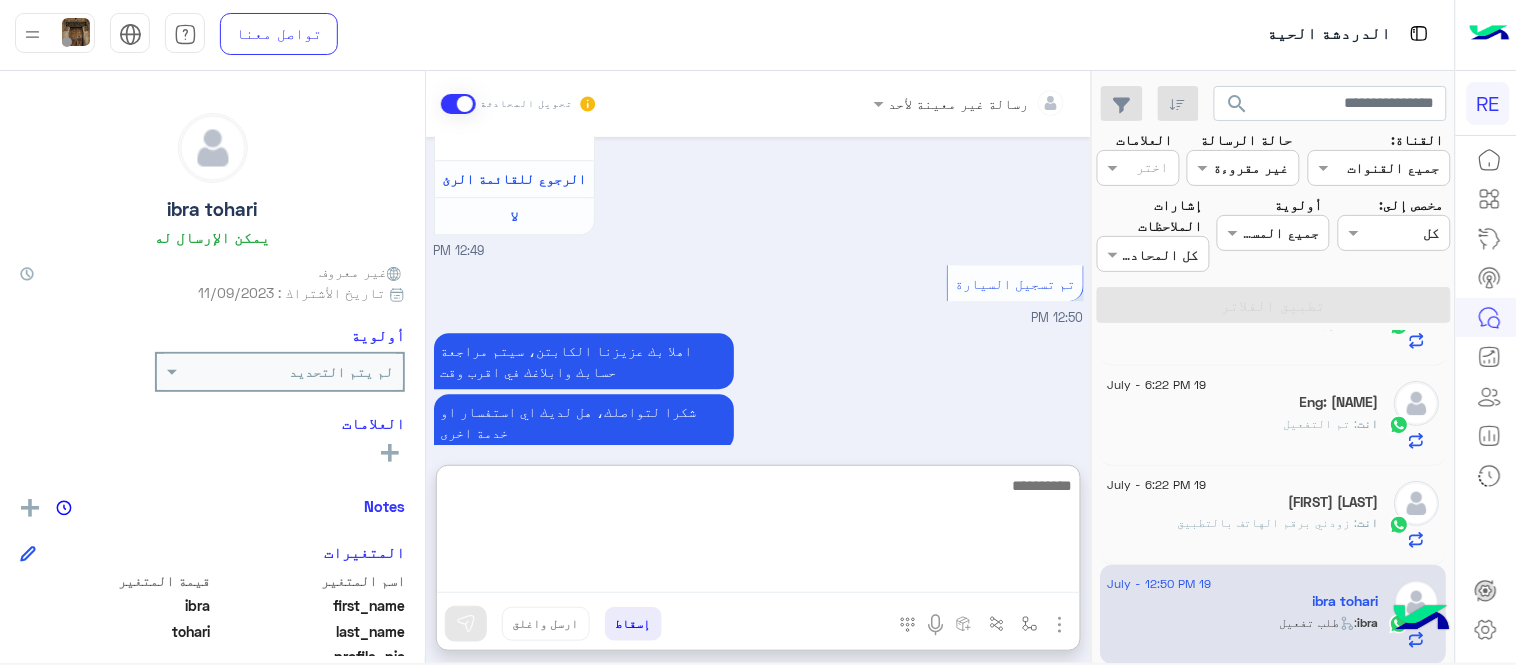 click at bounding box center (758, 533) 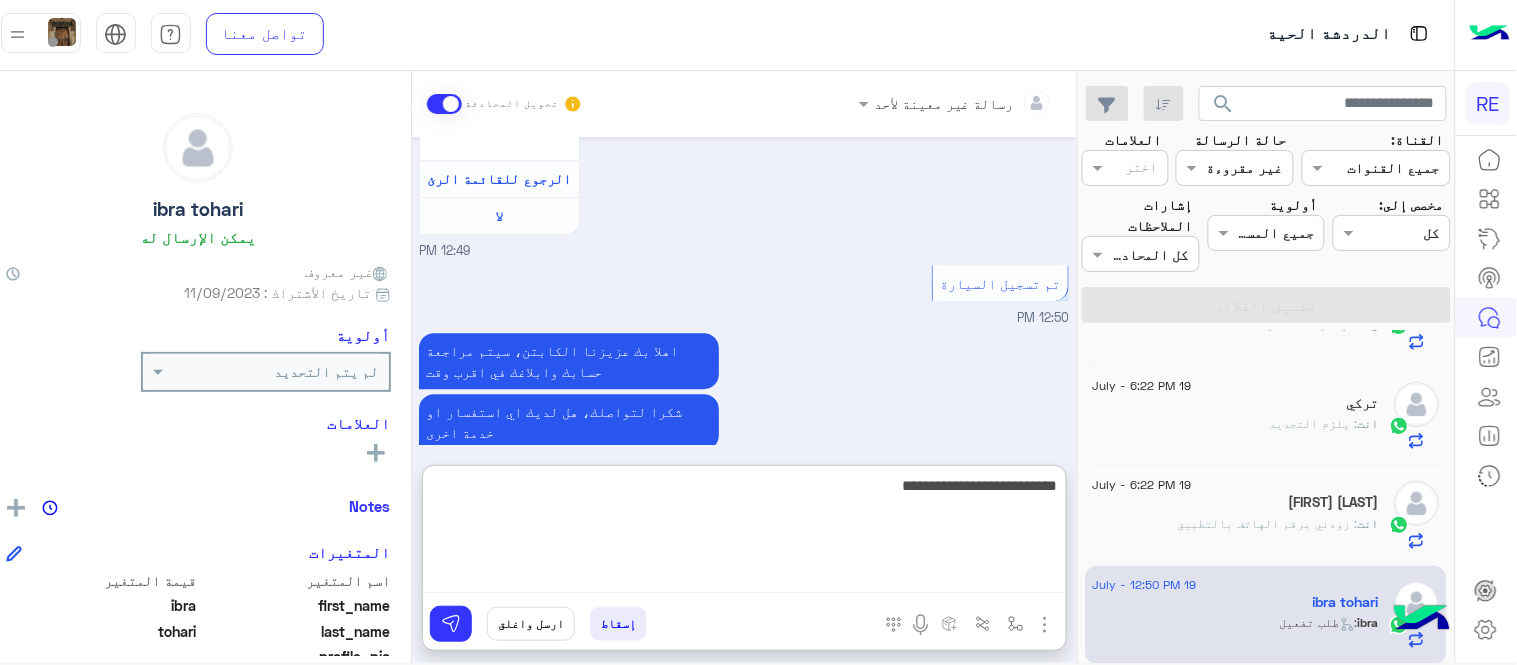 type on "**********" 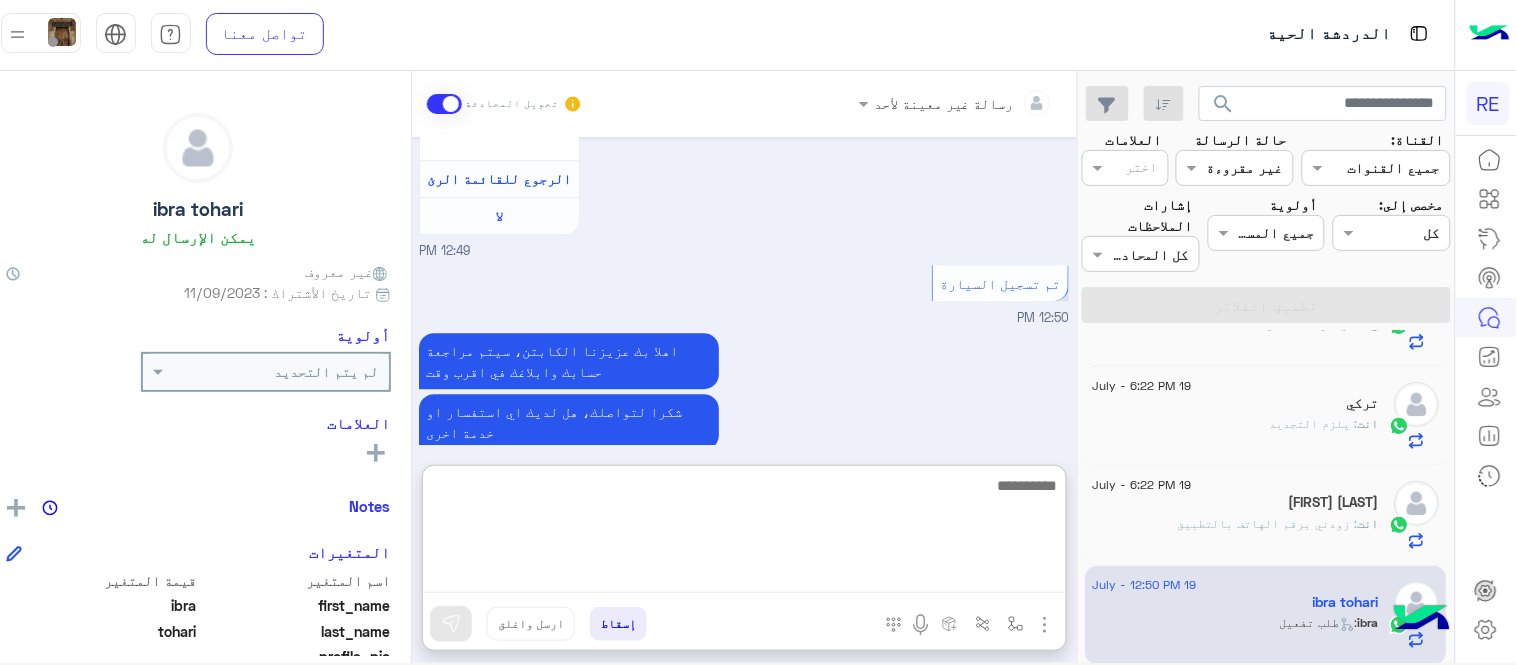 scroll, scrollTop: 1554, scrollLeft: 0, axis: vertical 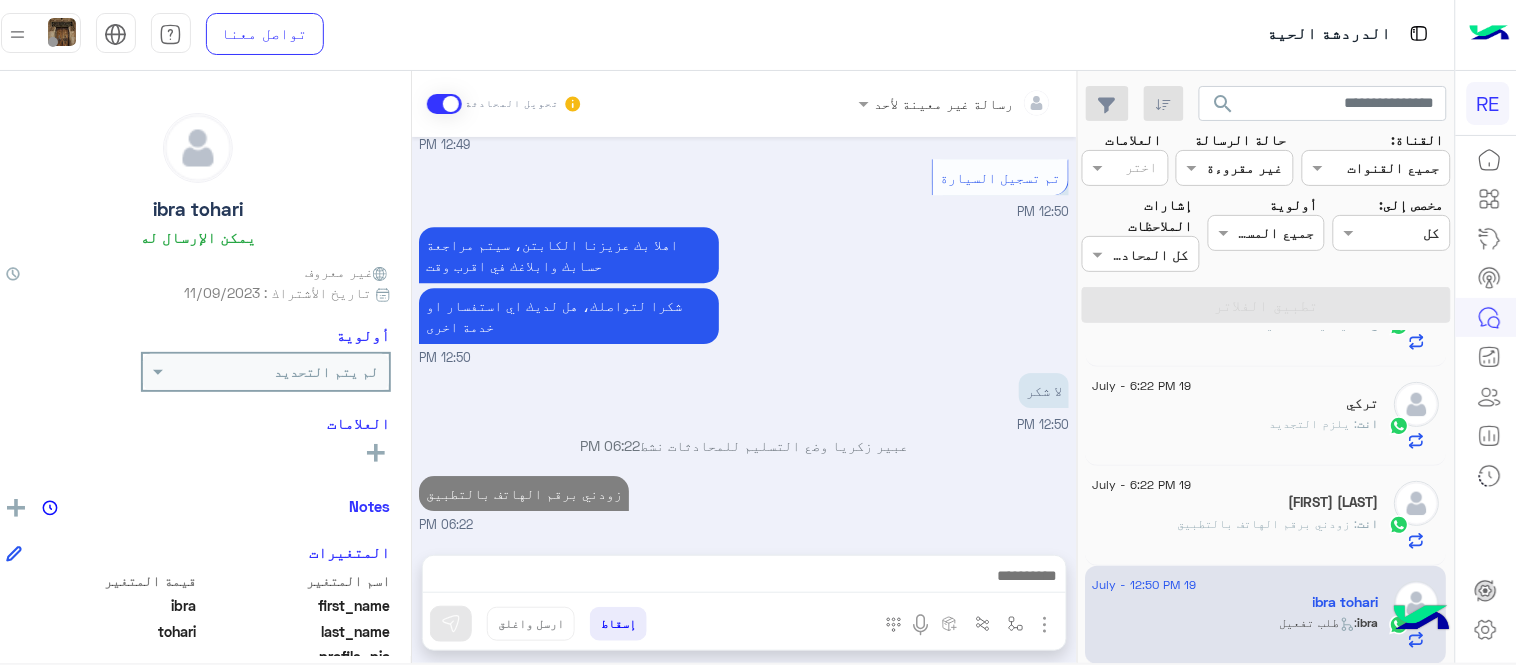 click on "[DATE]   [FIRST] [LAST] غادر المحادثة   [TIME]       عربي    [TIME]  هل أنت ؟   كابتن 👨🏻‍✈️   عميل 🧳   رحال (مرشد مرخص) 🏖️     [TIME]   كابتن     [TIME]  اختر احد الخدمات التالية:    [TIME]   تفعيل حساب    [TIME]  يمكنك الاطلاع على شروط الانضمام لرحلة ك (كابتن ) الموجودة بالصورة أعلاه،
لتحميل التطبيق عبر الرابط التالي : 📲
http://onelink.to/Rehla    يسعدنا انضمامك لتطبيق رحلة يمكنك اتباع الخطوات الموضحة لتسجيل بيانات سيارتك بالفيديو التالي  : عزيزي الكابتن، فضلًا ، للرغبة بتفعيل الحساب قم برفع البيانات عبر التطبيق والتواصل معنا  تم تسجيل السيارة   اواجه صعوبة بالتسجيل  اي خدمة اخرى ؟  لا     [TIME]    [TIME]" at bounding box center [744, 336] 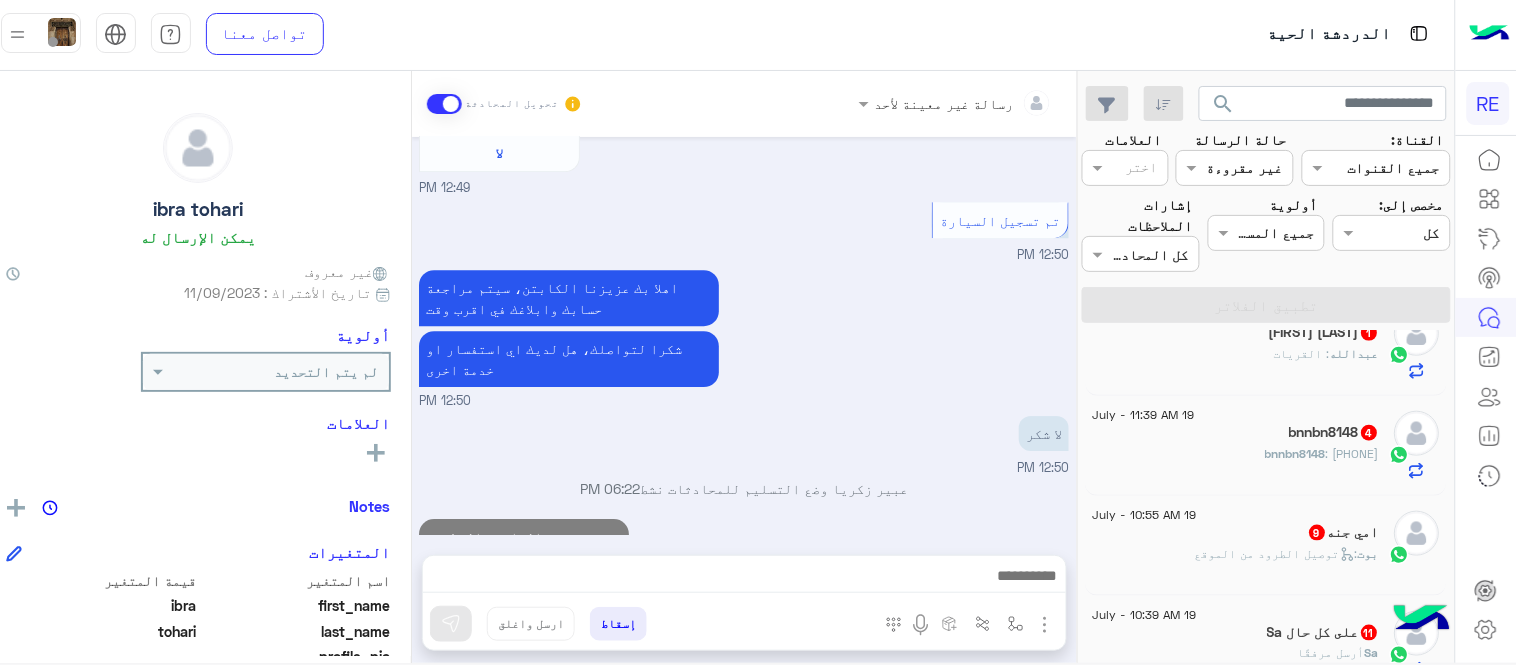 scroll, scrollTop: 546, scrollLeft: 0, axis: vertical 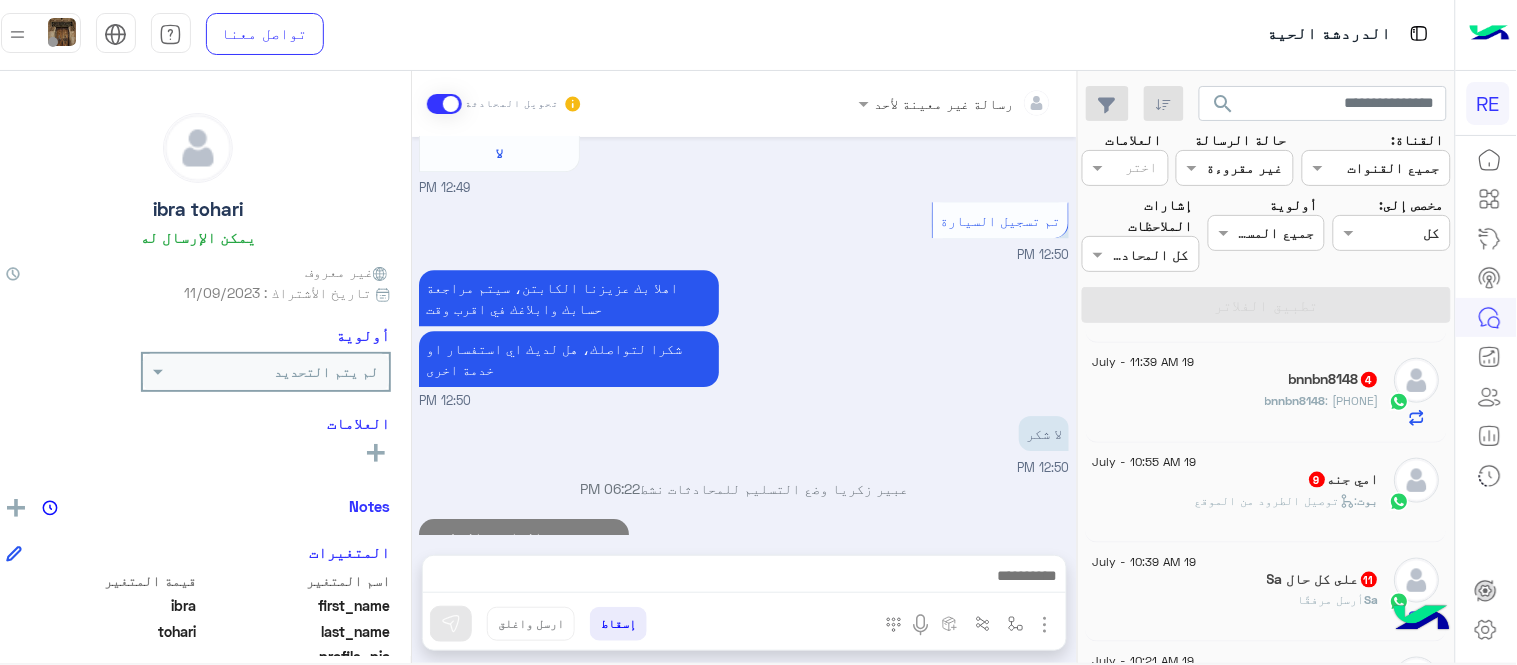 click on ":   توصيل الطرود من الموقع" 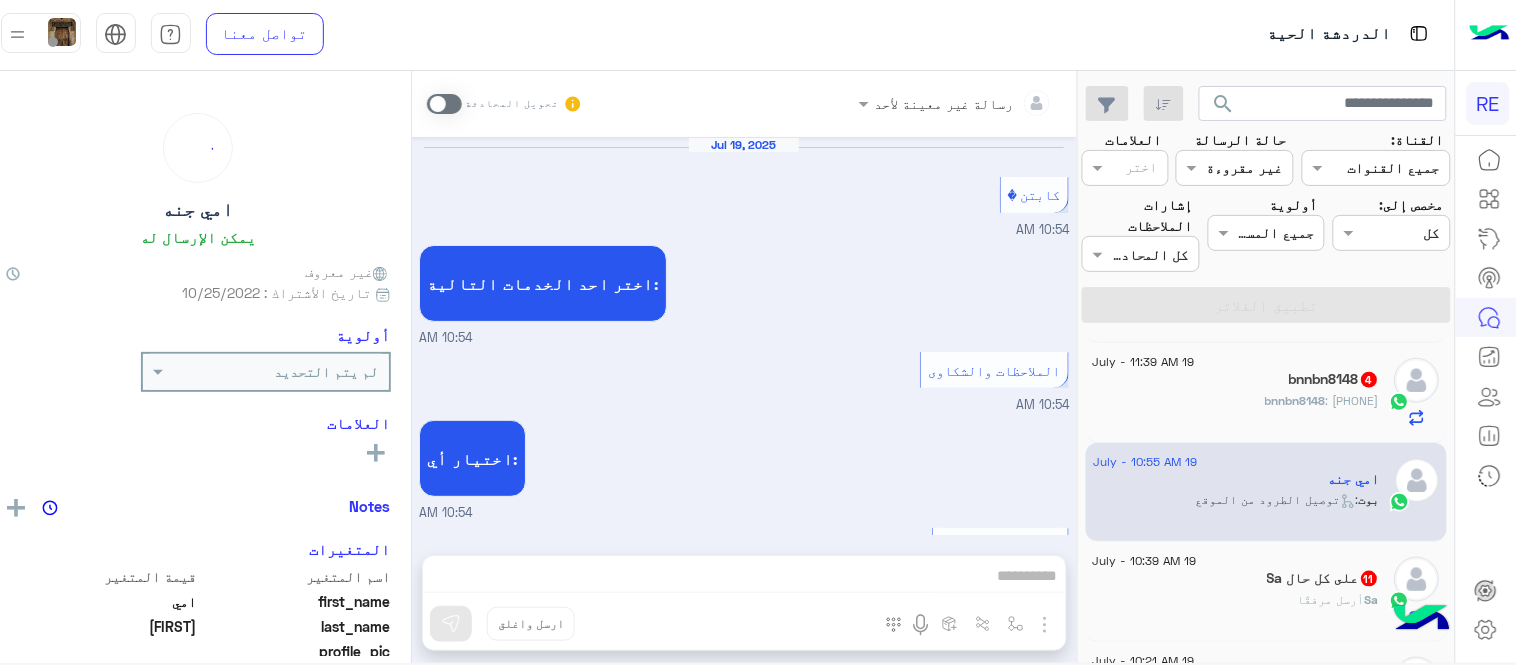 scroll, scrollTop: 806, scrollLeft: 0, axis: vertical 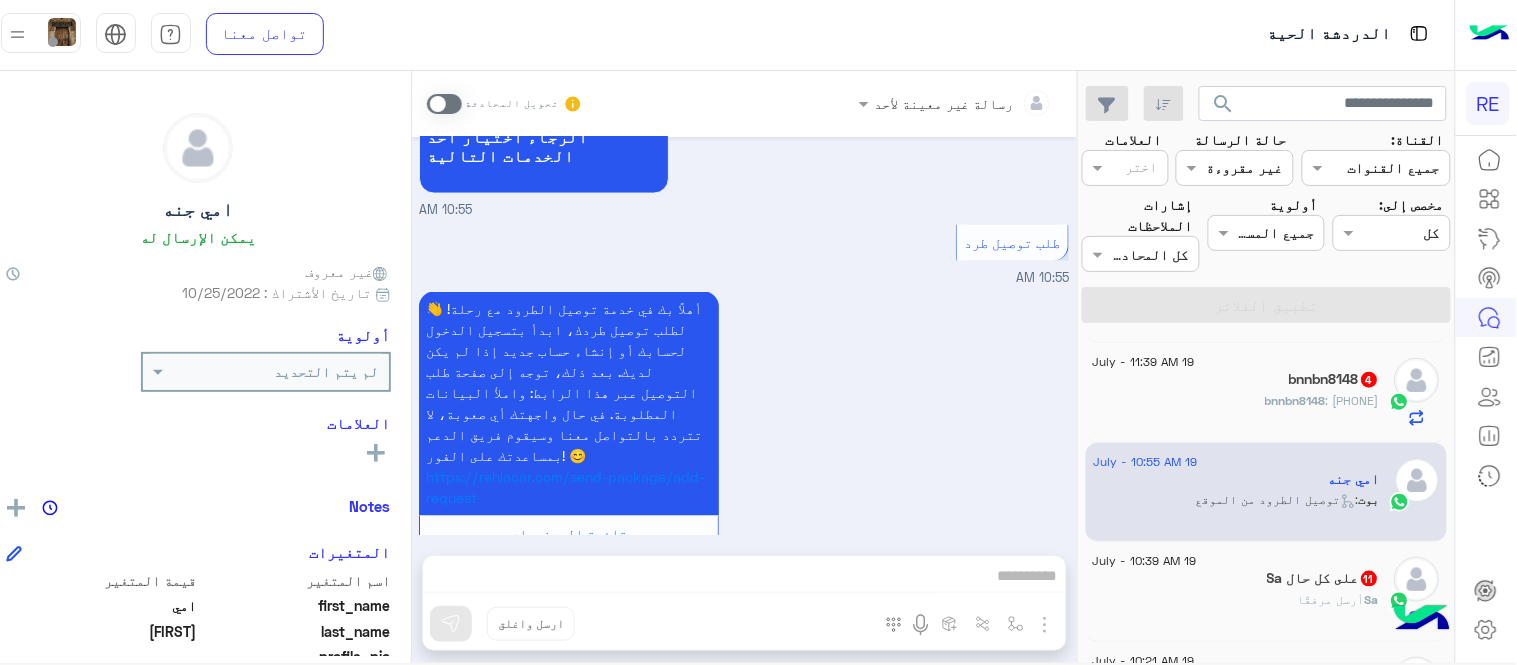 click at bounding box center [444, 104] 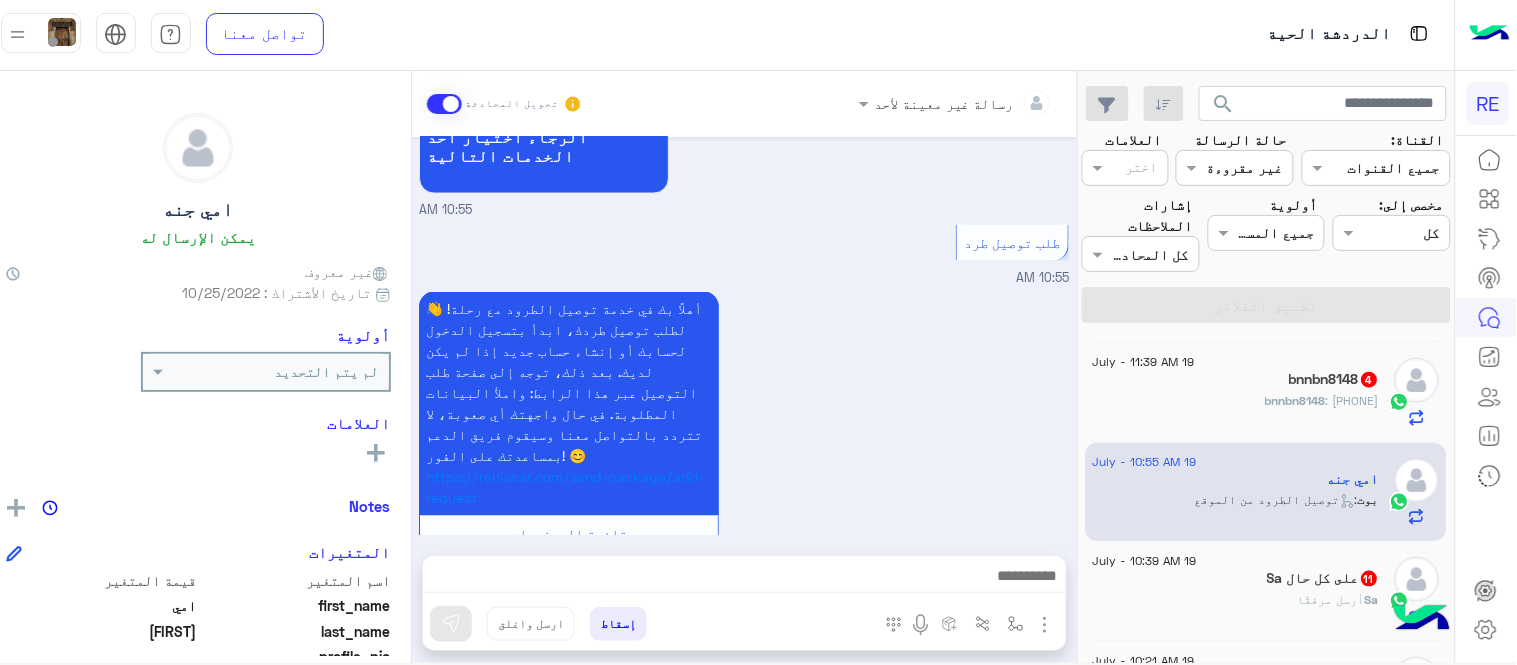 scroll, scrollTop: 843, scrollLeft: 0, axis: vertical 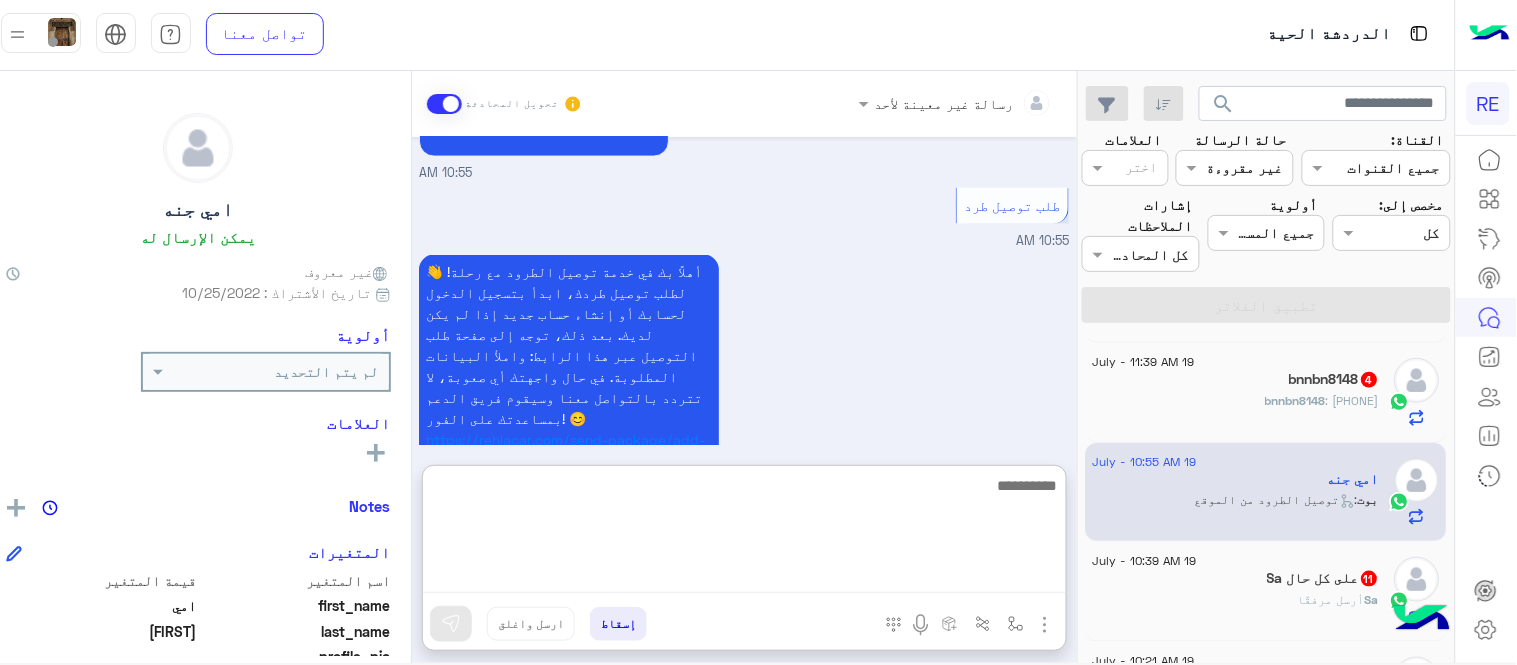 click at bounding box center (744, 533) 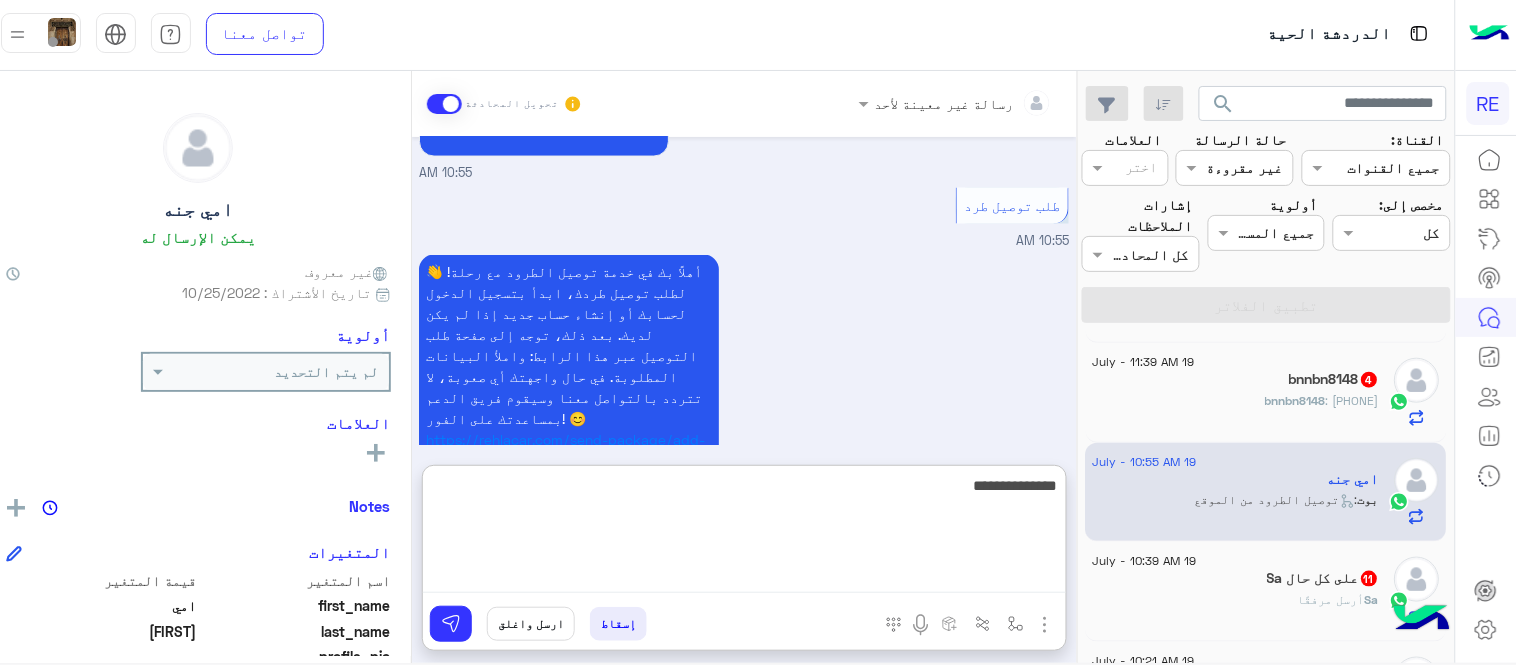 type on "**********" 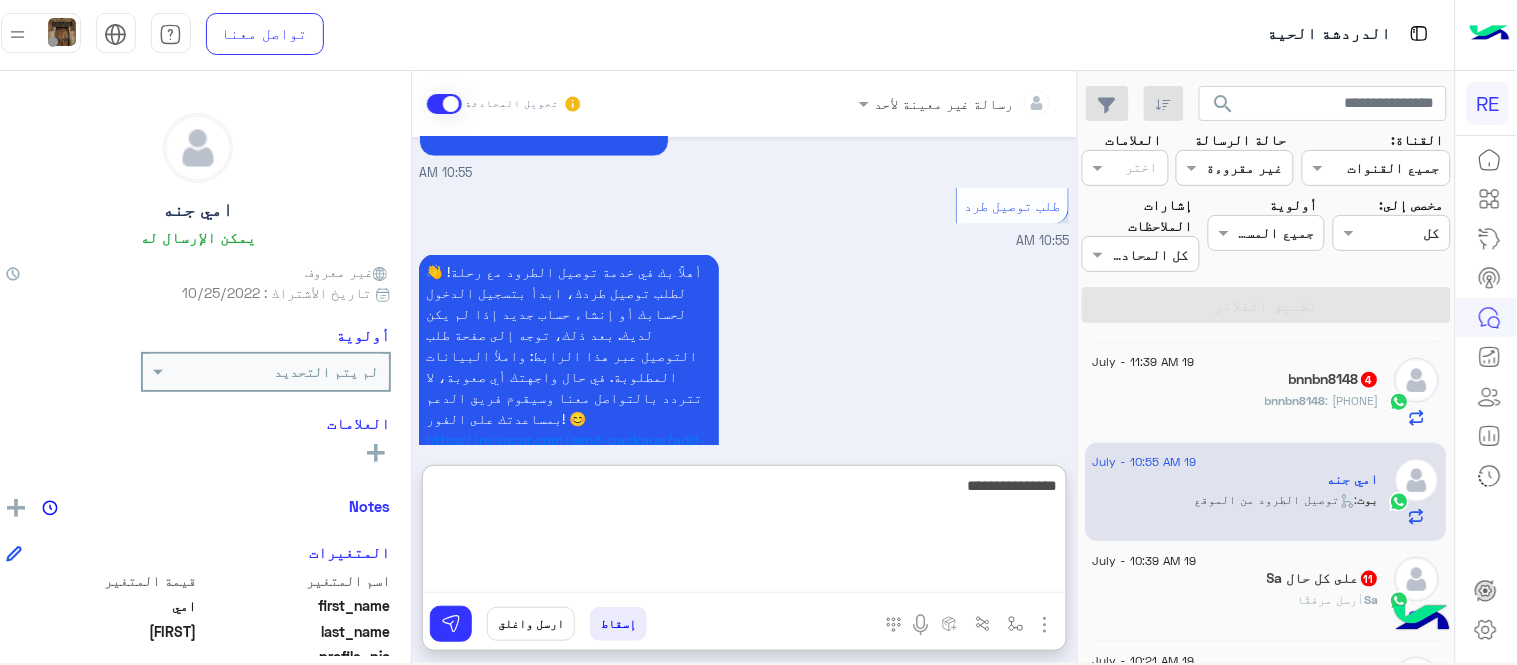 type 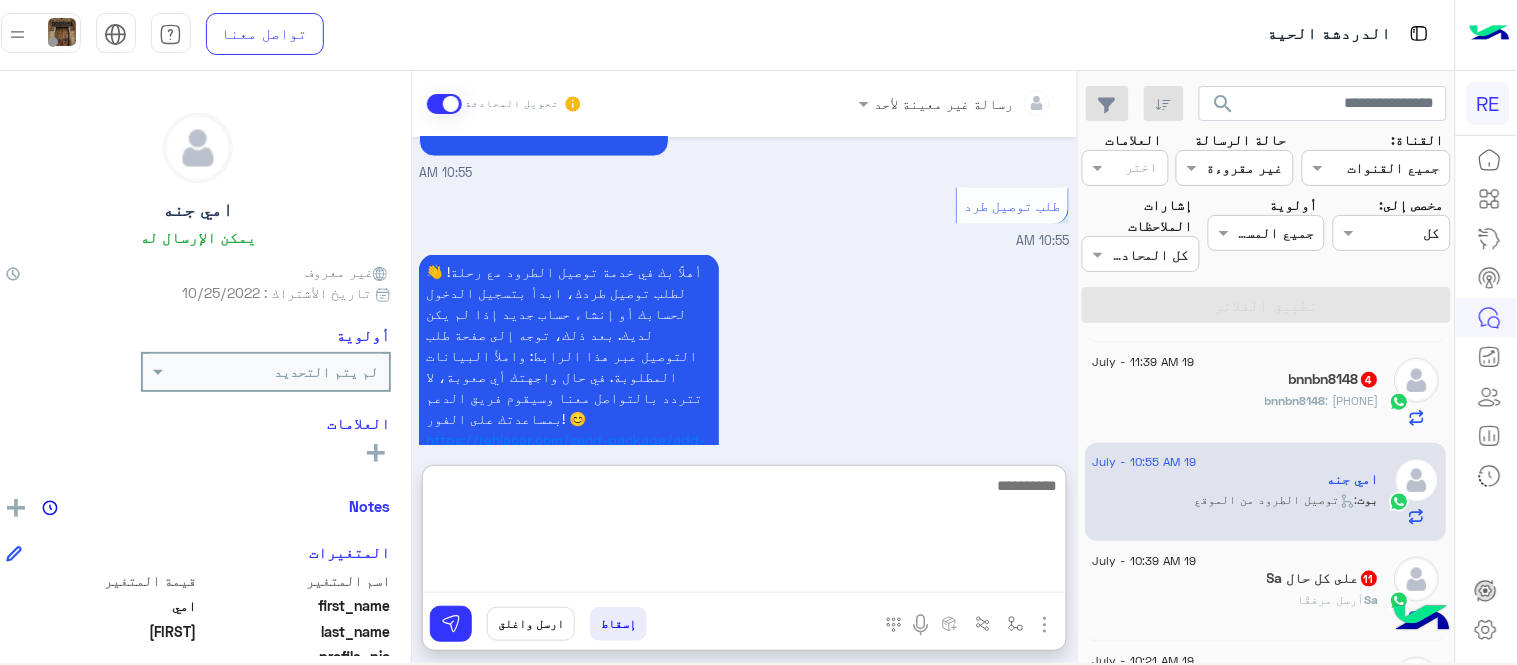 scroll, scrollTop: 996, scrollLeft: 0, axis: vertical 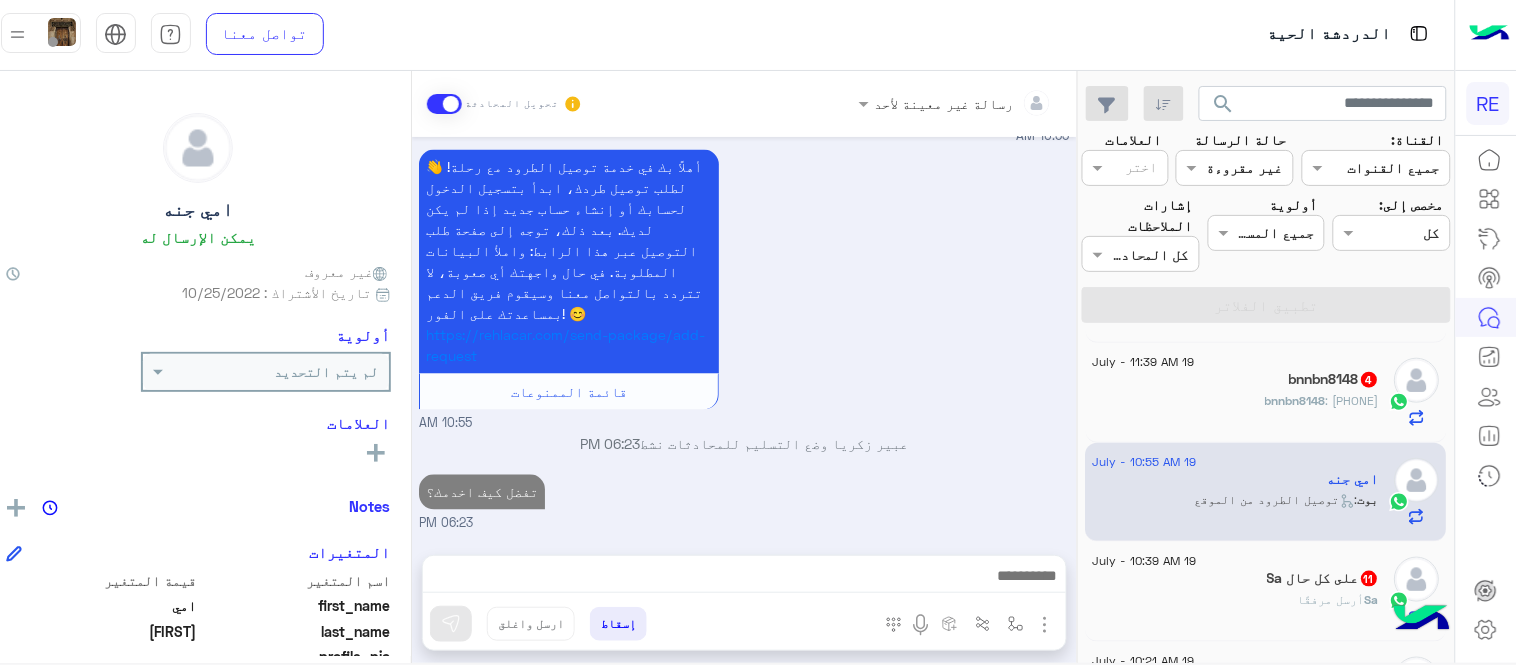 click on "bnnbn8148 : [PHONE]" 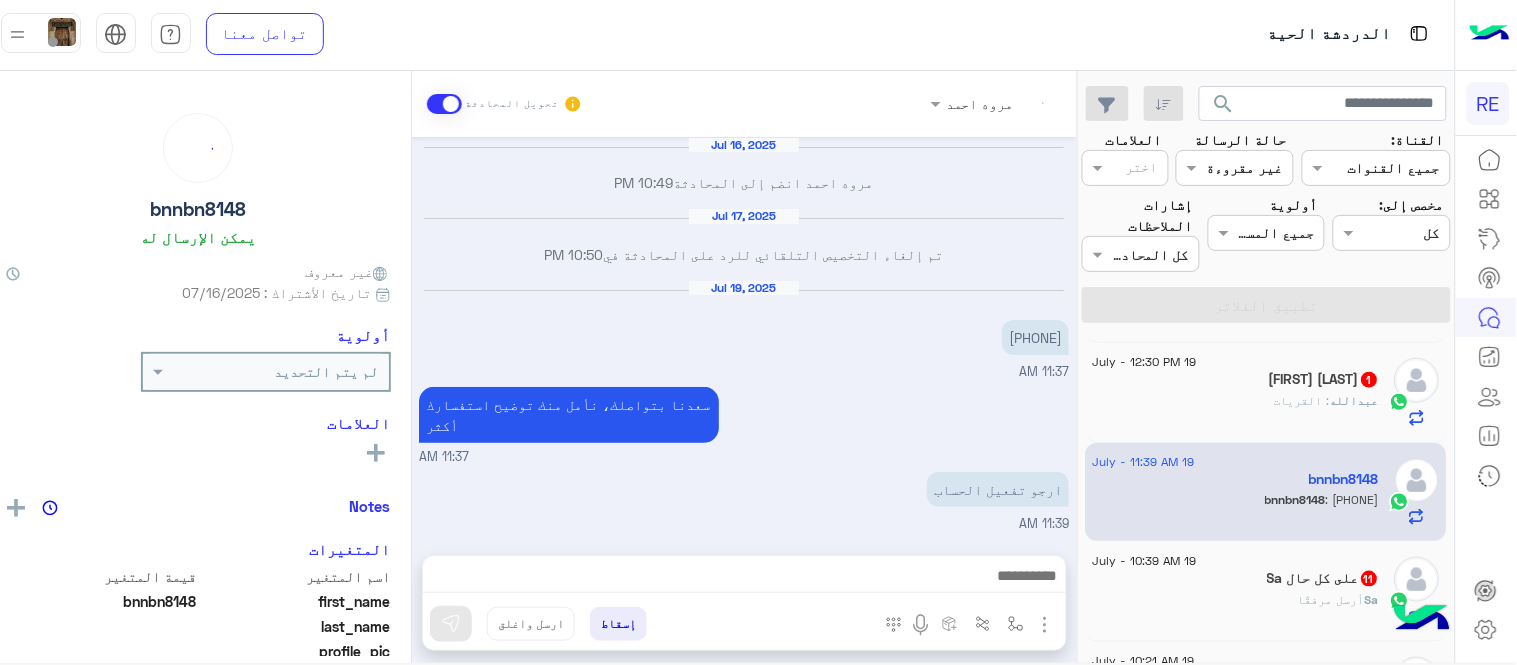 scroll, scrollTop: 304, scrollLeft: 0, axis: vertical 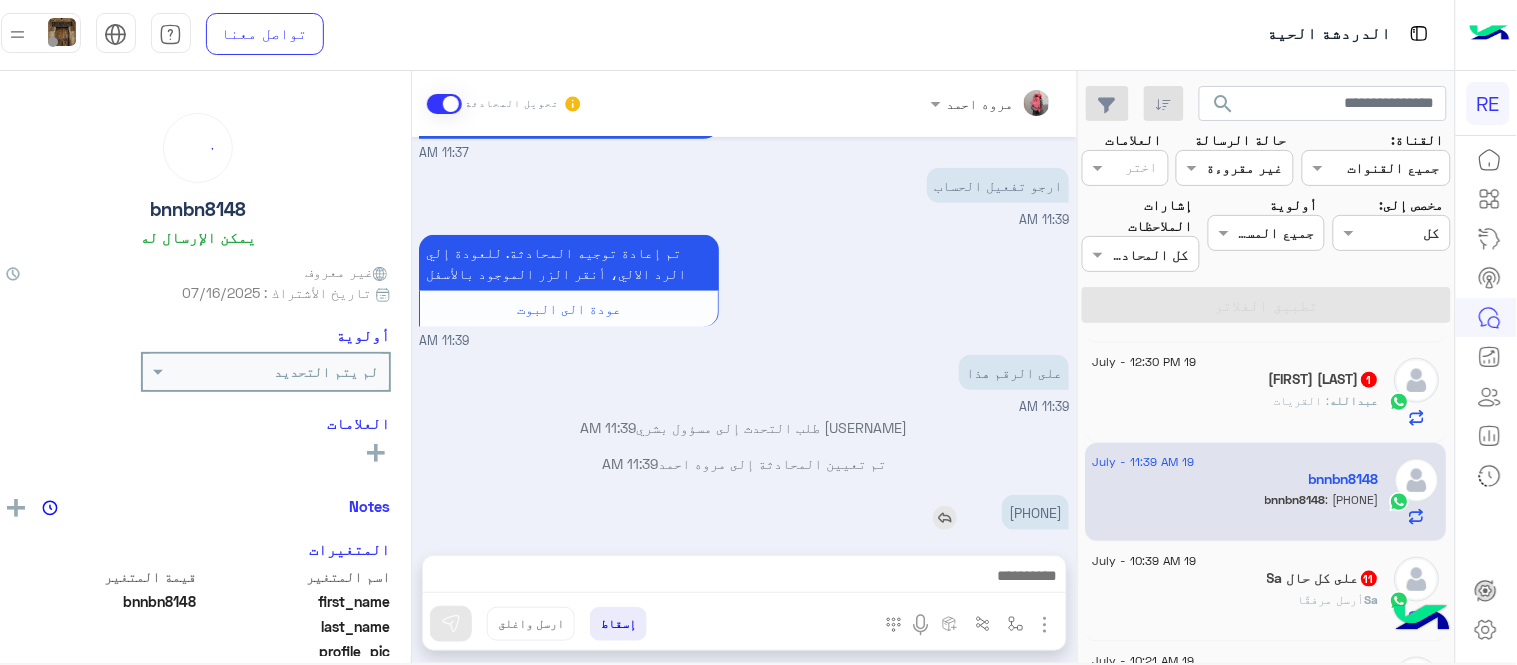 click on "[PHONE]" at bounding box center (1035, 512) 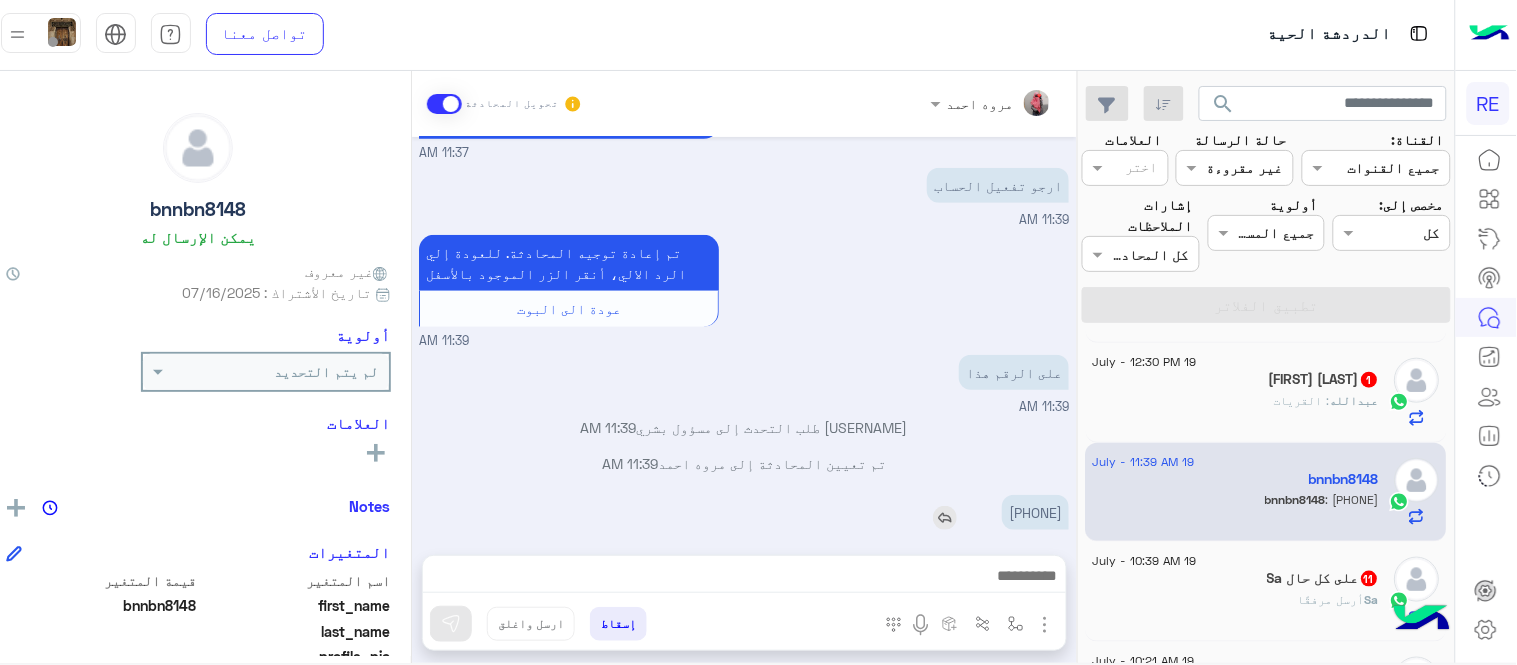 copy on "[PHONE]" 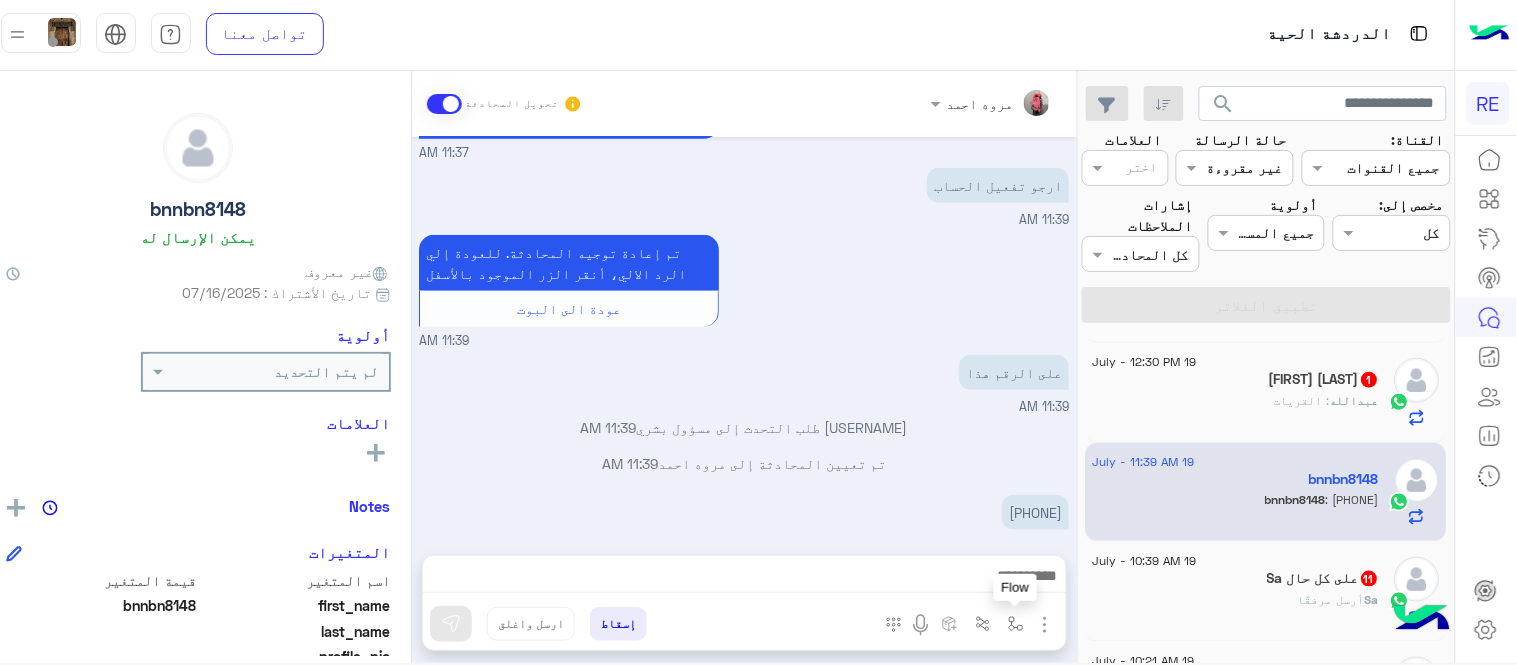 click at bounding box center (1016, 624) 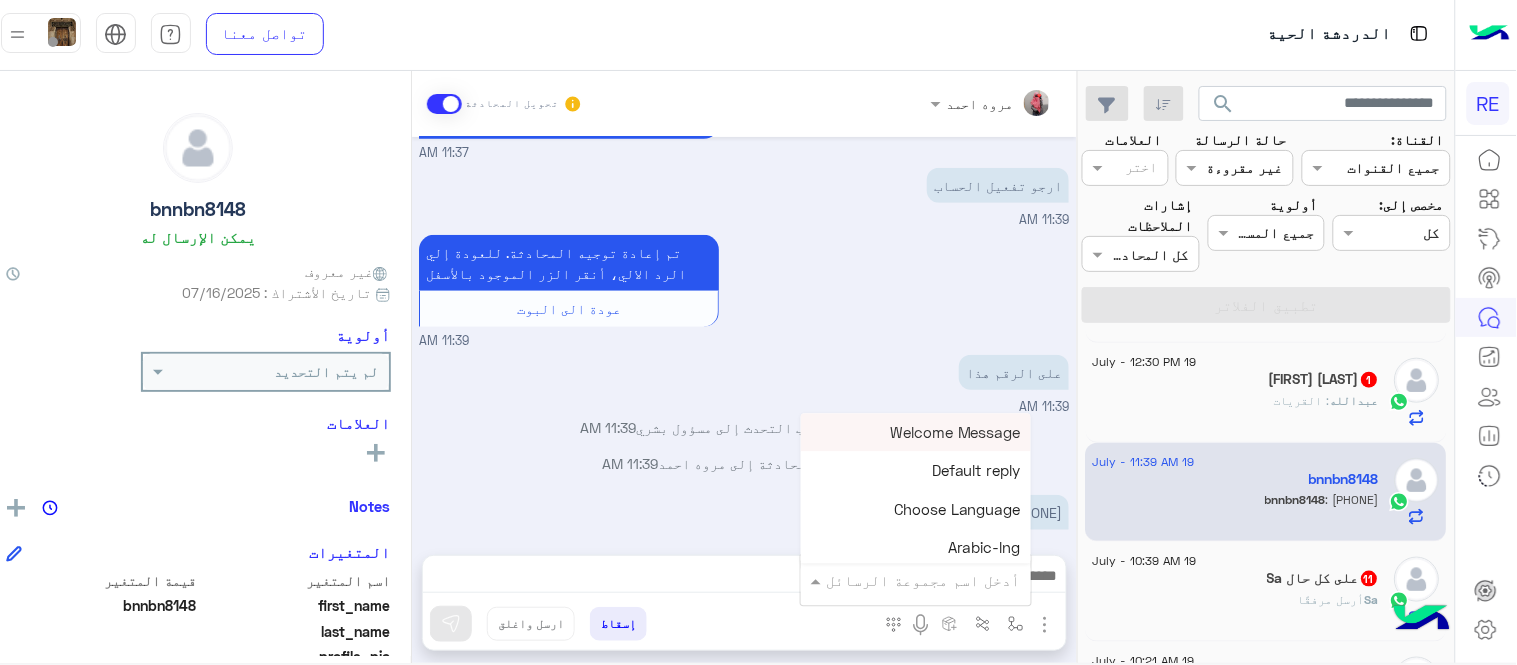 click at bounding box center [944, 580] 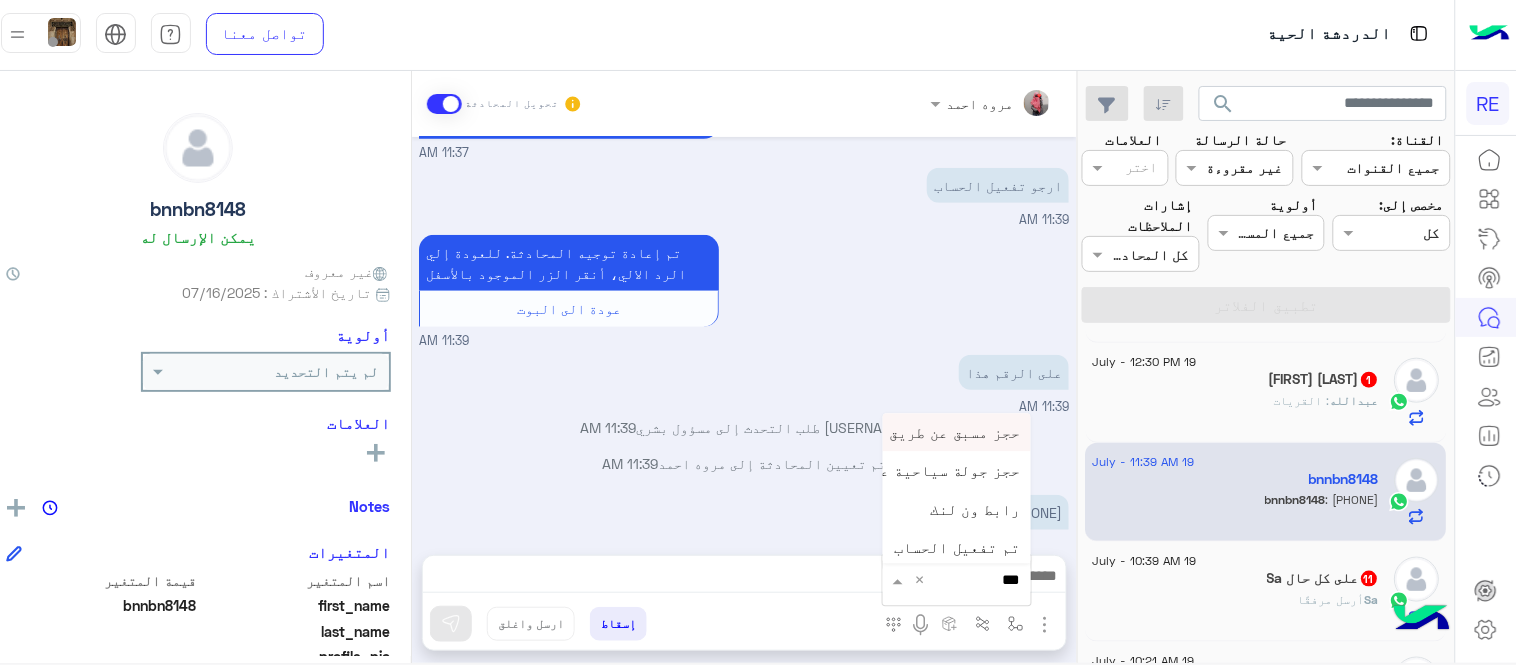 type on "****" 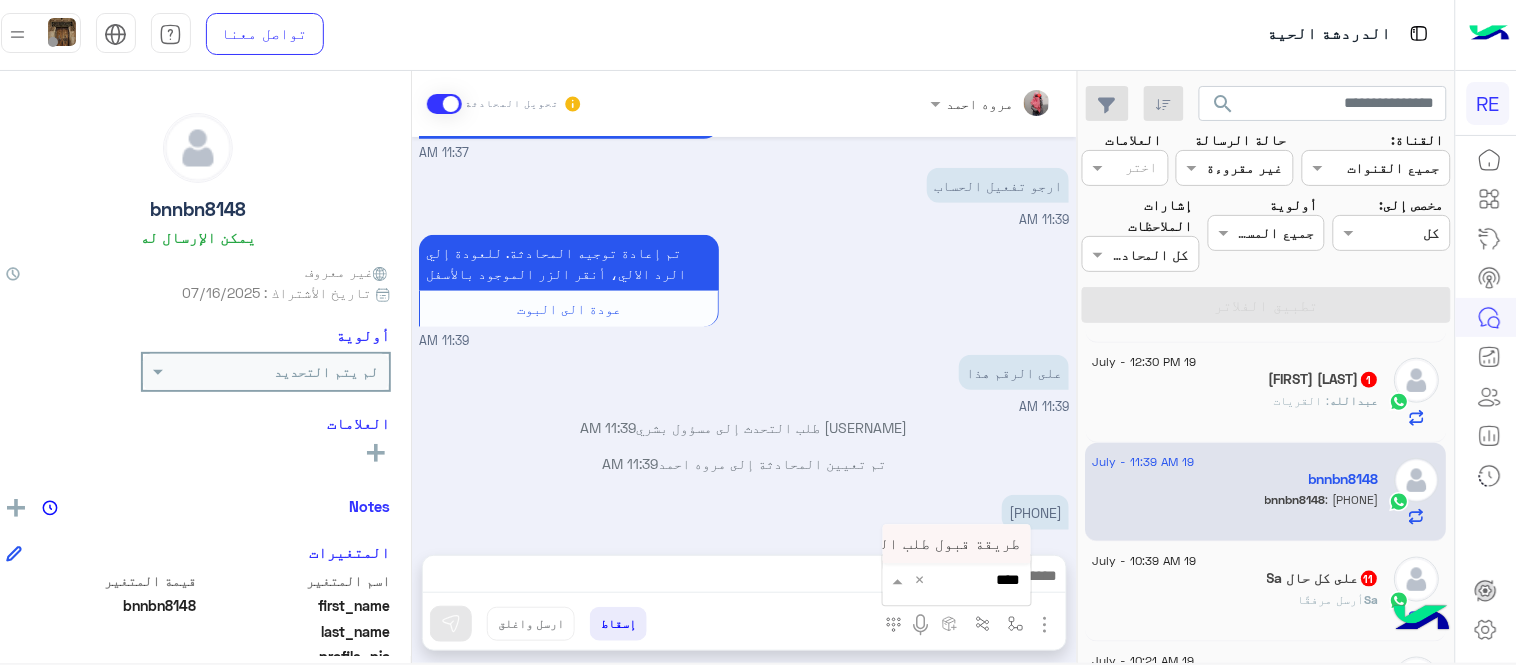 click on "طريقة قبول طلب التحقق تفعيل ابشر ككابتن" at bounding box center (857, 544) 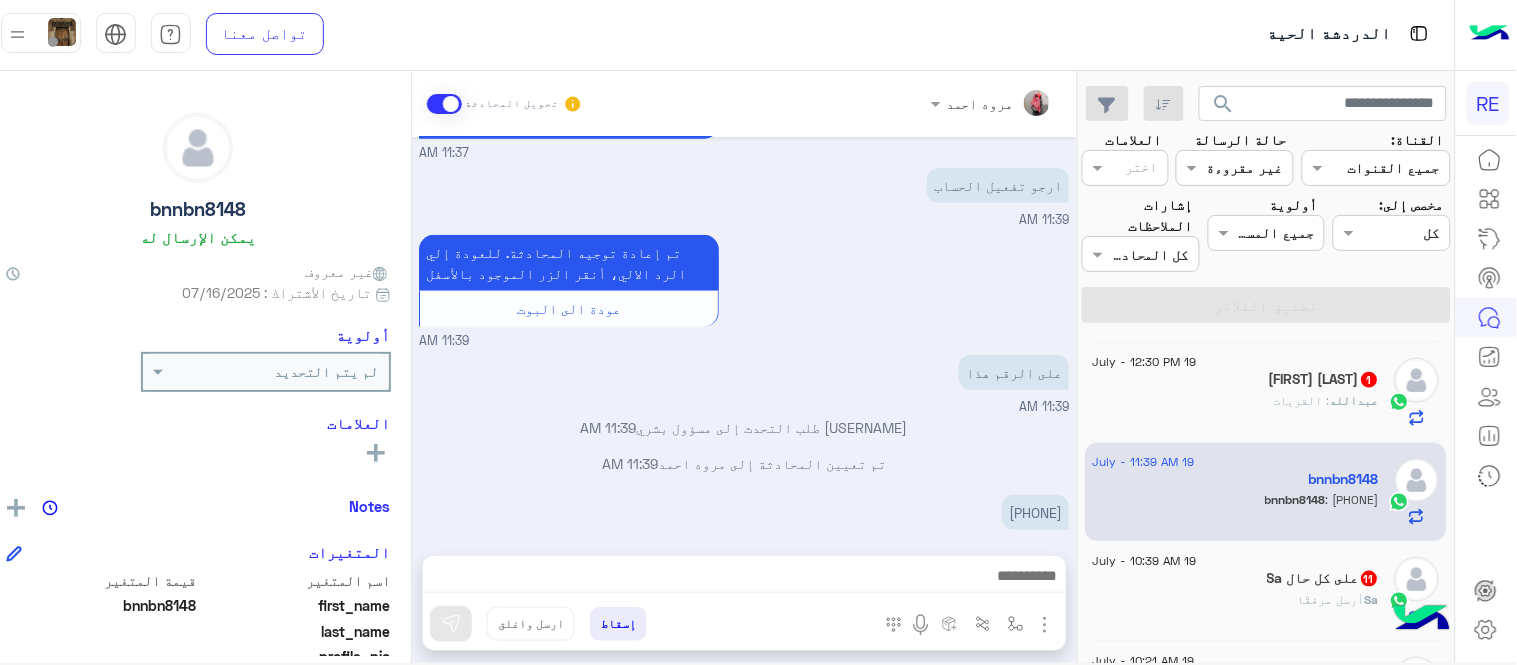 type on "**********" 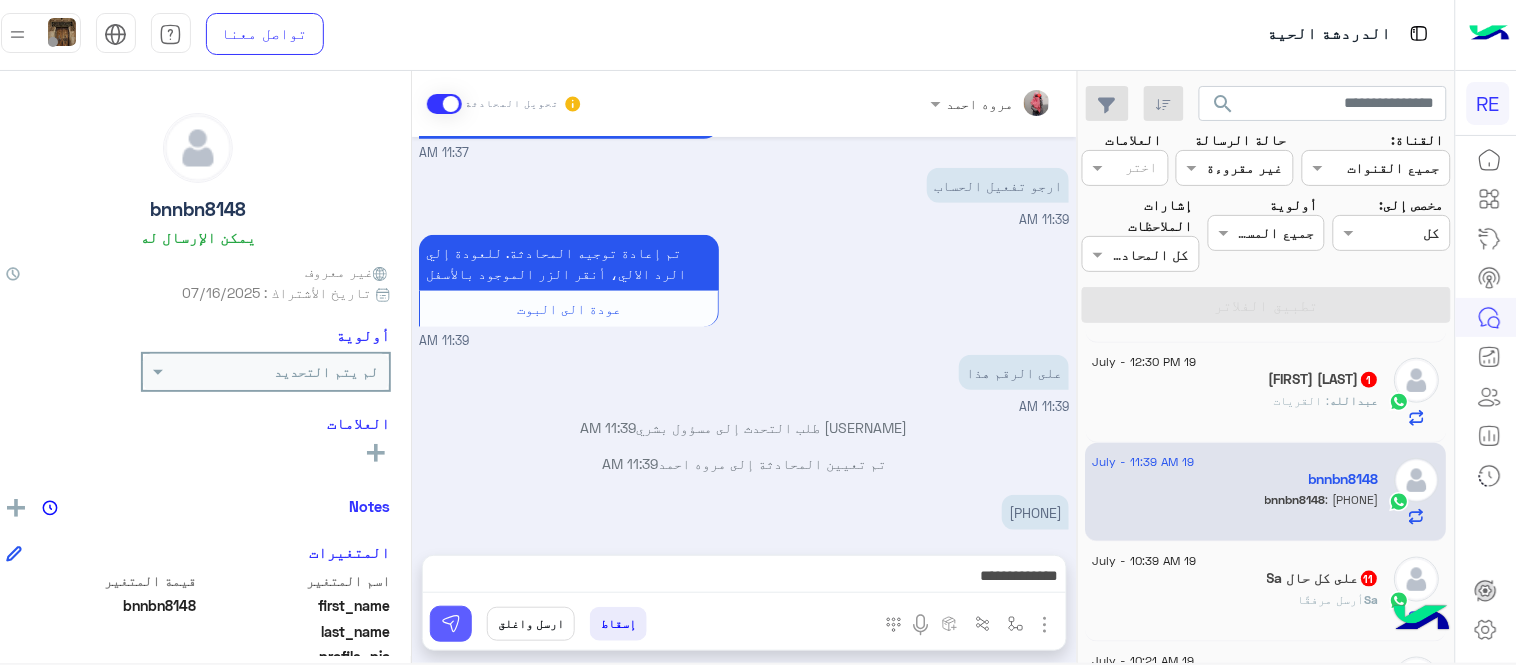 click at bounding box center [451, 624] 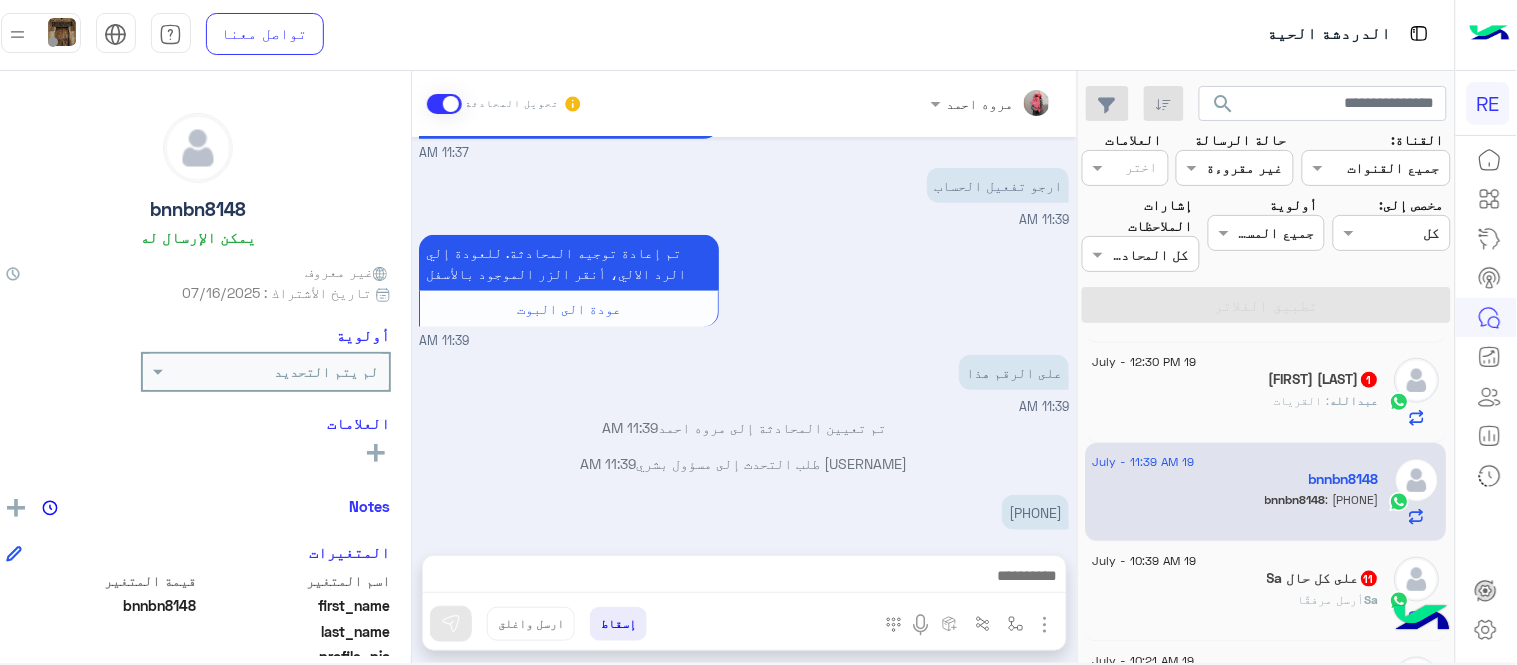 scroll, scrollTop: 487, scrollLeft: 0, axis: vertical 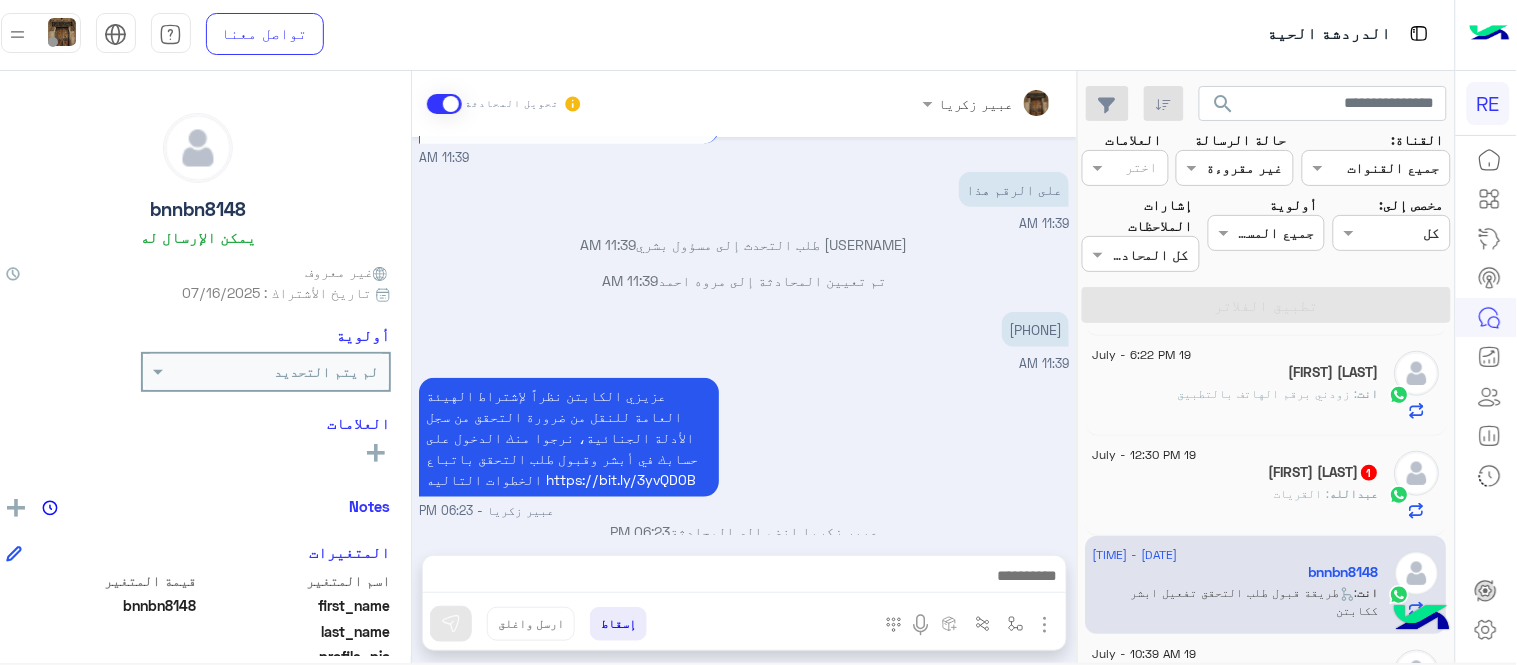 click on "[FIRST] : [CITY]" 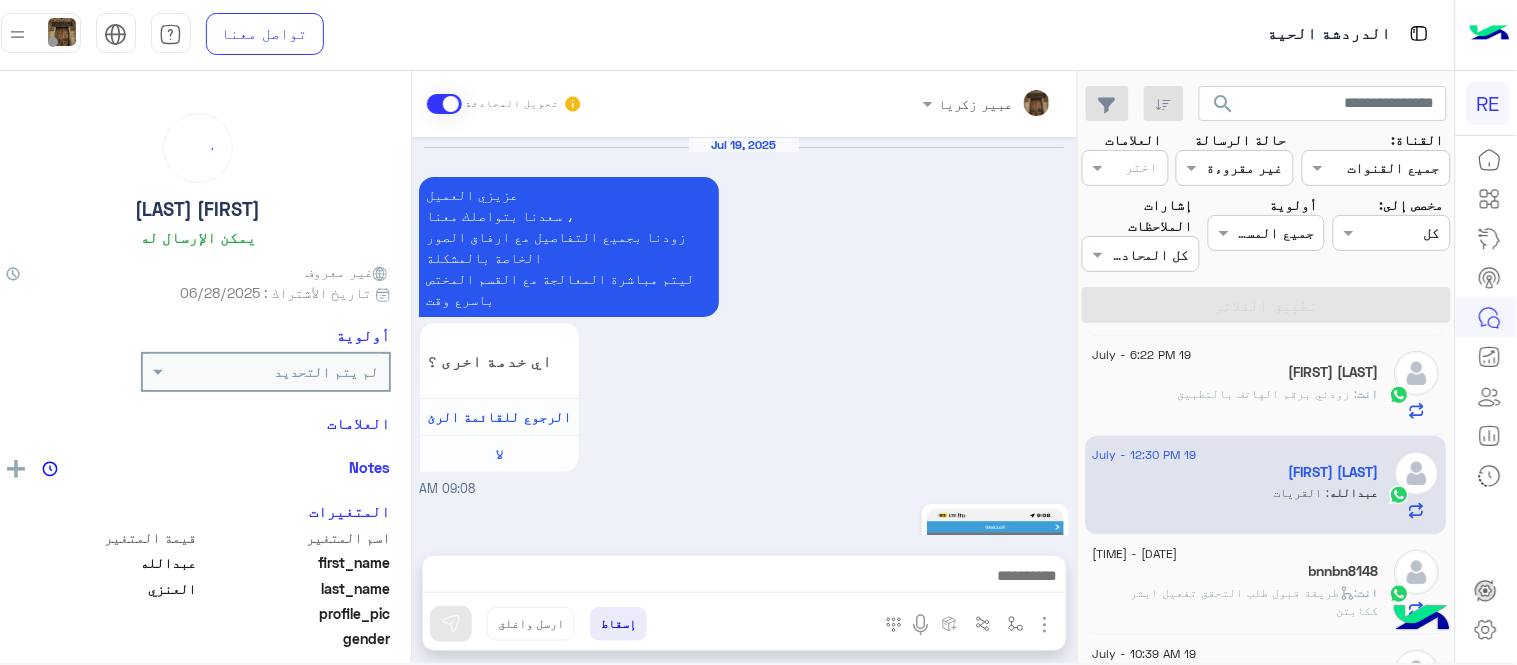 scroll, scrollTop: 832, scrollLeft: 0, axis: vertical 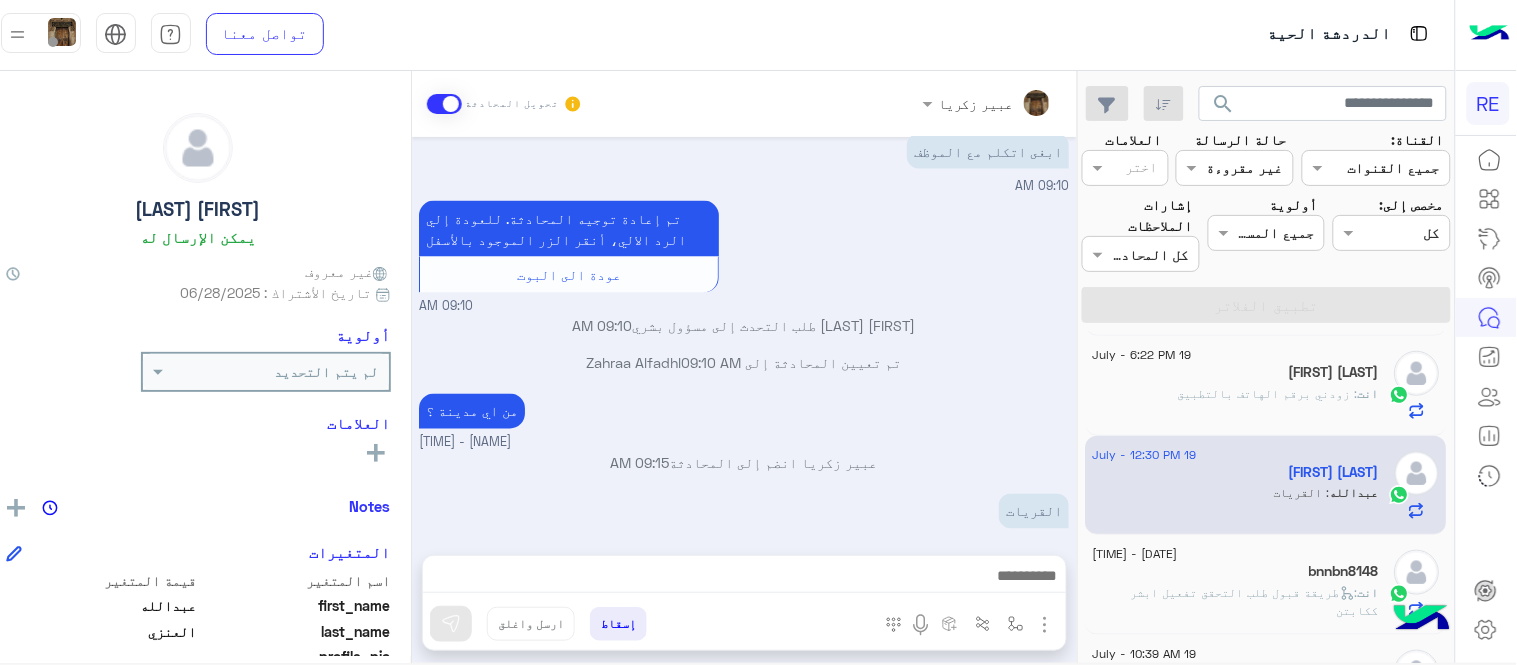 click on "[FIRST] [LAST] تحويل المحادثة     Jul 19, 2025  عزيزي العميل  سعدنا بتواصلك معنا ، زودنا بجميع  التفاصيل مع ارفاق الصور الخاصة بالمشكلة  ليتم مباشرة المعالجة مع القسم المختص باسرع وقت اي خدمة اخرى ؟  الرجوع للقائمة الرئ   لا     09:08 AM   وصلت رحلتين فقط وخاصمين مني 4 رحلات    09:09 AM  سعدنا بتواصلك، نأمل منك توضيح استفسارك أكثر    09:09 AM  ابغى اتكلم مع الموظف   09:10 AM  تم إعادة توجيه المحادثة. للعودة إلي الرد الالي، أنقر الزر الموجود بالأسفل  عودة الى البوت     09:10 AM   عبدالله العنزي طلب التحدث إلى مسؤول بشري   09:10 AM       تم تعيين المحادثة إلى [NAME]   09:10 AM      من اي مدينة ؟  [FIRST] [LAST] -  09:15 AM" 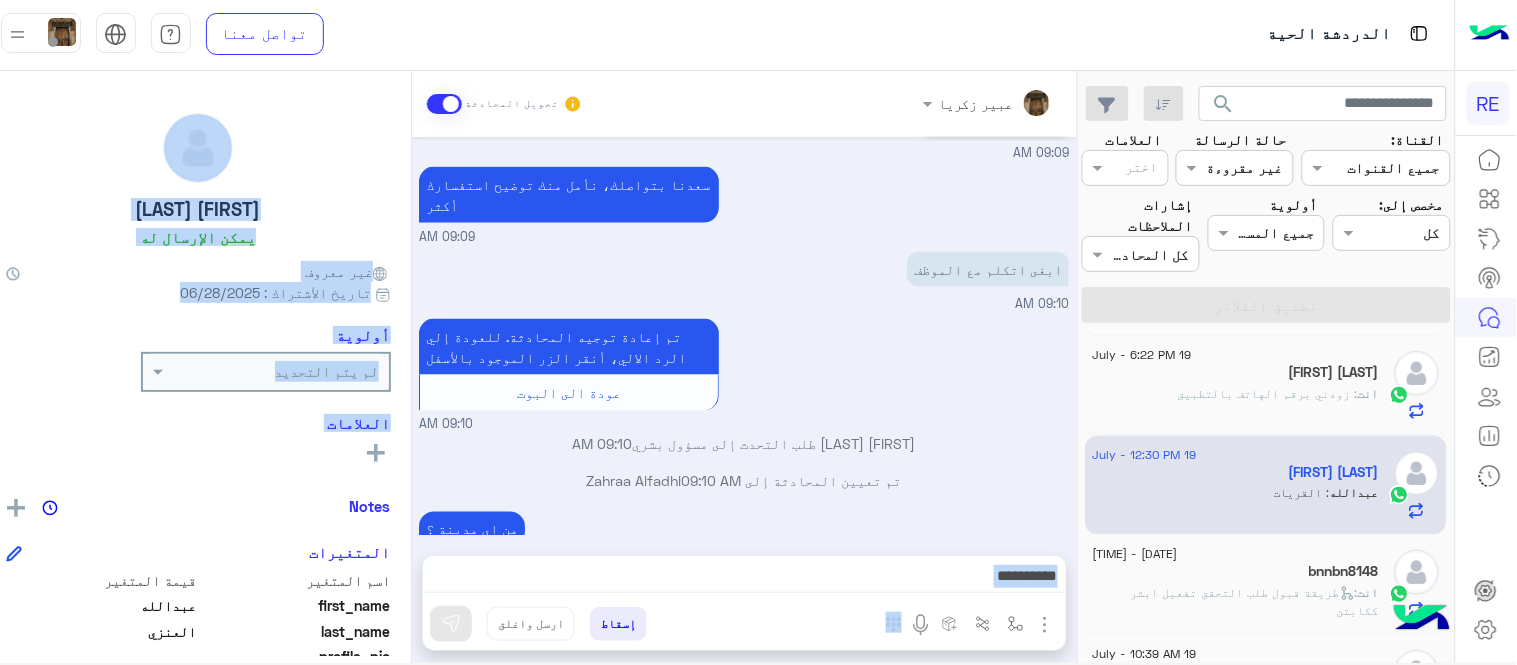 scroll, scrollTop: 832, scrollLeft: 0, axis: vertical 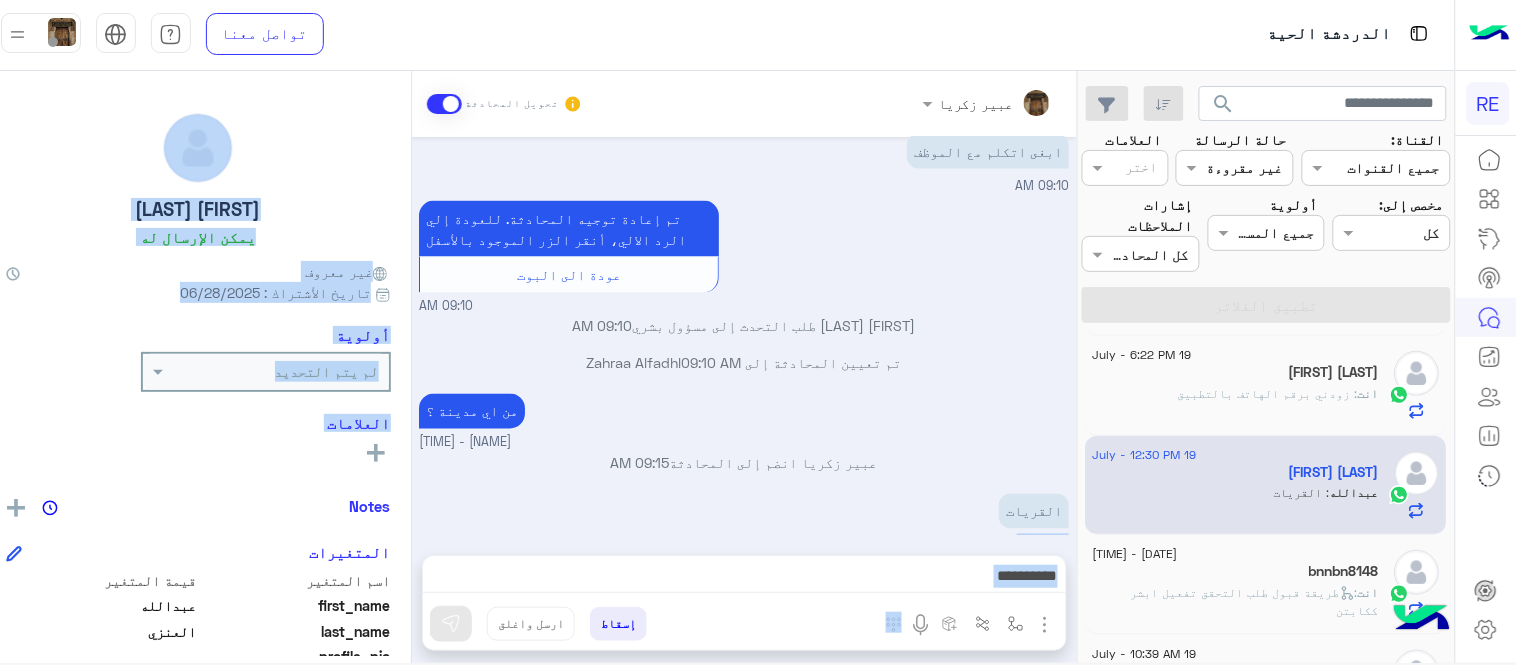 click at bounding box center (744, 578) 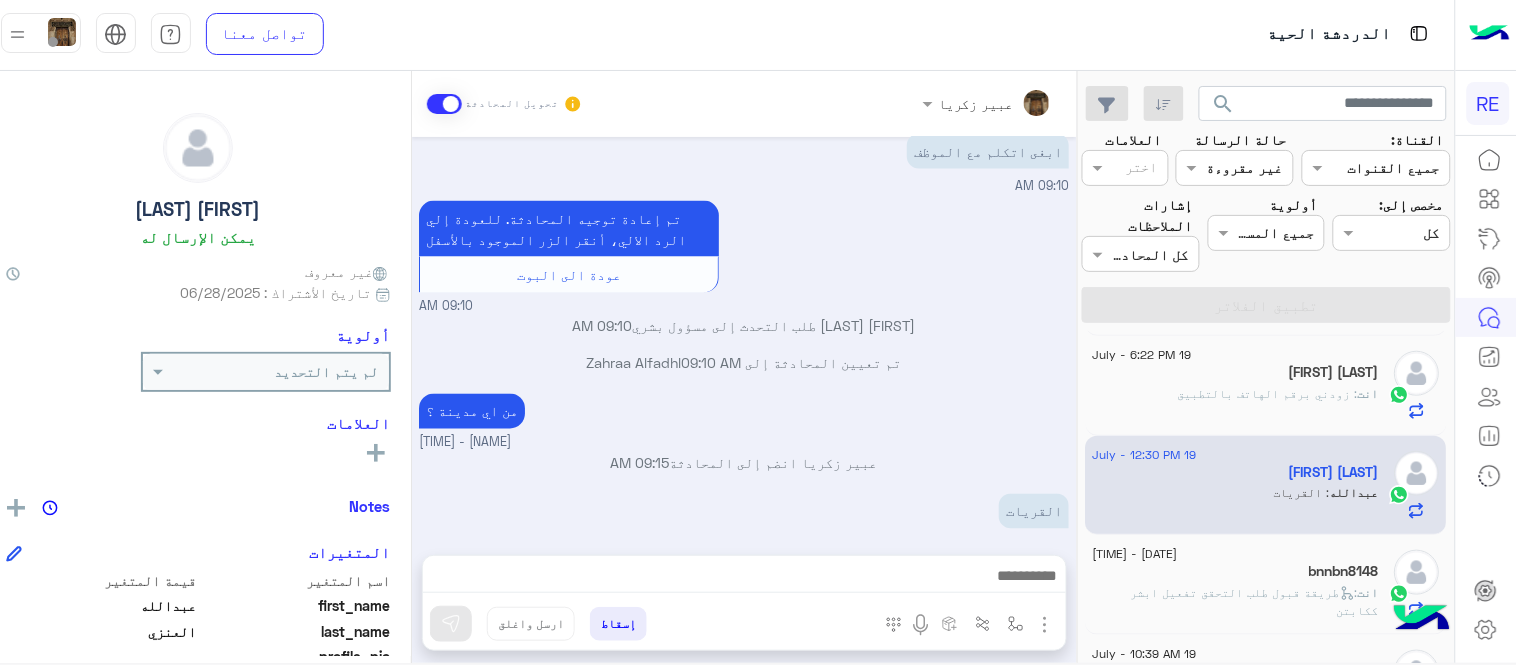 drag, startPoint x: 565, startPoint y: 444, endPoint x: 424, endPoint y: 461, distance: 142.02112 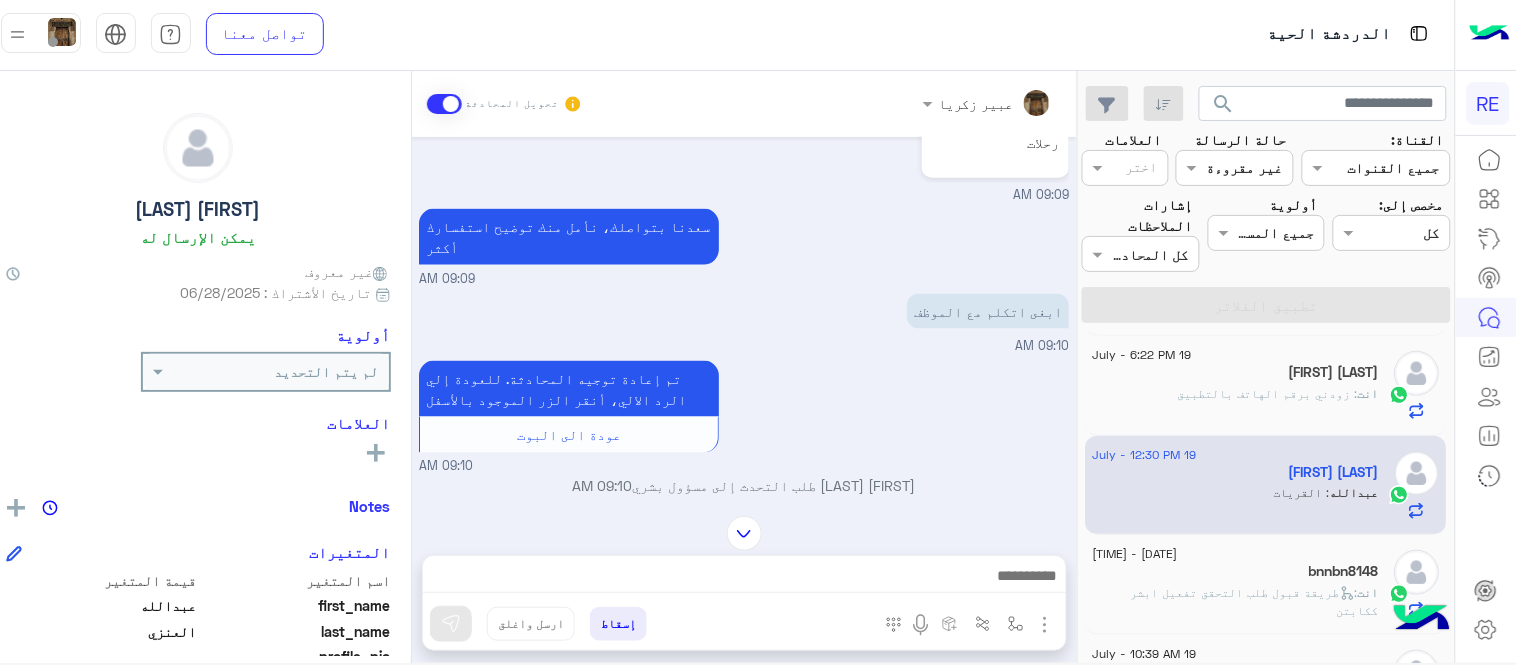 scroll, scrollTop: 832, scrollLeft: 0, axis: vertical 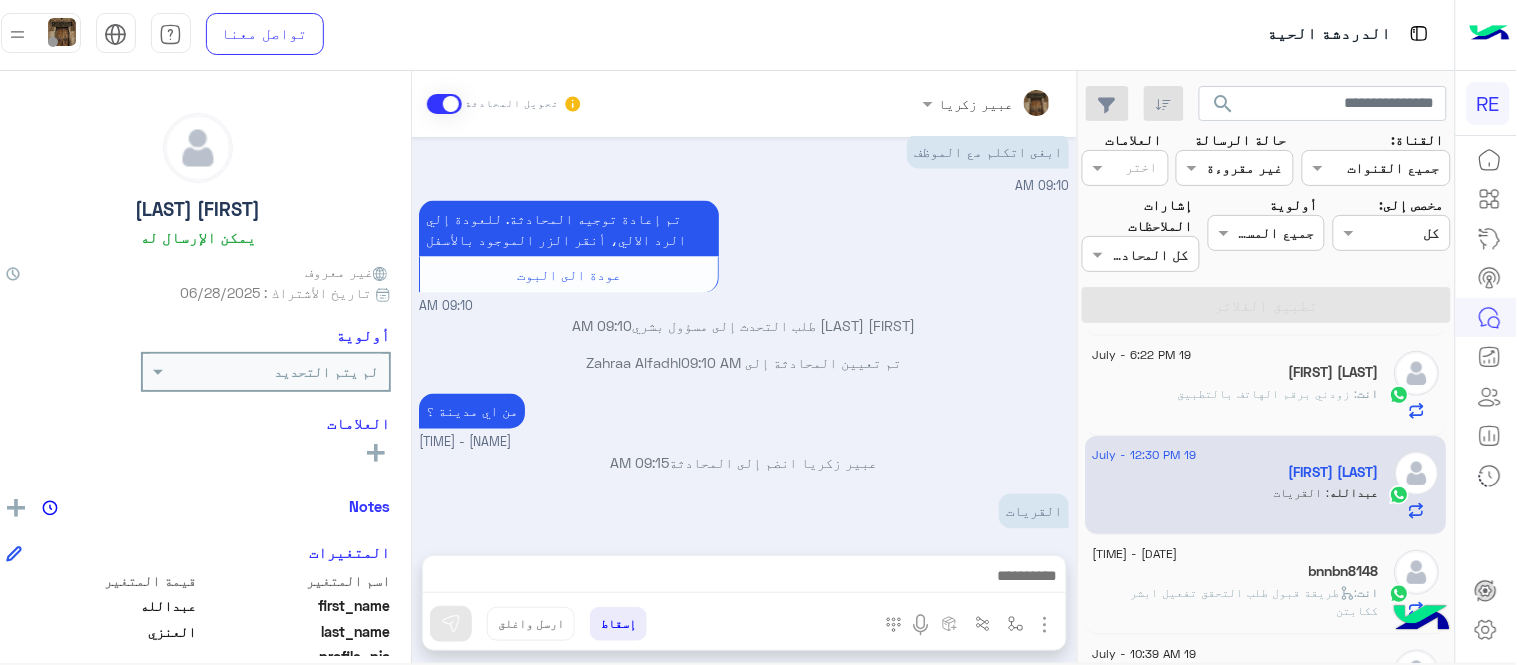click at bounding box center [744, 578] 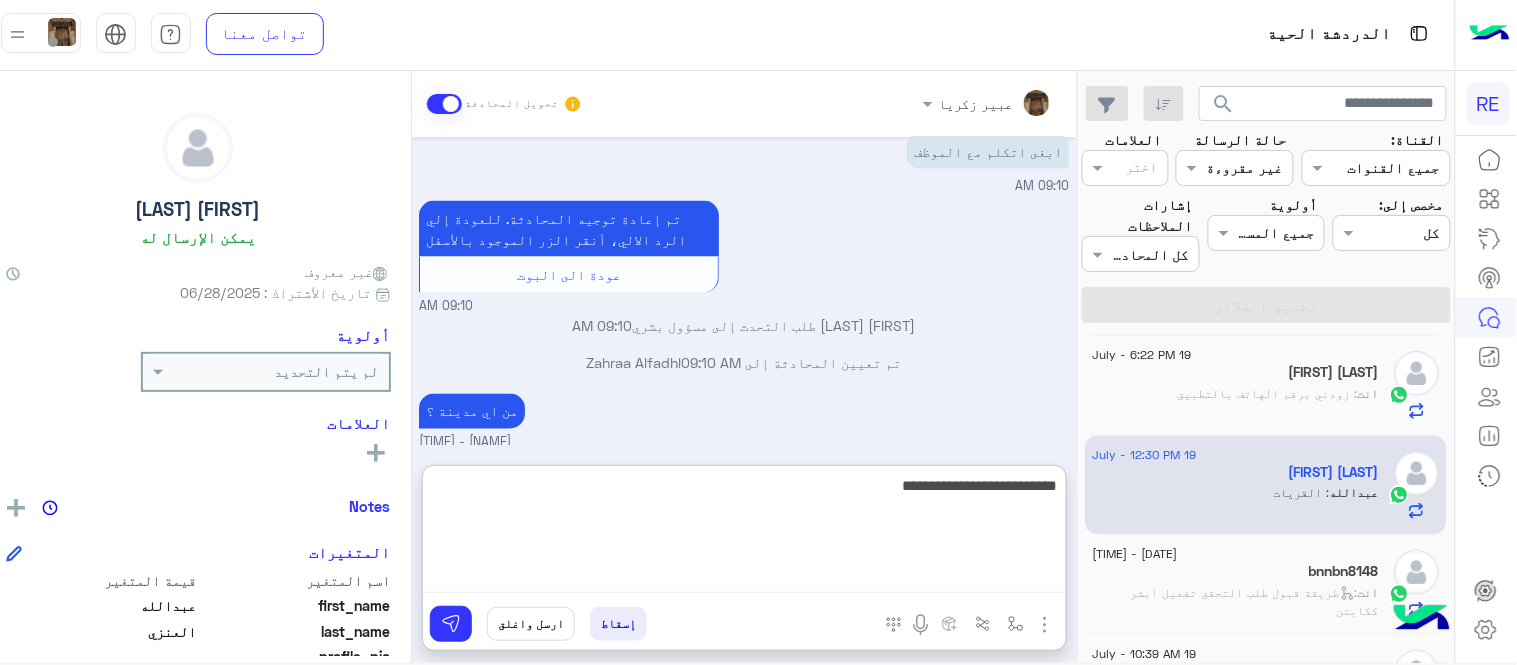 type on "**********" 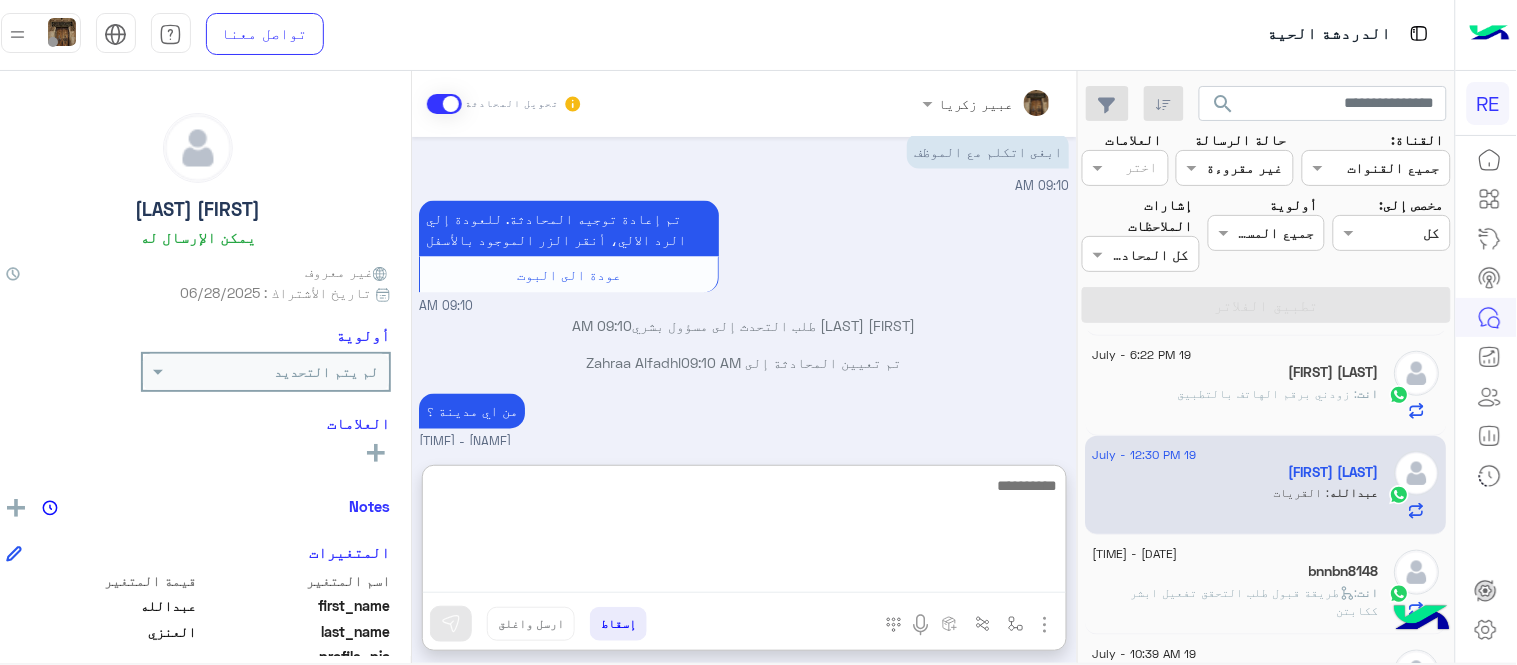 scroll, scrollTop: 985, scrollLeft: 0, axis: vertical 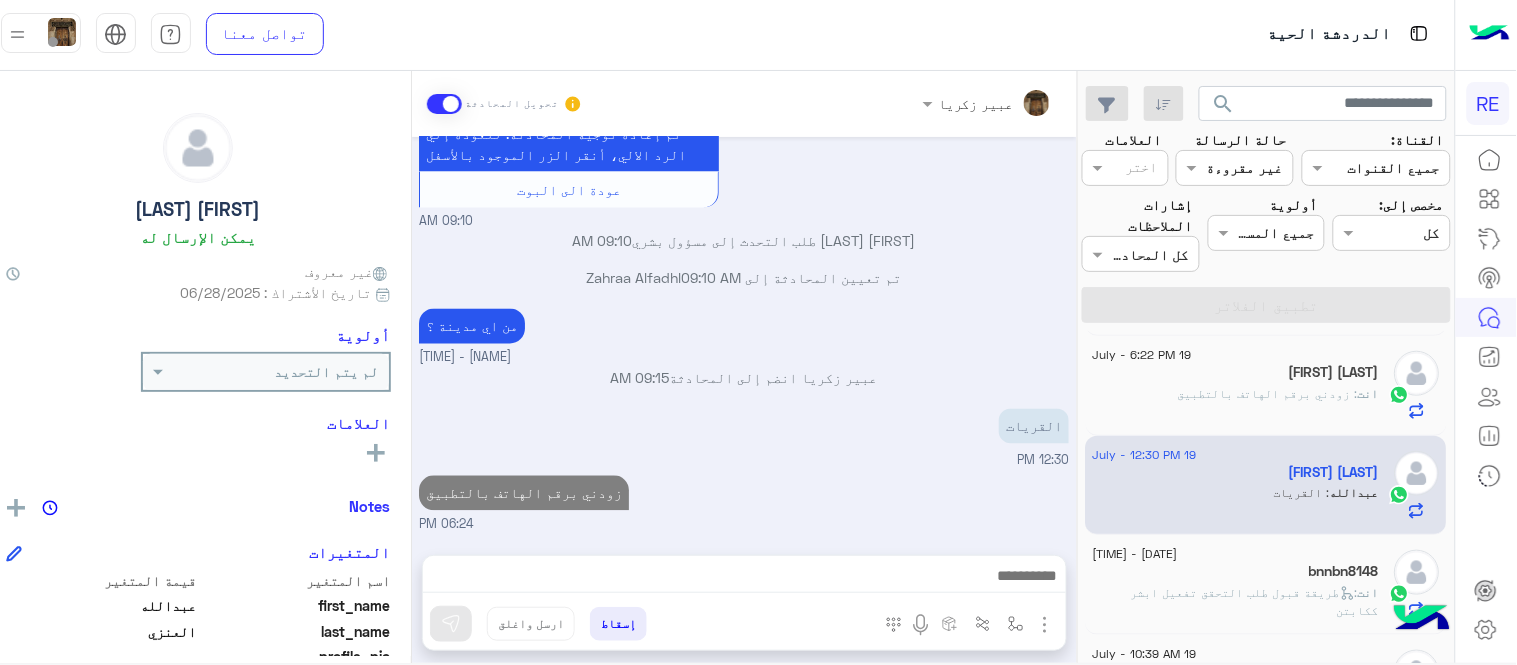 click on "Jul 19, 2025  عزيزي العميل  سعدنا بتواصلك معنا ، زودنا بجميع  التفاصيل مع ارفاق الصور الخاصة بالمشكلة  ليتم مباشرة المعالجة مع القسم المختص باسرع وقت اي خدمة اخرى ؟  الرجوع للقائمة الرئ   لا     09:08 AM   وصلت رحلتين فقط وخاصمين مني 4 رحلات    09:09 AM  سعدنا بتواصلك، نأمل منك توضيح استفسارك أكثر    09:09 AM  ابغى اتكلم مع الموظف   09:10 AM  تم إعادة توجيه المحادثة. للعودة إلي الرد الالي، أنقر الزر الموجود بالأسفل  عودة الى البوت     09:10 AM   [FIRST] [LAST] طلب التحدث إلى مسؤول بشري   09:10 AM       تم تعيين المحادثة إلى Zahraa Alfadhl   09:10 AM      من اي مدينة ؟  [FIRST] [LAST] -  09:15 AM   [FIRST] [LAST] انضم إلى المحادثة" at bounding box center (744, 336) 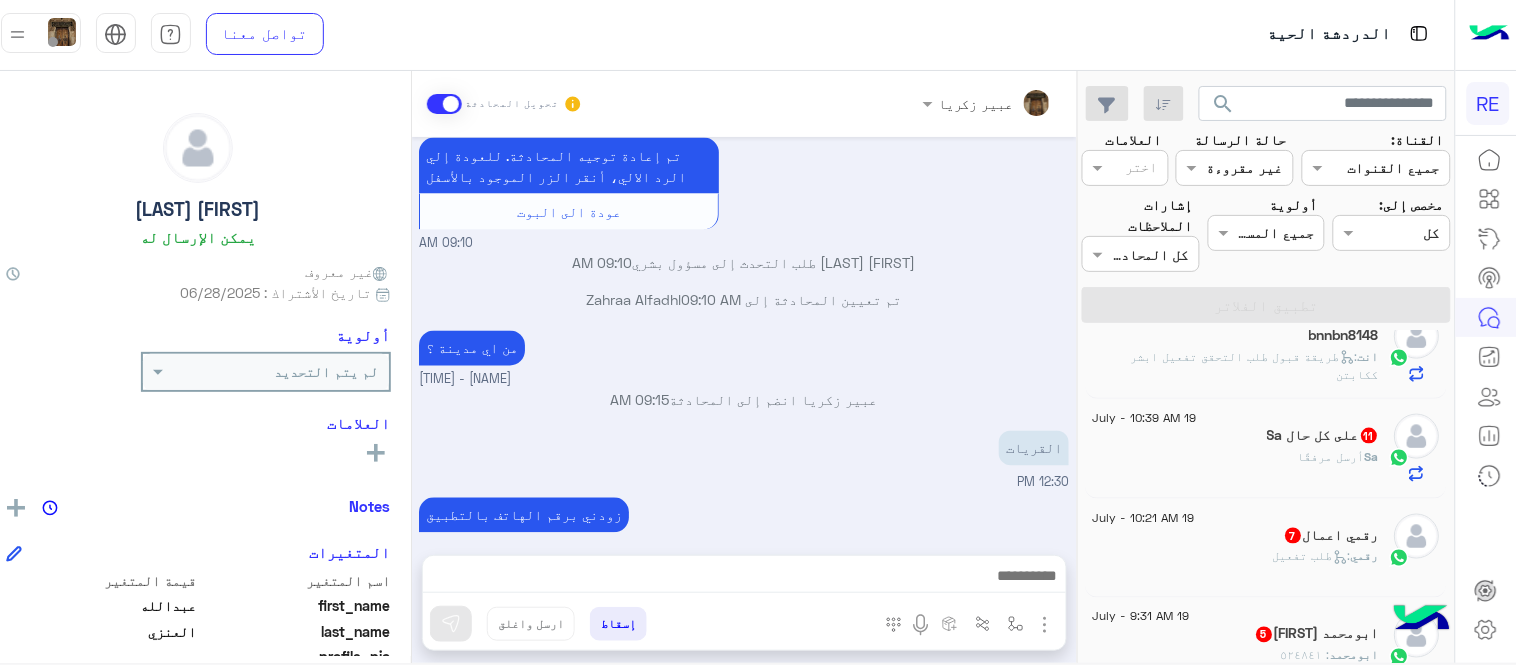 scroll, scrollTop: 737, scrollLeft: 0, axis: vertical 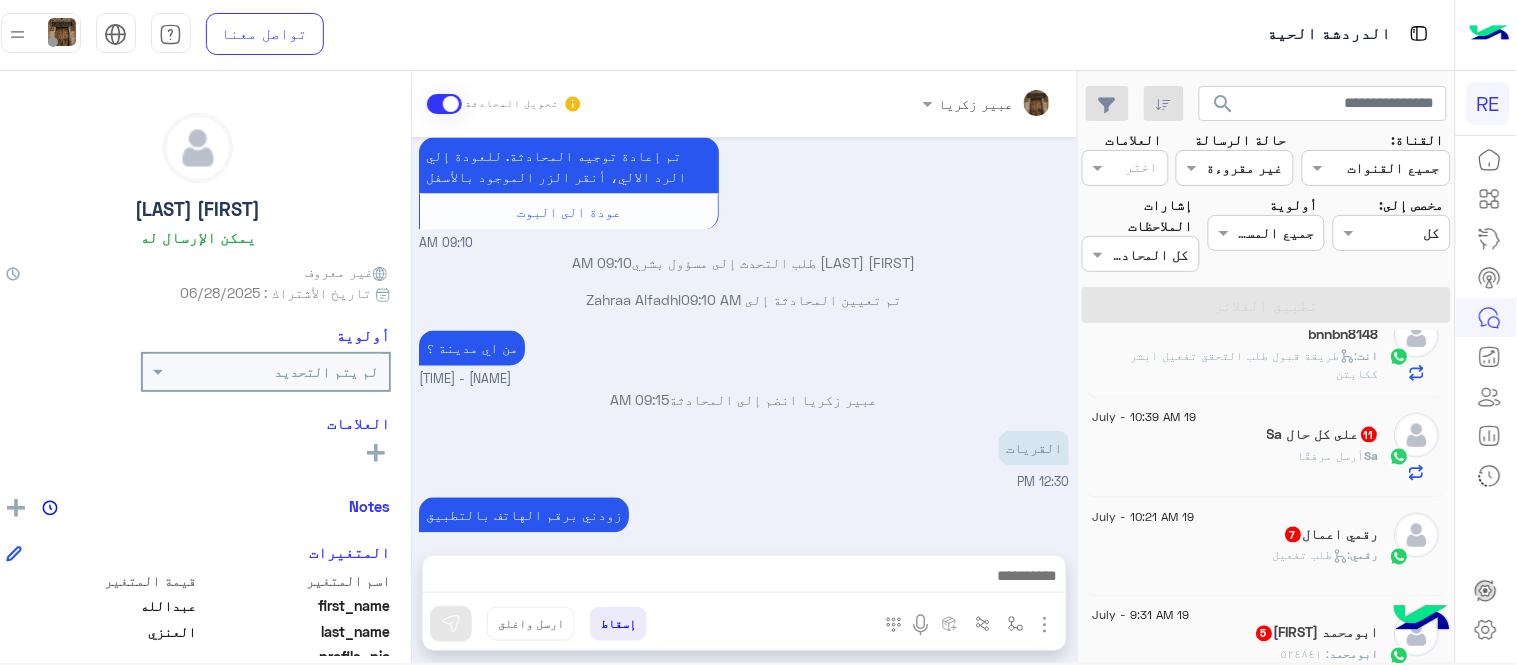 click on "[NAME]  أرسل مرفقًا" 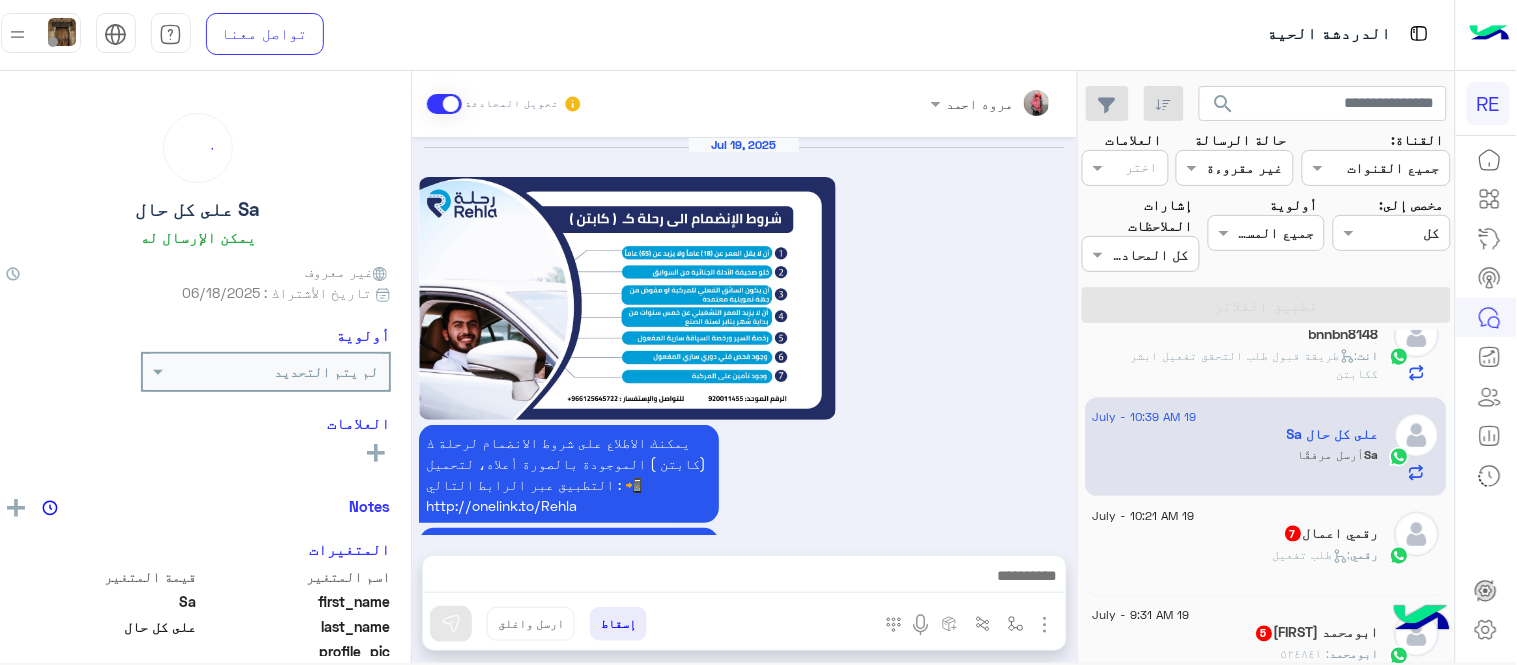 scroll, scrollTop: 1385, scrollLeft: 0, axis: vertical 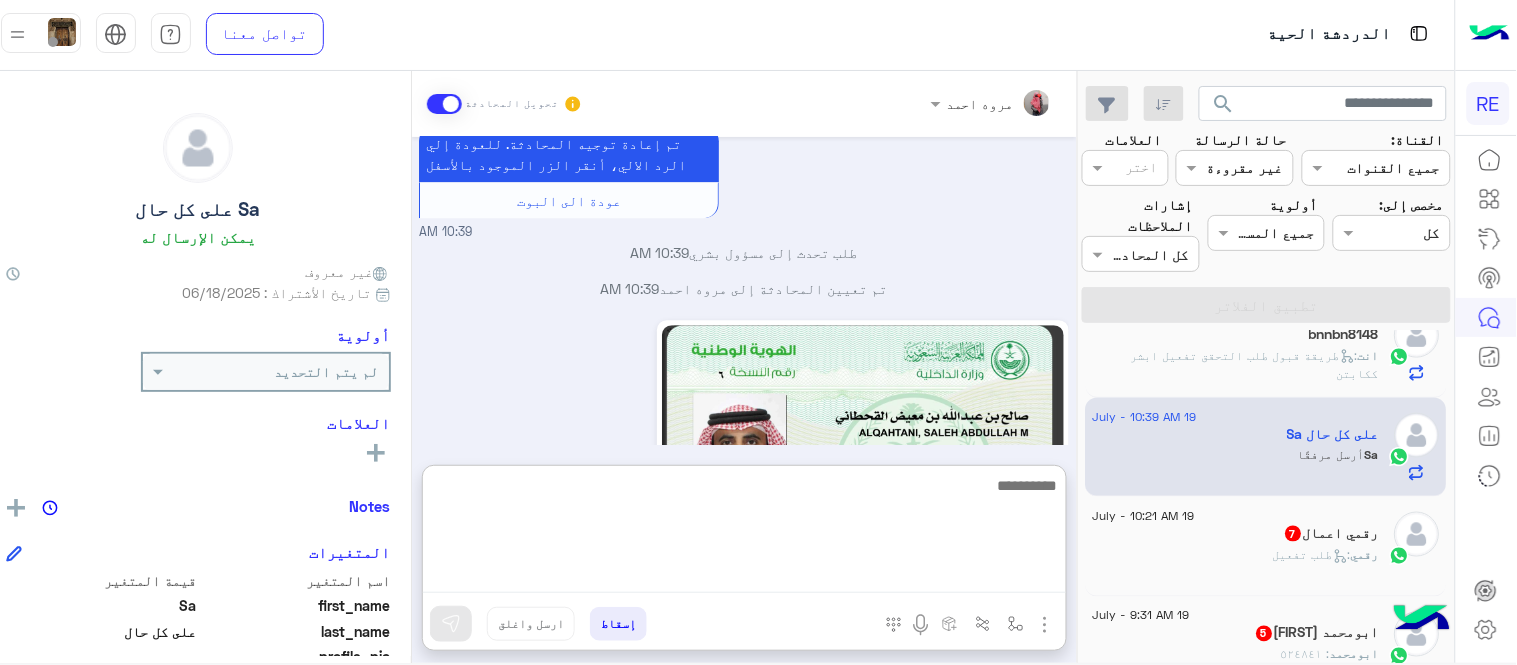click at bounding box center [744, 533] 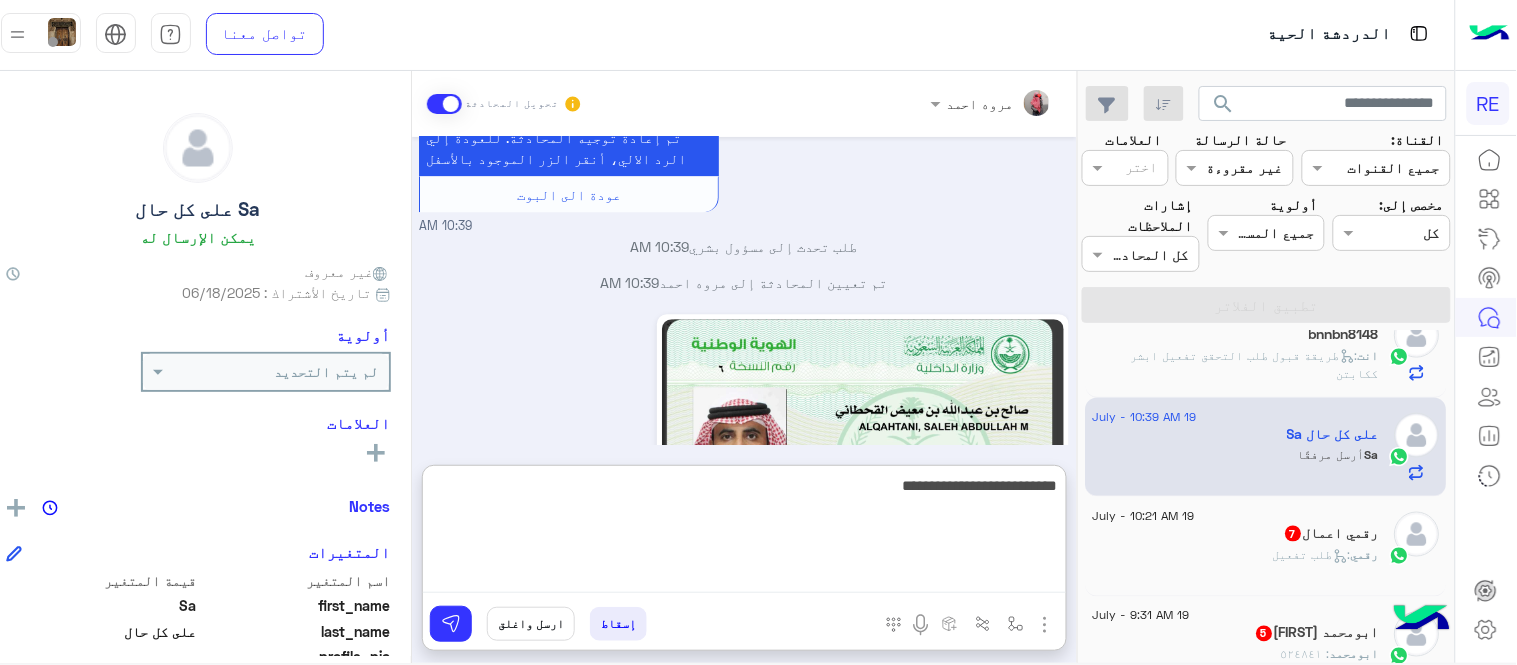 type on "**********" 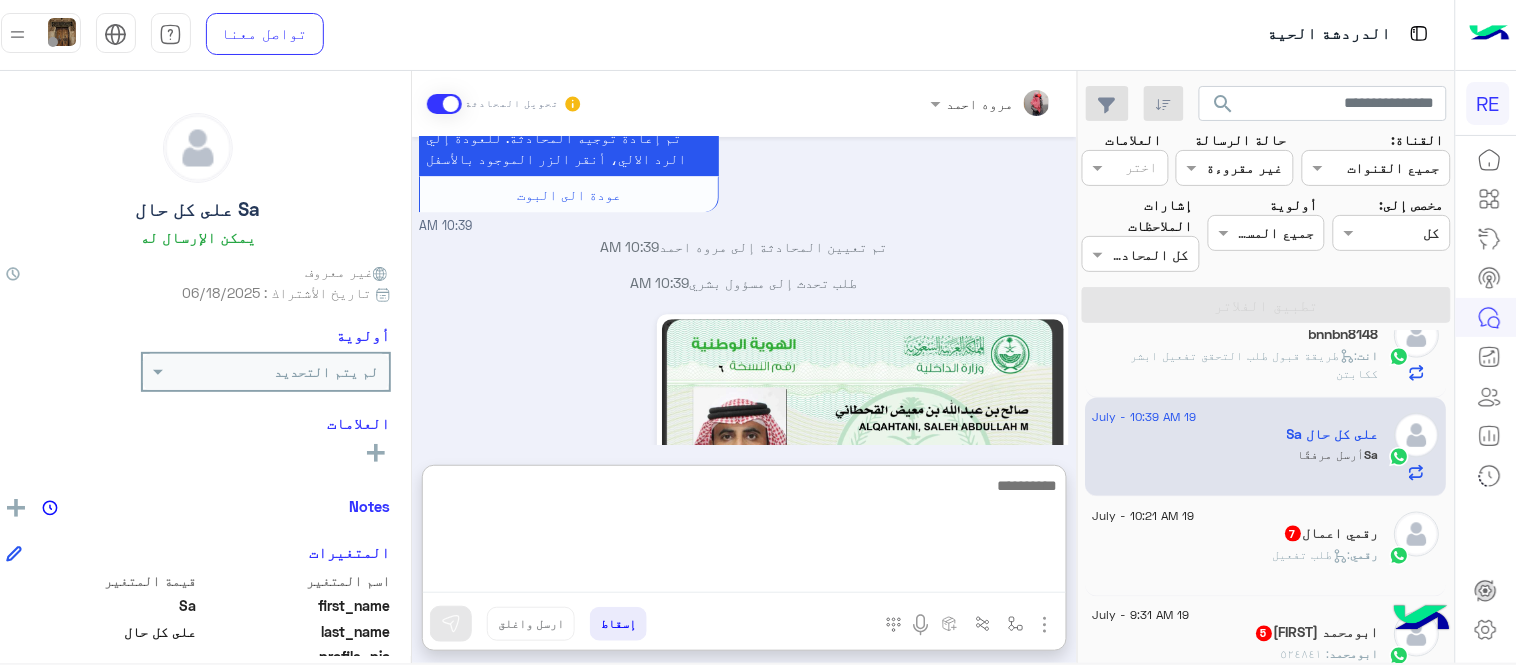 scroll, scrollTop: 1540, scrollLeft: 0, axis: vertical 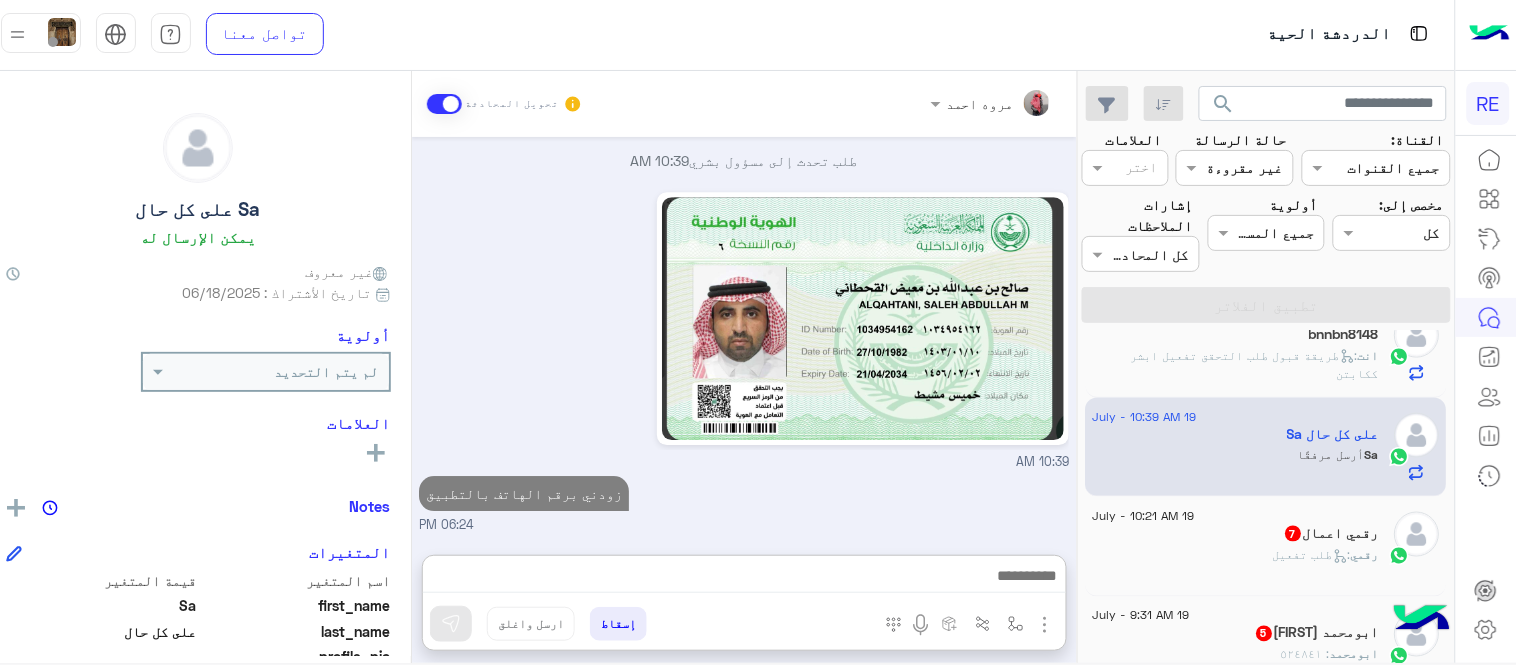 click on "Jul 19, 2025  يمكنك الاطلاع على شروط الانضمام لرحلة ك (كابتن ) الموجودة بالصورة أعلاه،
لتحميل التطبيق عبر الرابط التالي : 📲
http://onelink.to/Rehla    يسعدنا انضمامك لتطبيق رحلة يمكنك اتباع الخطوات الموضحة لتسجيل بيانات سيارتك بالفيديو التالي  : عزيزي الكابتن، فضلًا ، للرغبة بتفعيل الحساب قم برفع البيانات عبر التطبيق والتواصل معنا  تم تسجيل السيارة   اواجه صعوبة بالتسجيل  اي خدمة اخرى ؟  الرجوع للقائمة الرئ   لا     10:39 AM   اواجه صعوبة بالتسجيل    10:39 AM  مرحبا بك، اترك لنا استفسارك وسيتم مراجعته وابلاغك في أقرب وقت شكرا لتواصلك معنا، دمت بخير    10:39 AM  لم يتم تسجيل الهويه   10:39 AM  تفعيل" at bounding box center (744, 336) 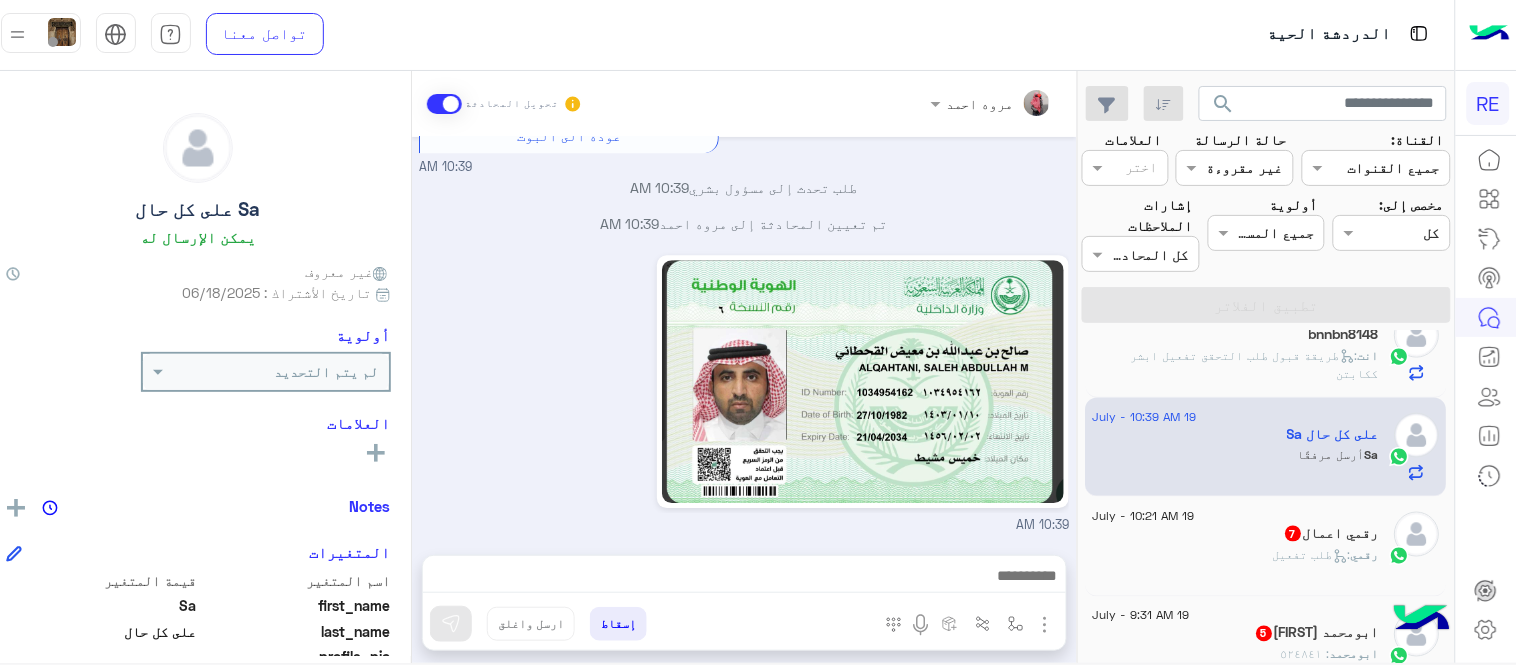 scroll, scrollTop: 1485, scrollLeft: 0, axis: vertical 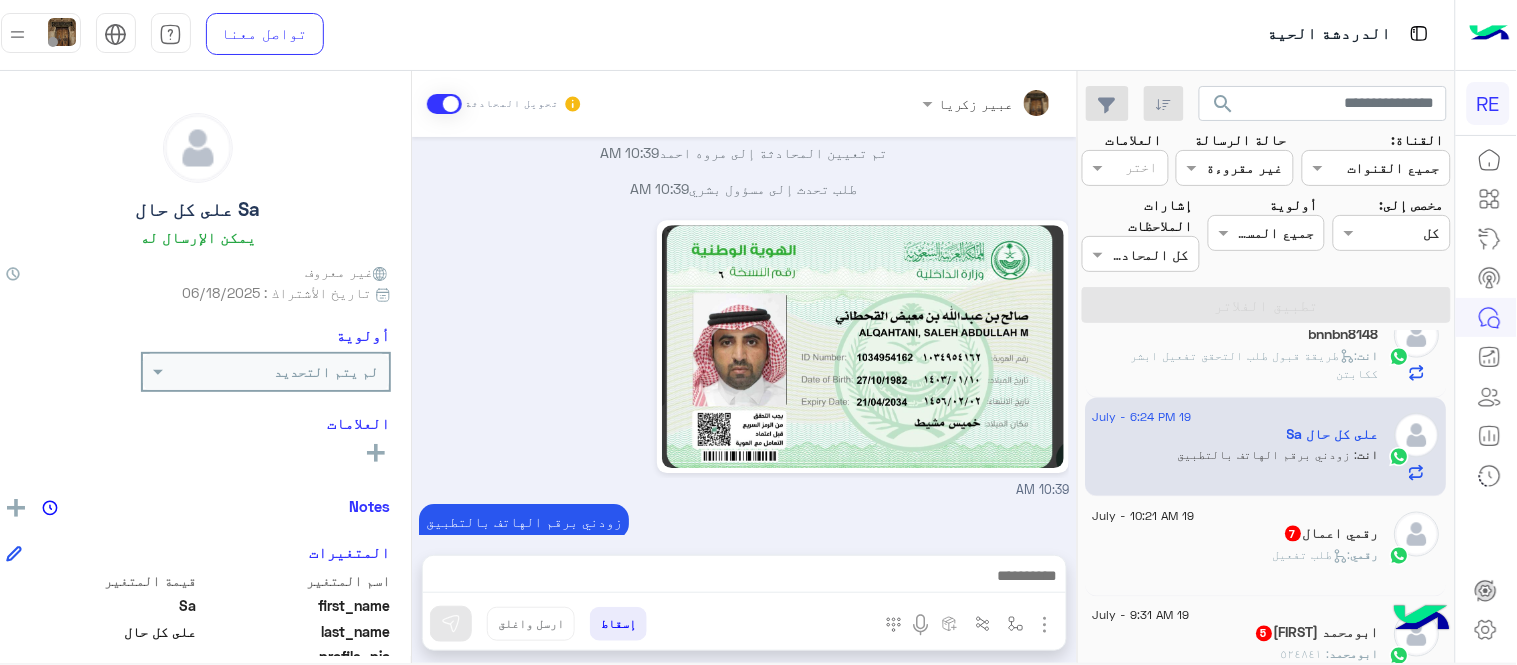 click on "[FIRST] [LAST] -  09:16 AM
19 July - 6:23 PM  اعمل بِجدْ …. فباب الرزق عند الله مفتوح  2 اعمل : الرقم الجوال غير صحيح 19 July - 6:23 PM  امي جنه   انت  : تفضل كيف اخدمك؟ 19 July - 6:23 PM  ibra tohari   انت  : زودني برقم الهاتف بالتطبيق  19 July - 6:22 PM  Eng: Tariq  1 Eng: : يعطيك العافيه 19 July - 6:22 PM  تركي    انت  : يلزم التجديد 19 July - 6:22 PM  زياد النفيعي   انت  : زودني برقم الهاتف بالتطبيق  19 July - 6:24 PM  عبدالله العنزي   انت  : زودني برقم الهاتف بالتطبيق  19 July - 6:23 PM  bnnbn8148    انت  :   طريقة قبول طلب التحقق تفعيل ابشر ككابتن  19 July - 6:24 PM  Sa على كل حال   انت  : زودني برقم الهاتف بالتطبيق  19 July - 10:21 AM  رقمي اعمال  7 رقمي :   طلب تفعيل  19 July - 9:31 AM  ابومحمد محمد  5 ابومحمد 7 :  1" 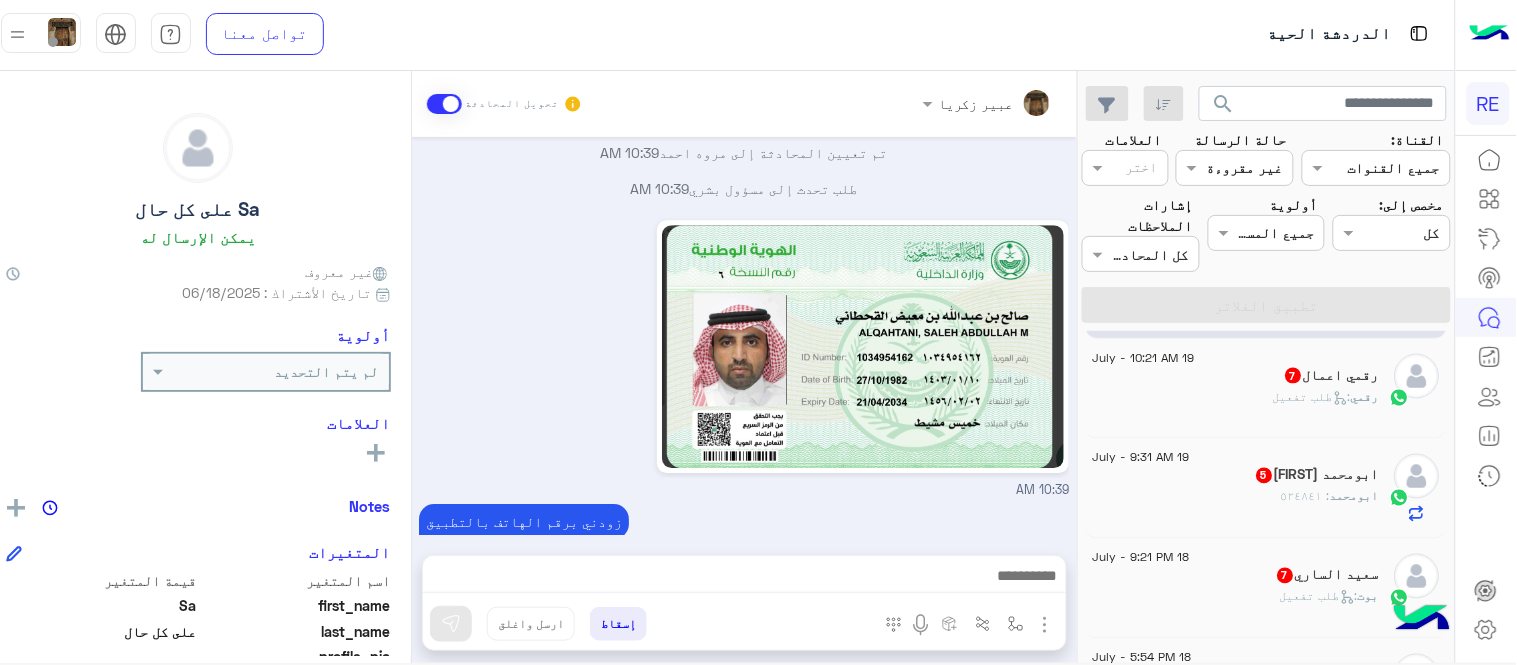 scroll, scrollTop: 875, scrollLeft: 0, axis: vertical 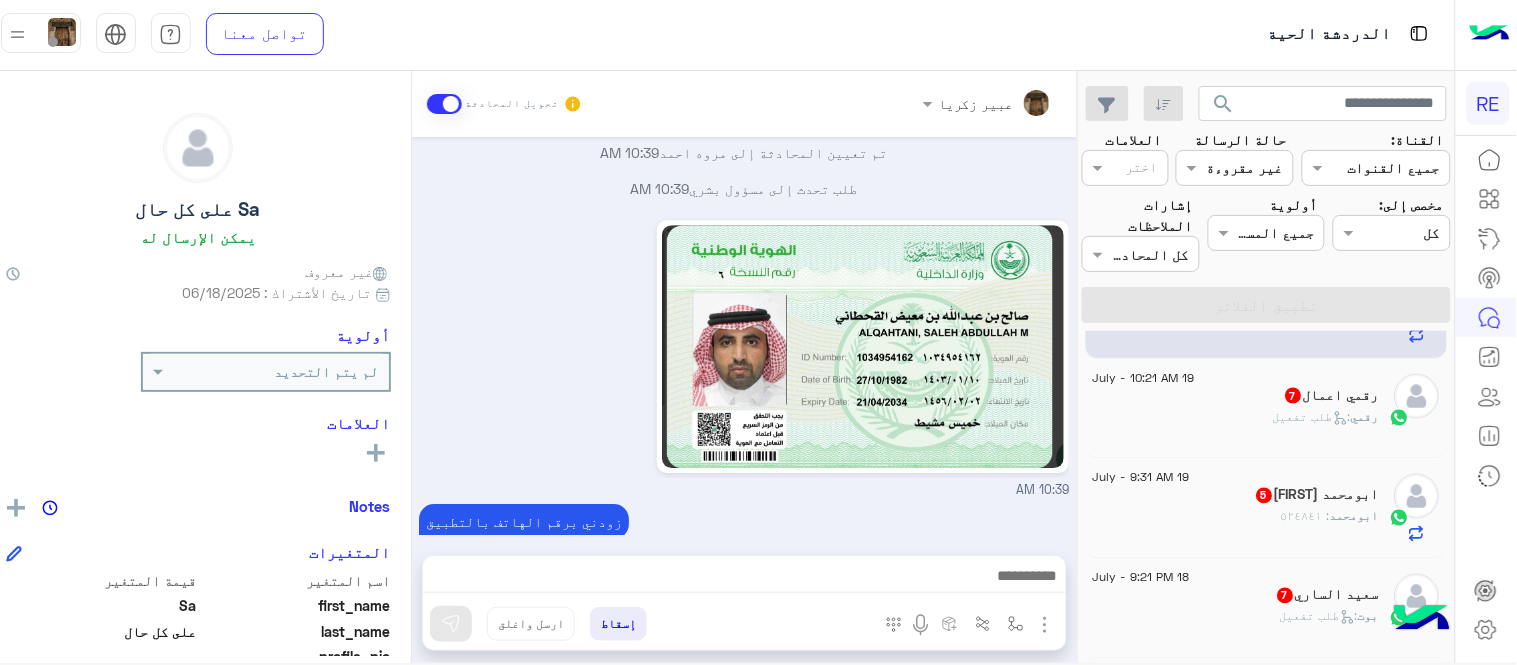 click on "ابومحمد : ٥٢٤٨٤١" 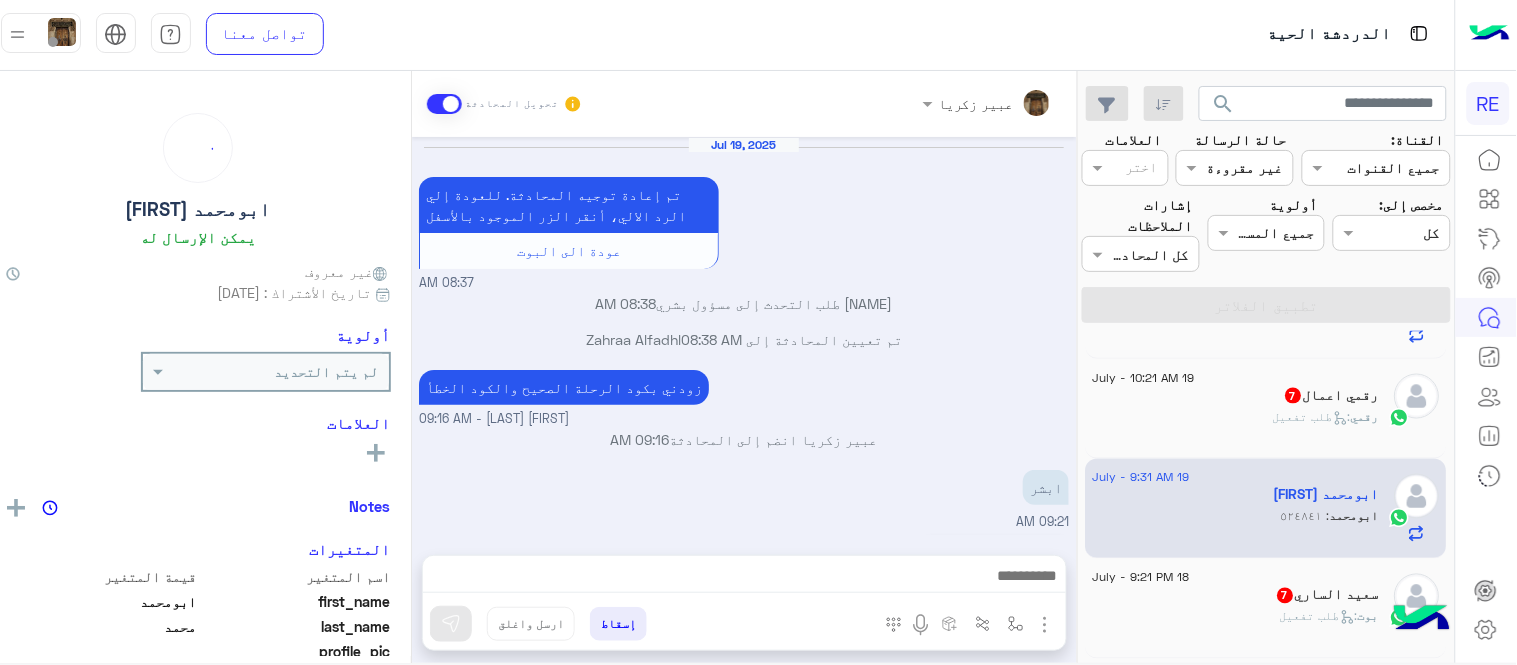 scroll, scrollTop: 845, scrollLeft: 0, axis: vertical 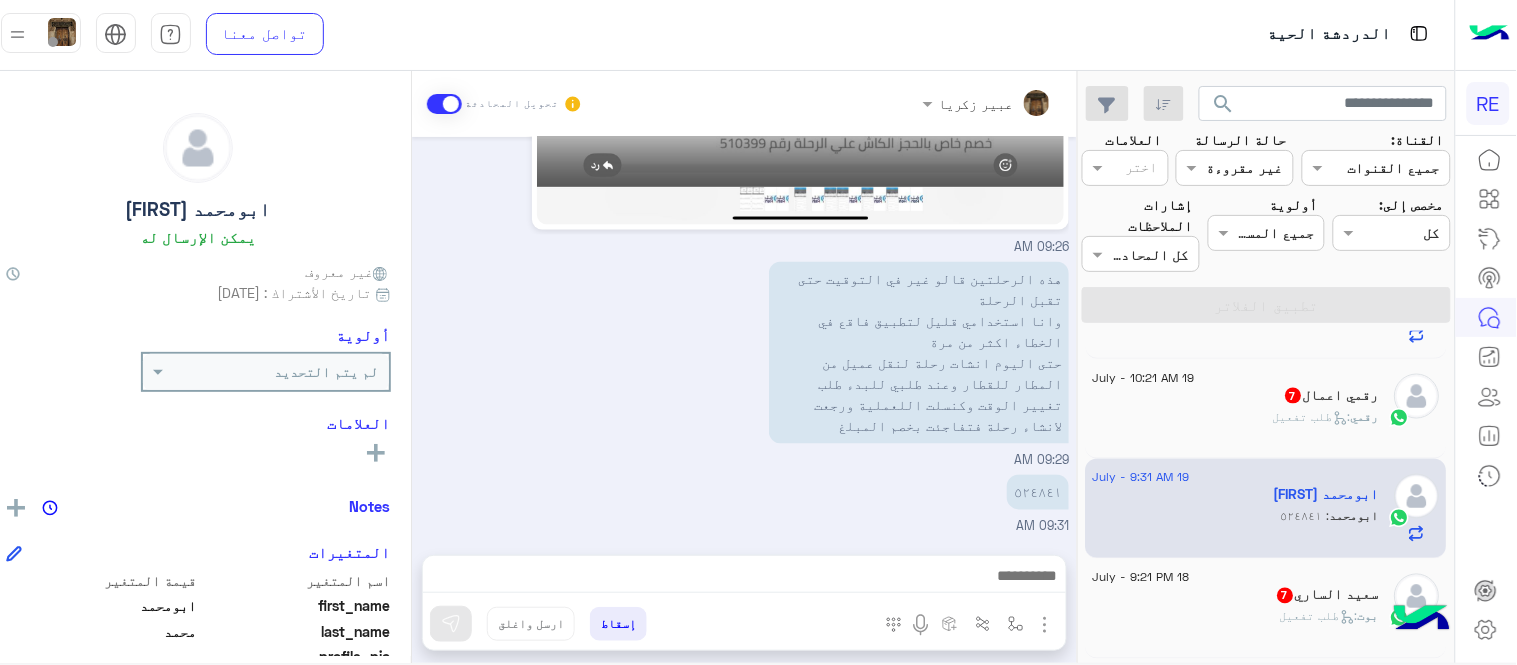 drag, startPoint x: 727, startPoint y: 505, endPoint x: 705, endPoint y: 503, distance: 22.090721 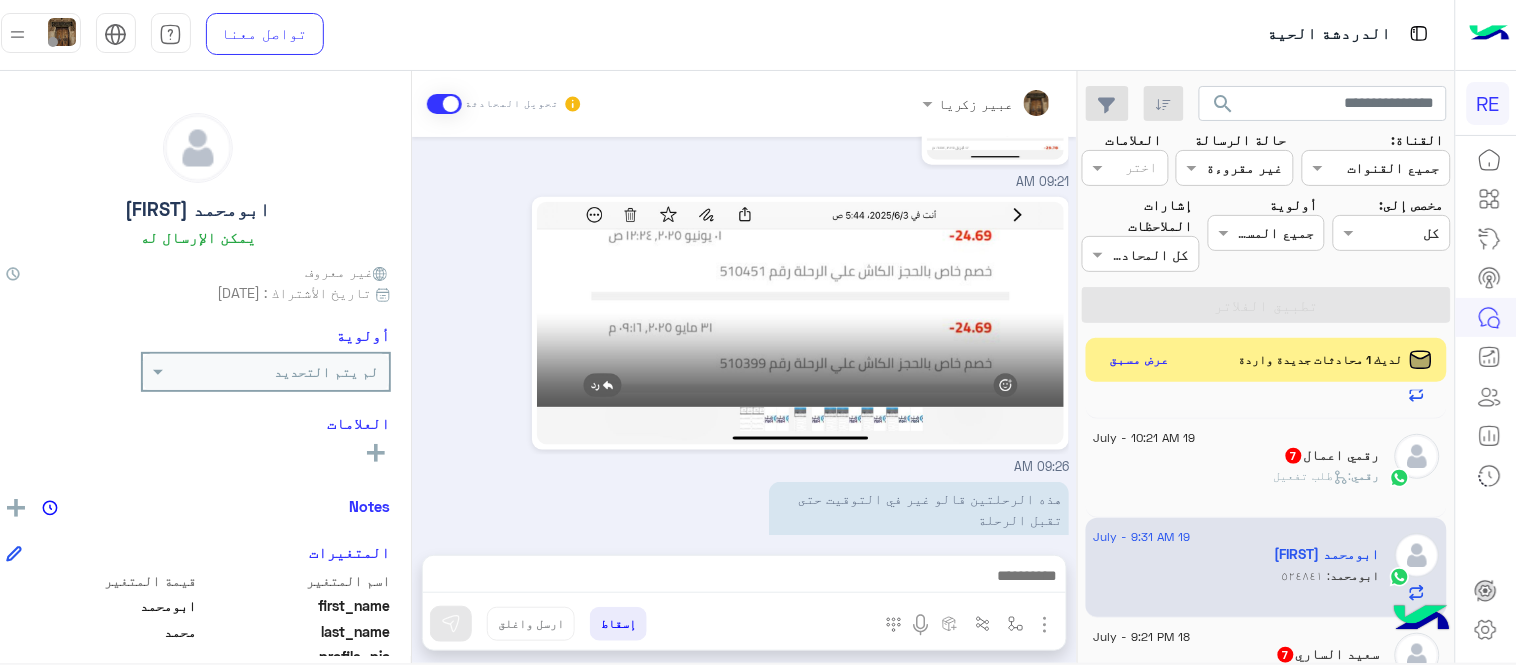 scroll, scrollTop: 845, scrollLeft: 0, axis: vertical 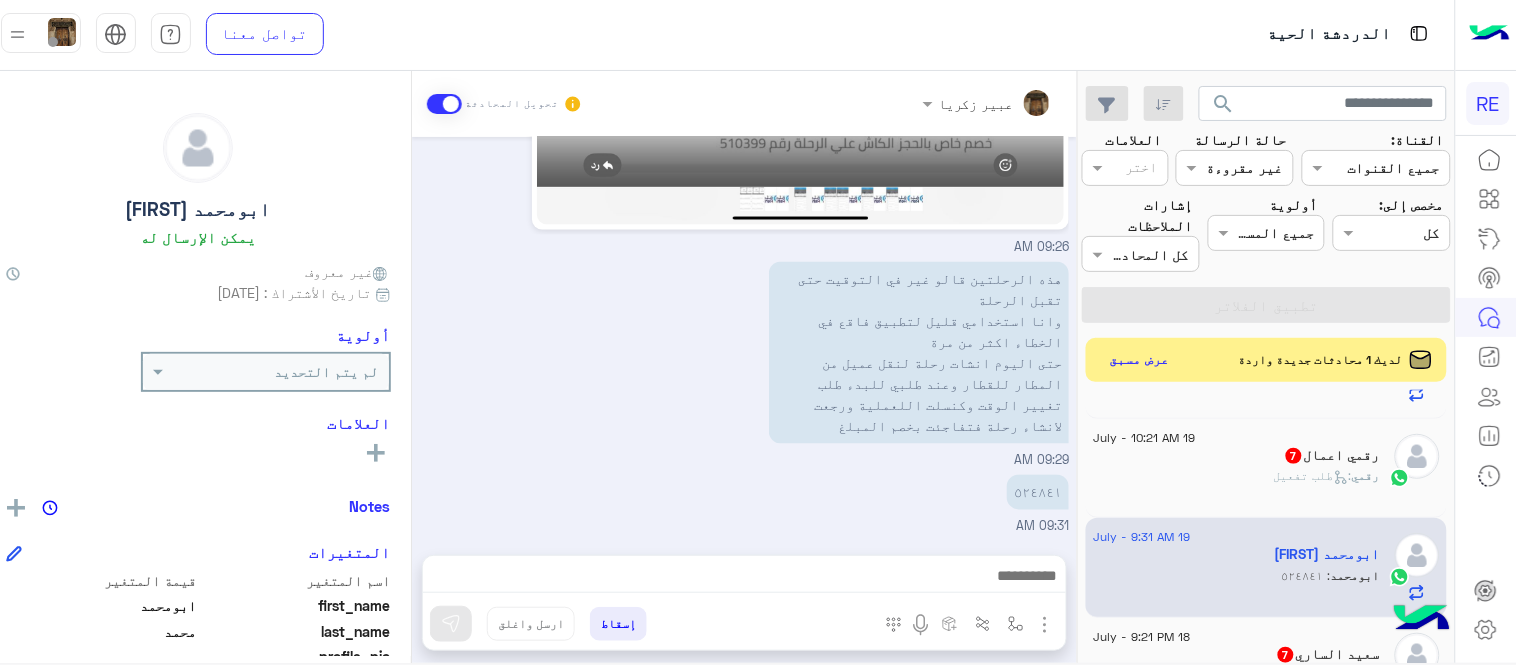 drag, startPoint x: 742, startPoint y: 593, endPoint x: 723, endPoint y: 568, distance: 31.400637 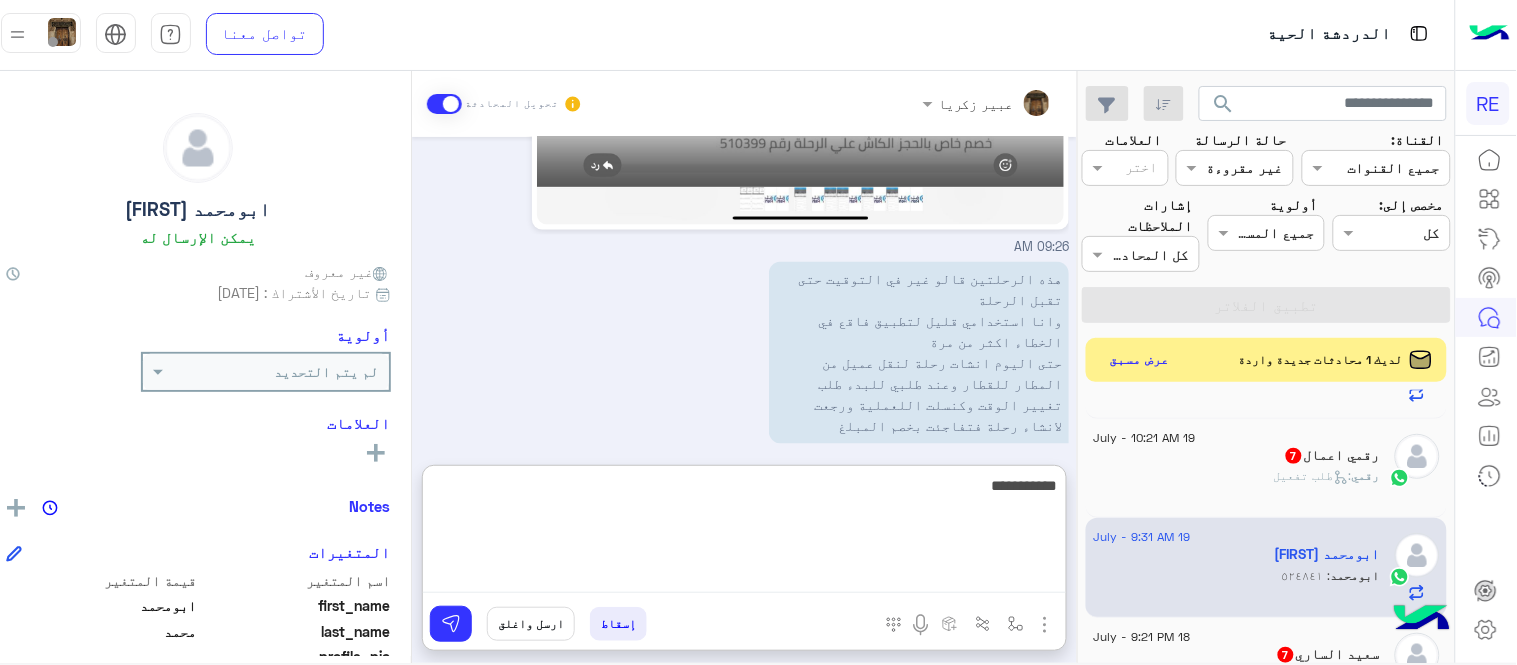 type on "**********" 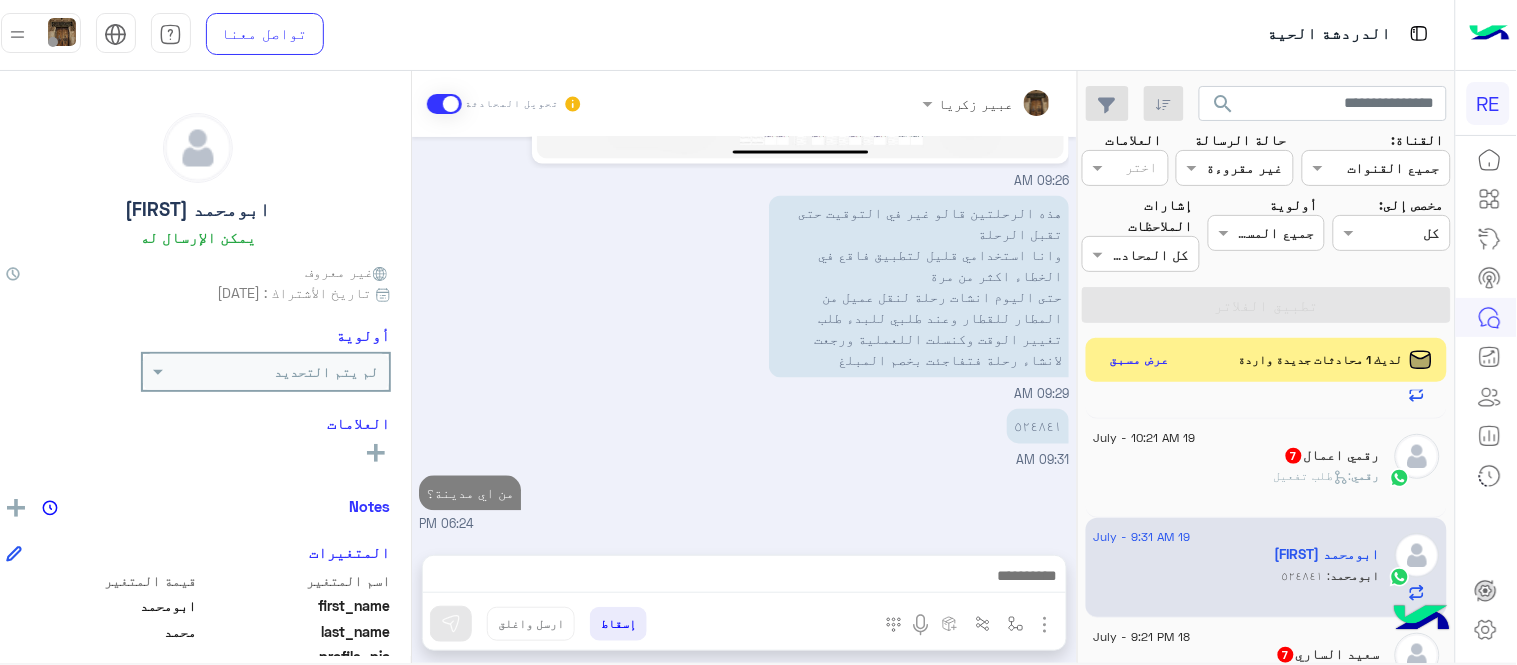scroll, scrollTop: 922, scrollLeft: 0, axis: vertical 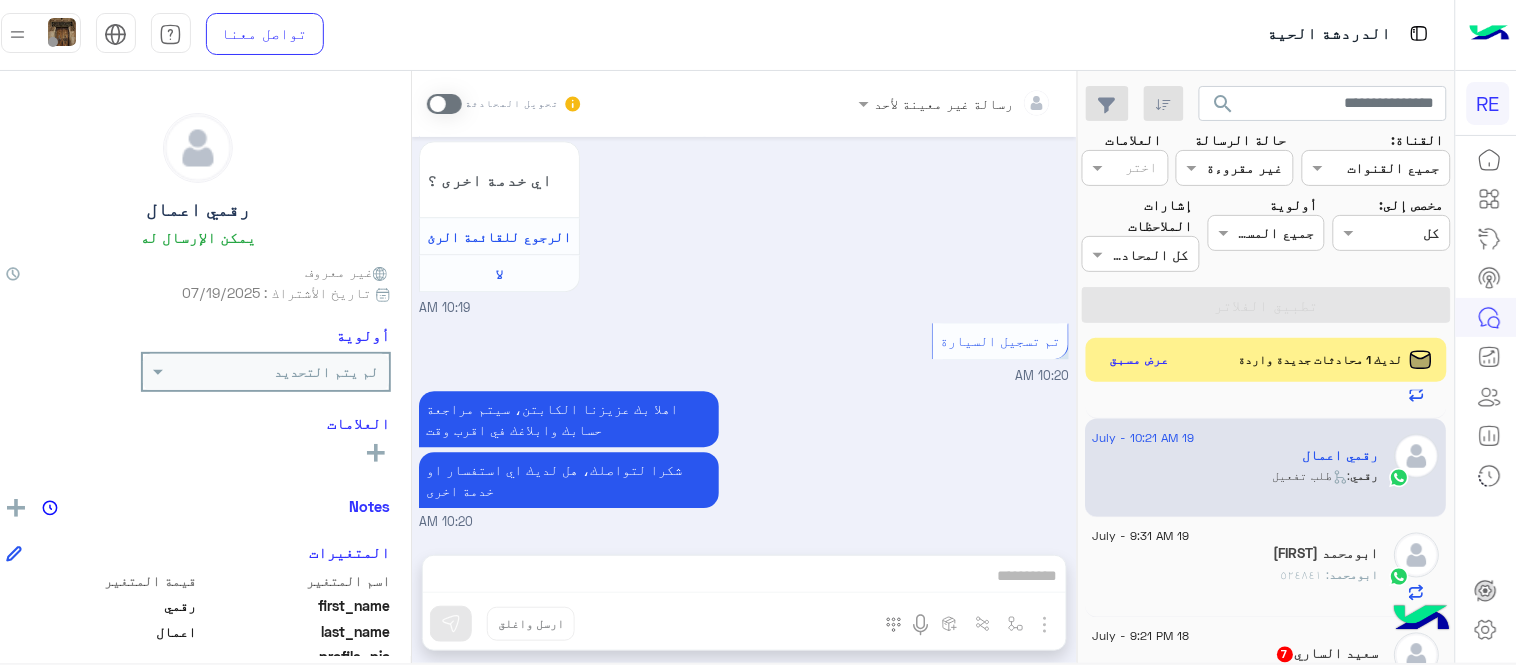 click at bounding box center (444, 104) 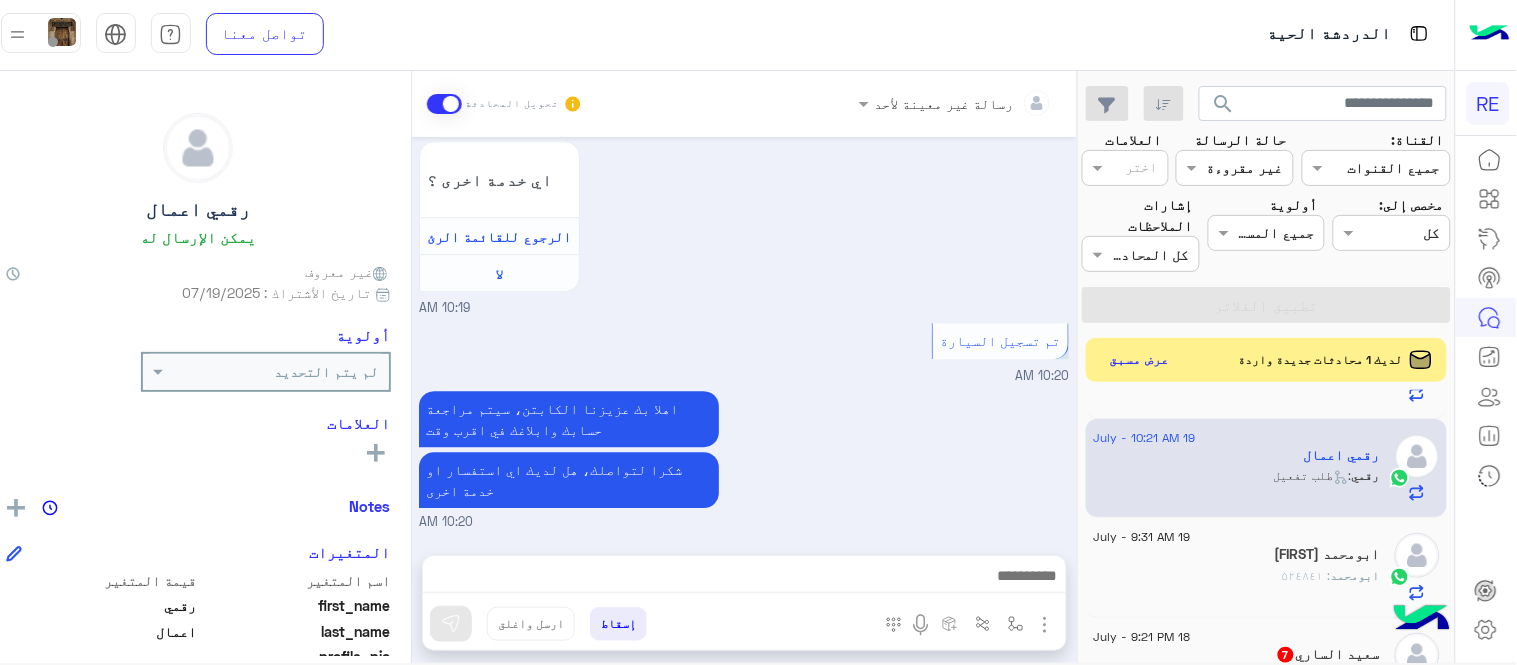 scroll, scrollTop: 1427, scrollLeft: 0, axis: vertical 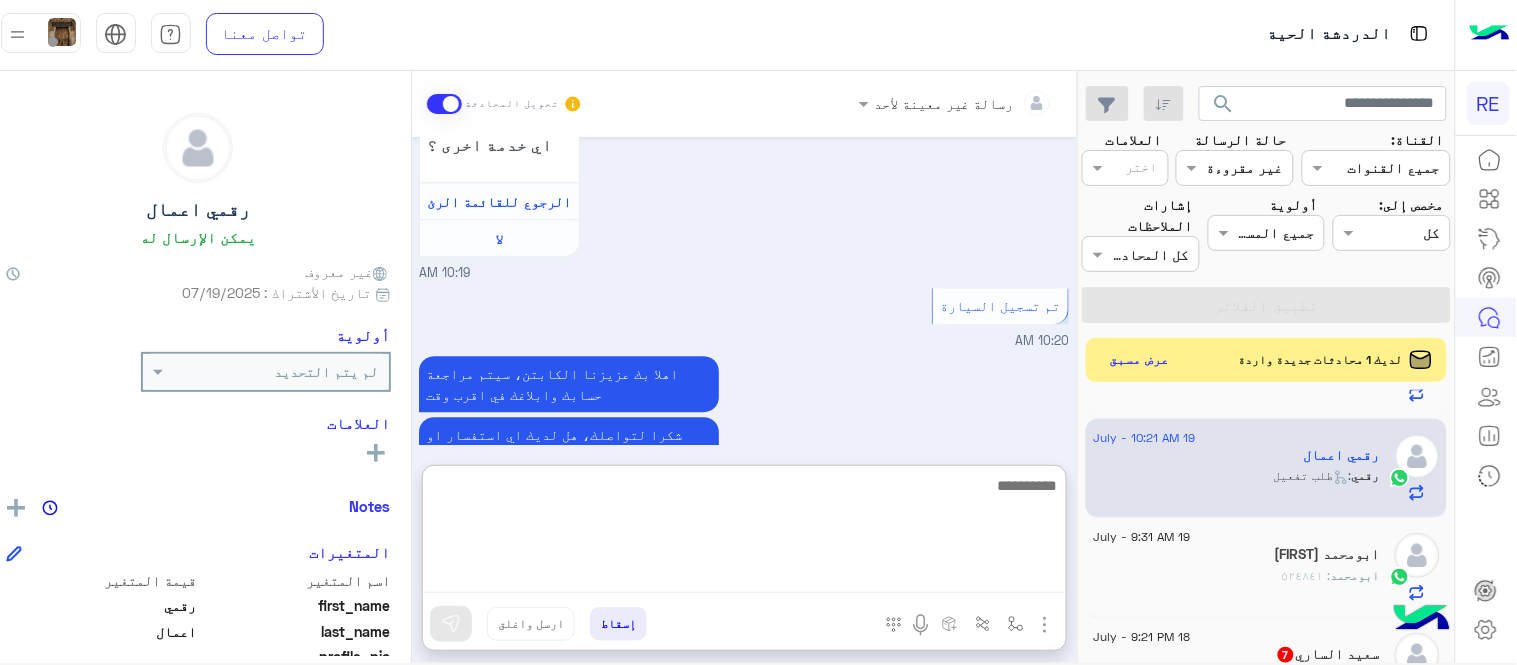 click at bounding box center [744, 533] 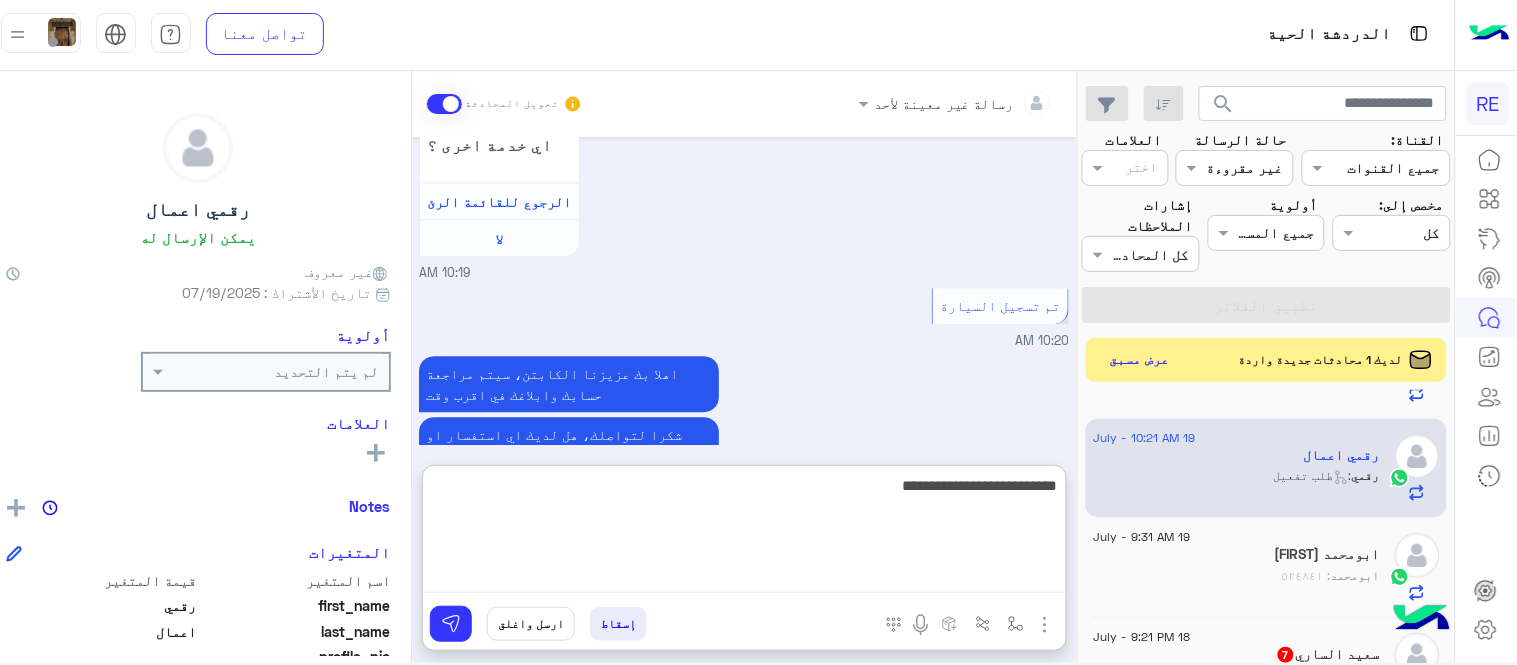 type on "**********" 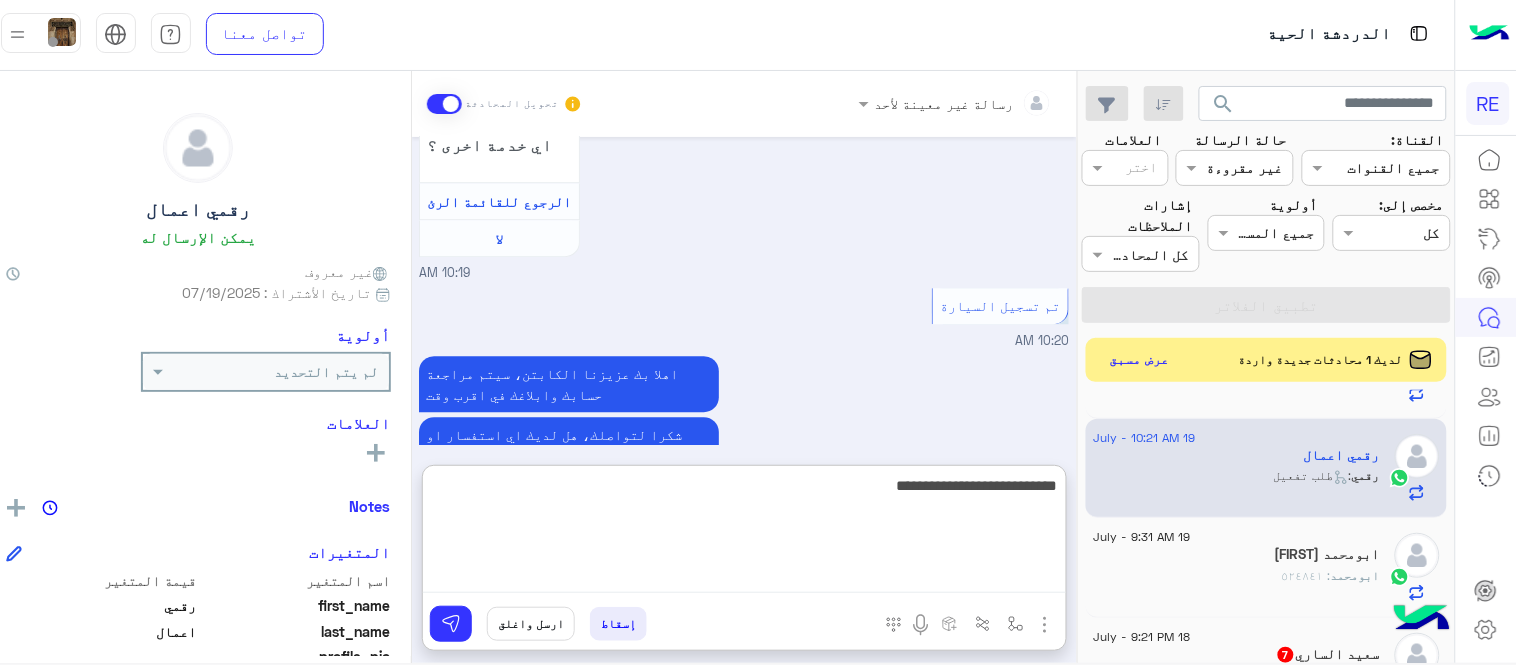 type 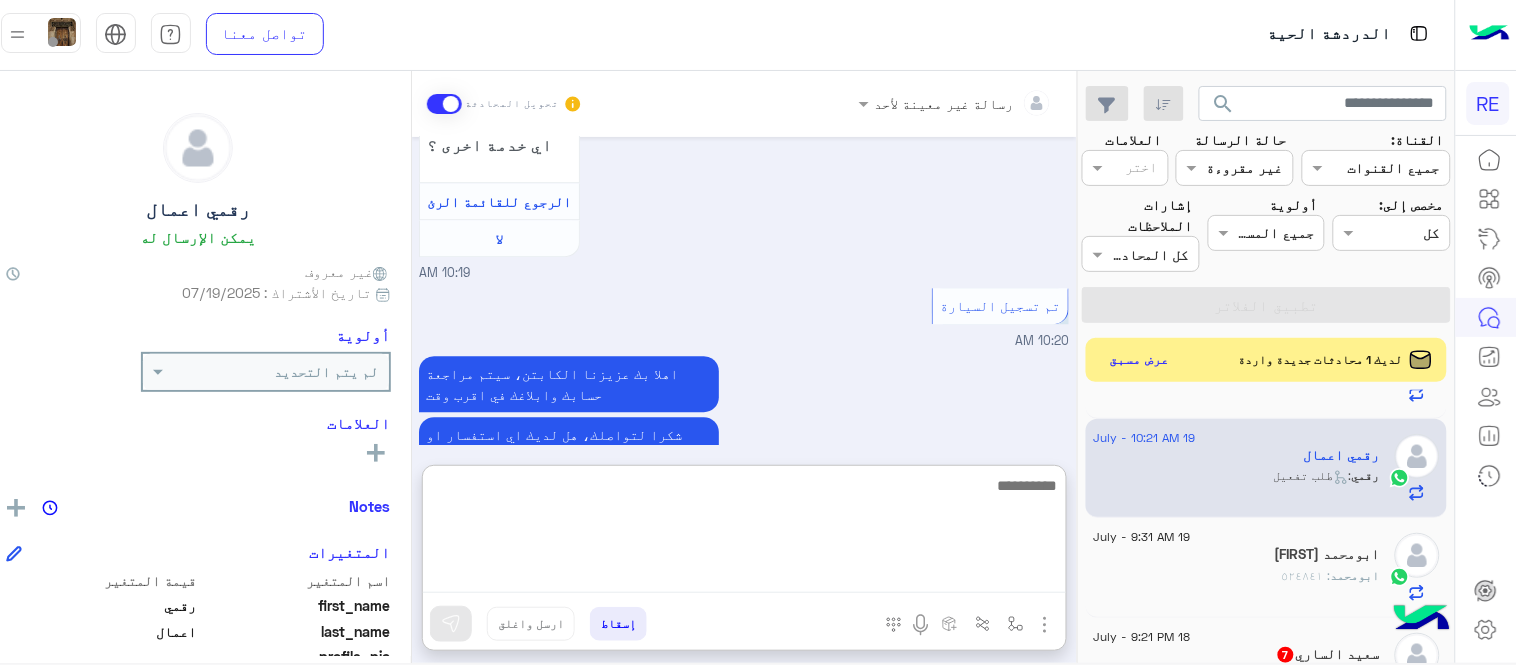 scroll, scrollTop: 1582, scrollLeft: 0, axis: vertical 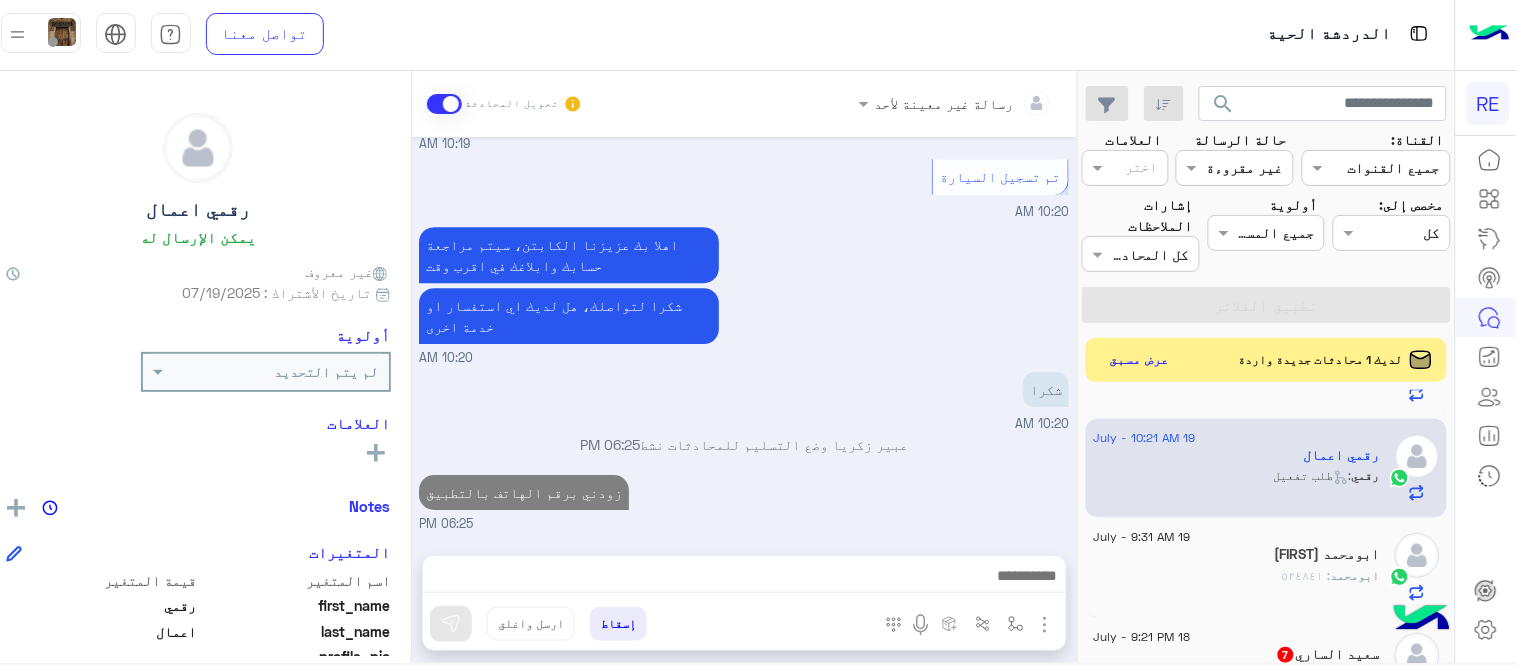 click on "Jul 19, 2025  سعدنا بتواصلك، نأمل منك توضيح استفسارك أكثر    10:19 AM   عربي    10:19 AM  هل أنت ؟   كابتن 👨🏻‍✈️   عميل 🧳   رحال (مرشد مرخص) 🏖️     10:19 AM   كابتن     10:19 AM  اختر احد الخدمات التالية:    10:19 AM   تفعيل حساب    10:19 AM  يمكنك الاطلاع على شروط الانضمام لرحلة ك (كابتن ) الموجودة بالصورة أعلاه،
لتحميل التطبيق عبر الرابط التالي : 📲
http://onelink.to/Rehla    يسعدنا انضمامك لتطبيق رحلة يمكنك اتباع الخطوات الموضحة لتسجيل بيانات سيارتك بالفيديو التالي  : عزيزي الكابتن، فضلًا ، للرغبة بتفعيل الحساب قم برفع البيانات عبر التطبيق والتواصل معنا  تم تسجيل السيارة   اواجه صعوبة بالتسجيل  لا     10:19 AM" at bounding box center [744, 336] 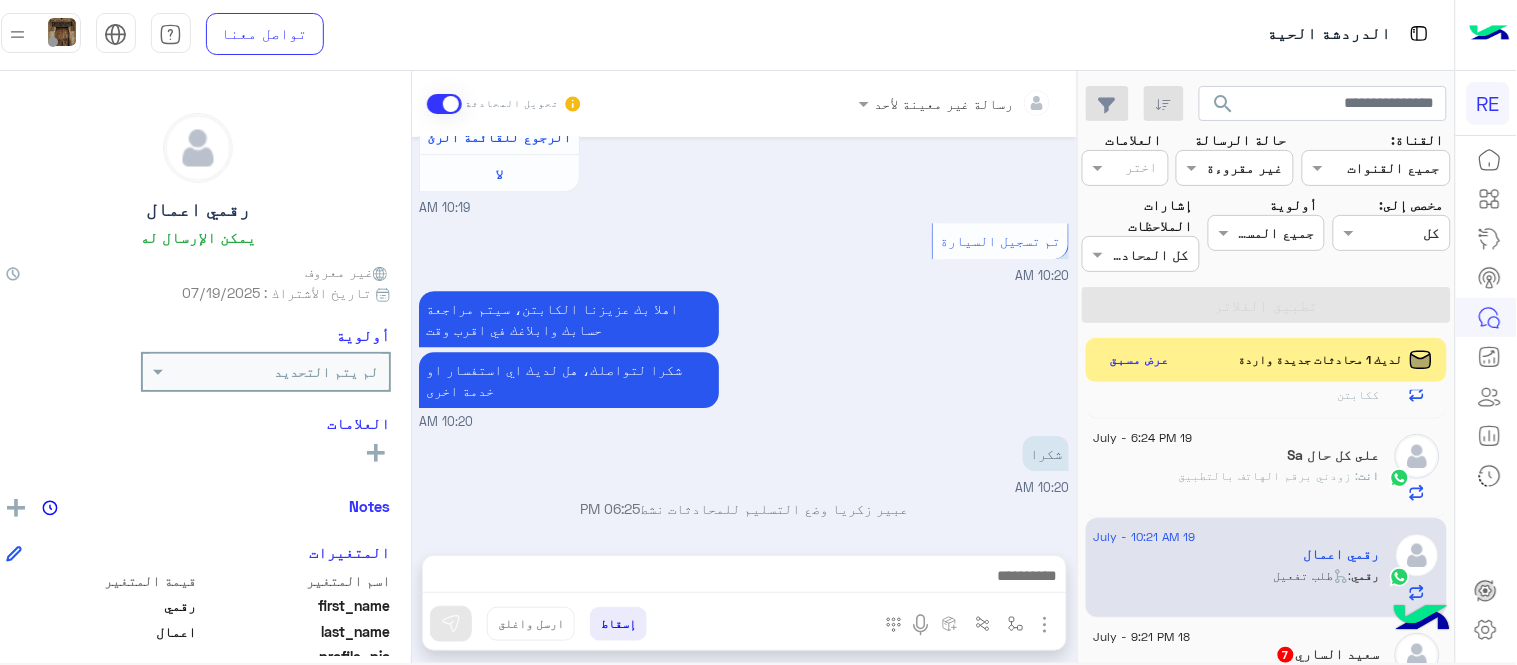 scroll, scrollTop: 1527, scrollLeft: 0, axis: vertical 